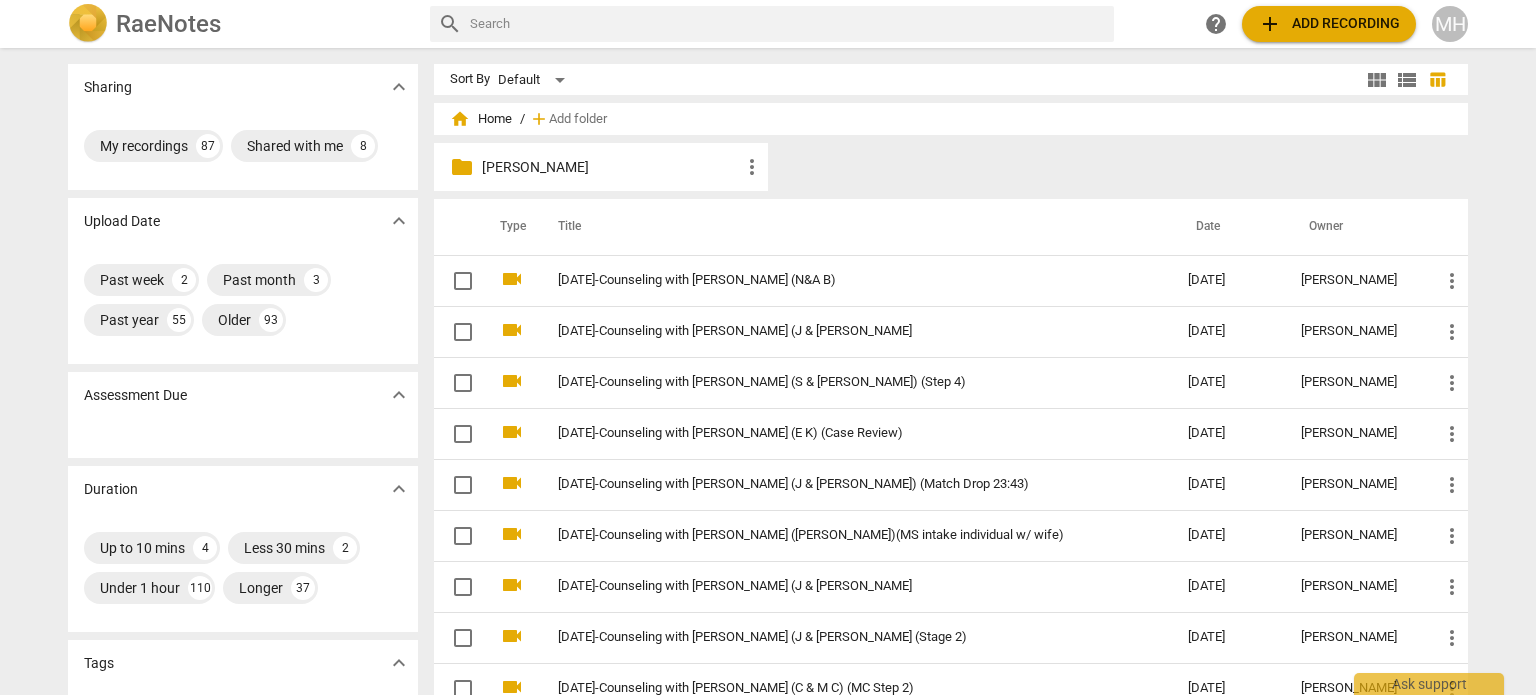 scroll, scrollTop: 0, scrollLeft: 0, axis: both 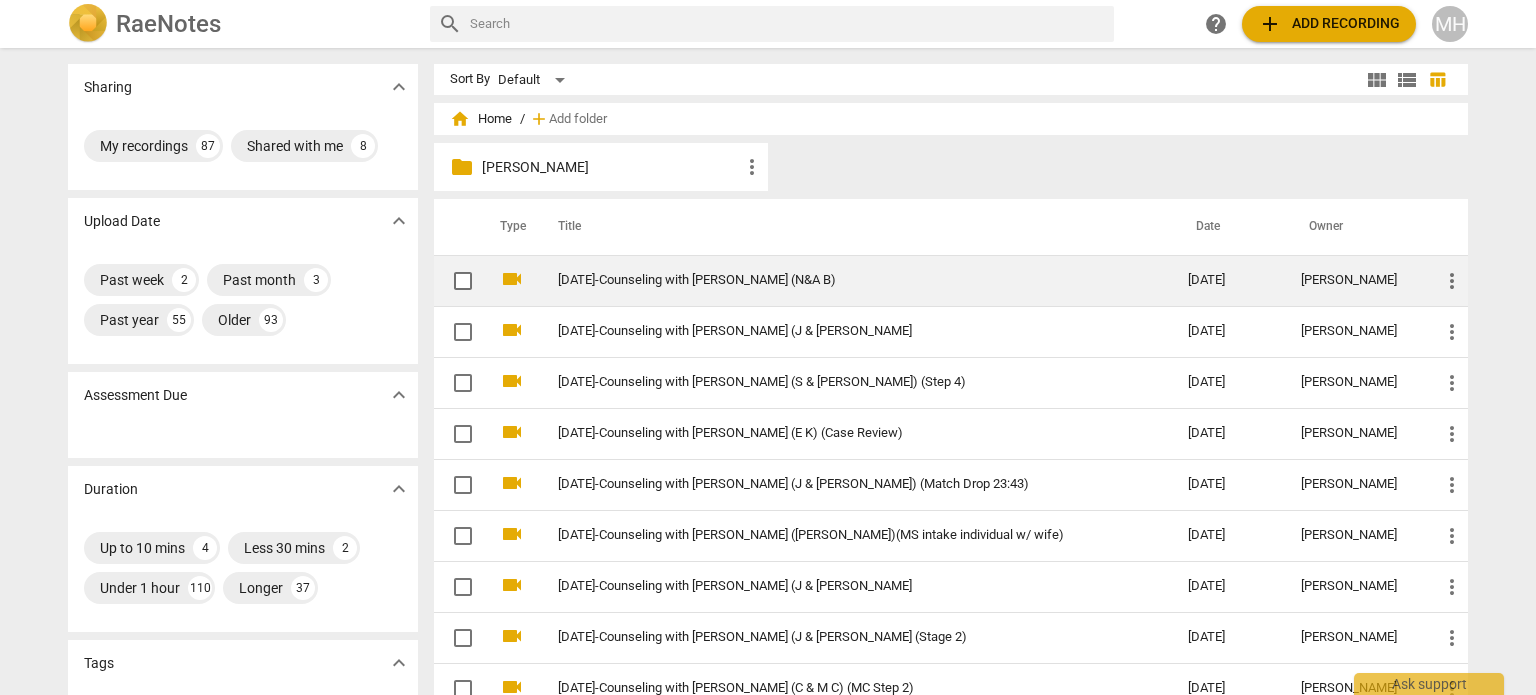 click on "[DATE]-Counseling with [PERSON_NAME] (N&A B)" at bounding box center (837, 280) 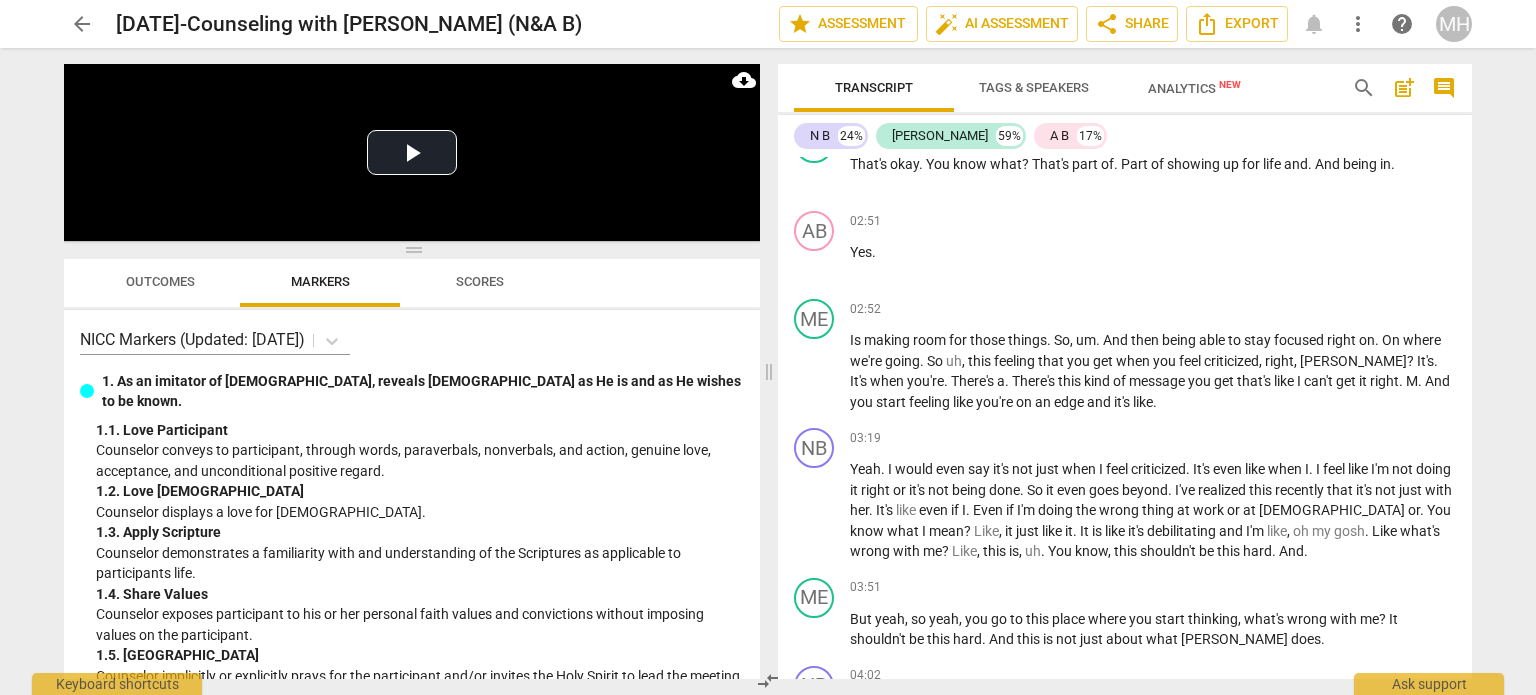 scroll, scrollTop: 3111, scrollLeft: 0, axis: vertical 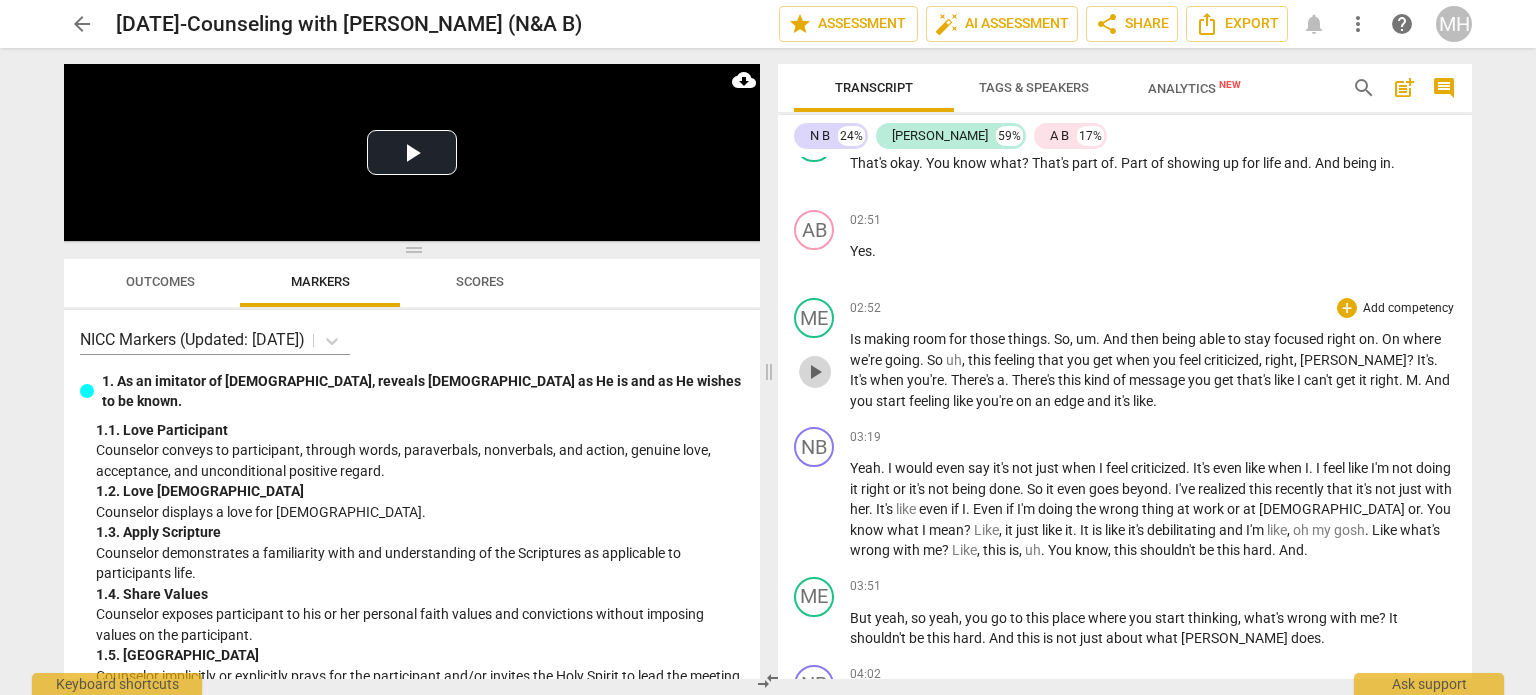 click on "play_arrow" at bounding box center [815, 372] 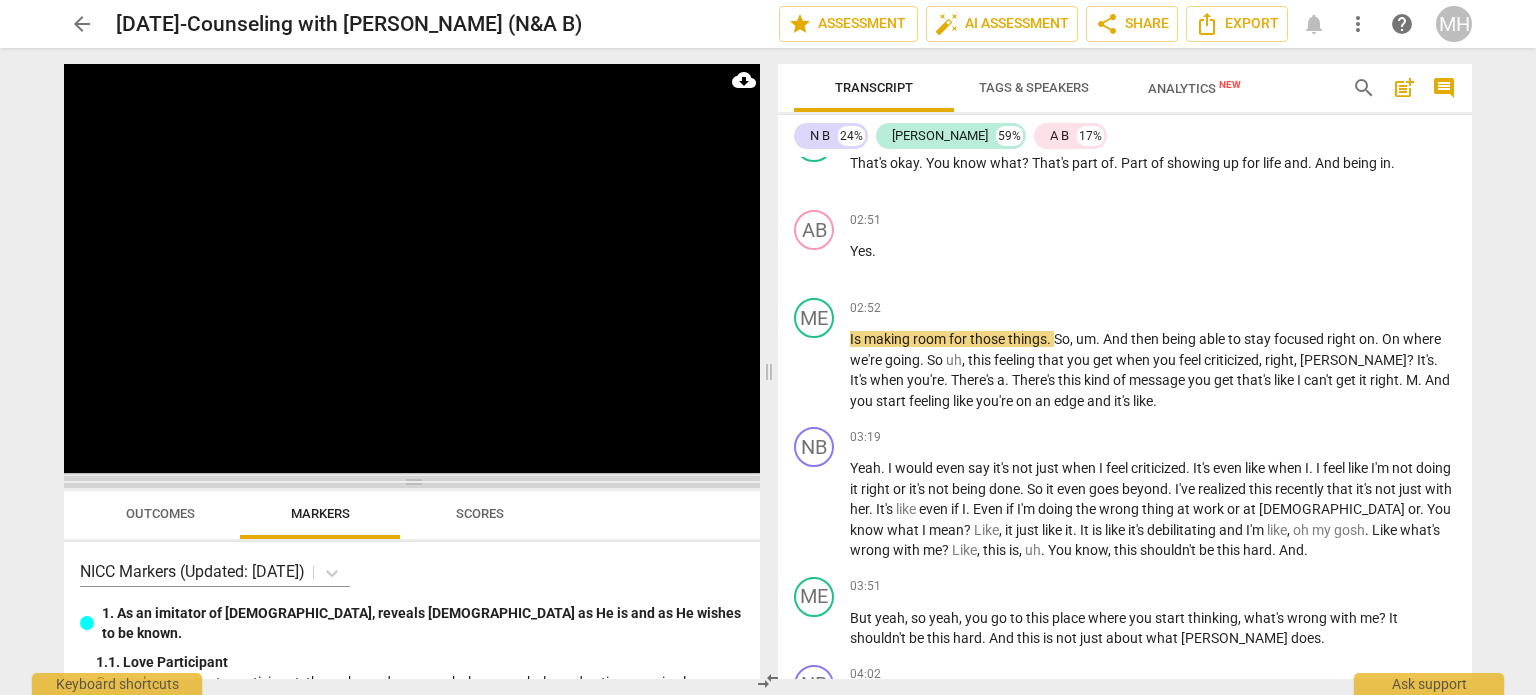 drag, startPoint x: 419, startPoint y: 253, endPoint x: 467, endPoint y: 485, distance: 236.91348 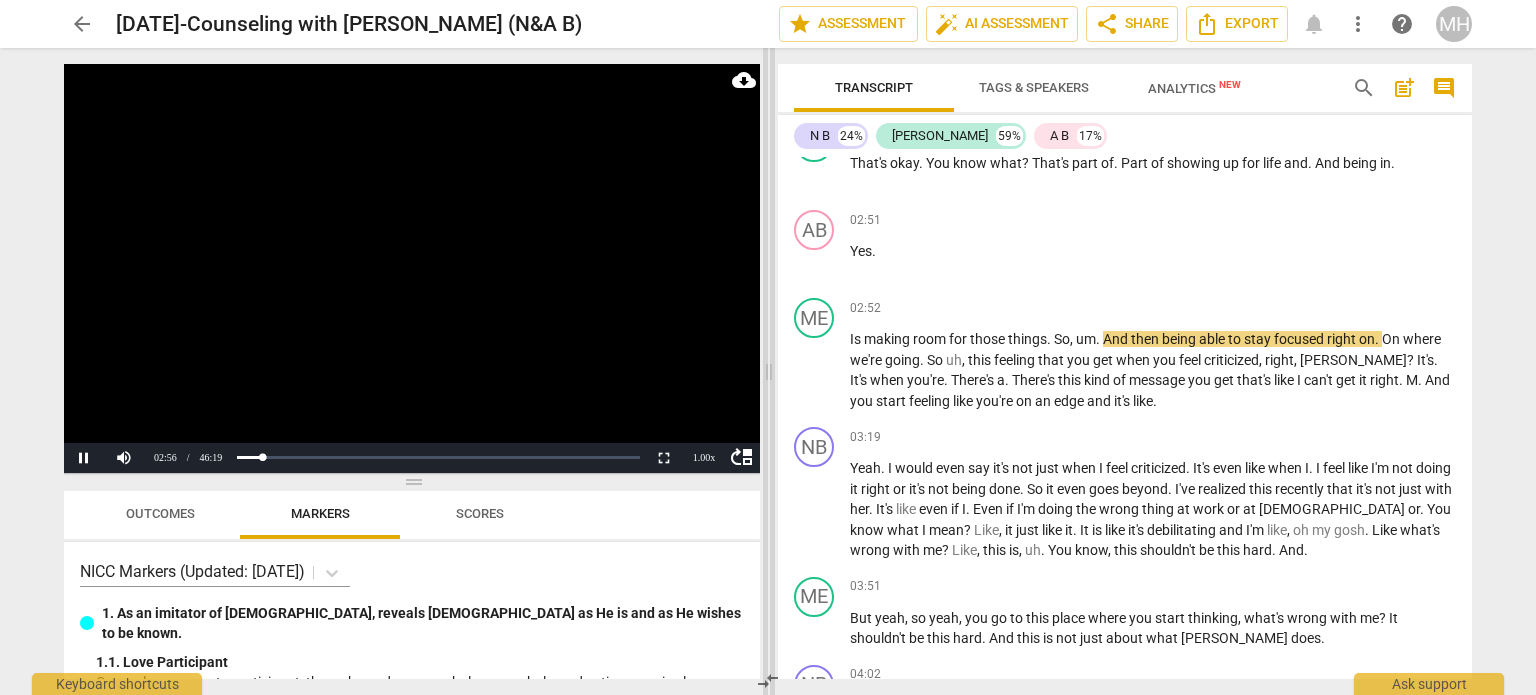 drag, startPoint x: 769, startPoint y: 369, endPoint x: 811, endPoint y: 360, distance: 42.953465 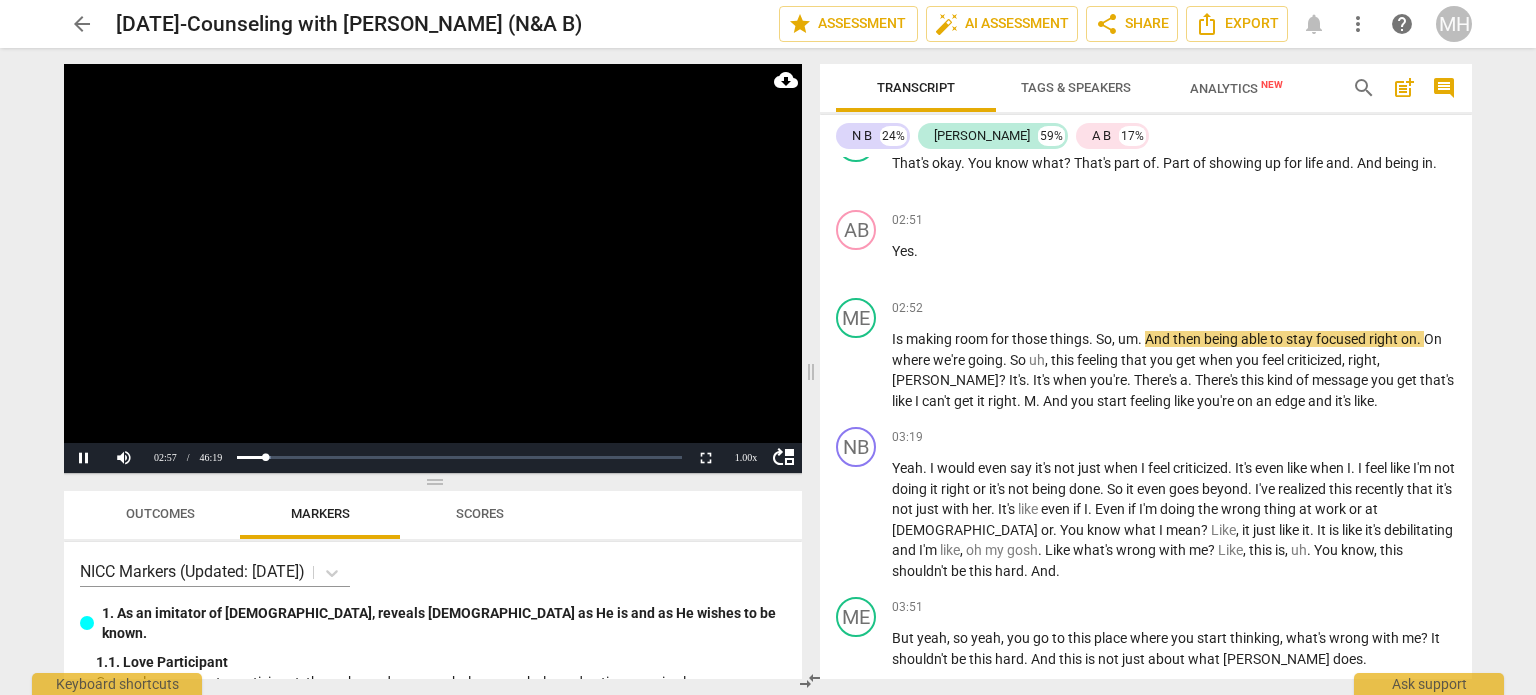 click on "comment" at bounding box center (1444, 88) 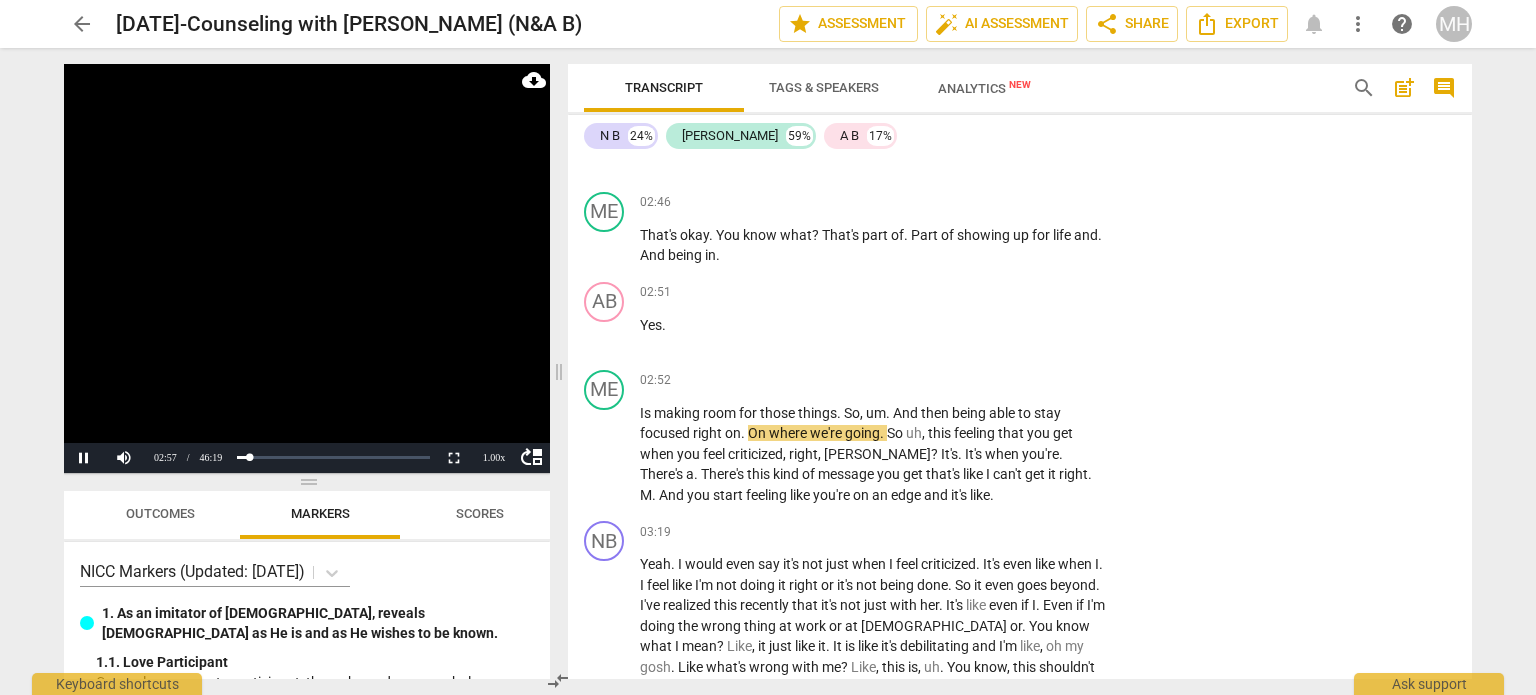 scroll, scrollTop: 3180, scrollLeft: 0, axis: vertical 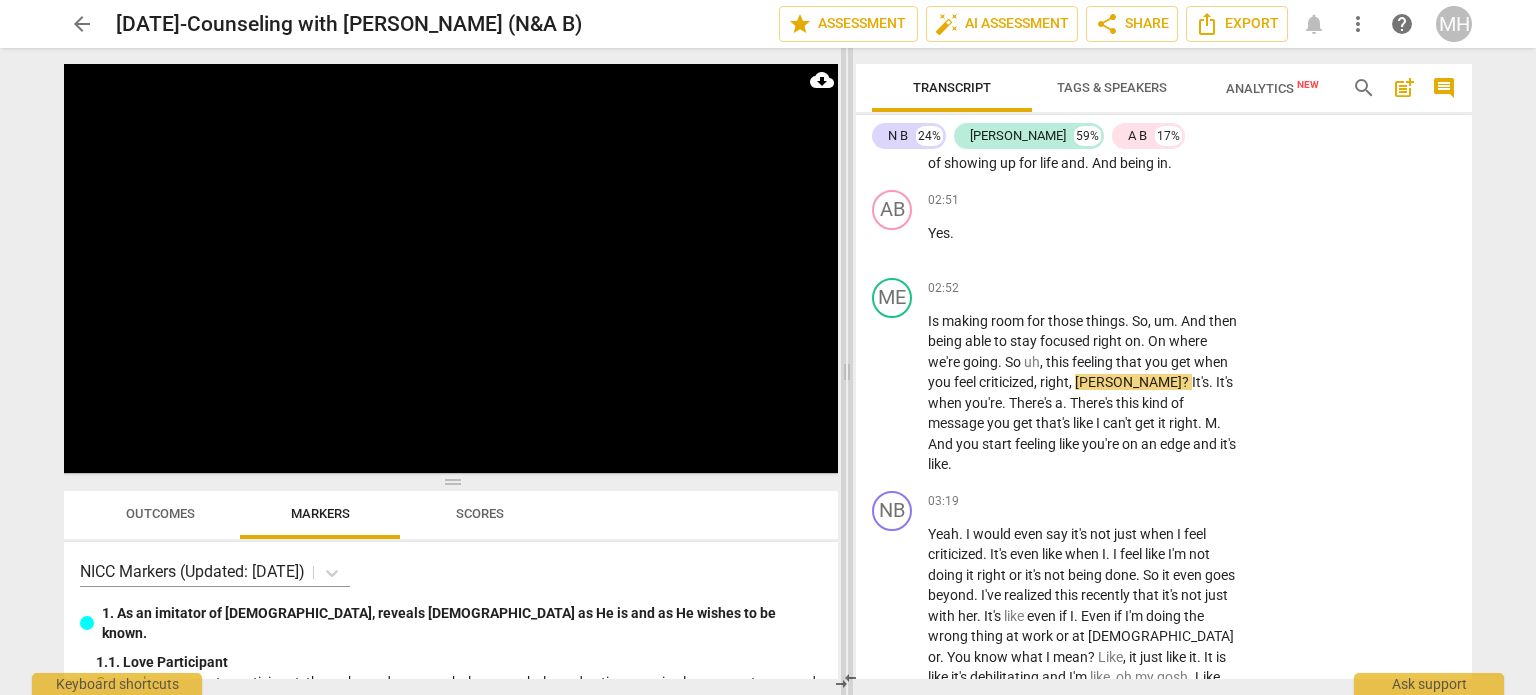 drag, startPoint x: 560, startPoint y: 372, endPoint x: 848, endPoint y: 368, distance: 288.02777 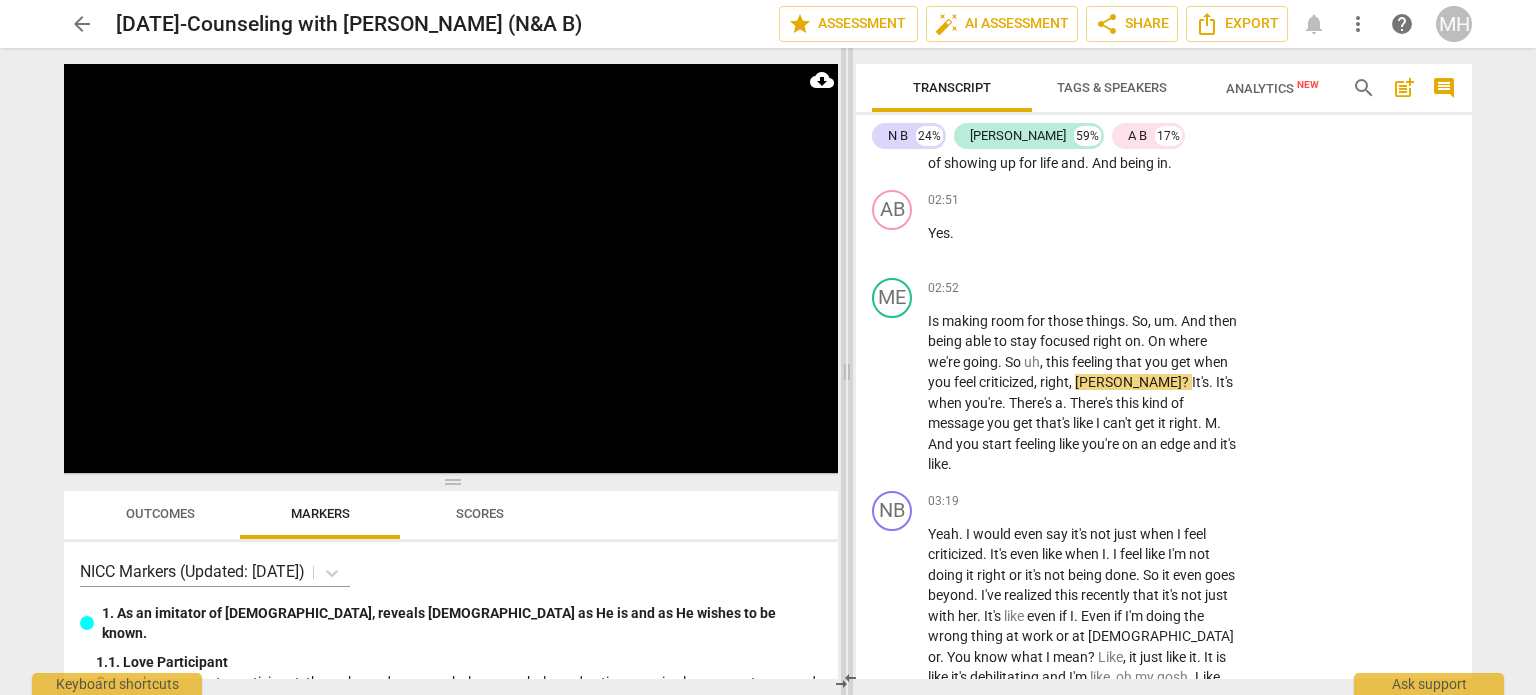 click at bounding box center [847, 371] 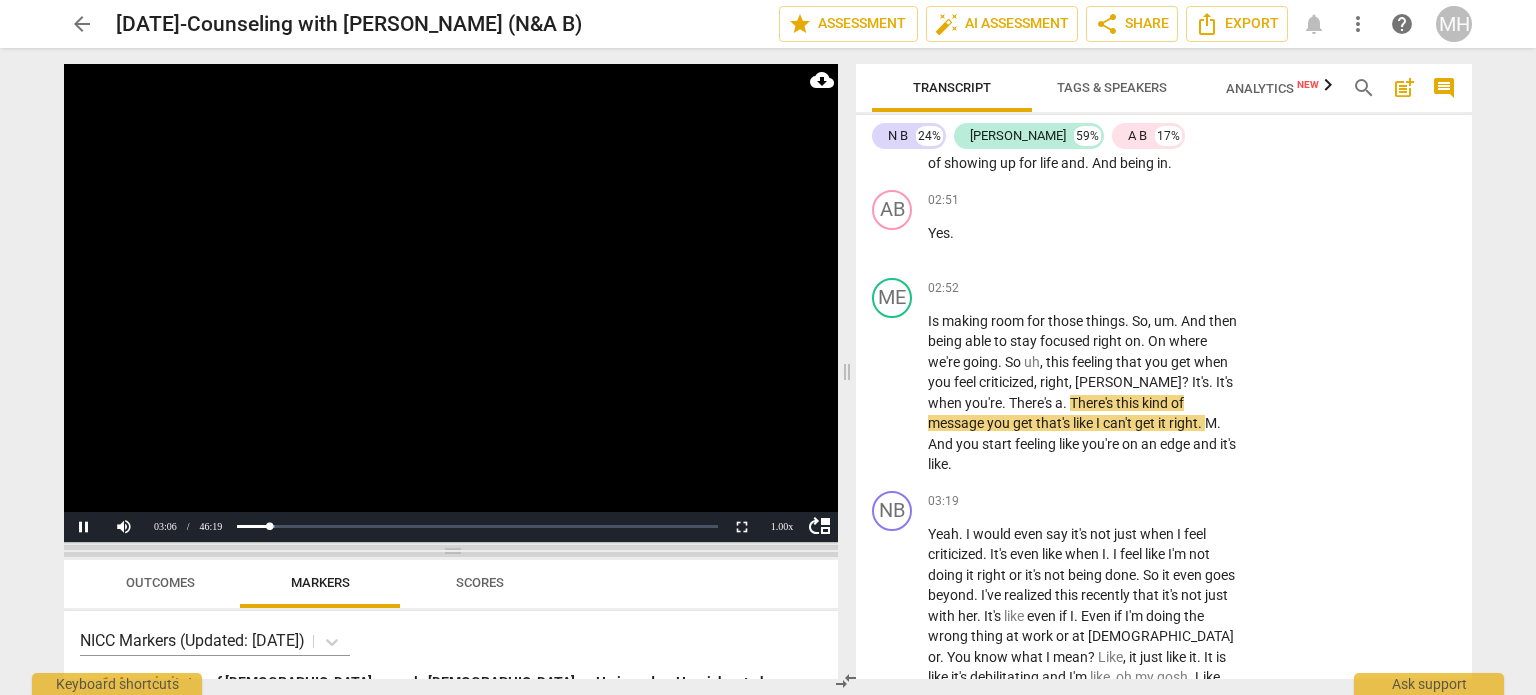 drag, startPoint x: 459, startPoint y: 480, endPoint x: 460, endPoint y: 550, distance: 70.00714 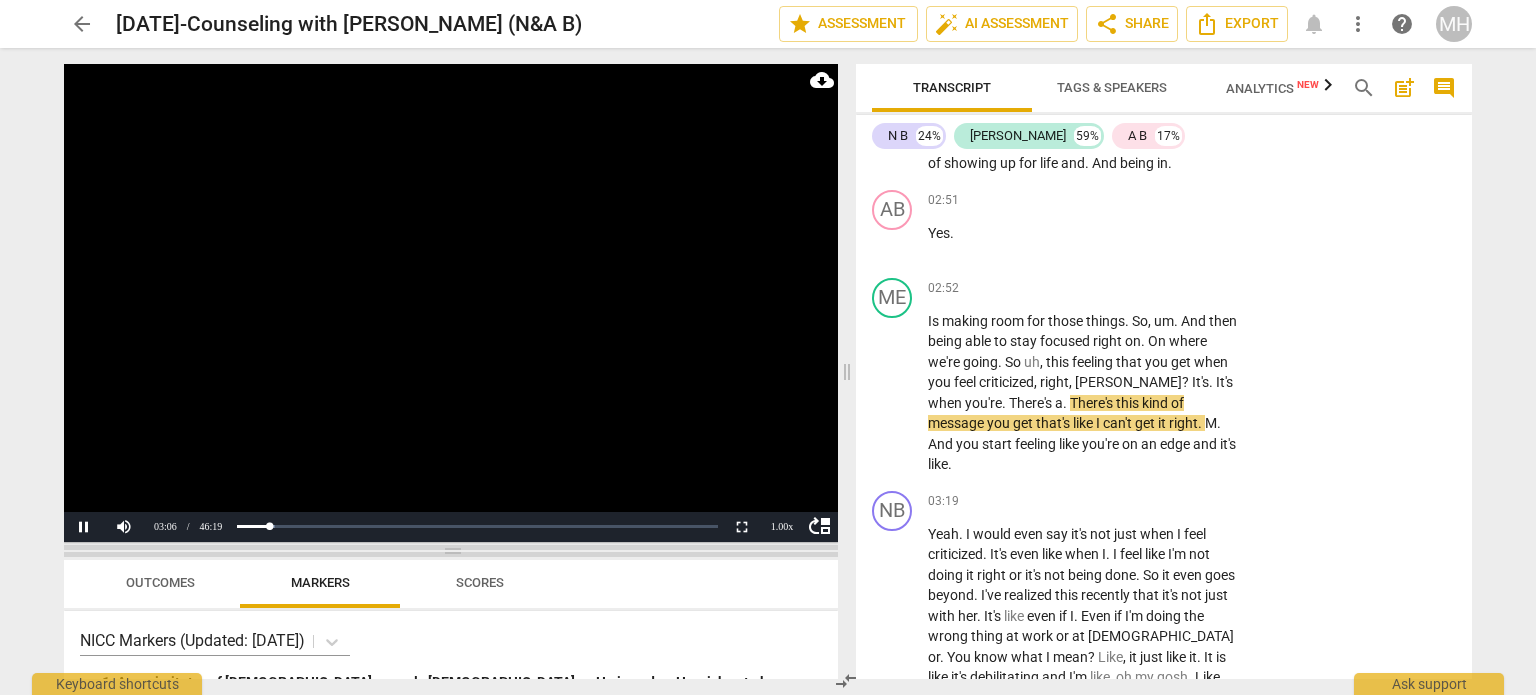 click at bounding box center (451, 551) 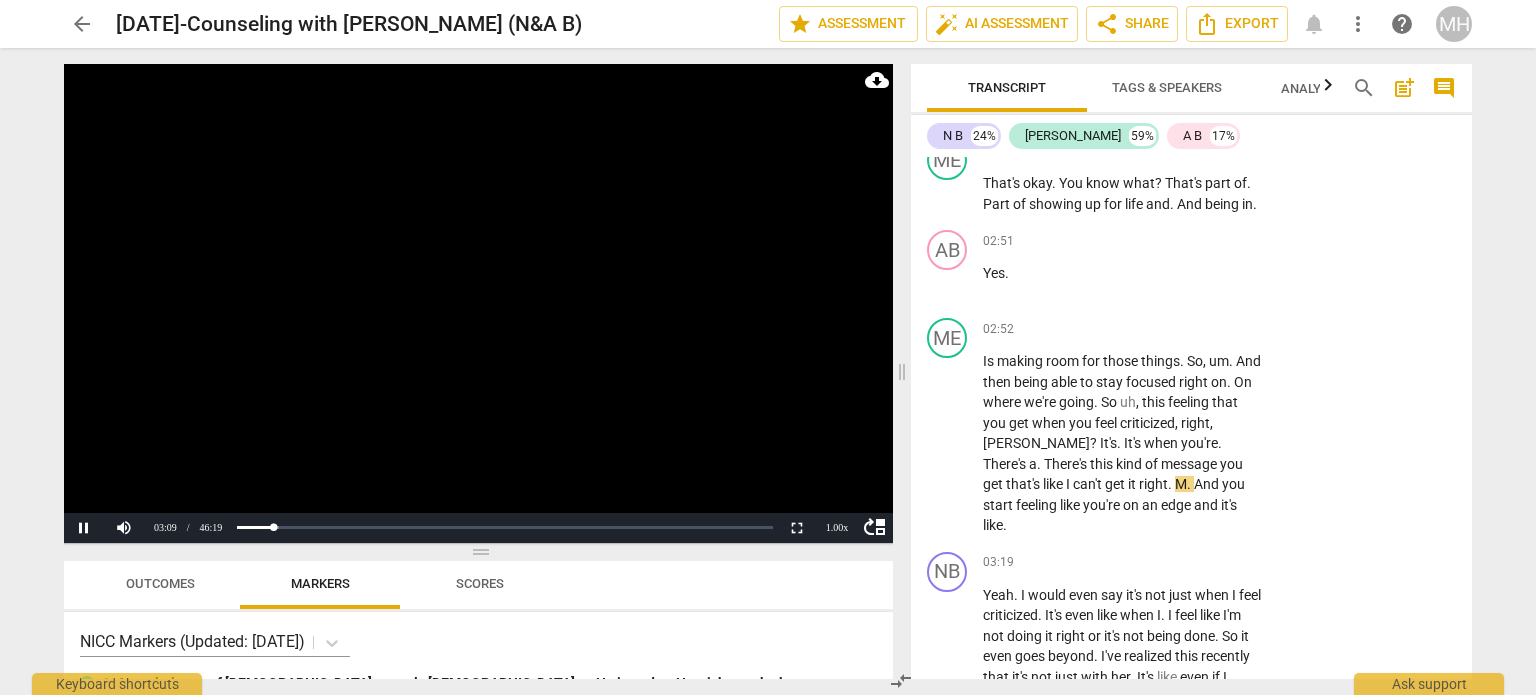 scroll, scrollTop: 3504, scrollLeft: 0, axis: vertical 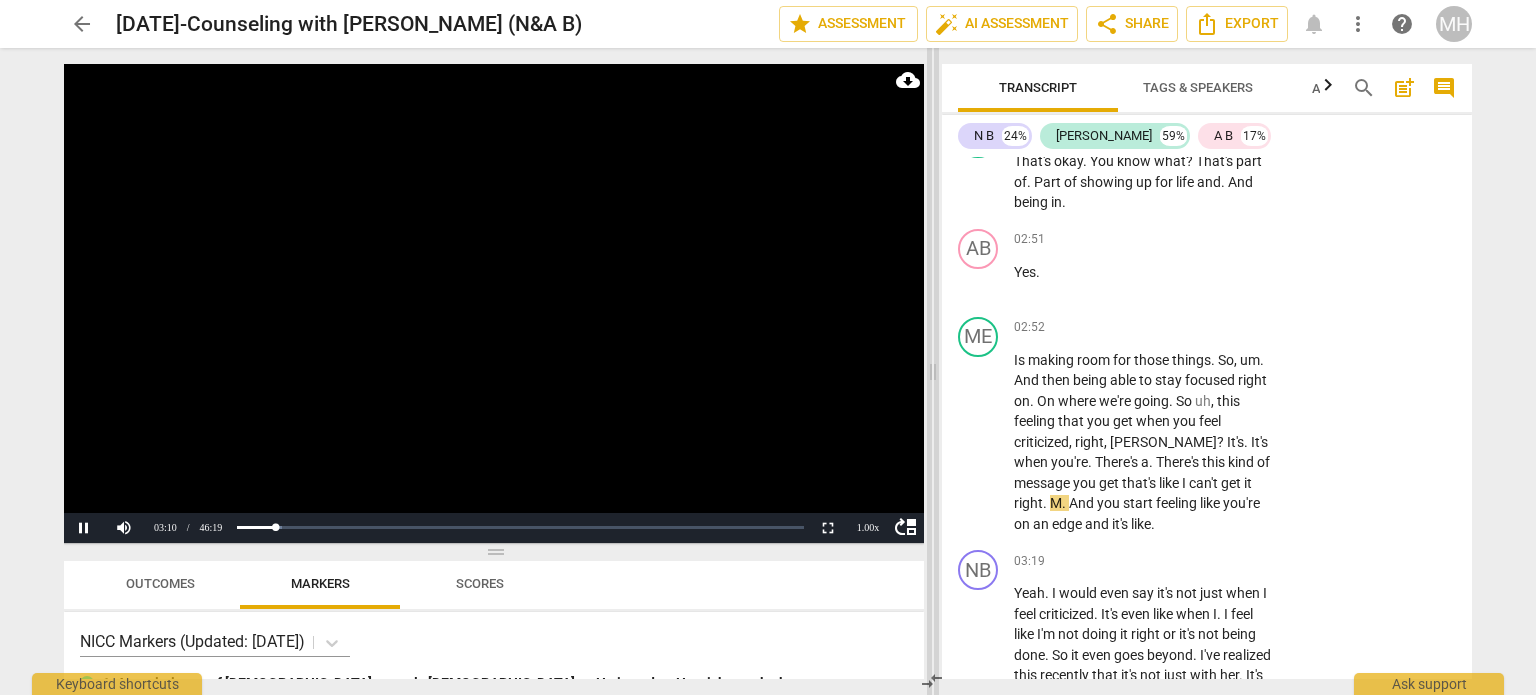 drag, startPoint x: 848, startPoint y: 375, endPoint x: 934, endPoint y: 361, distance: 87.13208 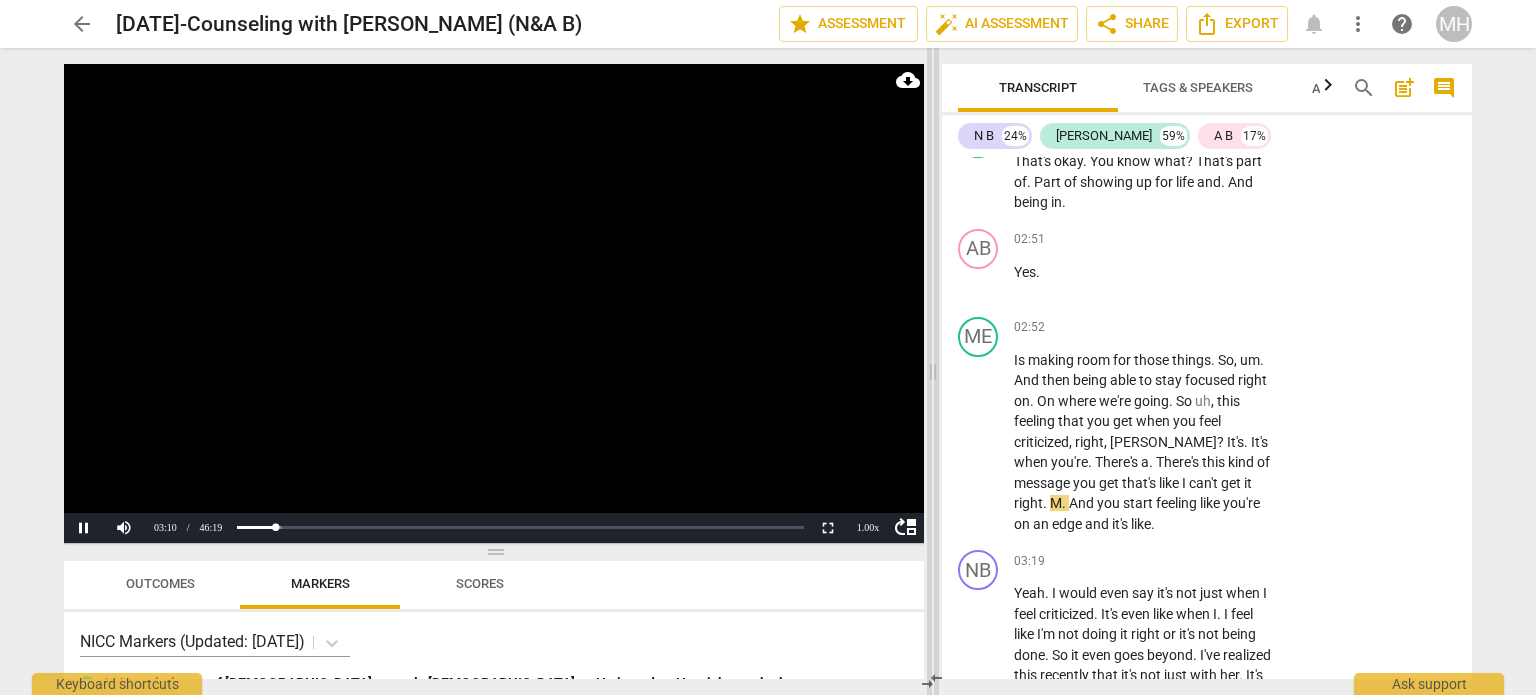 click at bounding box center (933, 371) 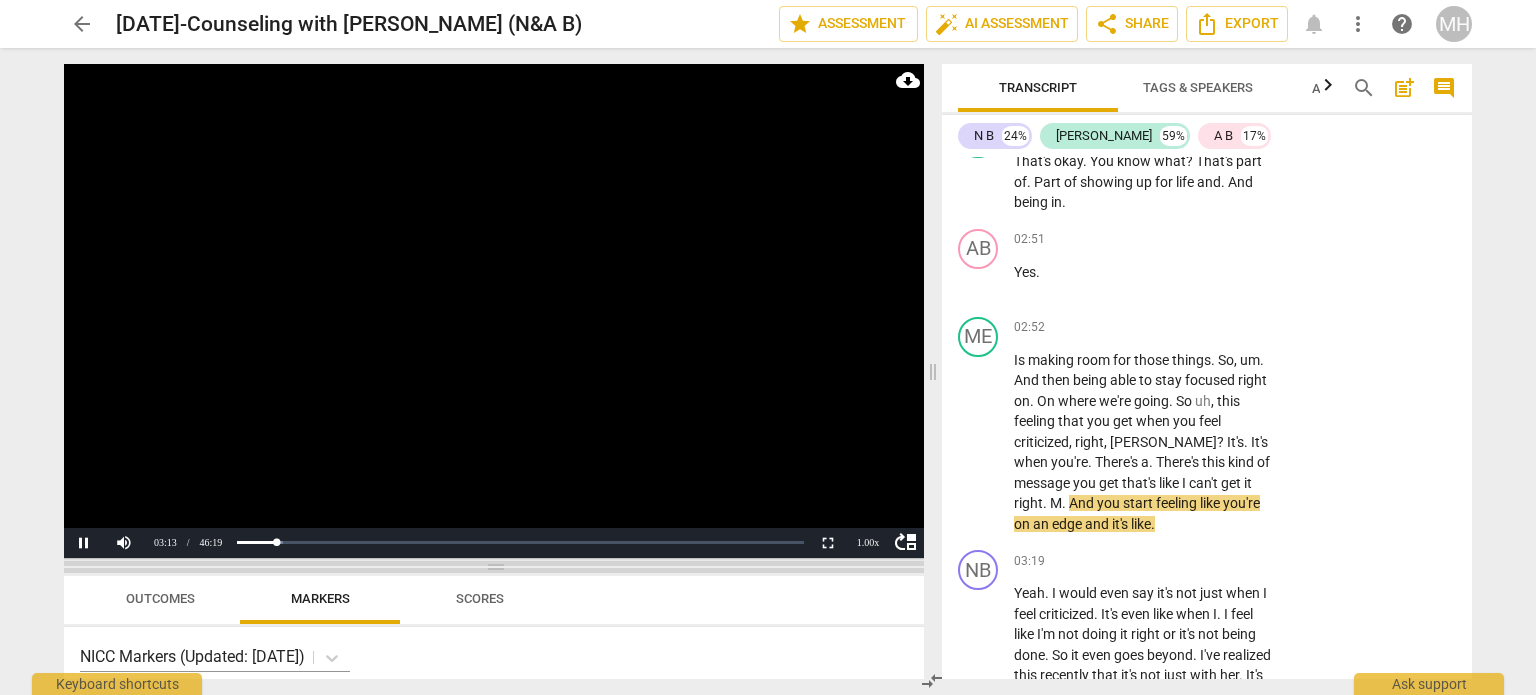 drag, startPoint x: 507, startPoint y: 547, endPoint x: 508, endPoint y: 563, distance: 16.03122 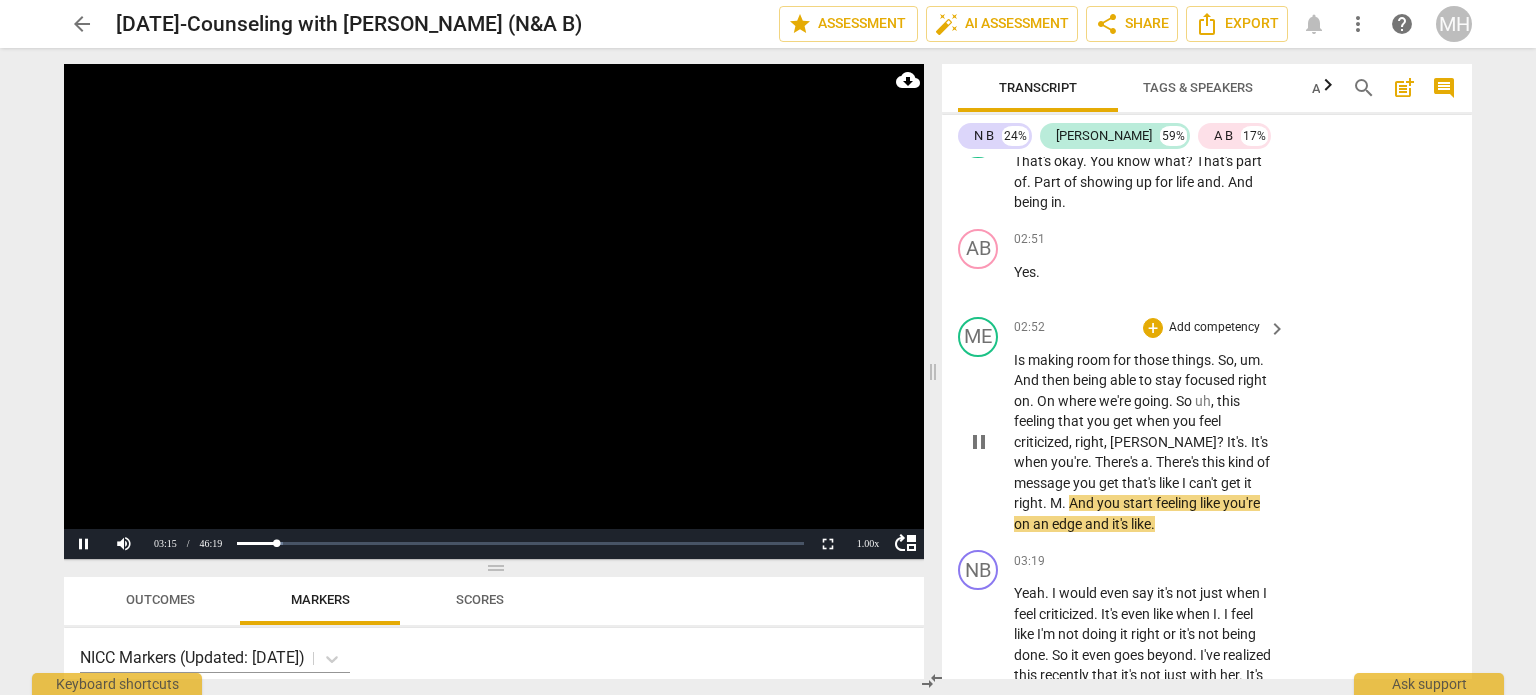 click on "Add competency" at bounding box center [1214, 328] 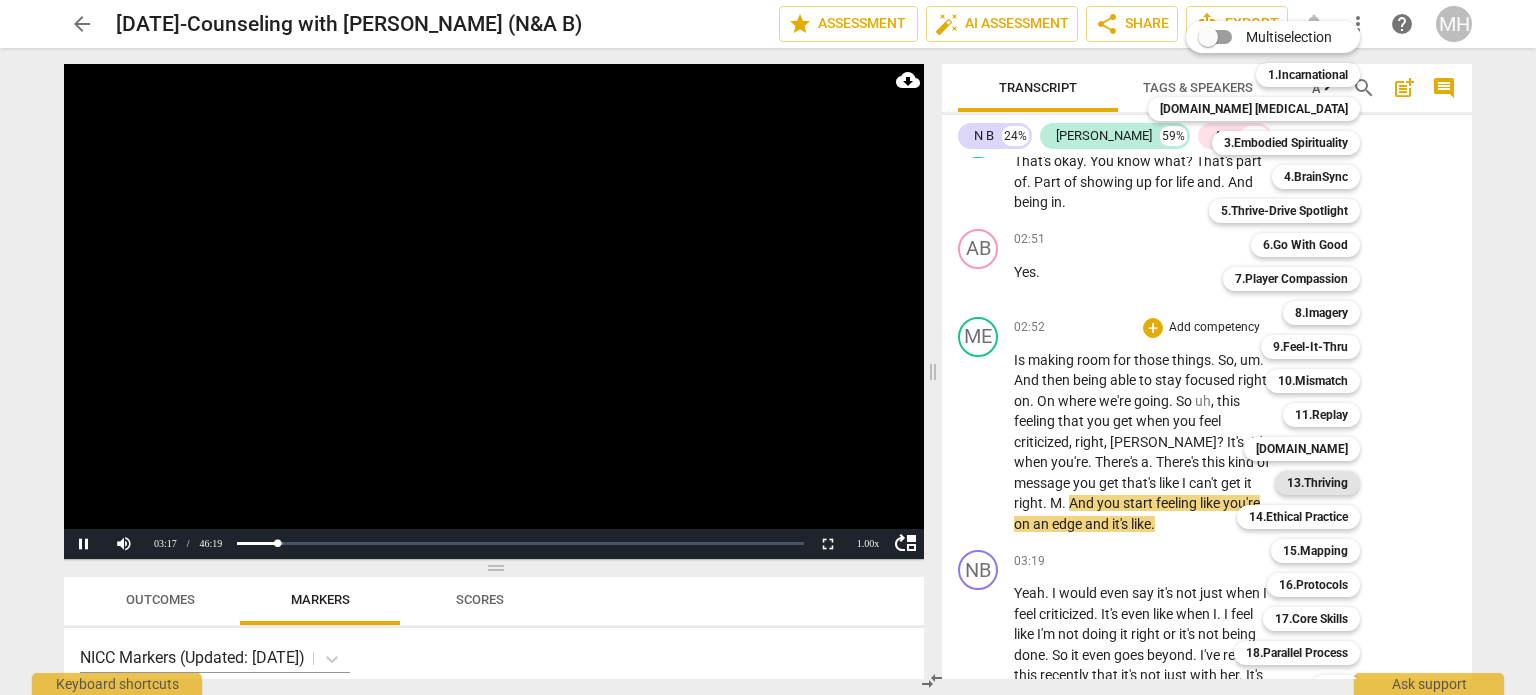 scroll, scrollTop: 59, scrollLeft: 0, axis: vertical 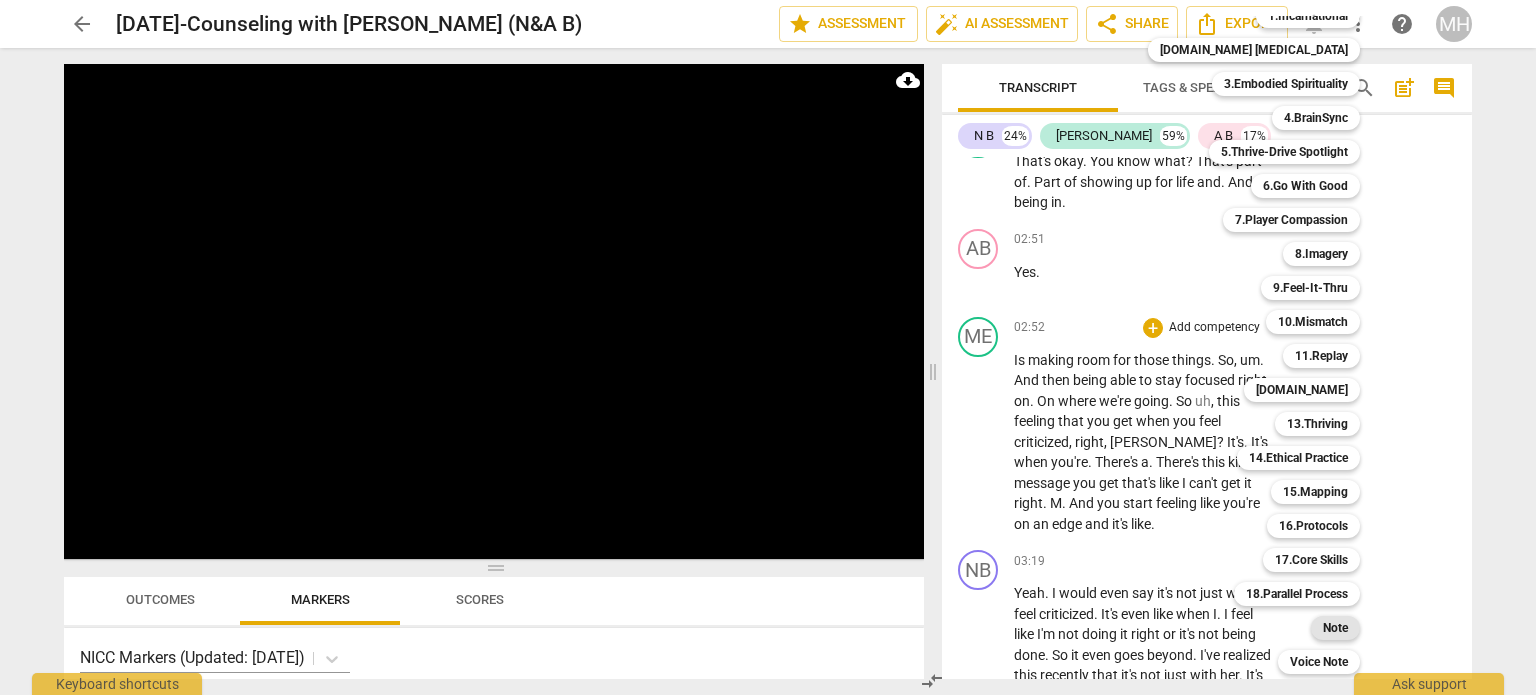 click on "Note" at bounding box center (1335, 628) 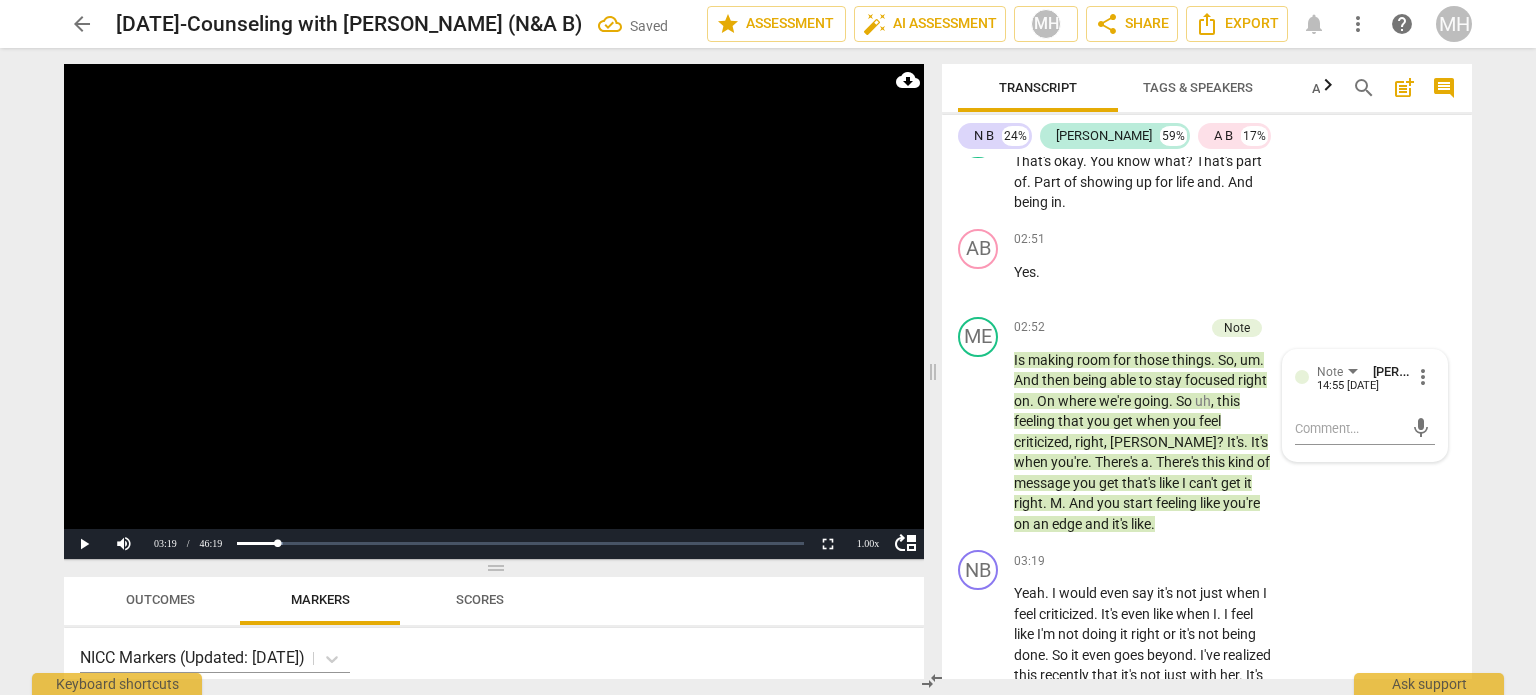 click on "NB play_arrow pause 03:19 + Add competency keyboard_arrow_right Yeah .   I   would   even   say   it's   not   just   when   I   feel   criticized .   It's   even   like   when   I .   I   feel   like   I'm   not   doing   it   right   or   it's   not   being   done .   So   it   even   goes   beyond .   I've   realized   this   recently   that   it's   not   just   with   her .   It's   like   even   if   I .   Even   if   I'm   doing   the   wrong   thing   at   work   or   at   church   or .   You   know   what   I   mean ?   Like ,   it   just   like   it .   It   is   like   it's   debilitating   and   I'm   like ,   oh   my   gosh .   Like   what's   wrong   with   me ?   Like ,   this   is ,   uh .   You   know ,   this   shouldn't   be   this   hard .   And ." at bounding box center (1207, 689) 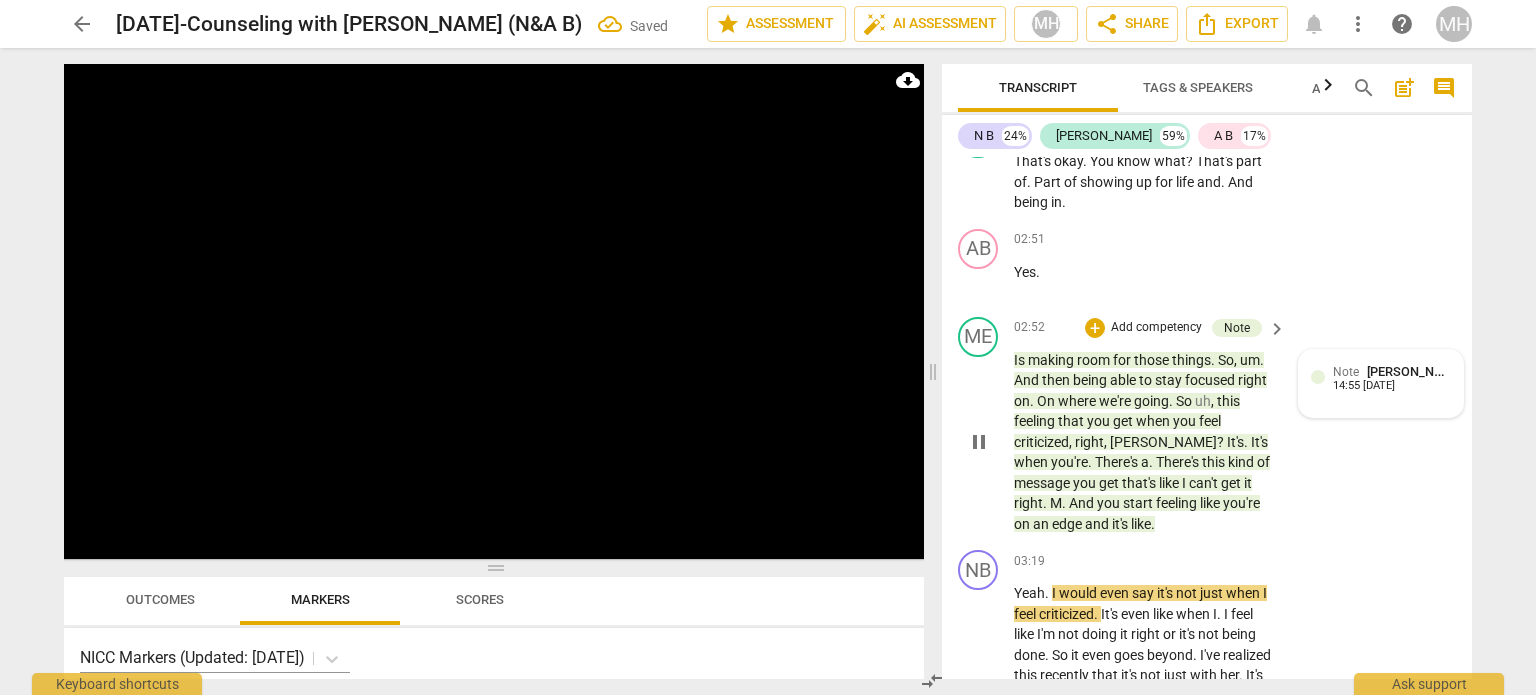 click on "Note Megan Hughes 14:55 07-23-2025" at bounding box center (1381, 383) 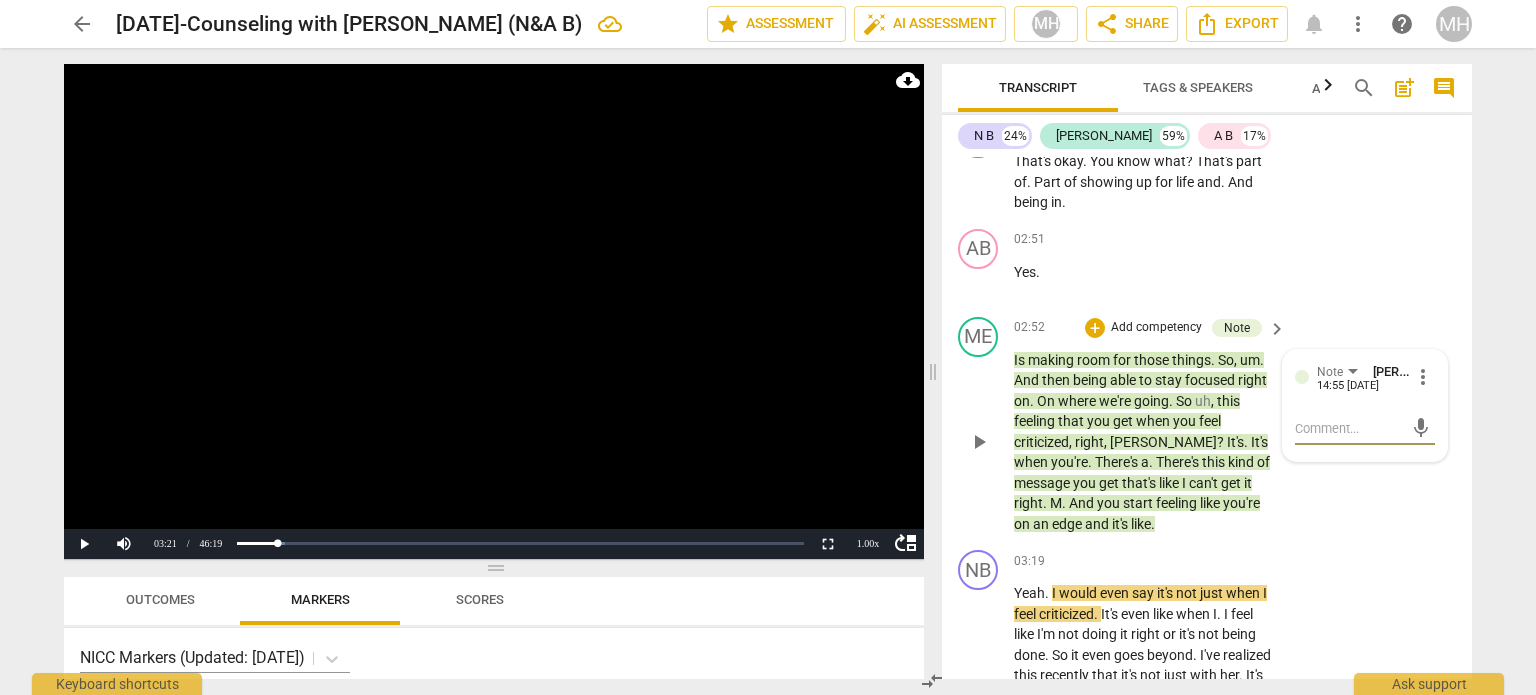 type on "h" 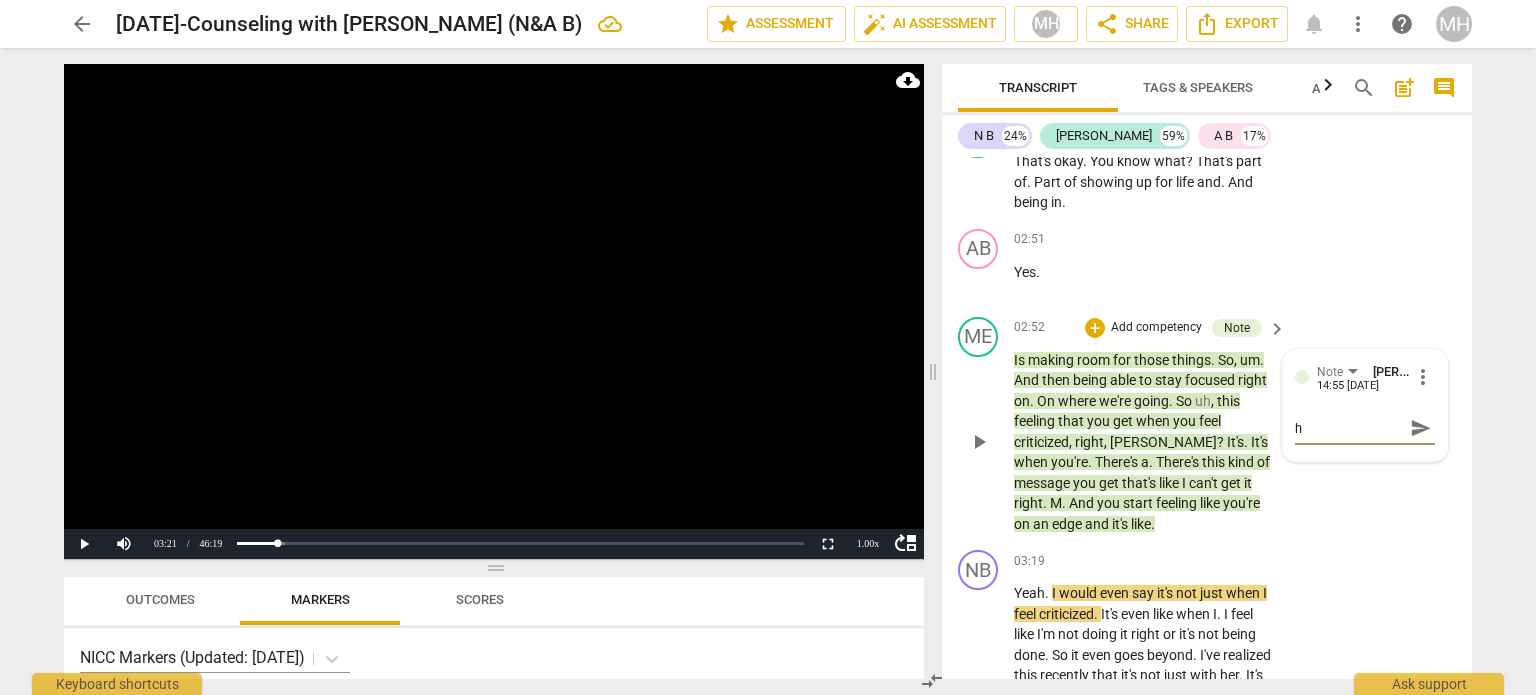 type on "he" 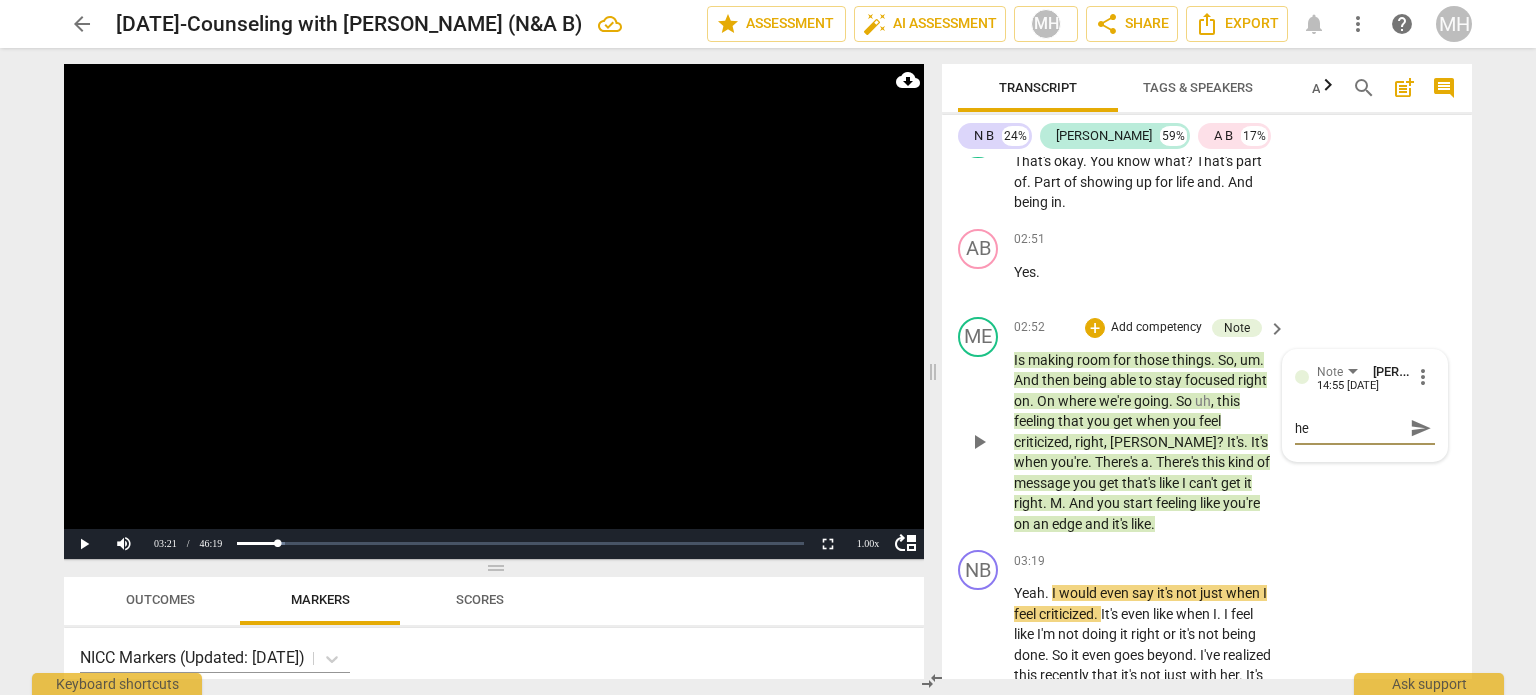 type on "hei" 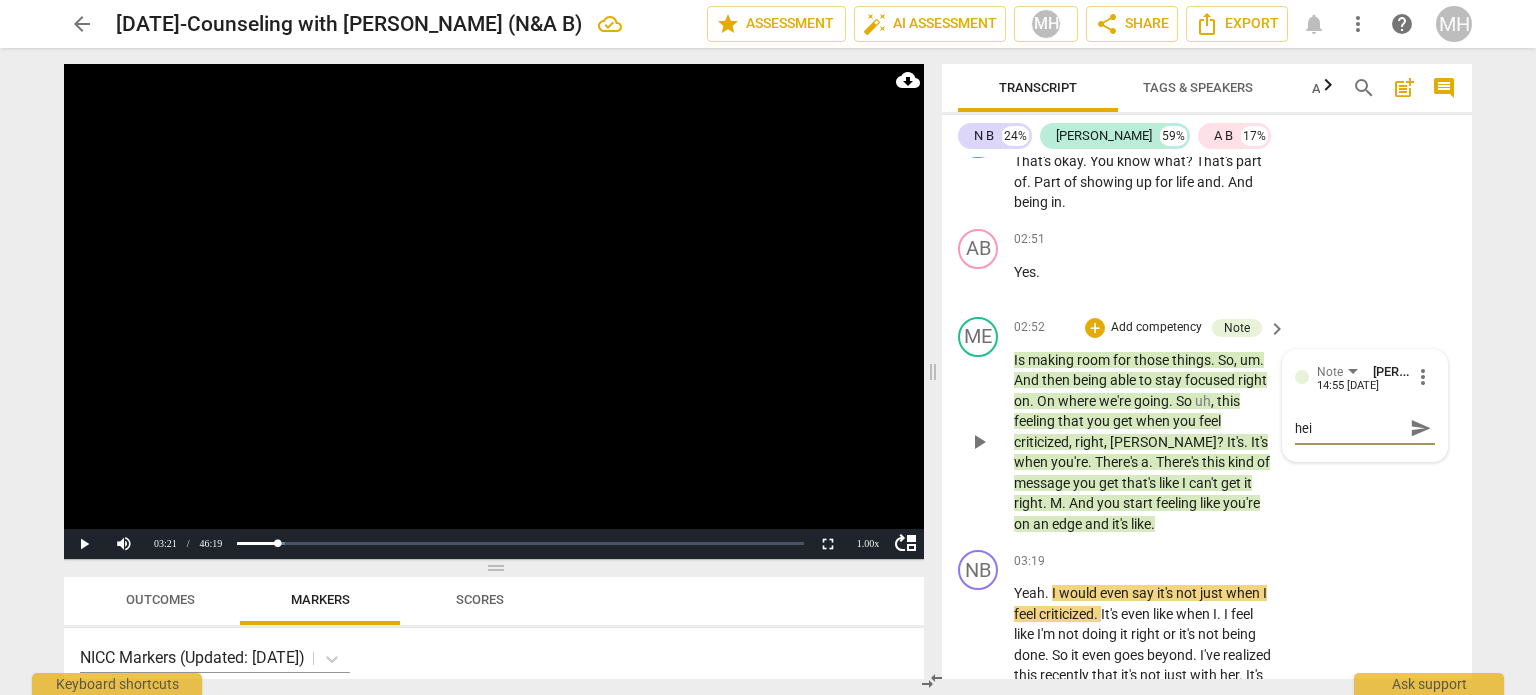 type on "heig" 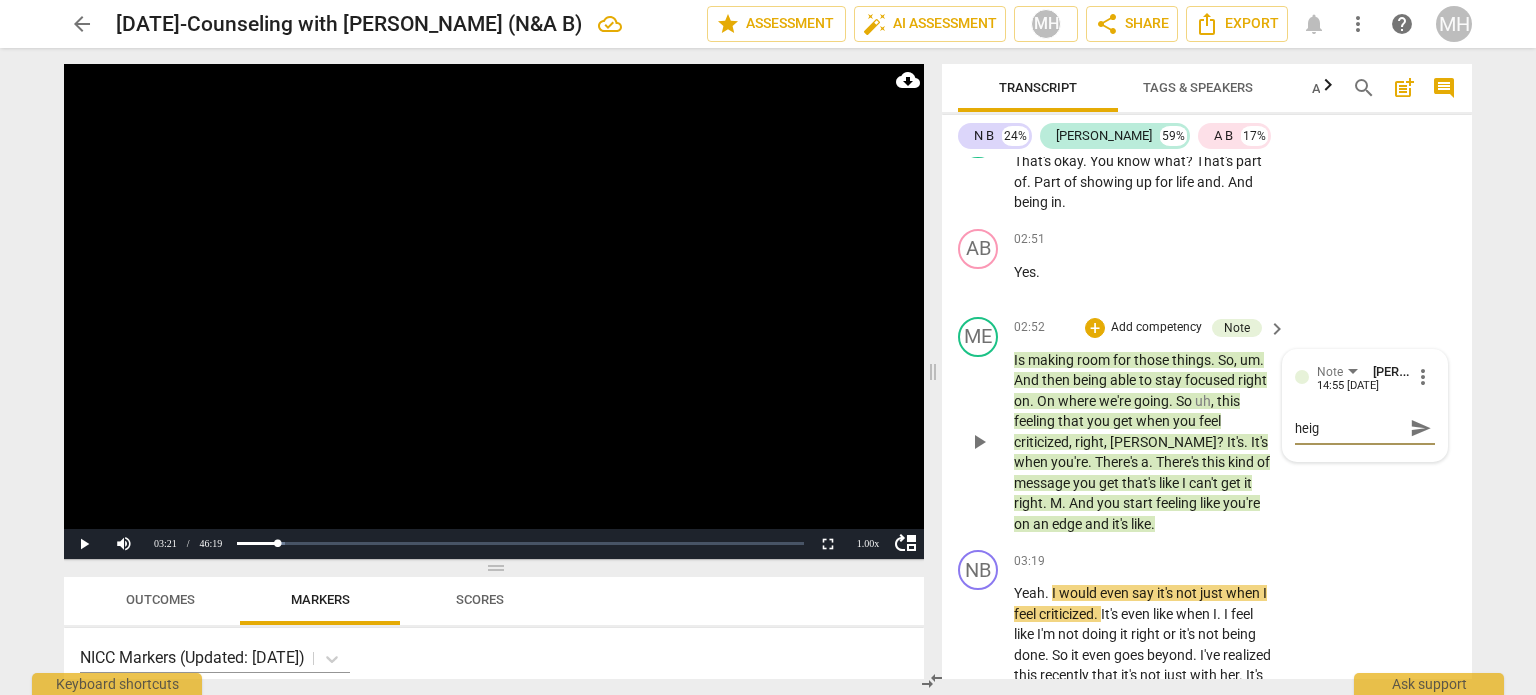 type on "heigh" 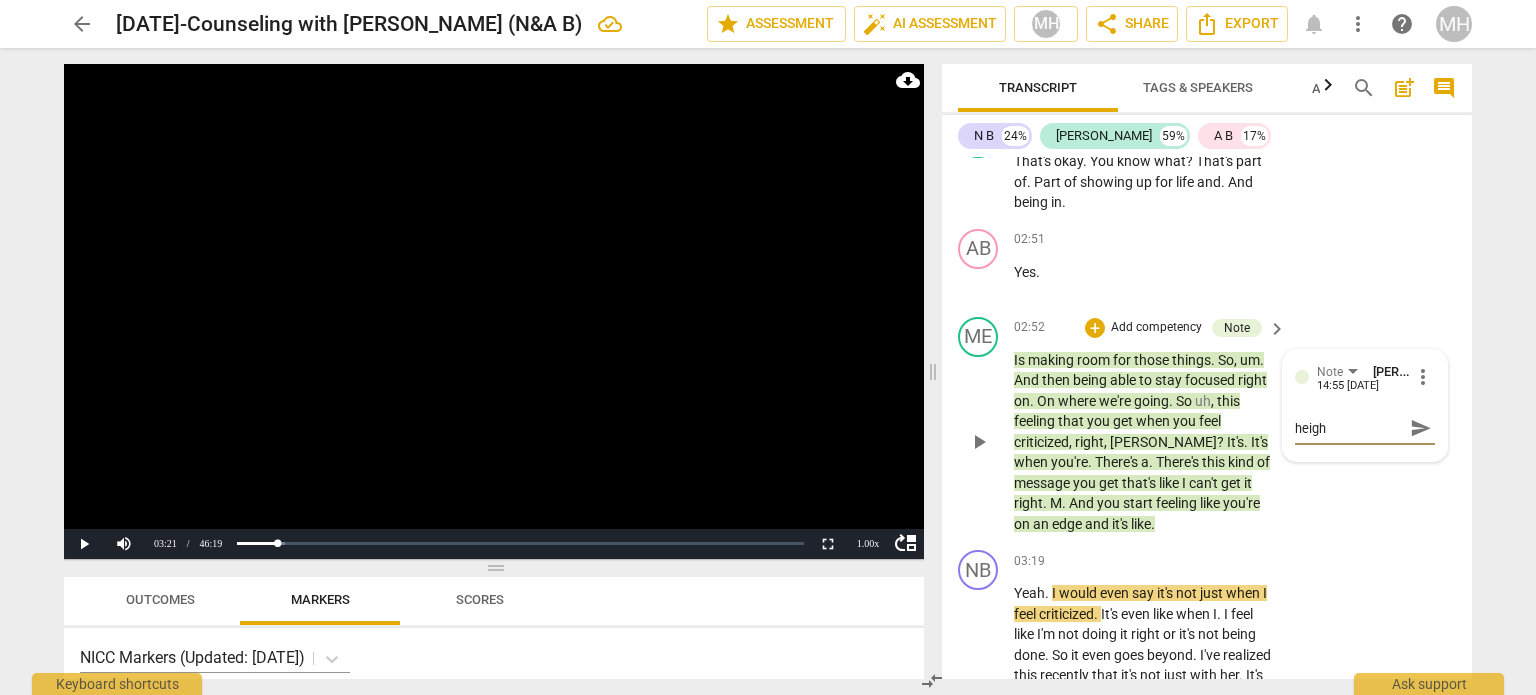 type on "height" 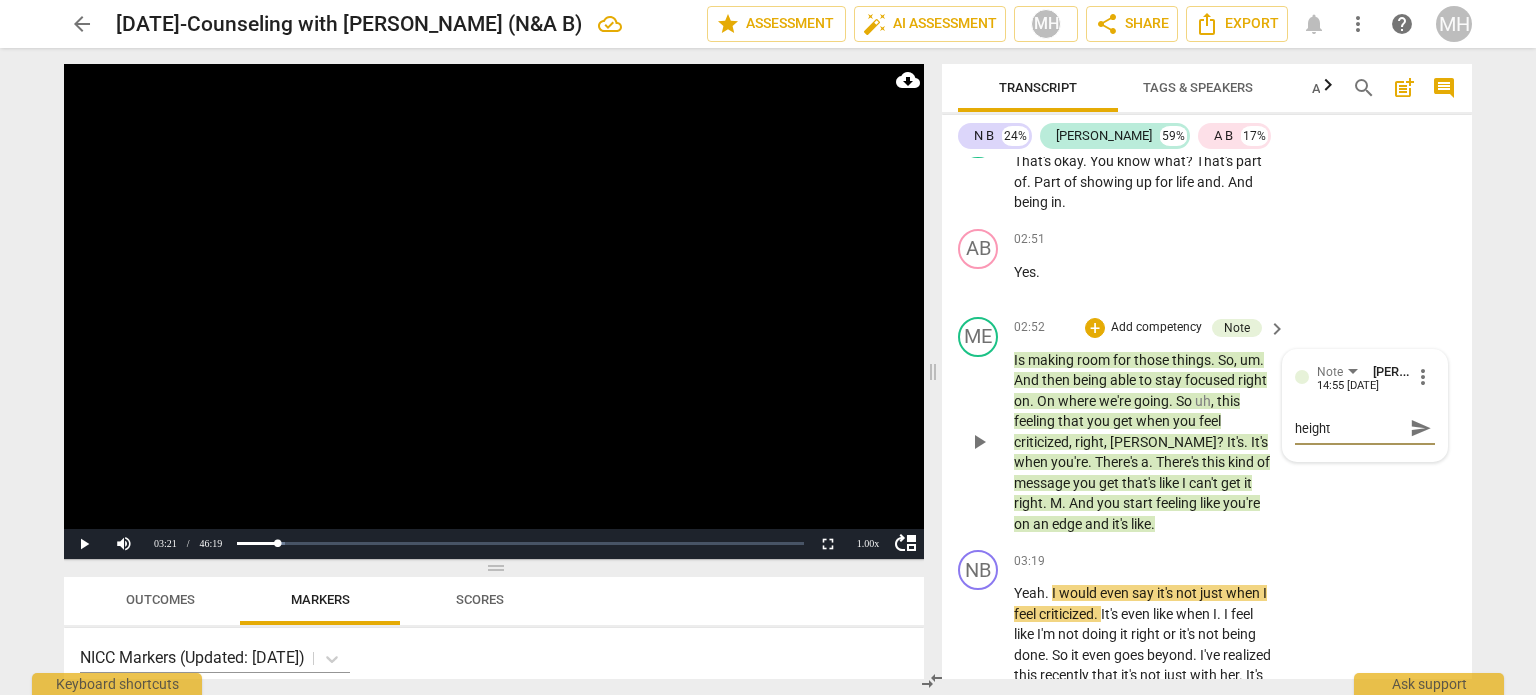 type on "heighte" 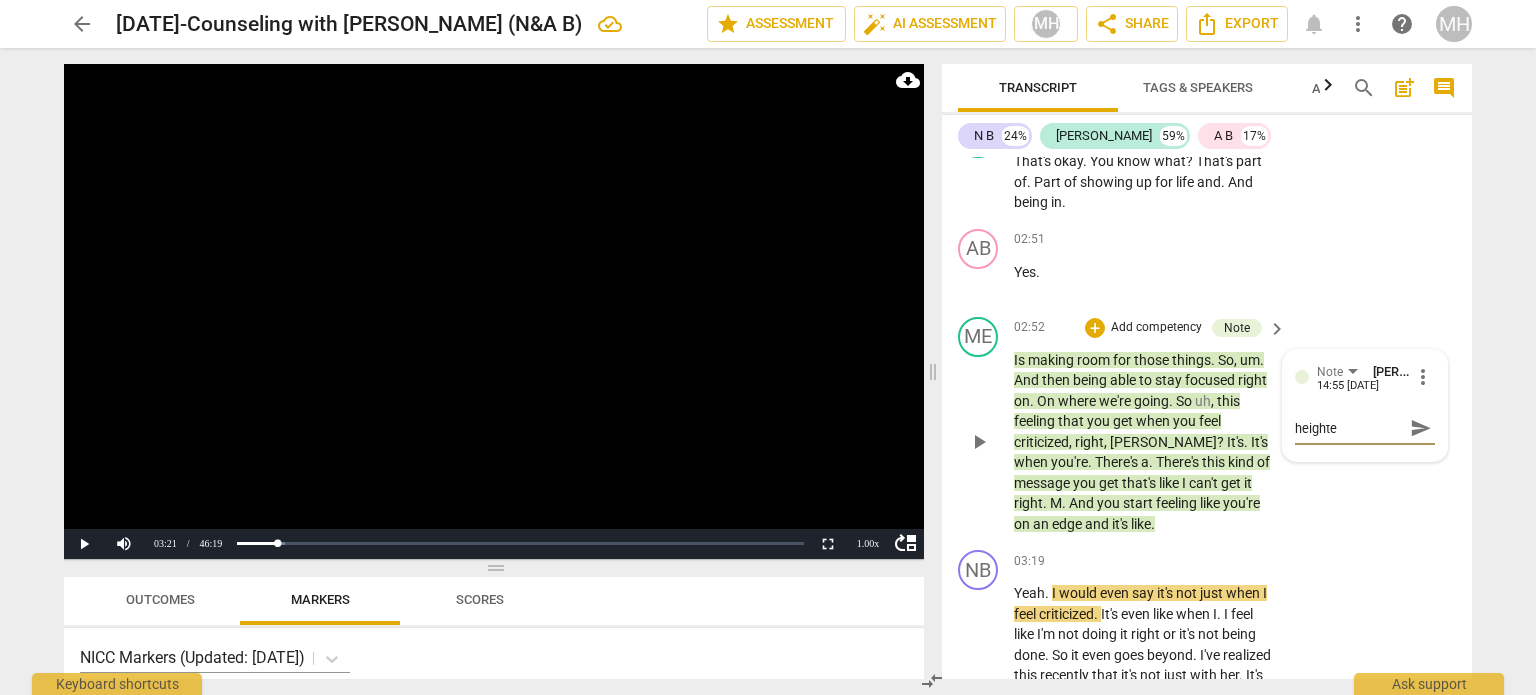 type on "heighten" 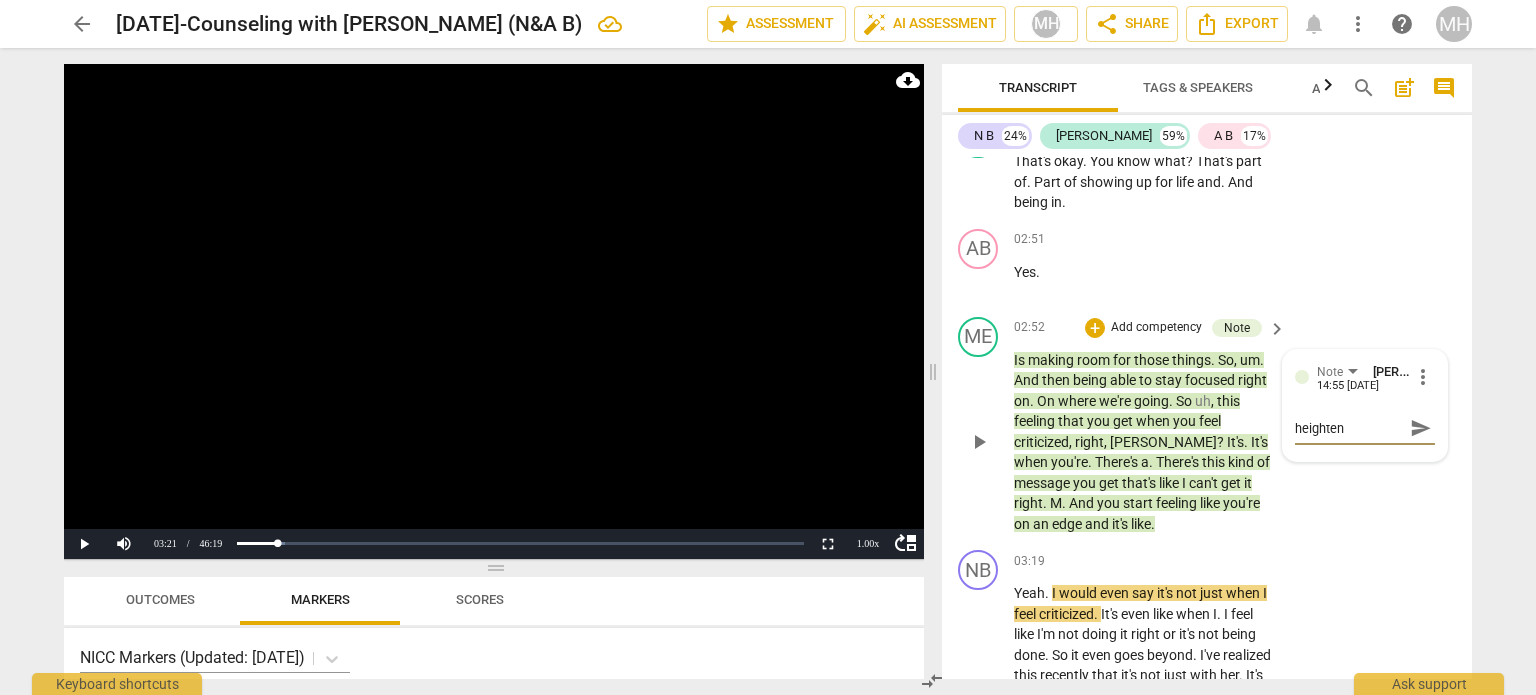 type on "heighteni" 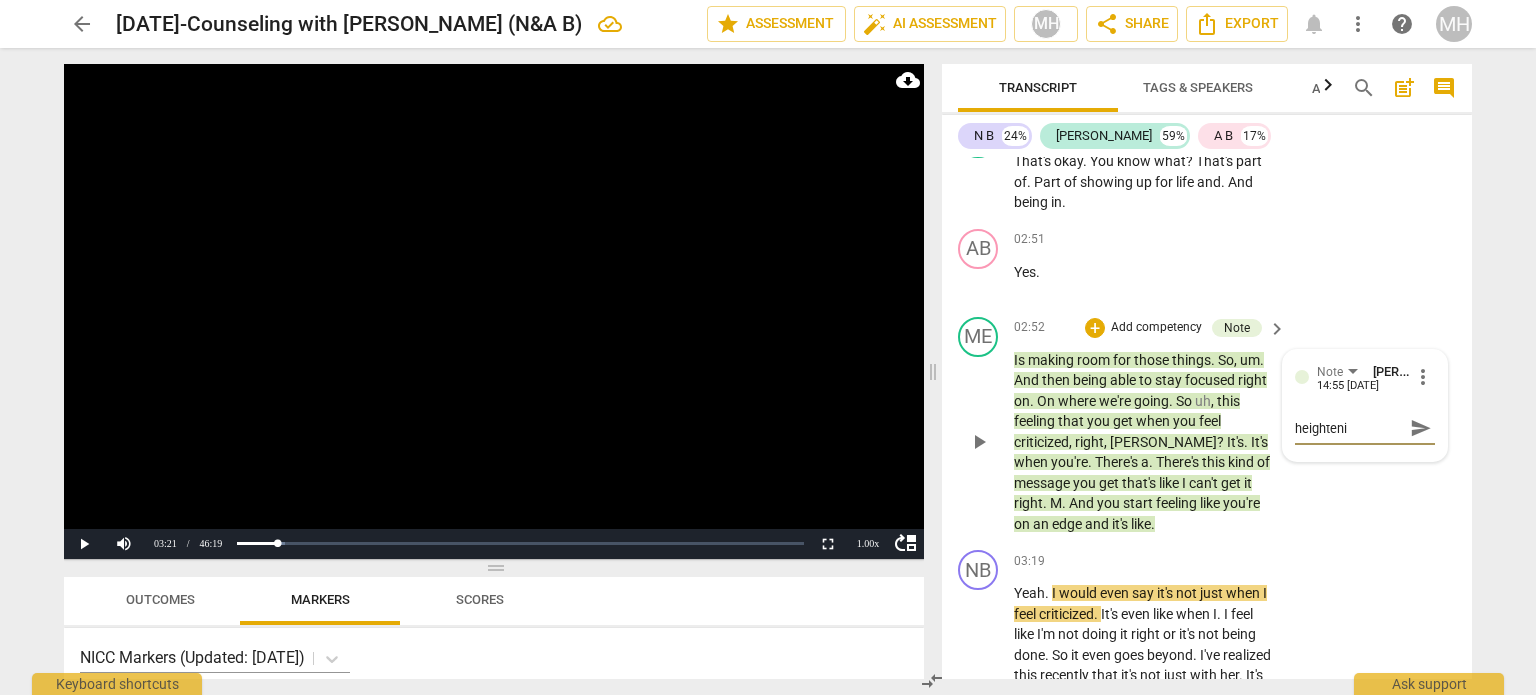 type on "heightenin" 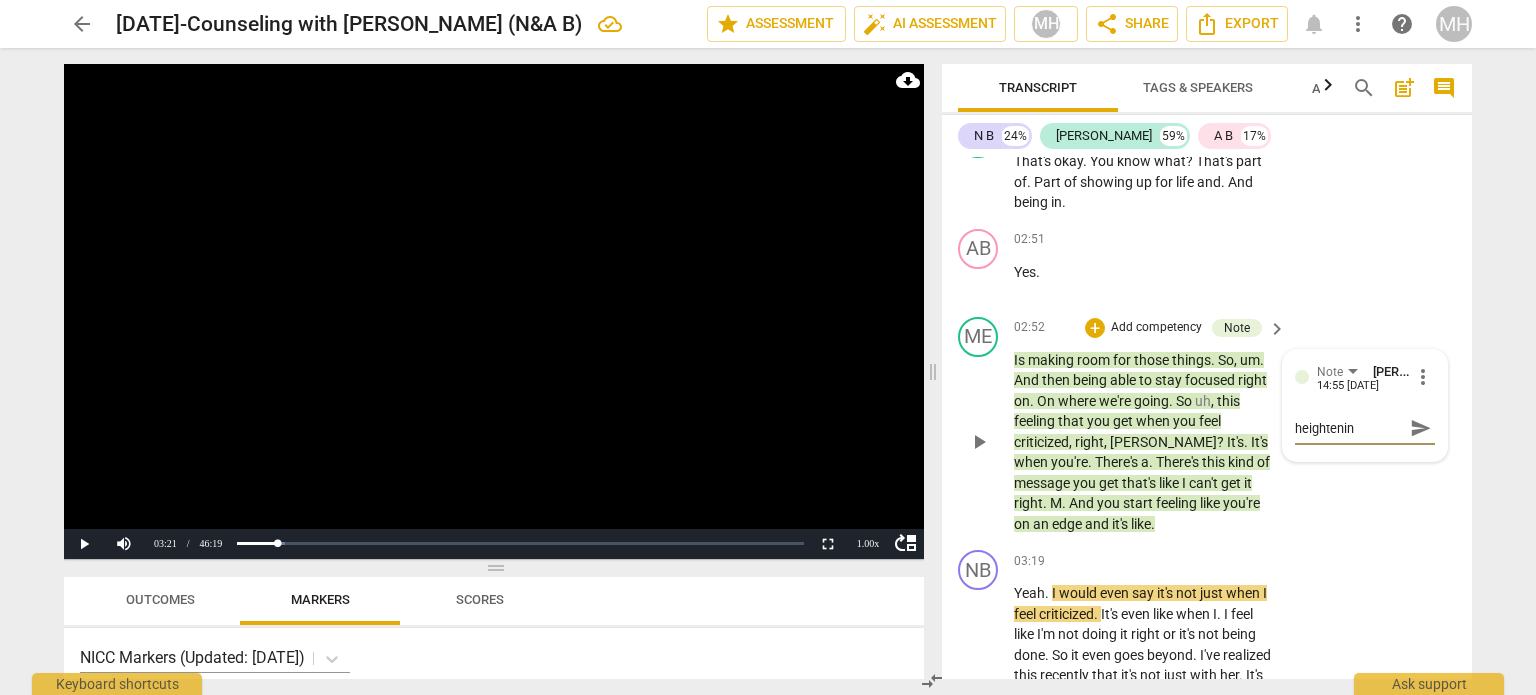 type on "heightening" 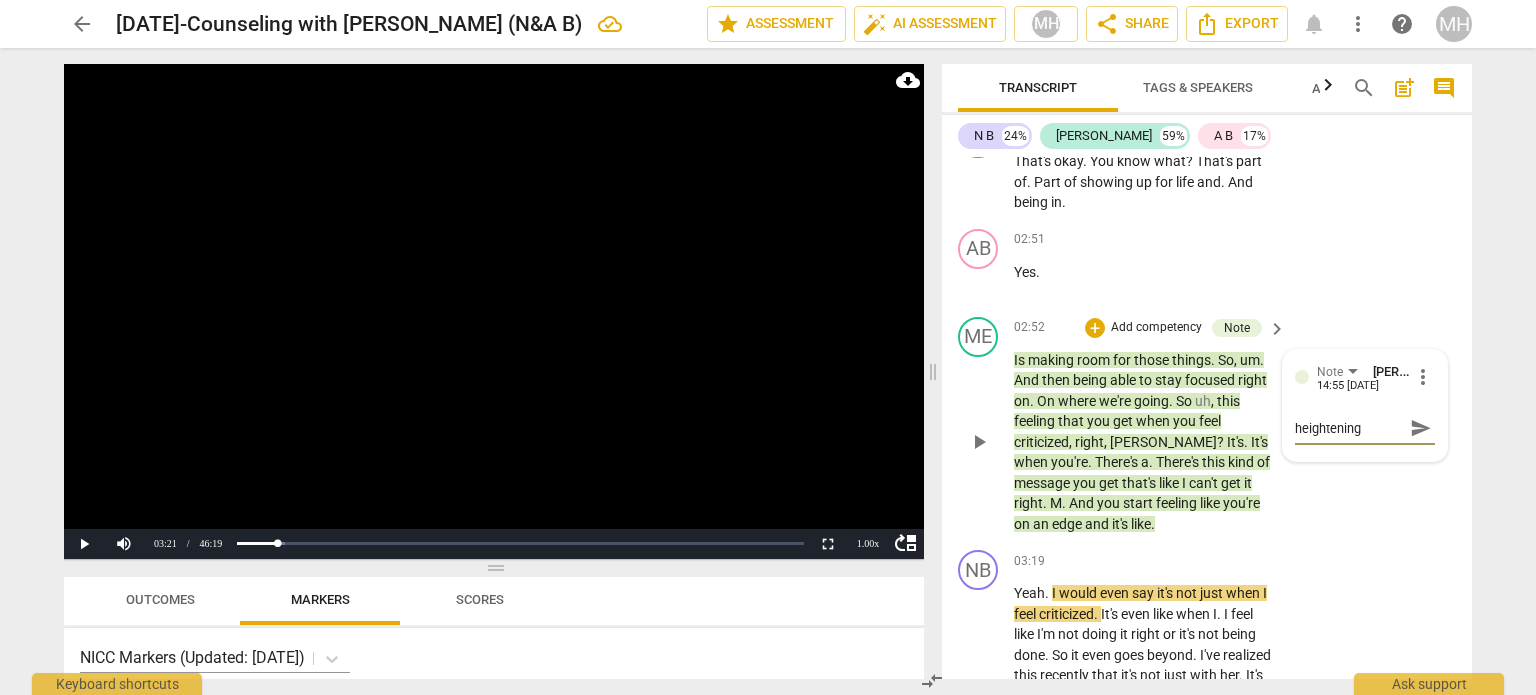 type on "heightening," 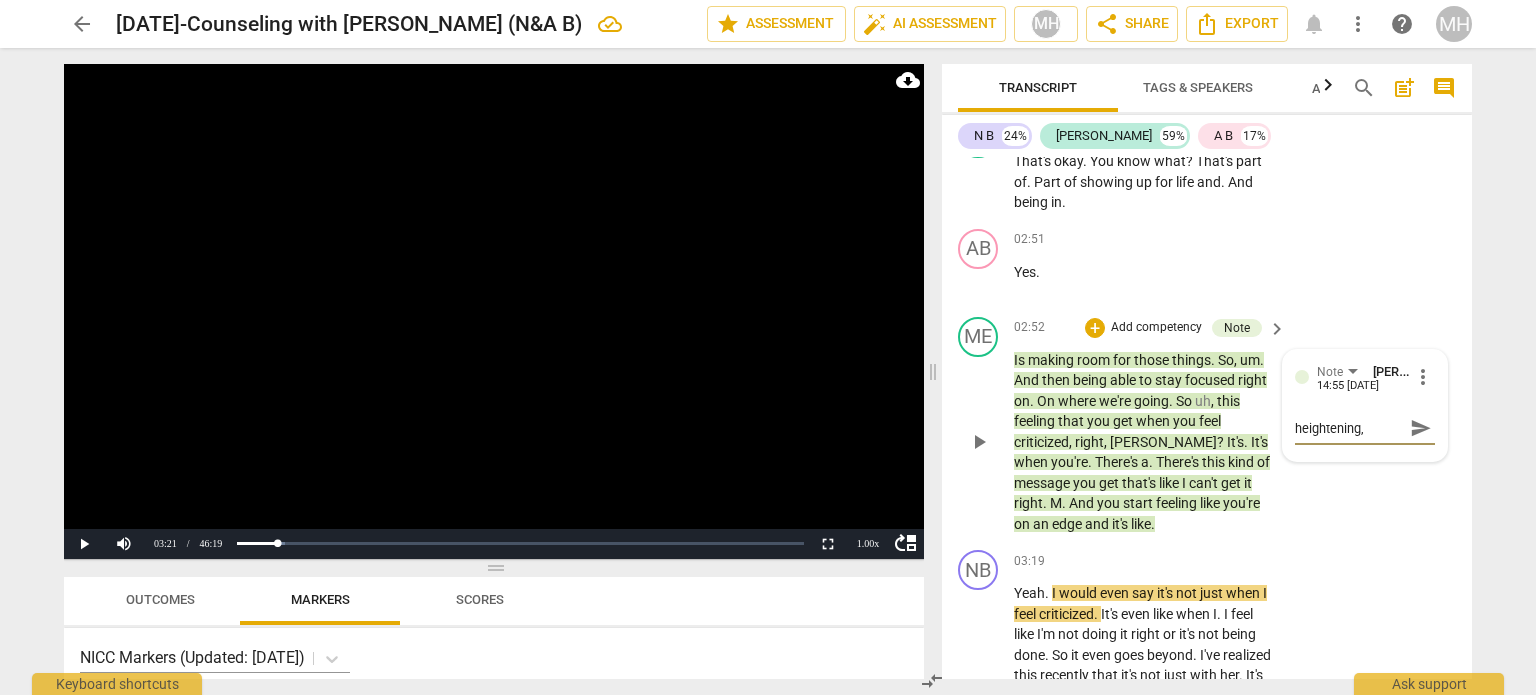 type on "heightening," 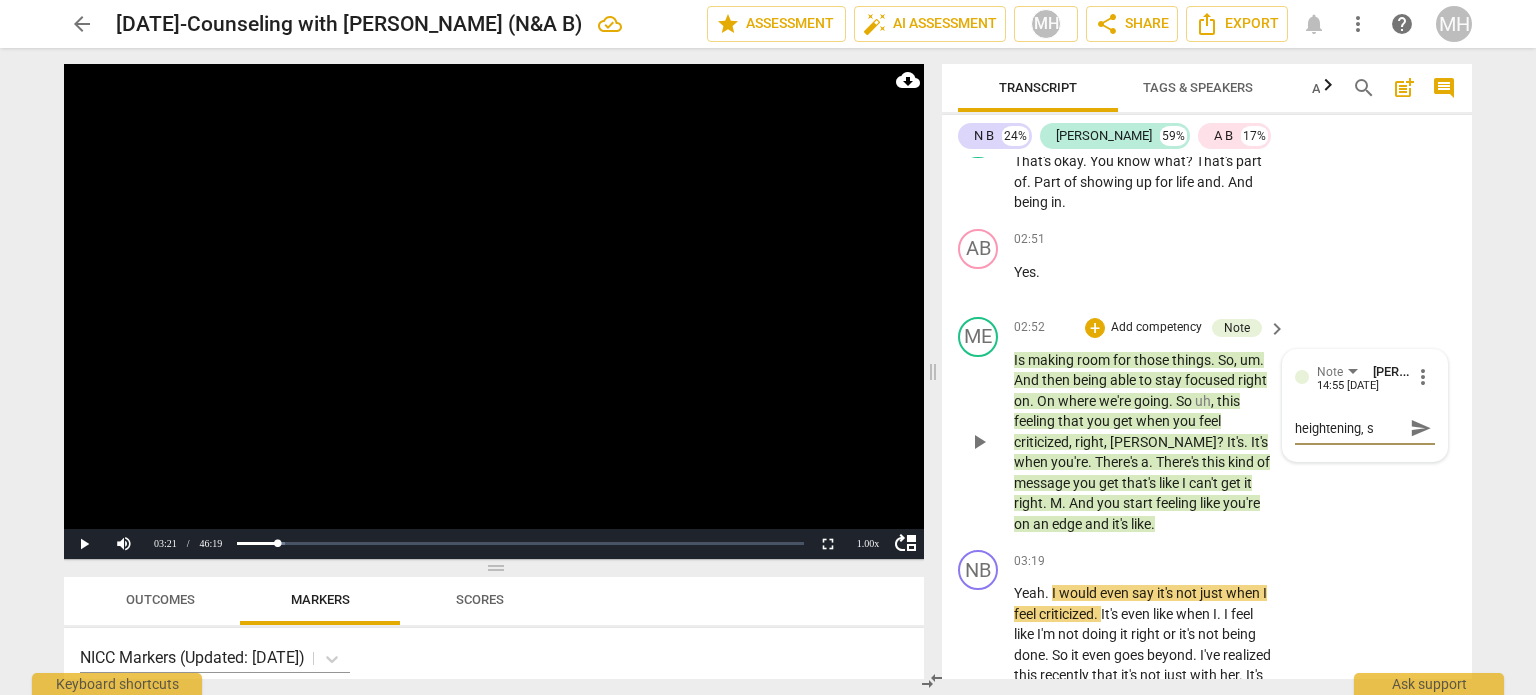 type on "heightening, st" 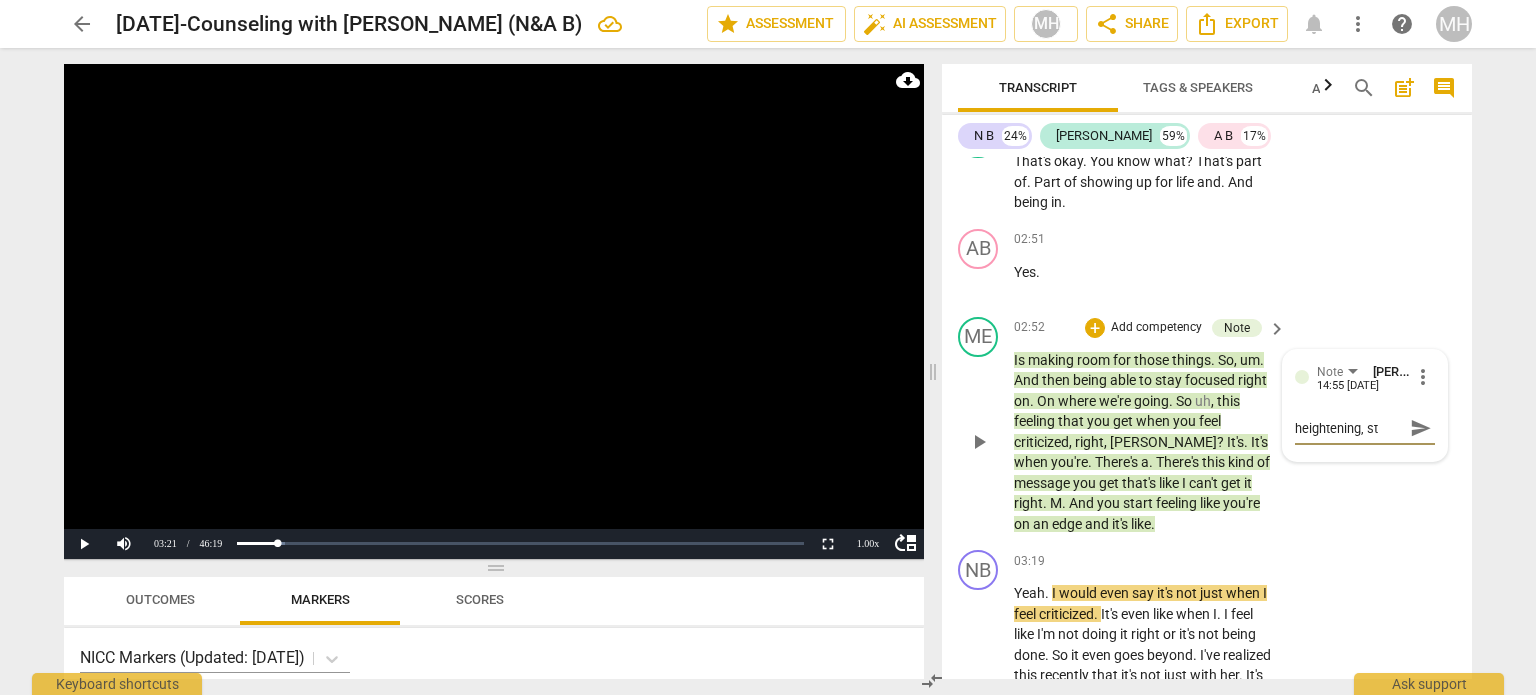 type on "heightening, ste" 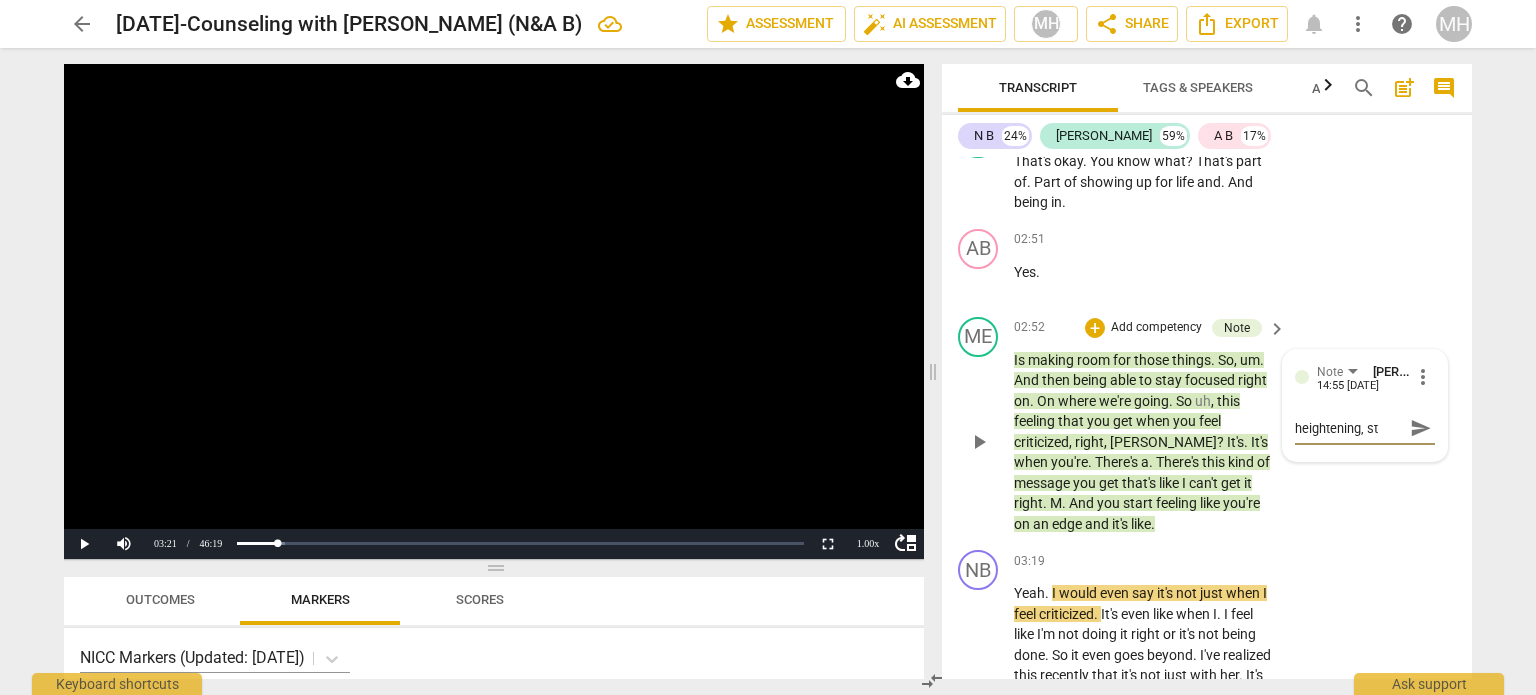 type on "heightening, ste" 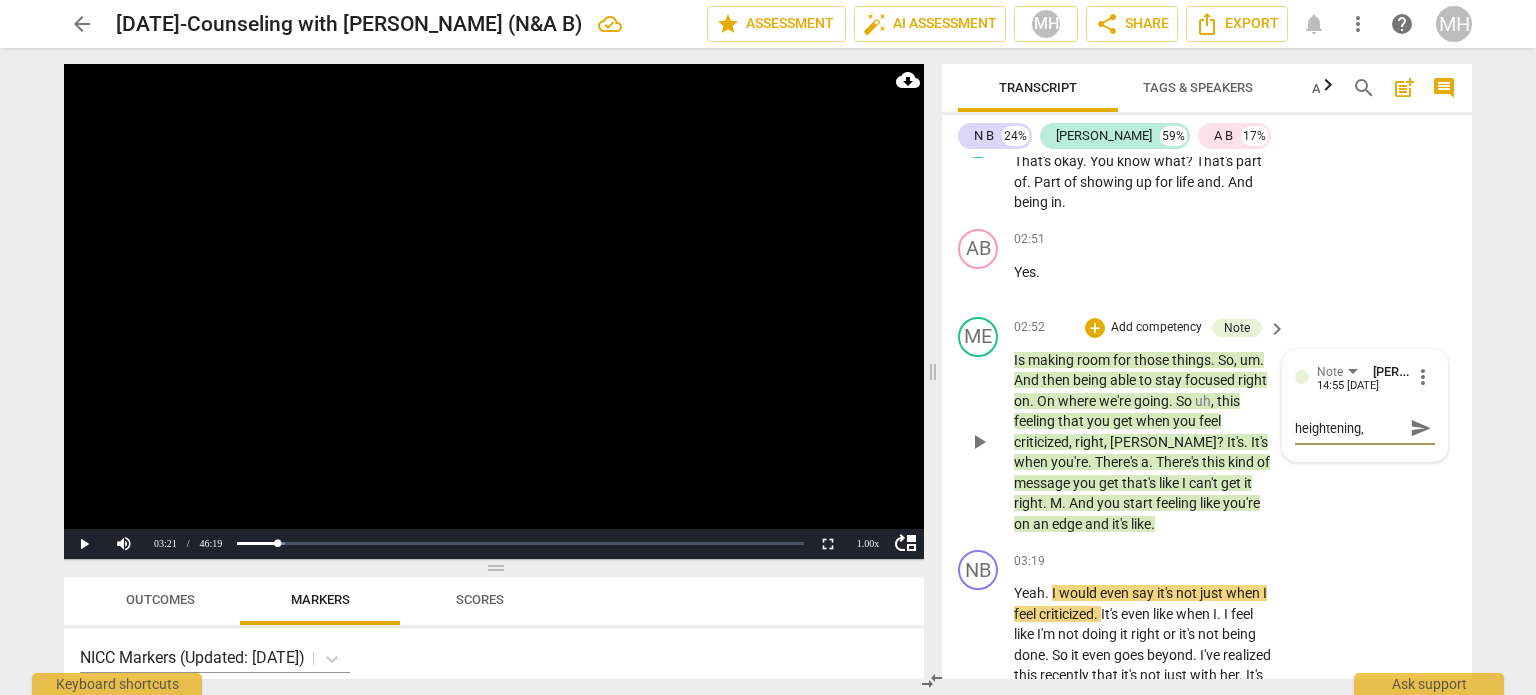 type on "heightening, step" 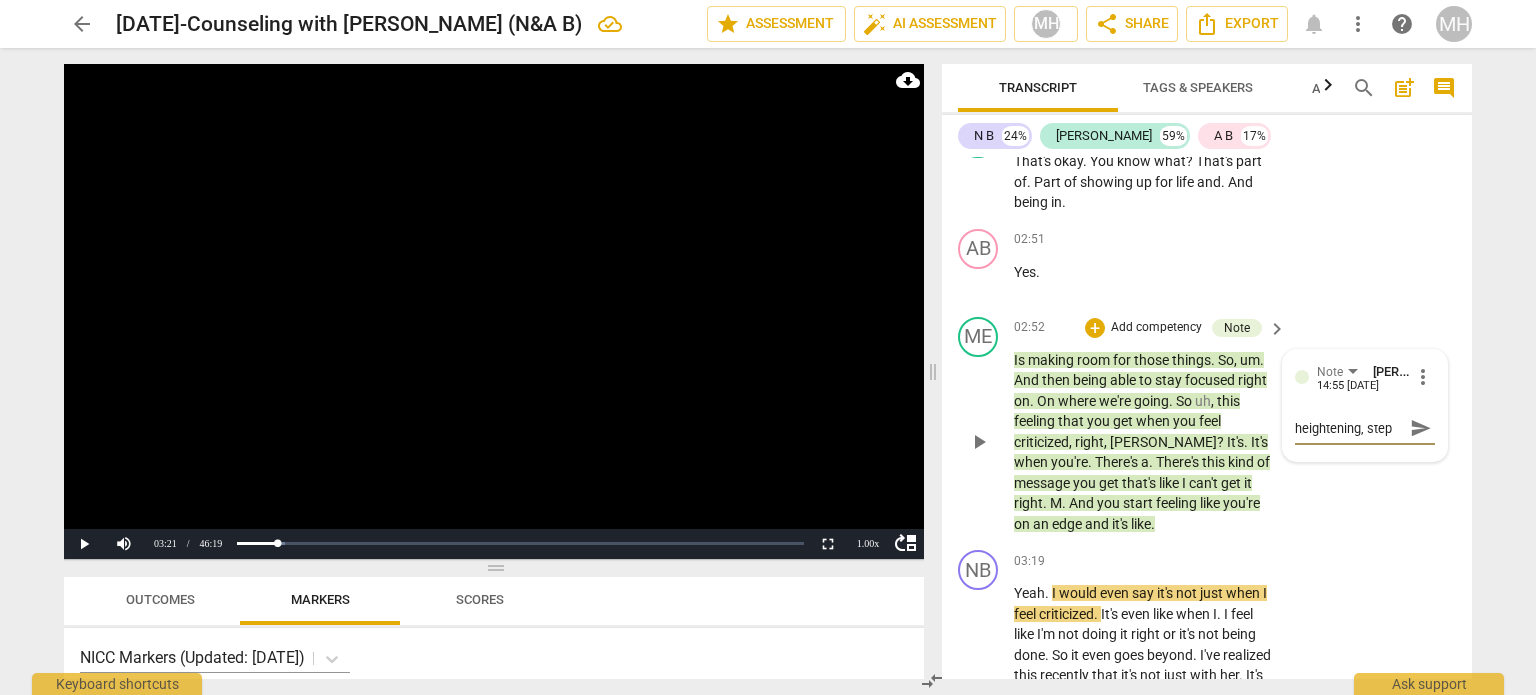 type on "heightening, ste" 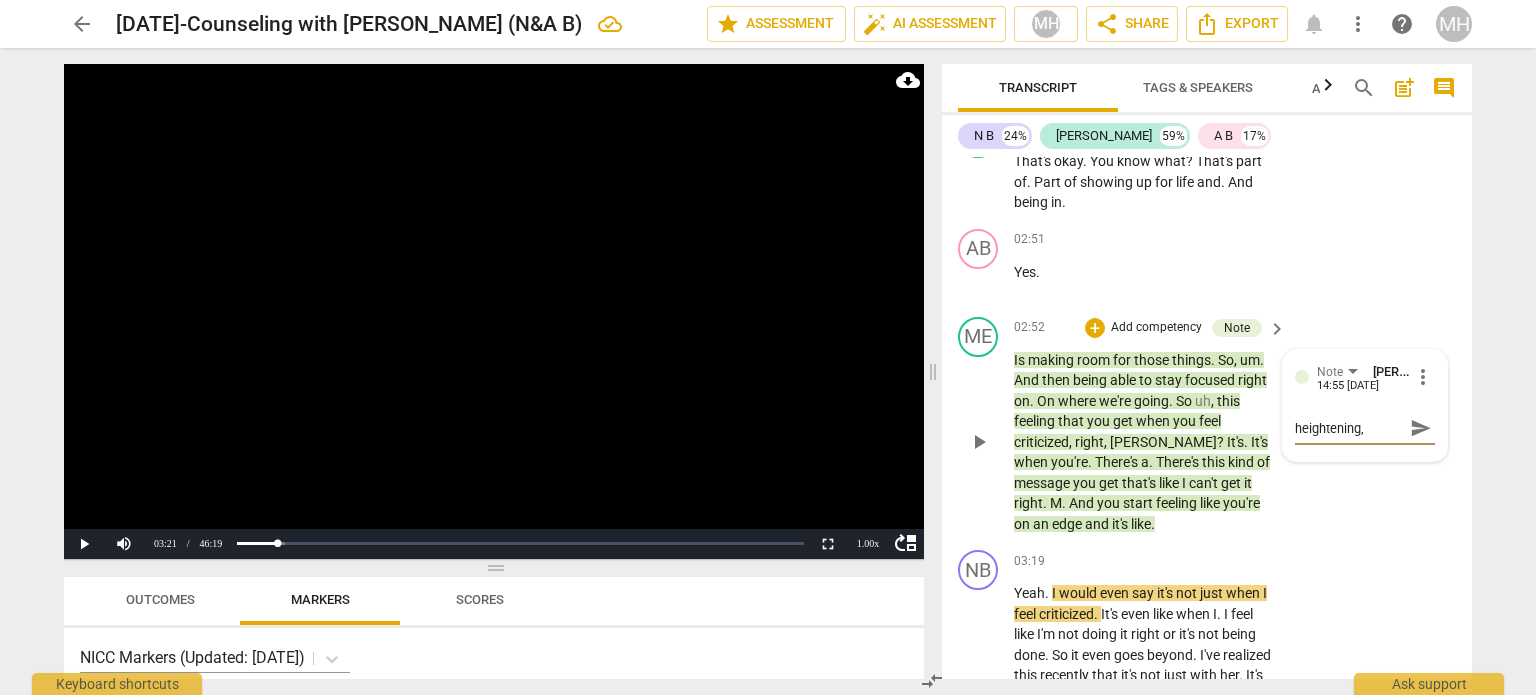 type on "heightening, st" 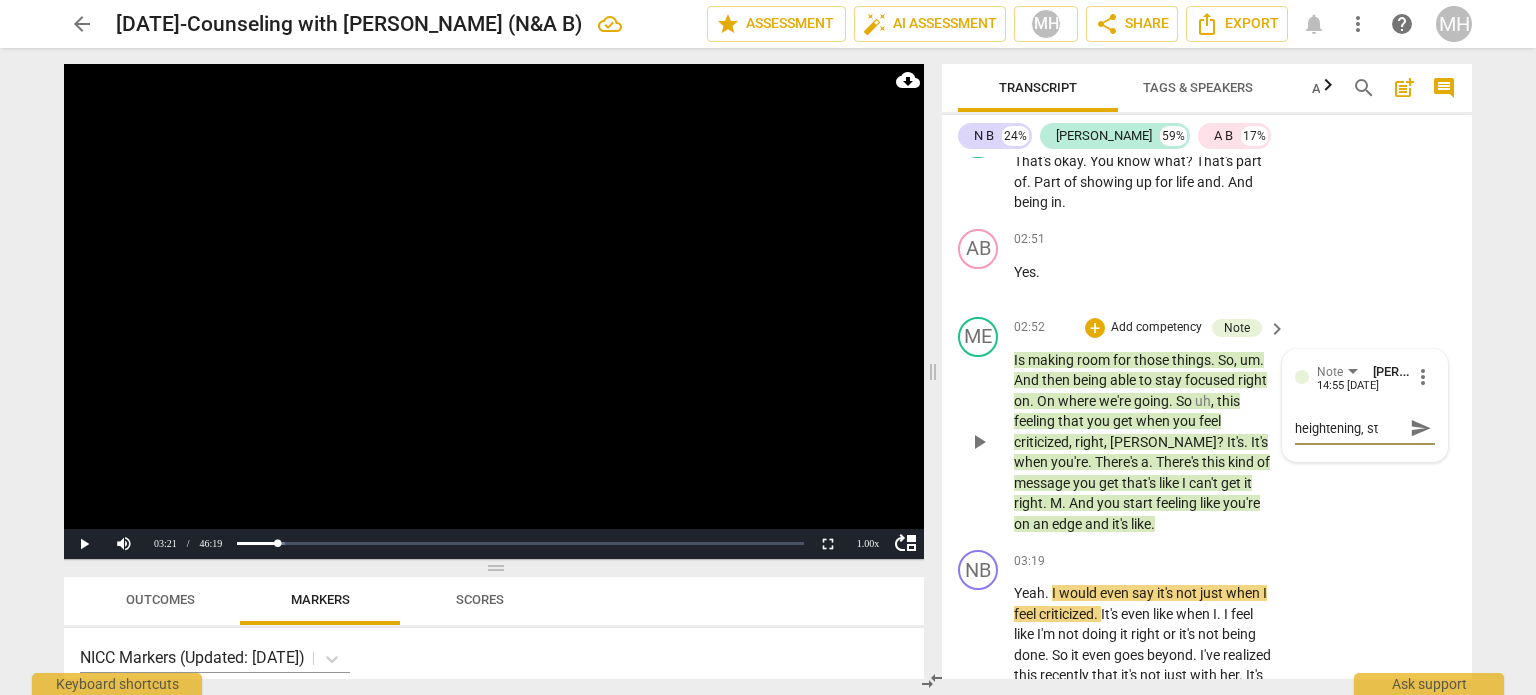 type on "heightening, s" 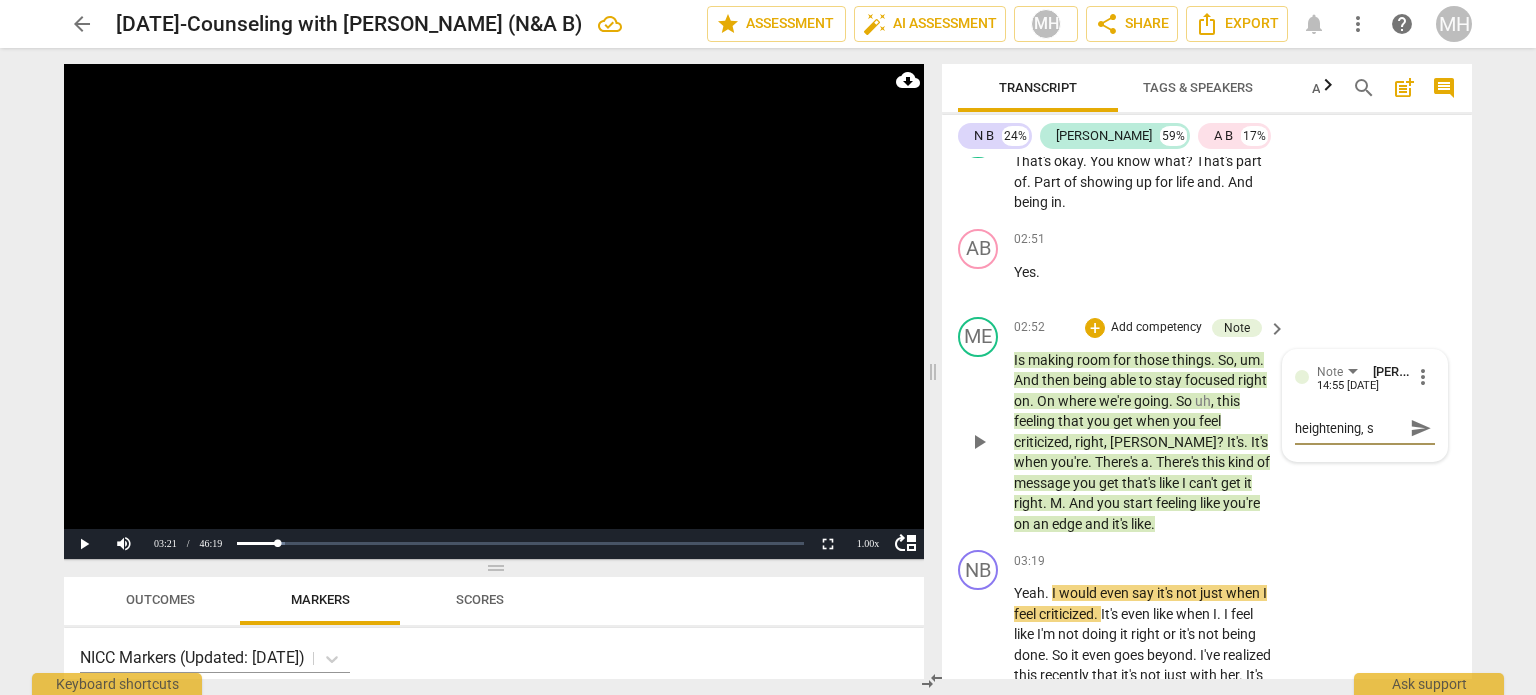 type on "heightening," 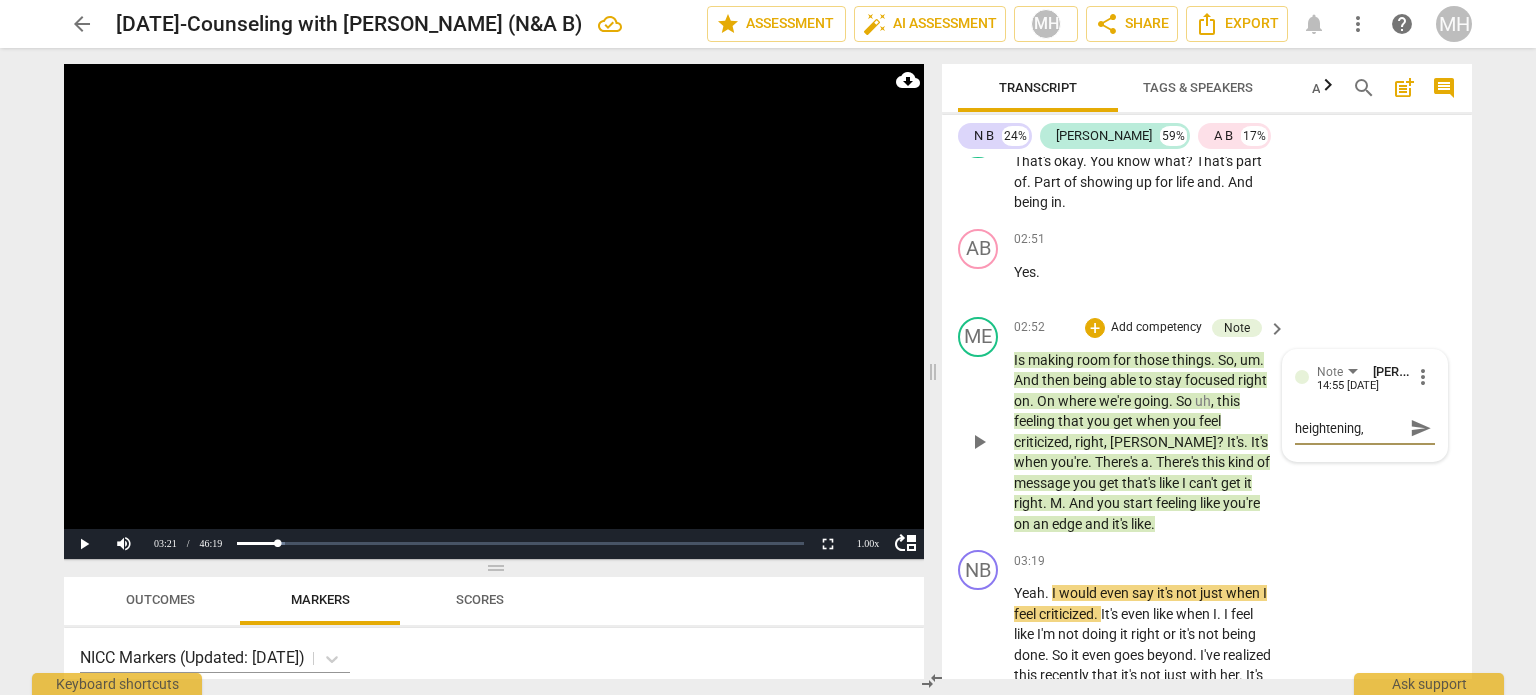 type on "heightening, m" 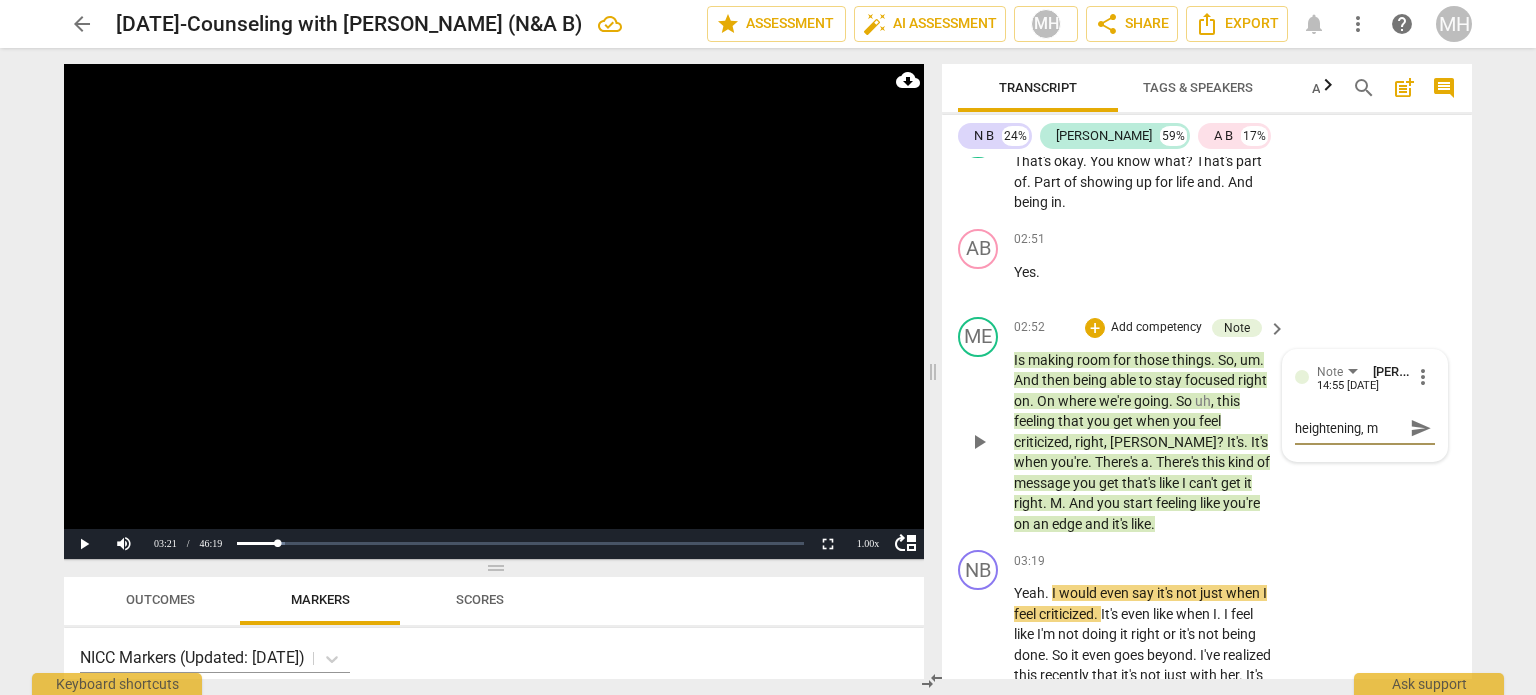 type on "heightening, mo" 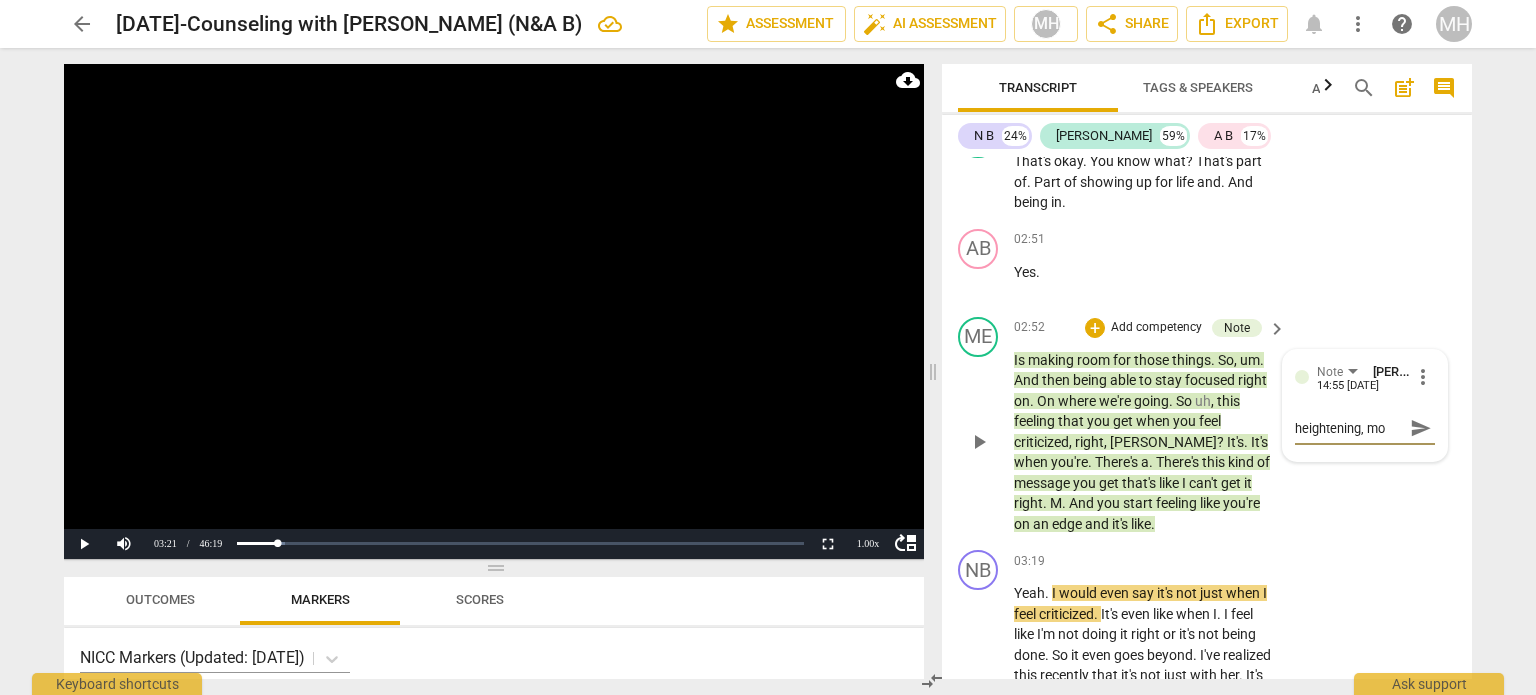 type on "heightening, mov" 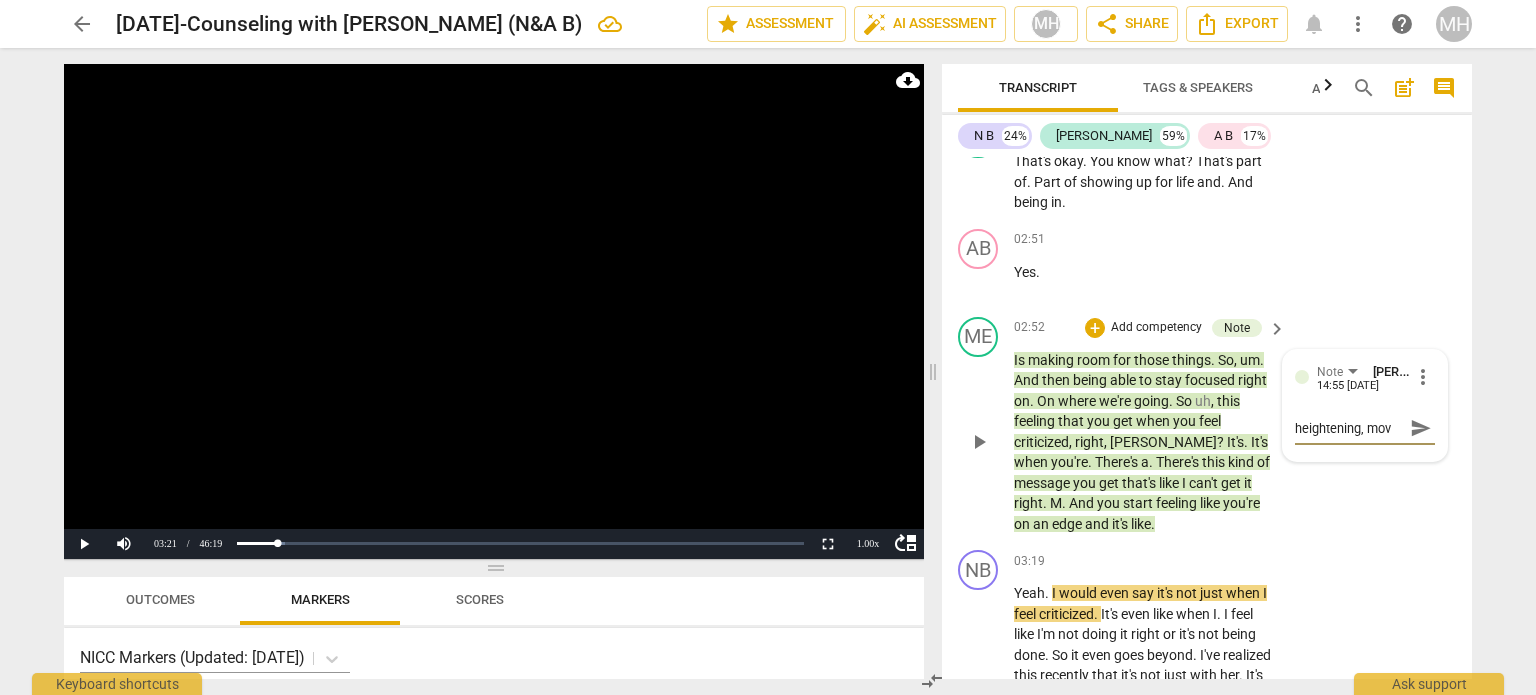 type on "heightening, move" 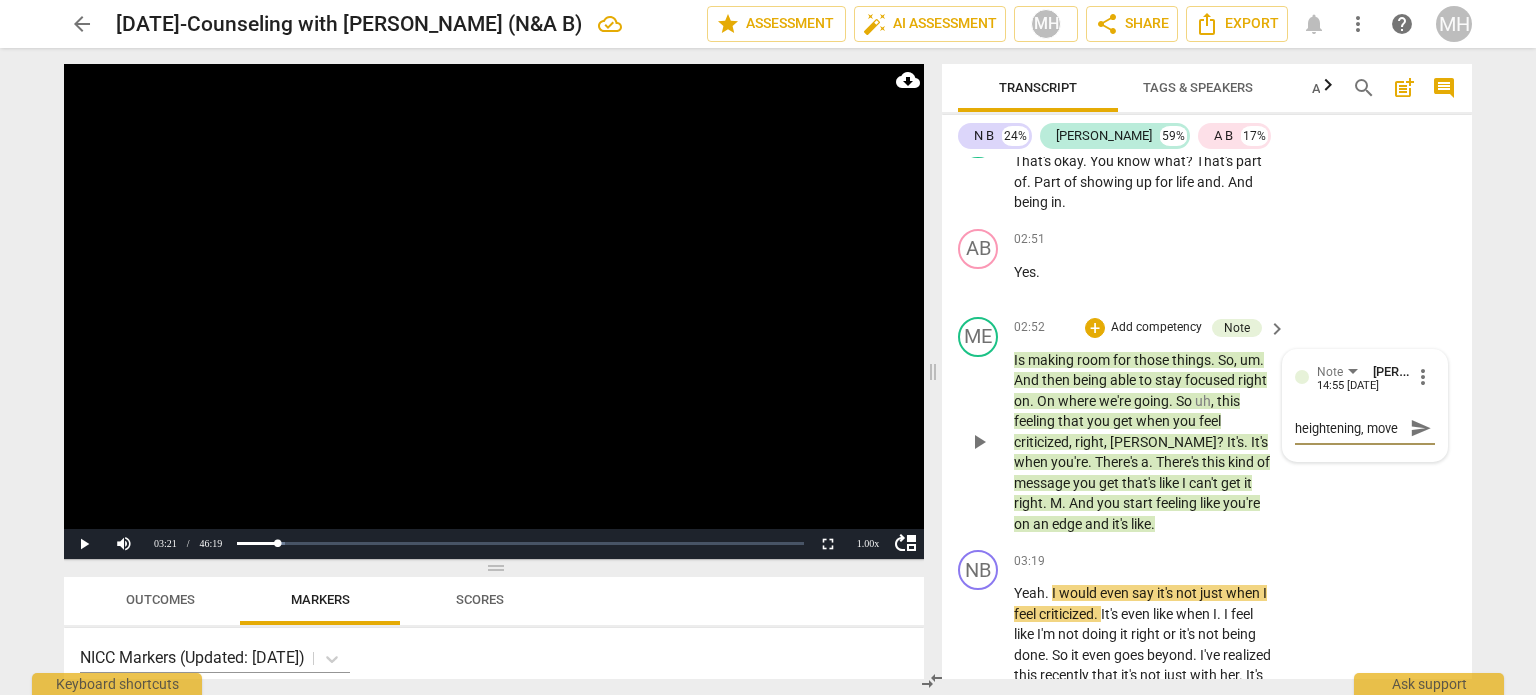type on "heightening, move" 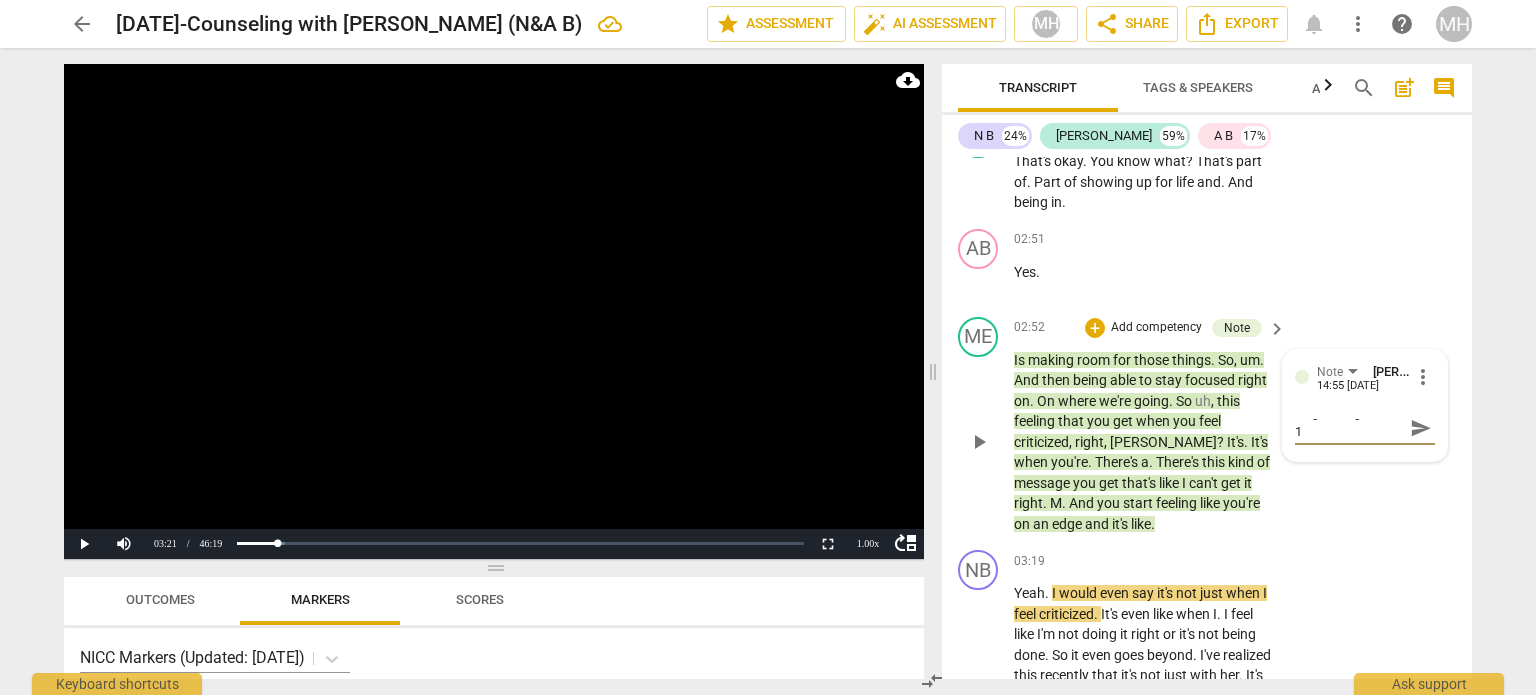 type on "heightening, move 1," 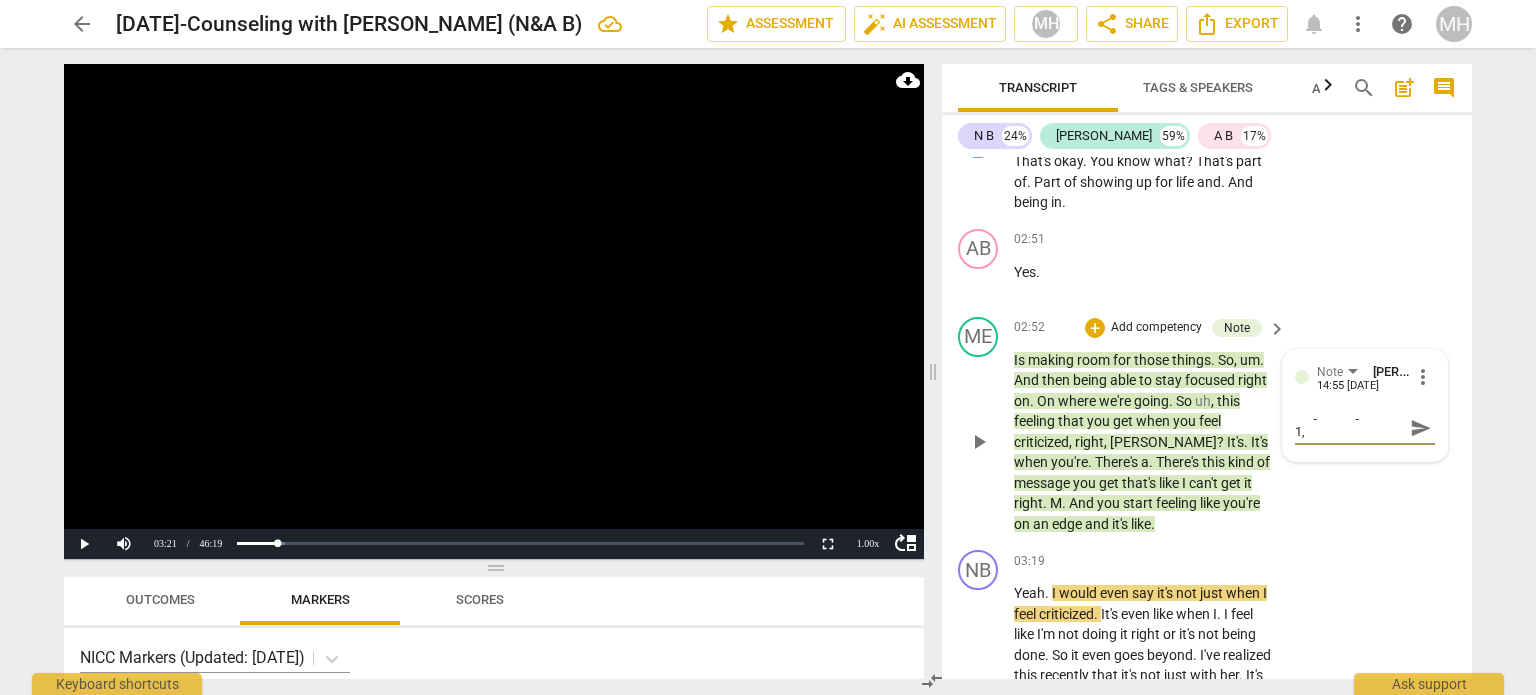 type on "heightening, move 1," 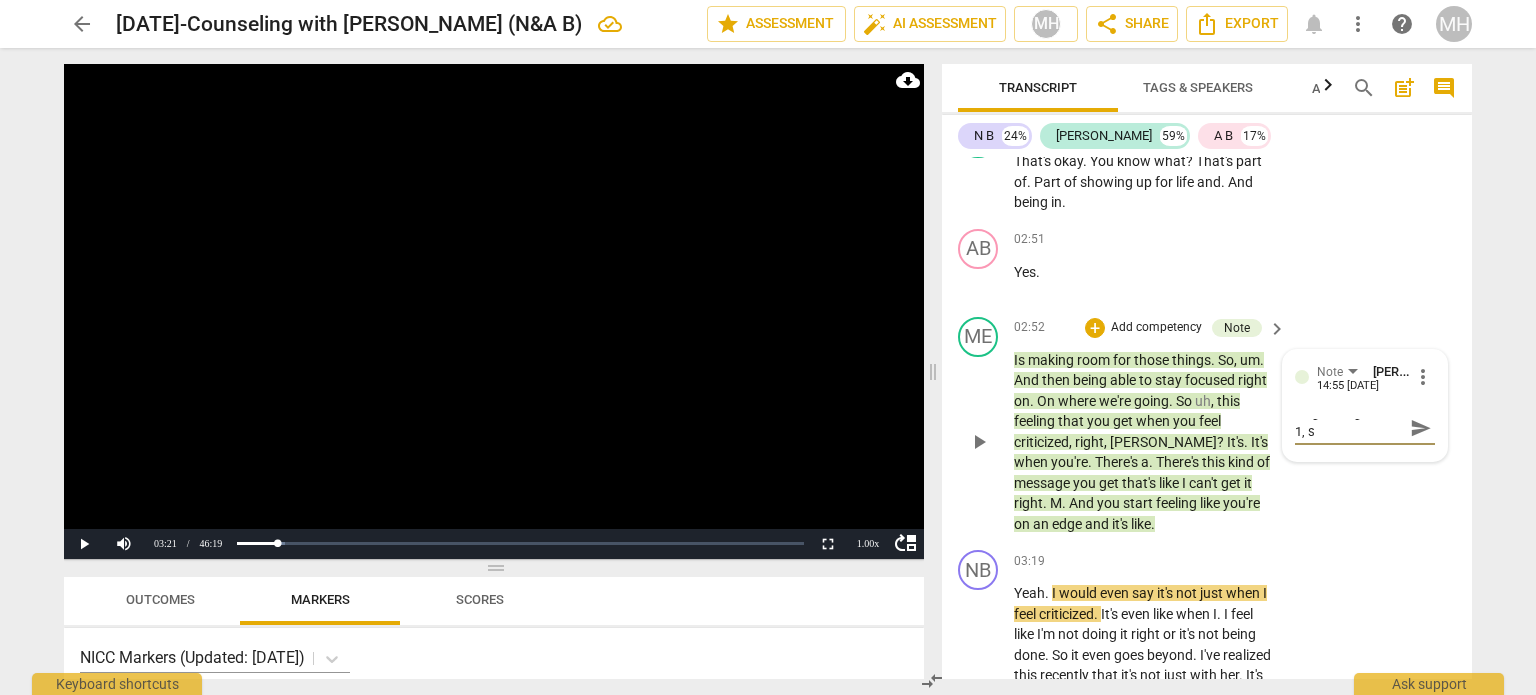 type on "heightening, move 1, st" 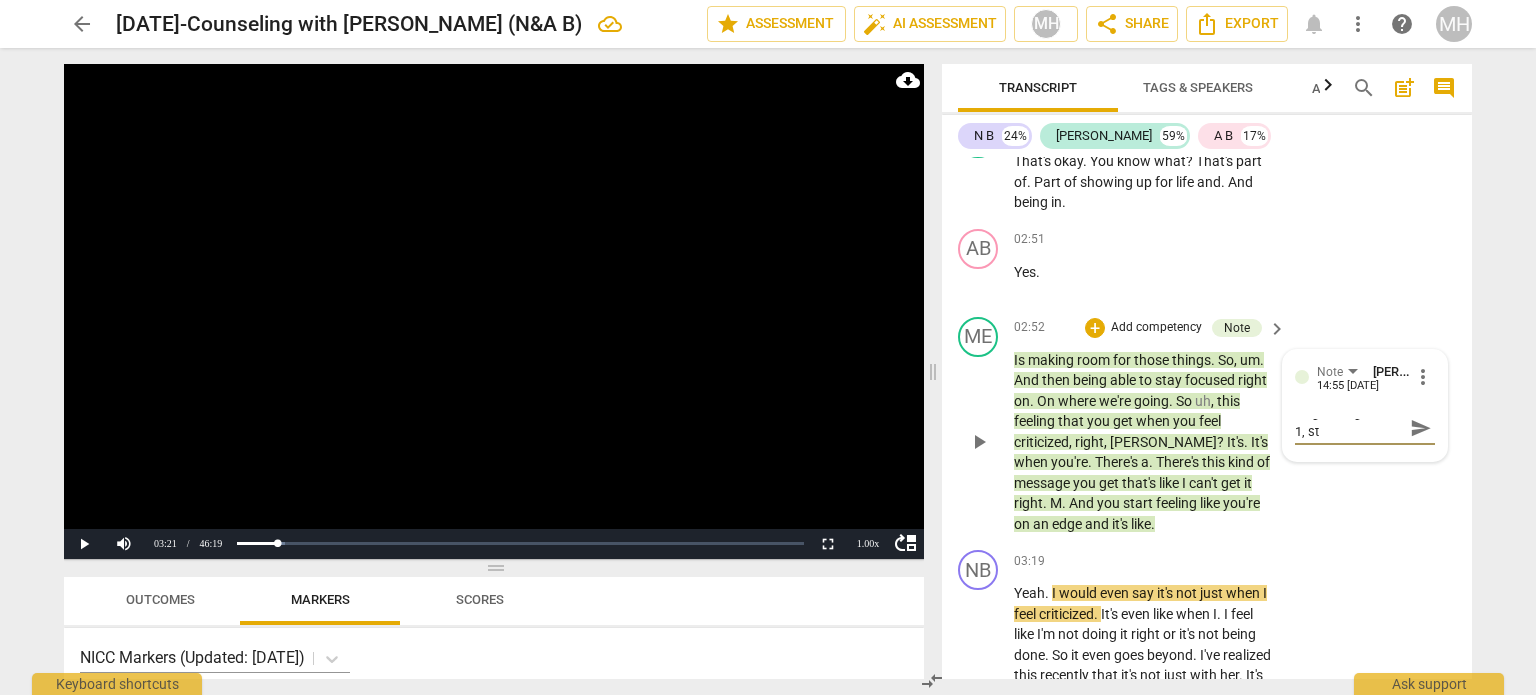 type on "heightening, move 1, ste" 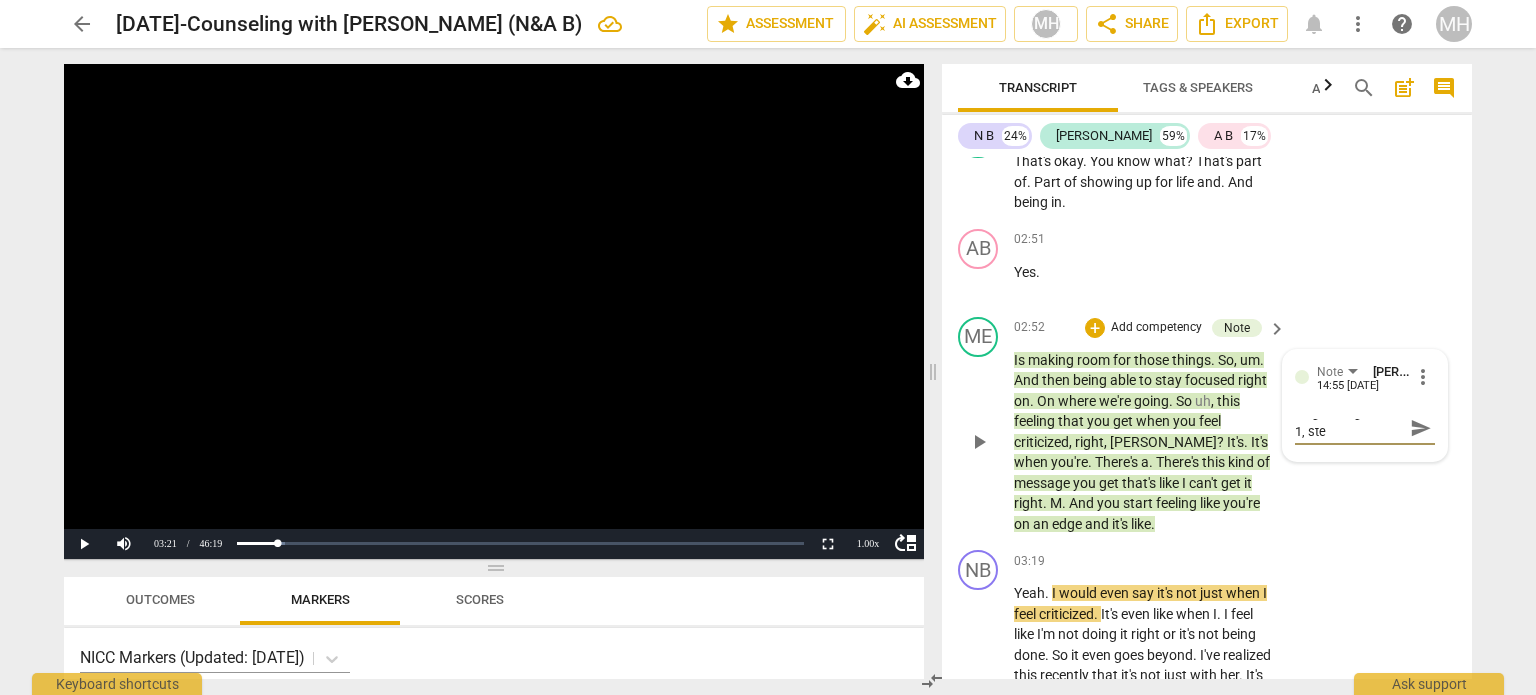 type on "heightening, move 1, step" 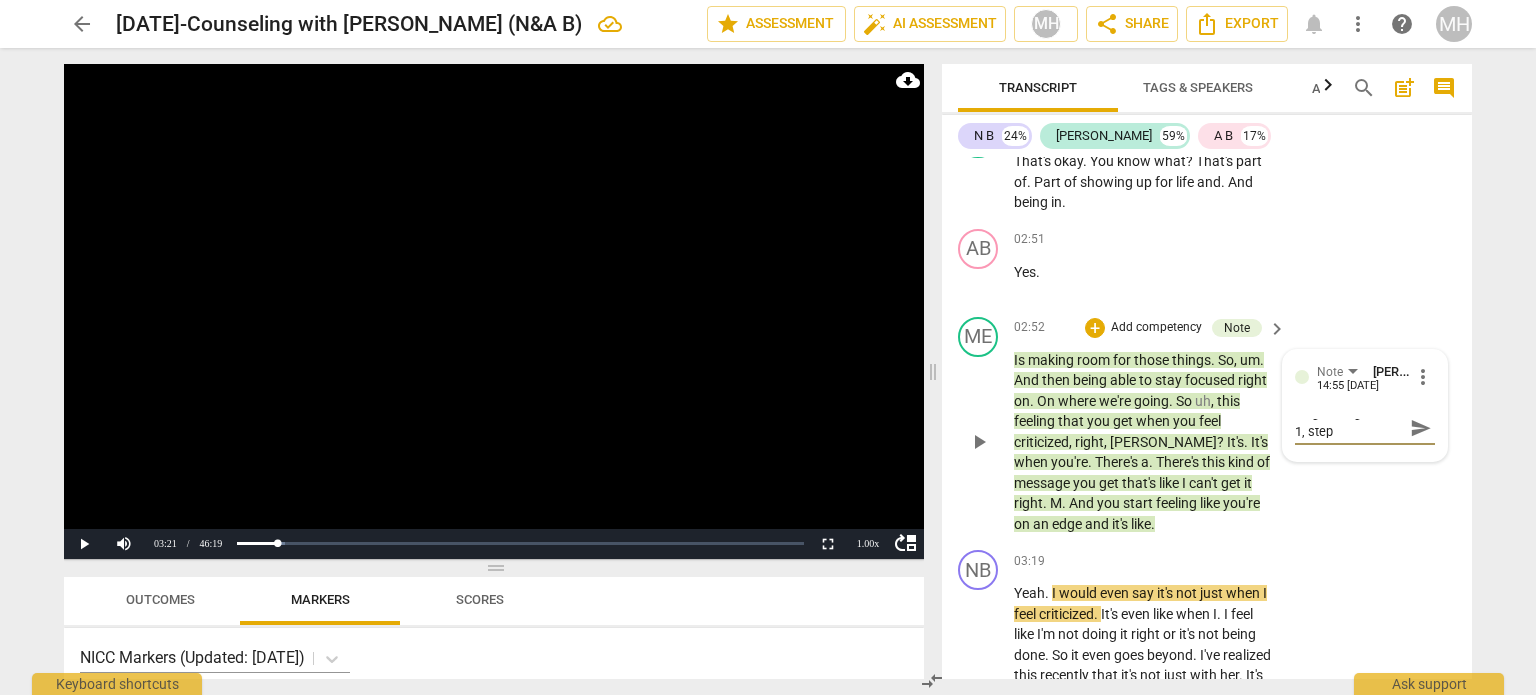 scroll, scrollTop: 0, scrollLeft: 0, axis: both 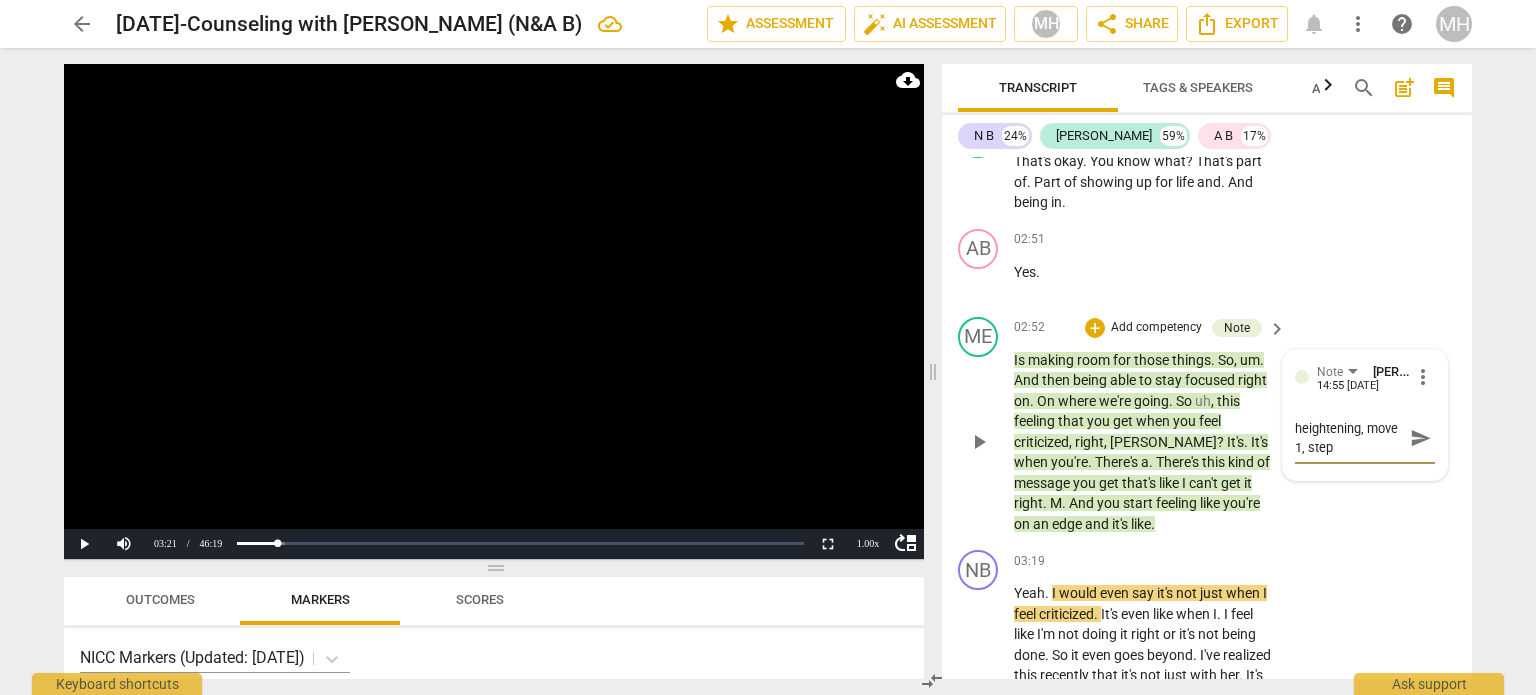 type on "heightening, move 1, step" 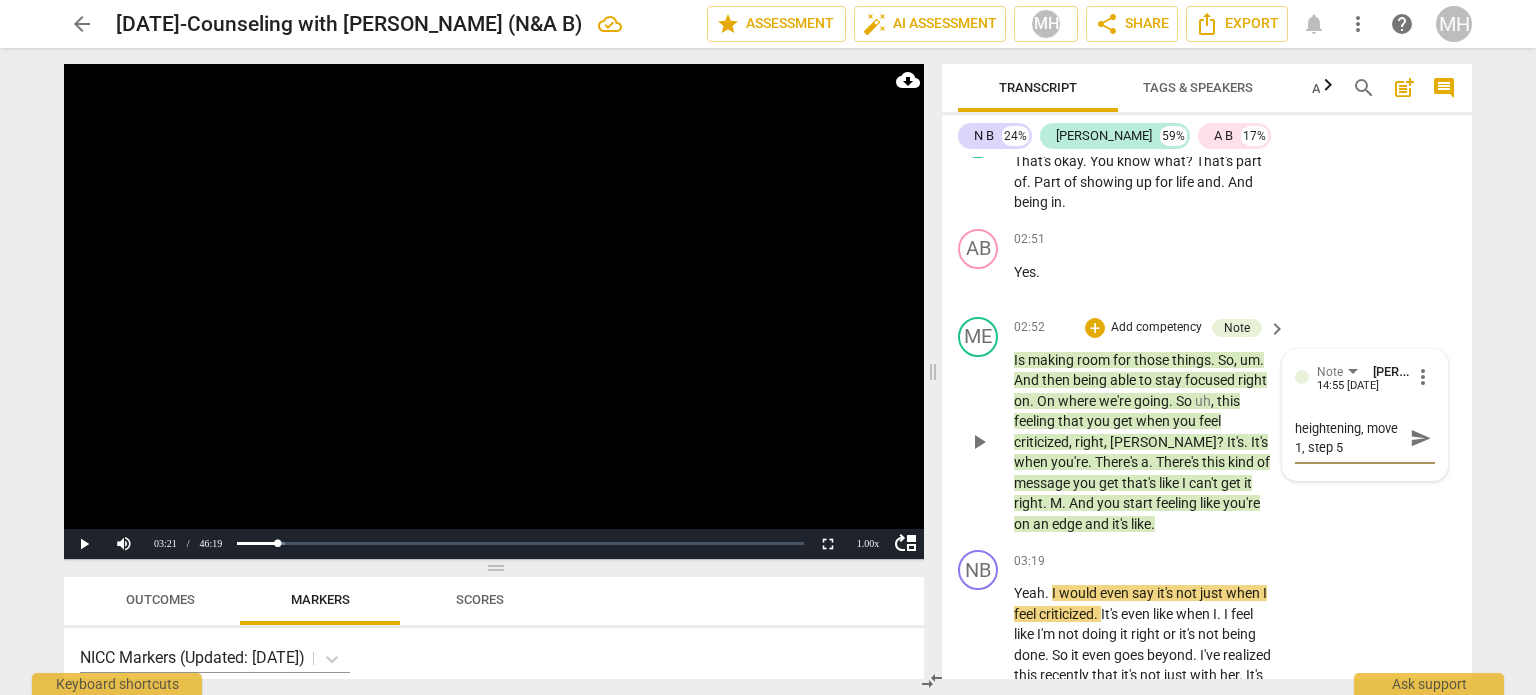 type on "heightening, move 1, step 5" 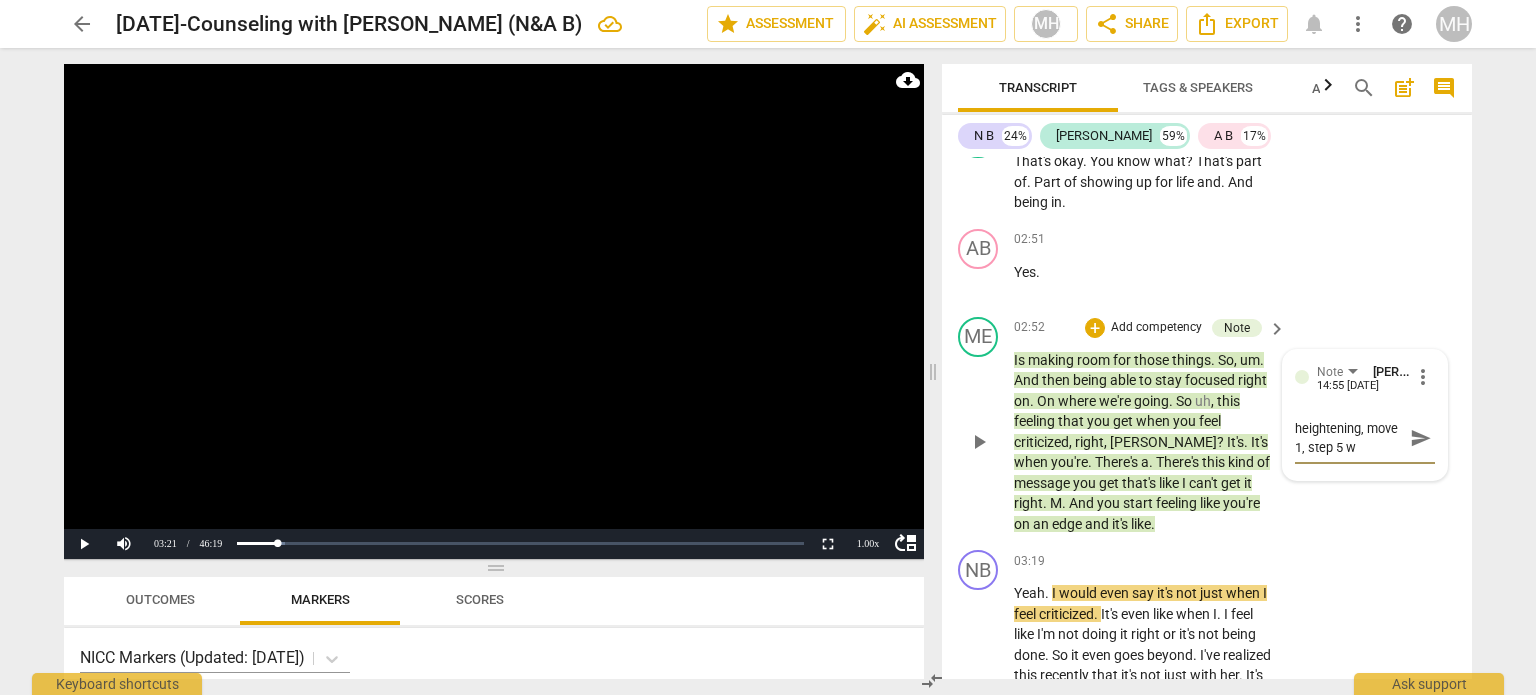 type on "heightening, move 1, step 5 w/" 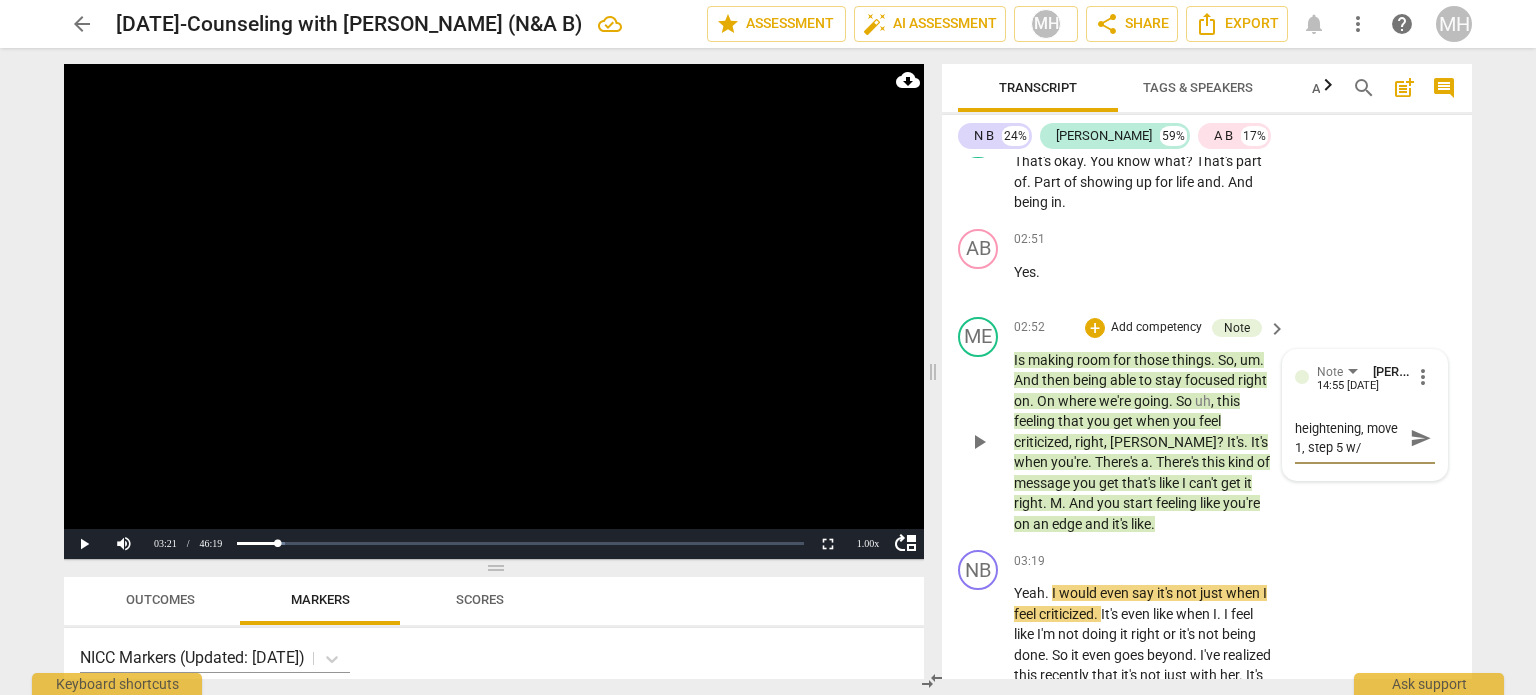type on "heightening, move 1, step 5 w/" 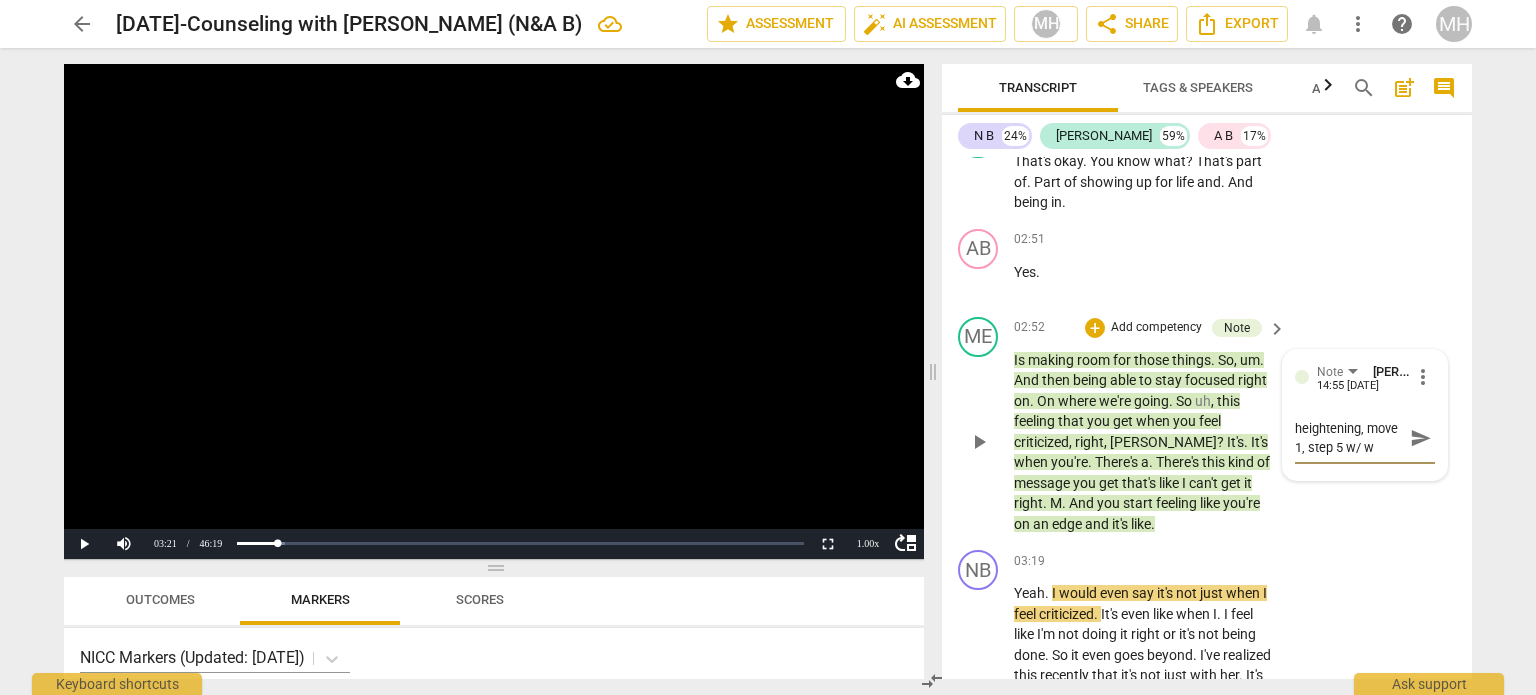 type on "heightening, move 1, step 5 w/ wi" 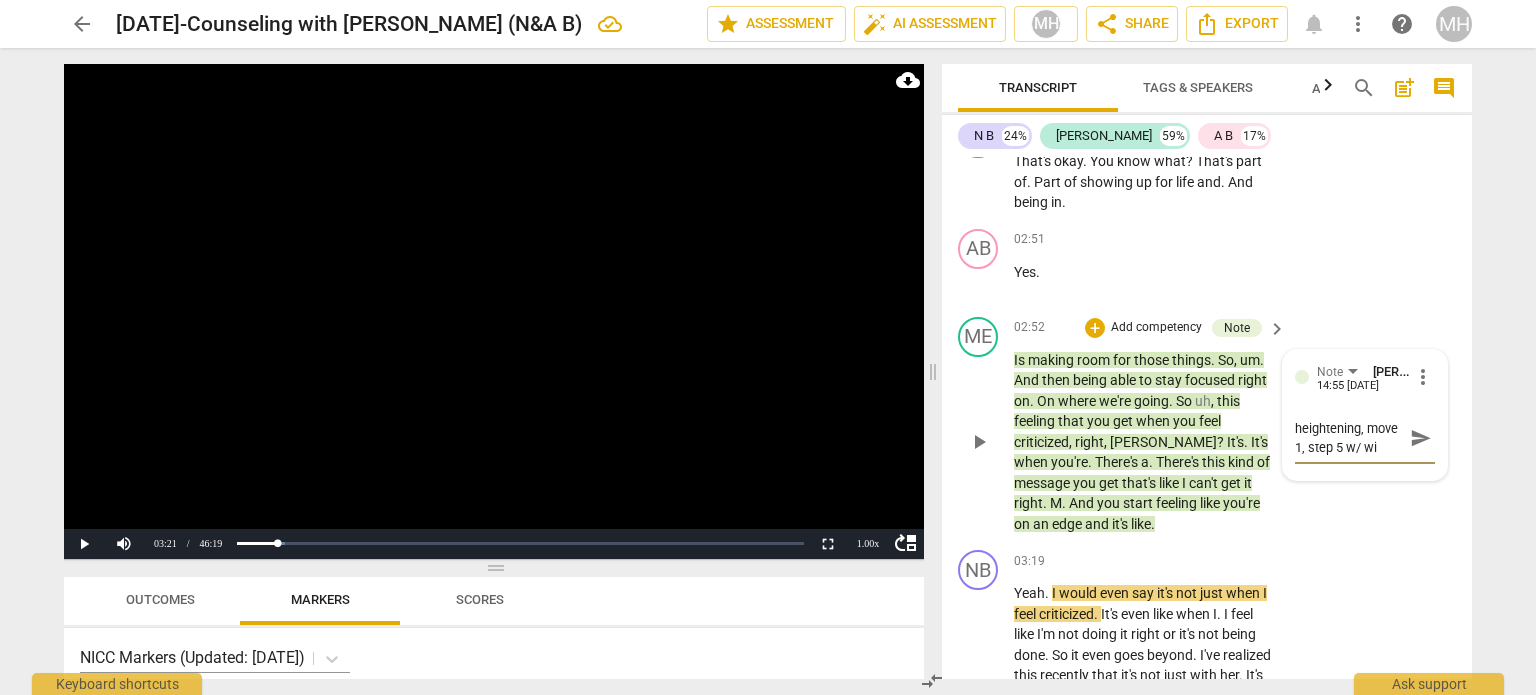 type on "heightening, move 1, step 5 w/ wi" 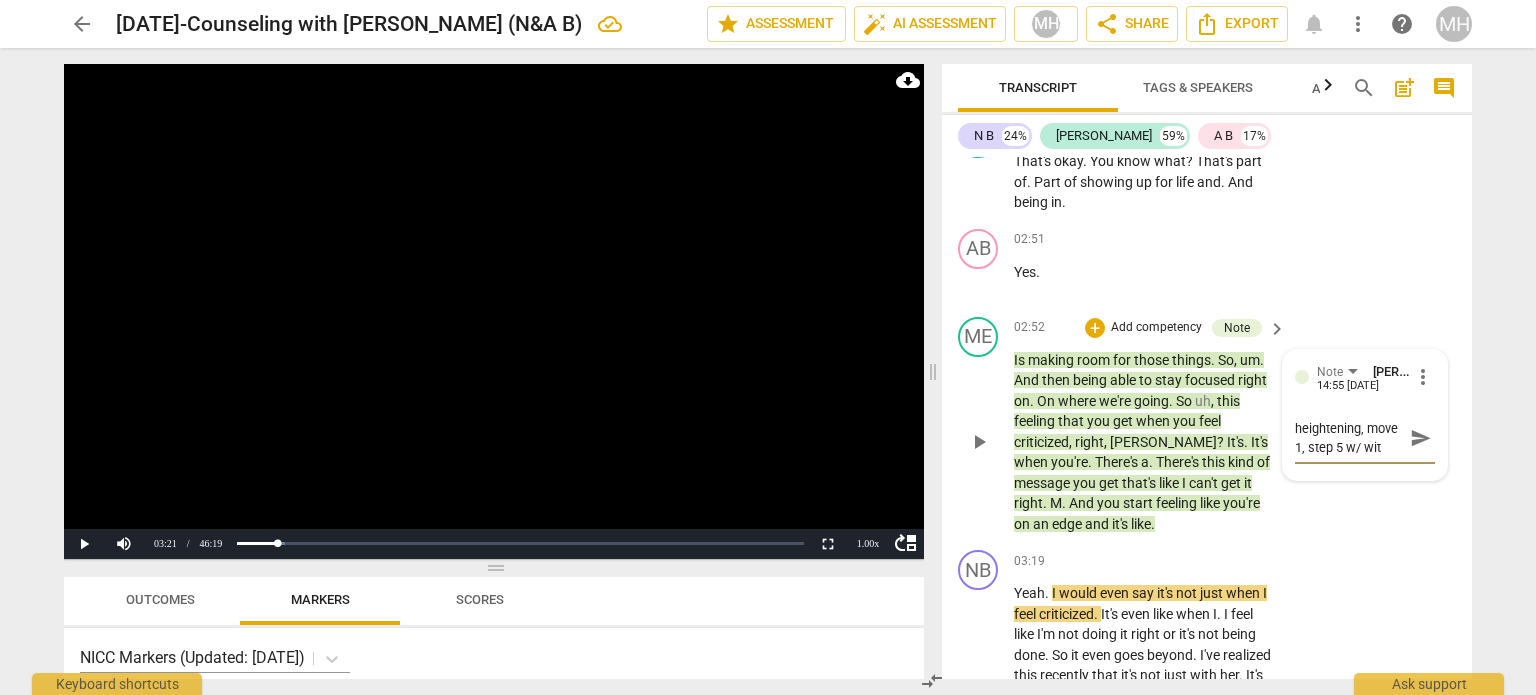type on "heightening, move 1, step 5 w/ with" 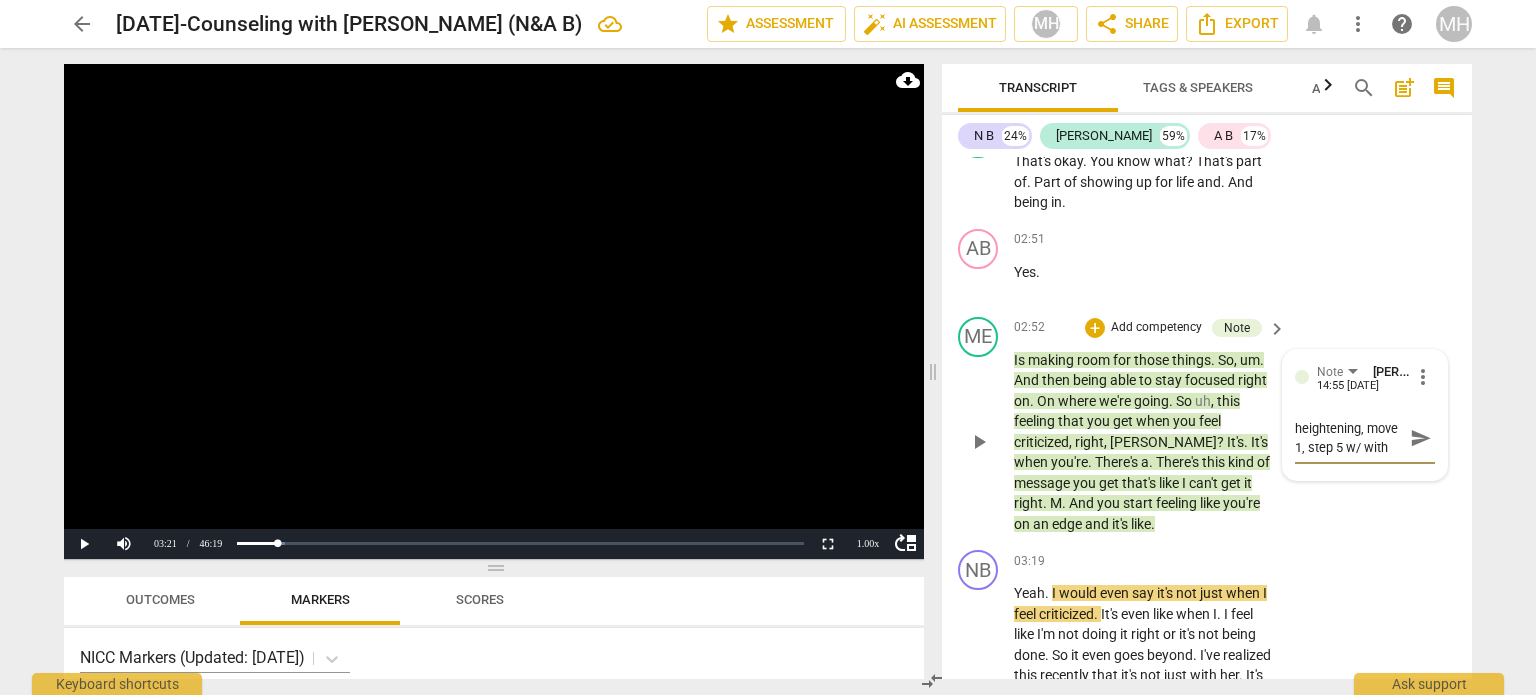 type on "heightening, move 1, step 5 w/ withd" 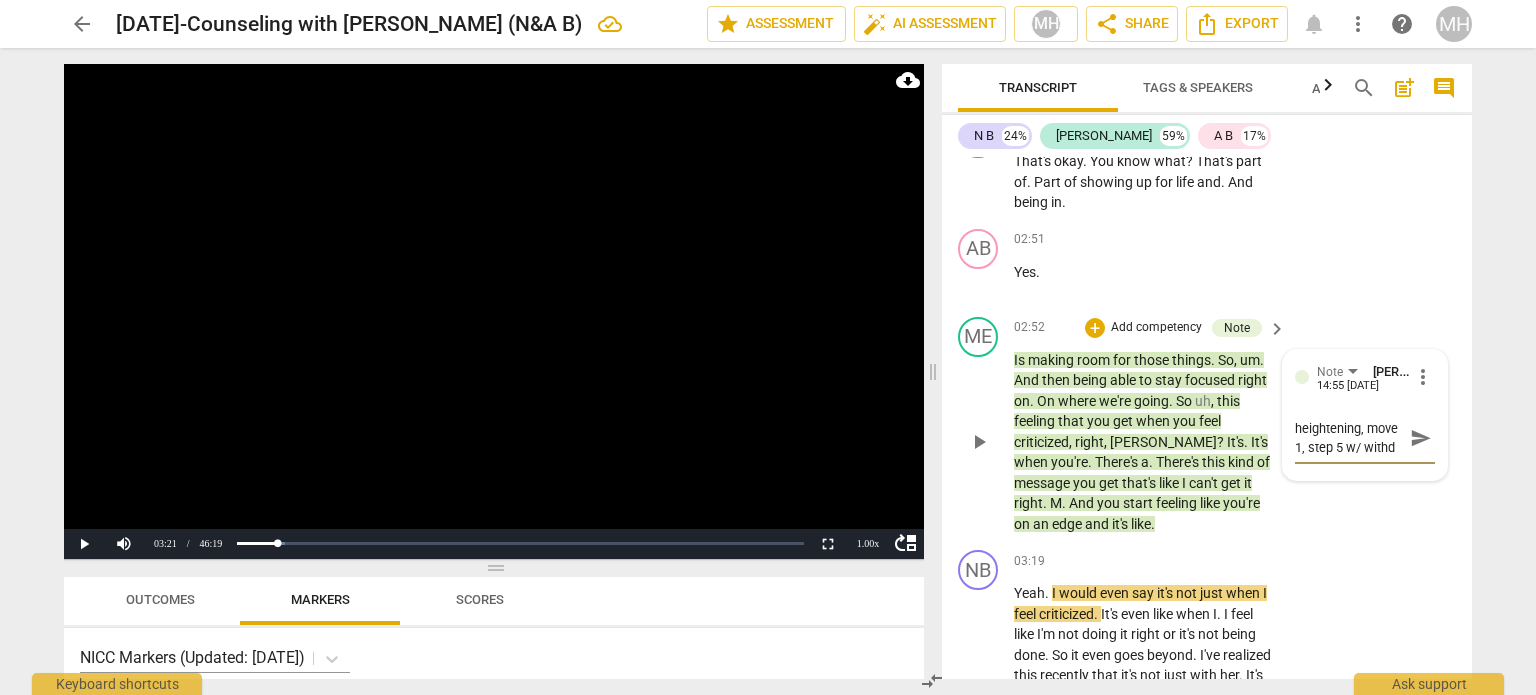 type on "heightening, move 1, step 5 w/ withdr" 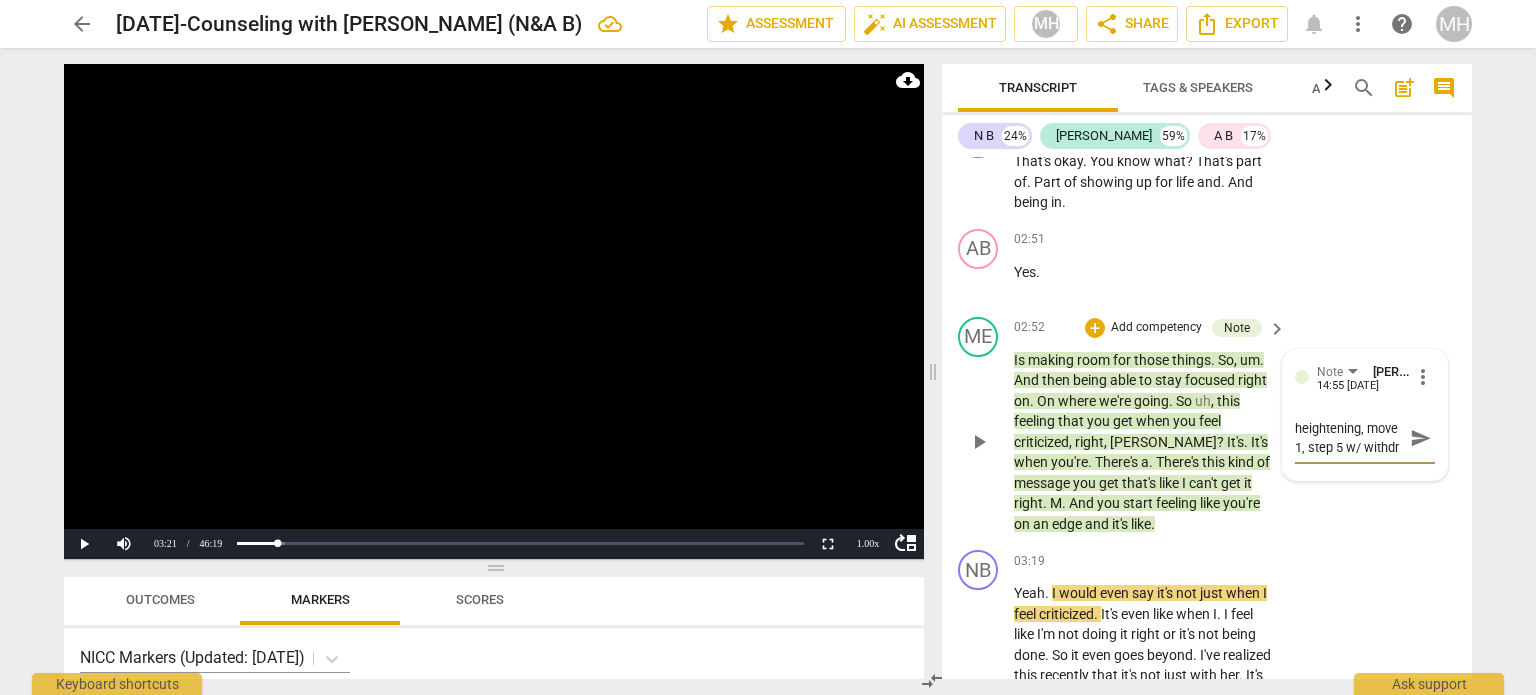 type on "heightening, move 1, step 5 w/ withdra" 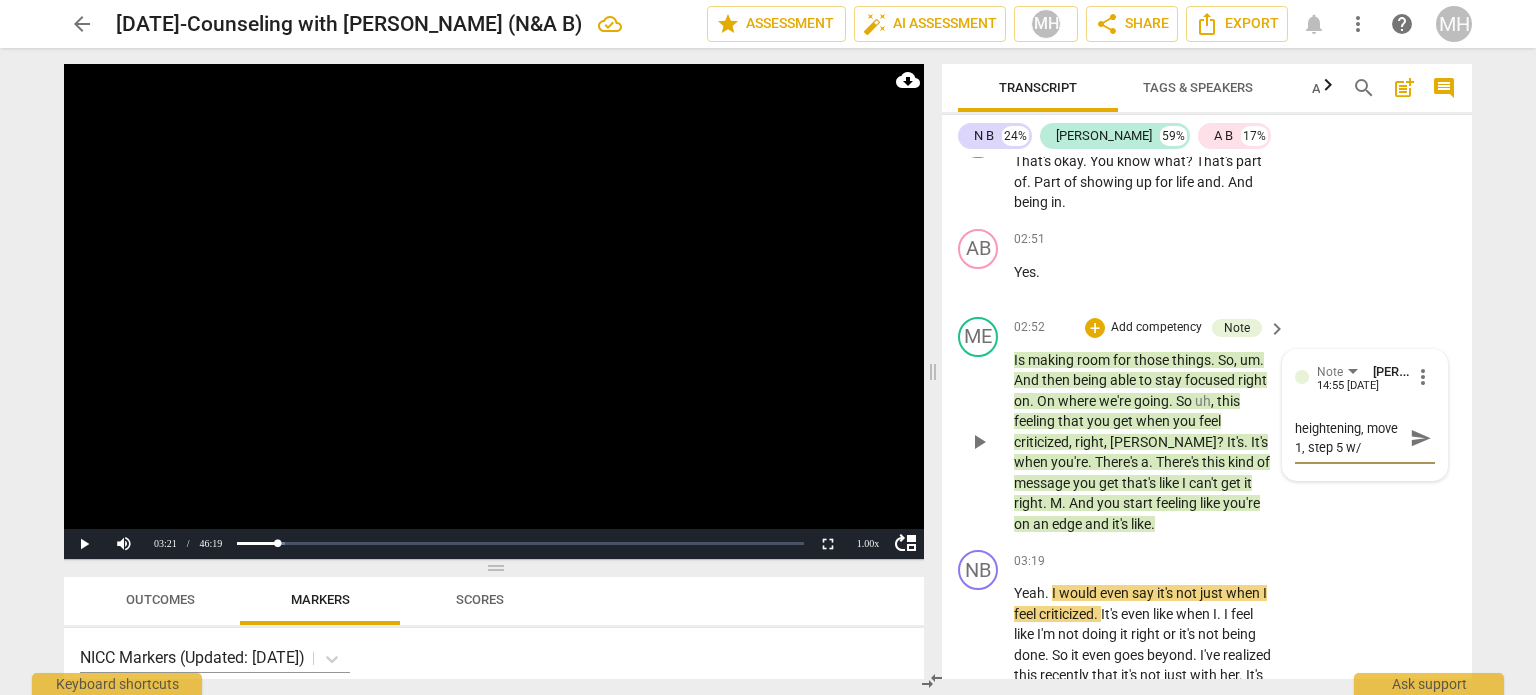 scroll, scrollTop: 17, scrollLeft: 0, axis: vertical 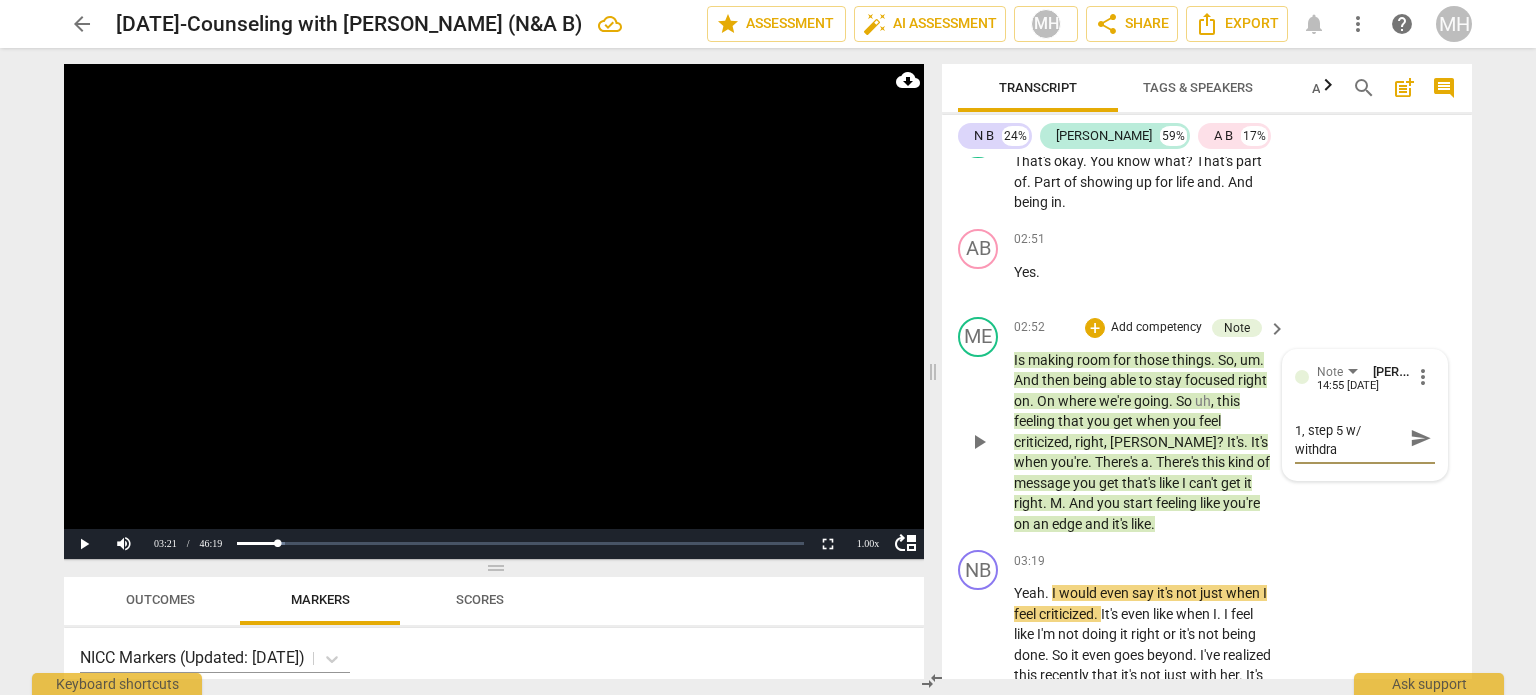 type on "heightening, move 1, step 5 w/ withdraw" 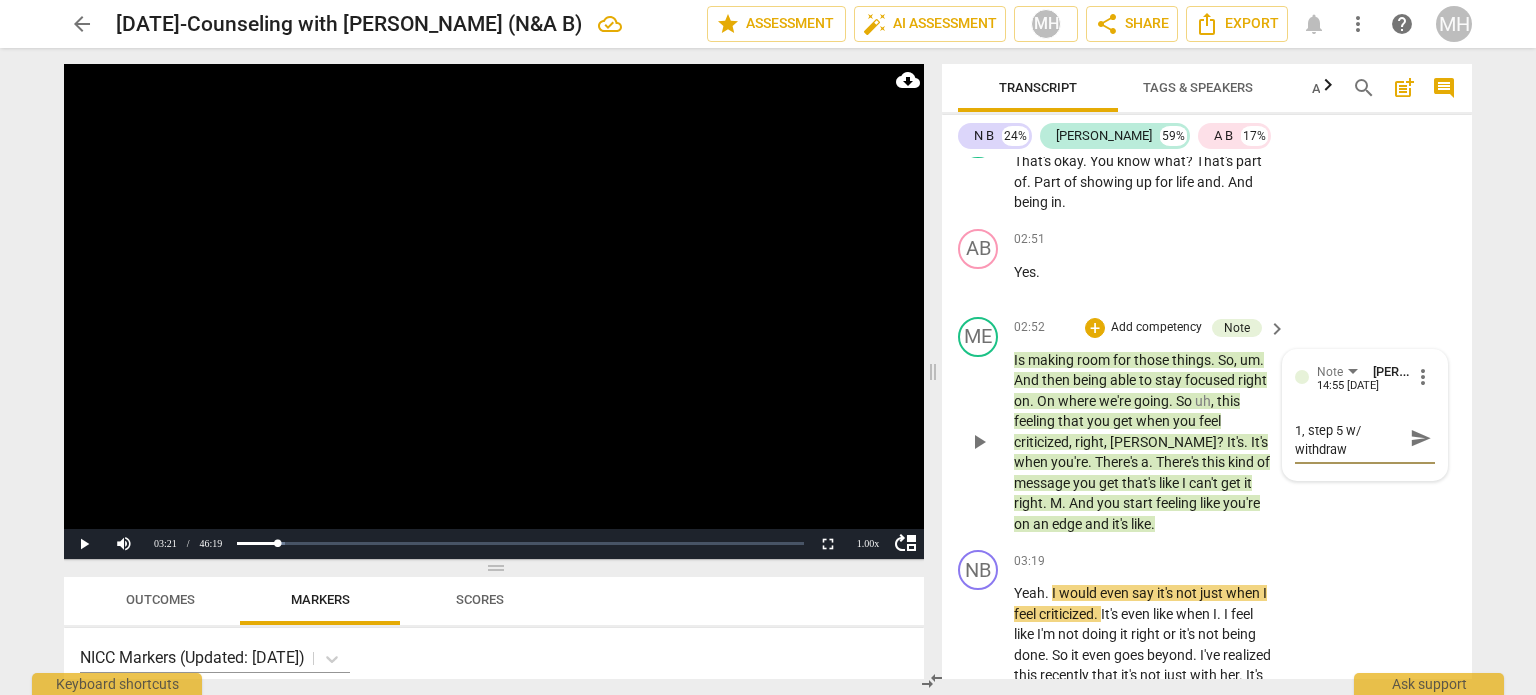 type on "heightening, move 1, step 5 w/ withdrawe" 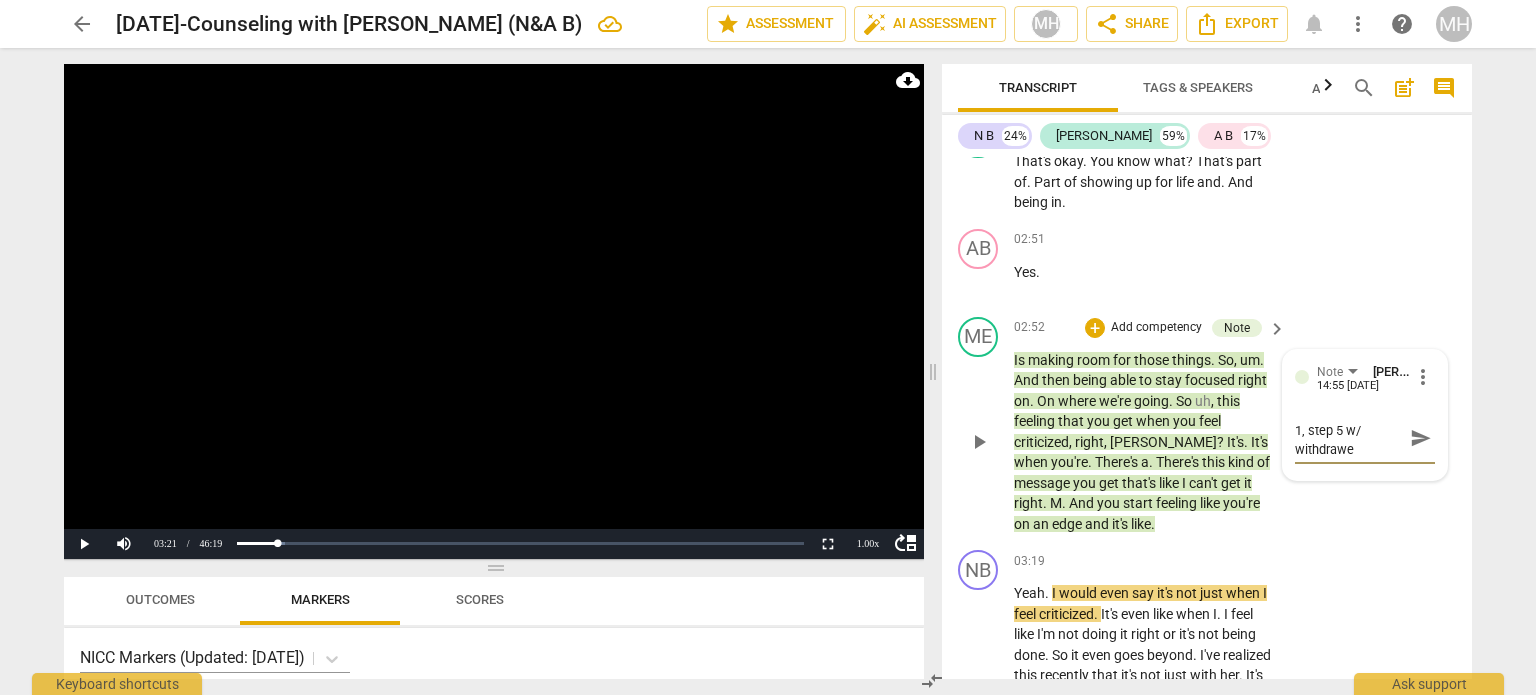 type on "heightening, move 1, step 5 w/ withdrawer" 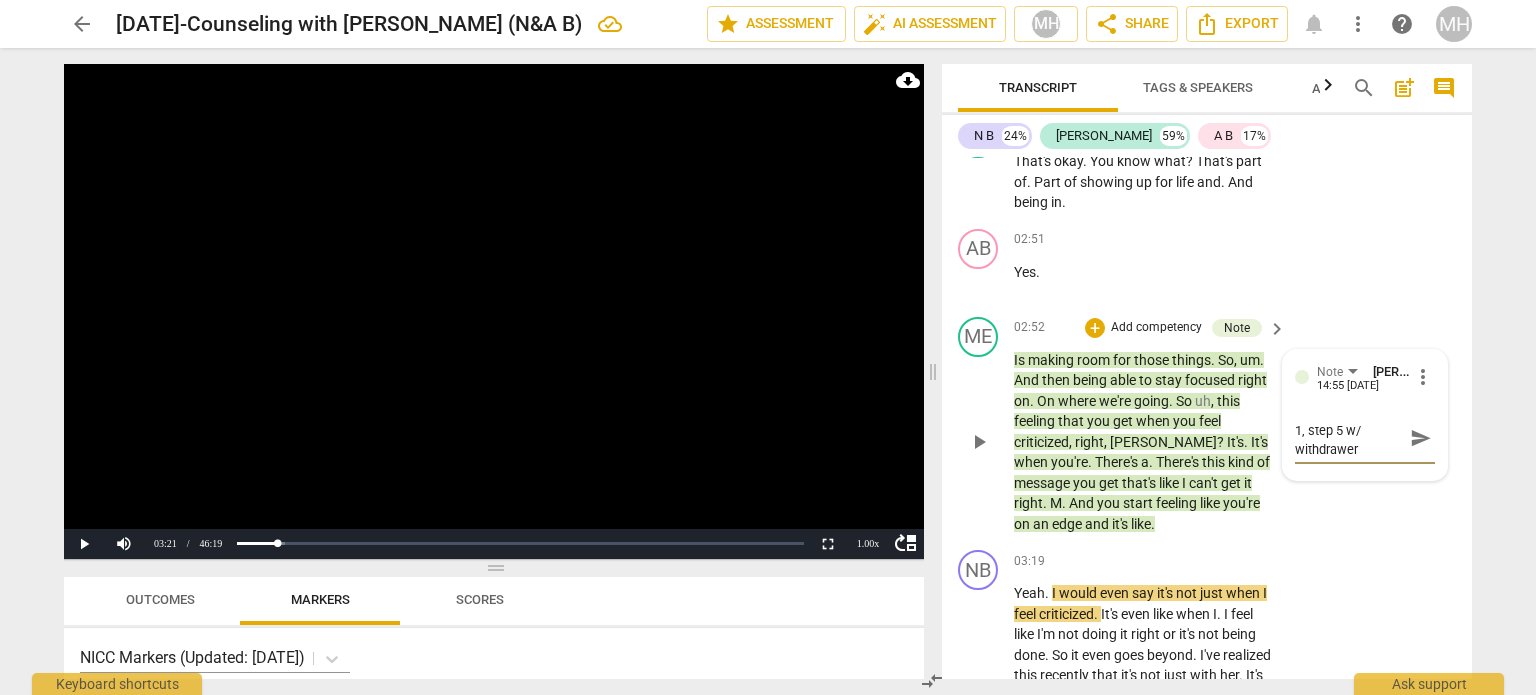 type on "heightening, move 1, step 5 w/ withdrawer" 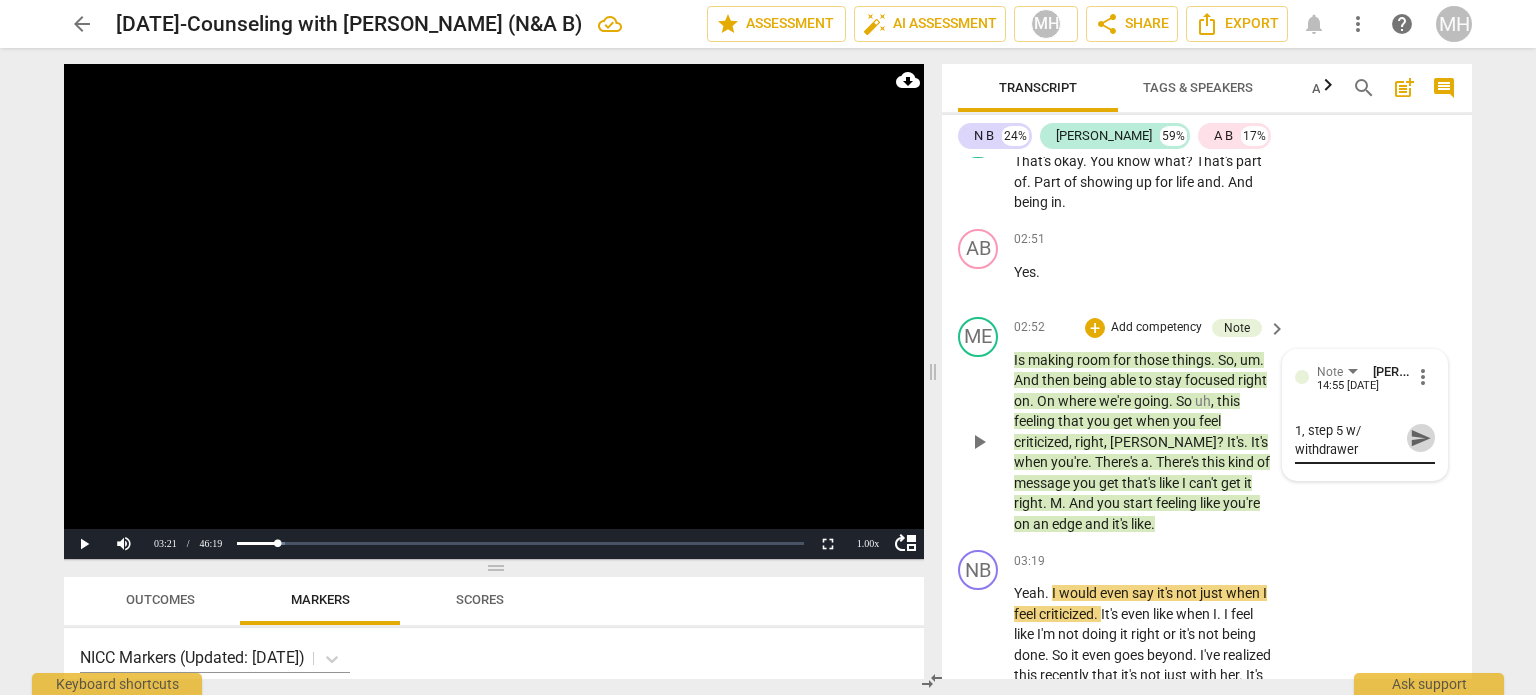 click on "send" at bounding box center (1421, 438) 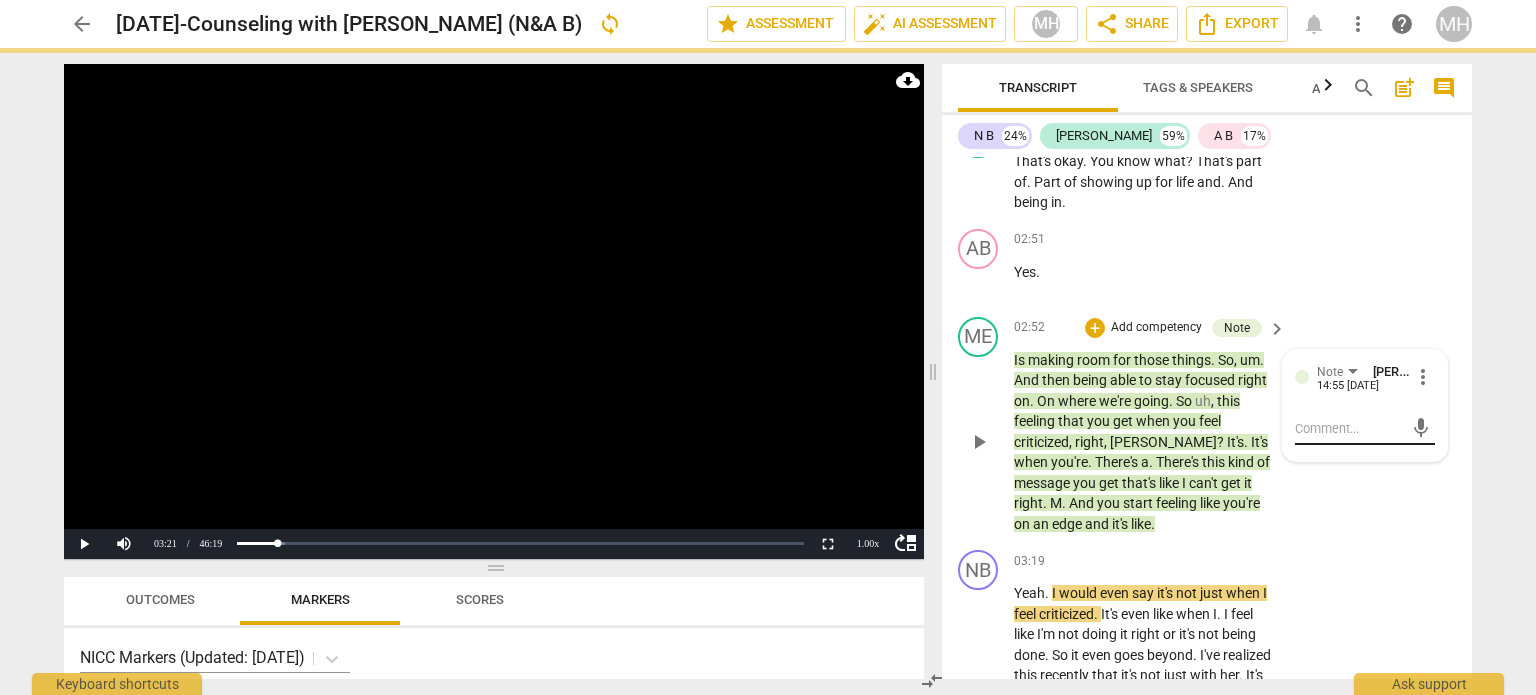 scroll, scrollTop: 0, scrollLeft: 0, axis: both 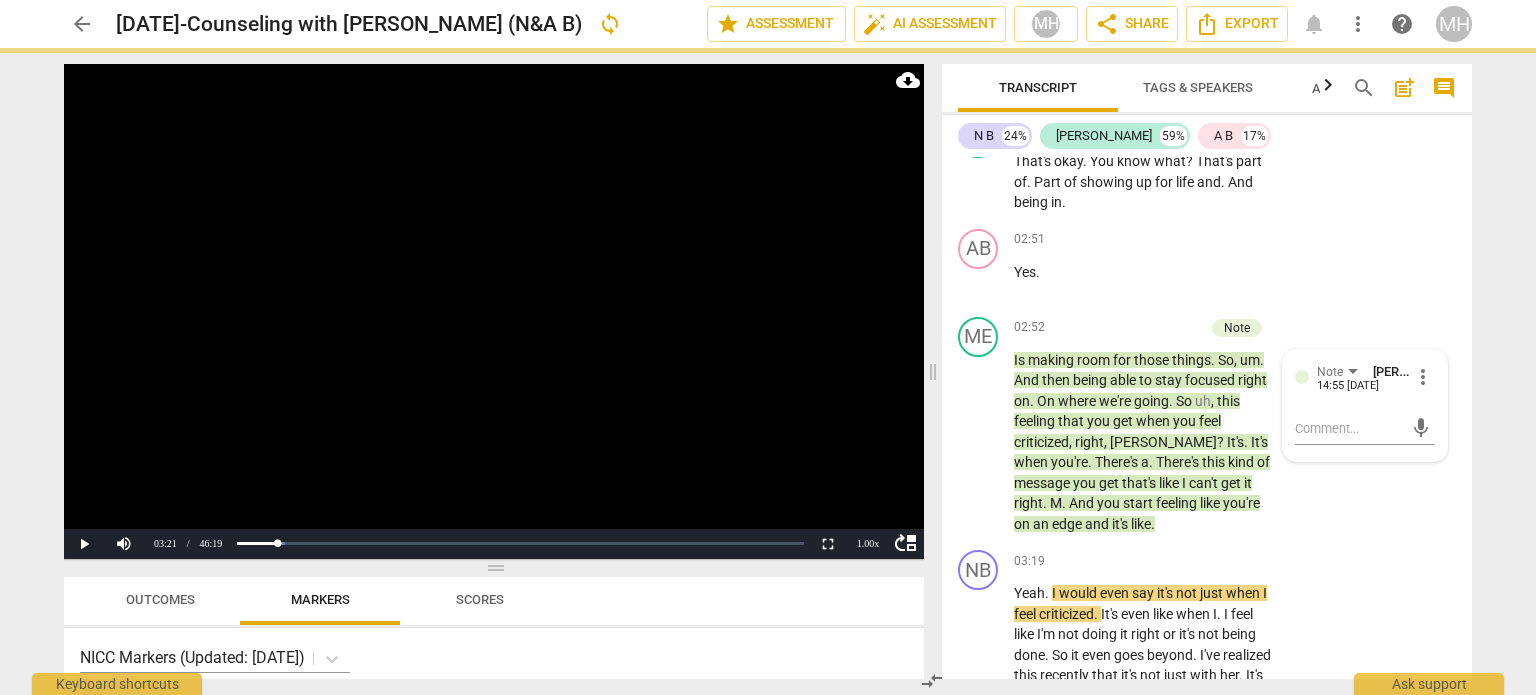 click at bounding box center (494, 311) 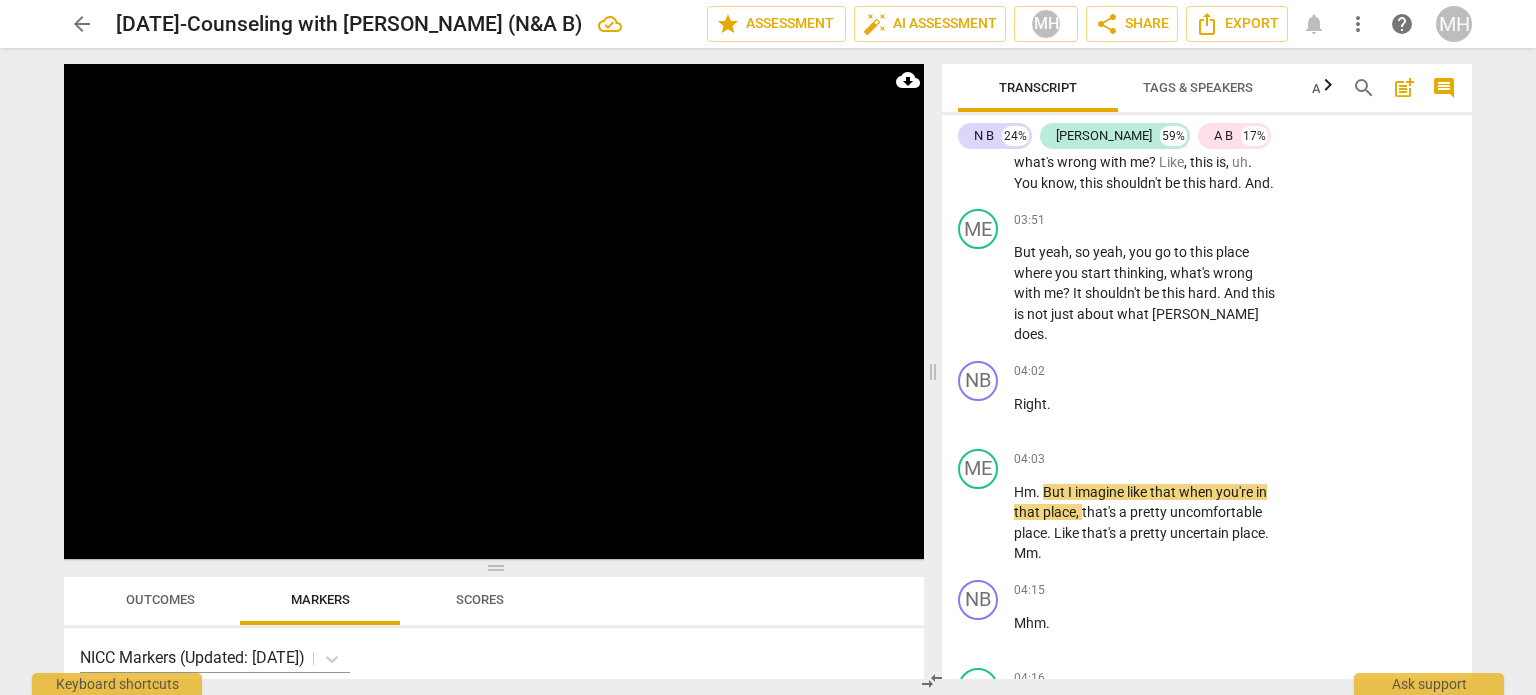 scroll, scrollTop: 4140, scrollLeft: 0, axis: vertical 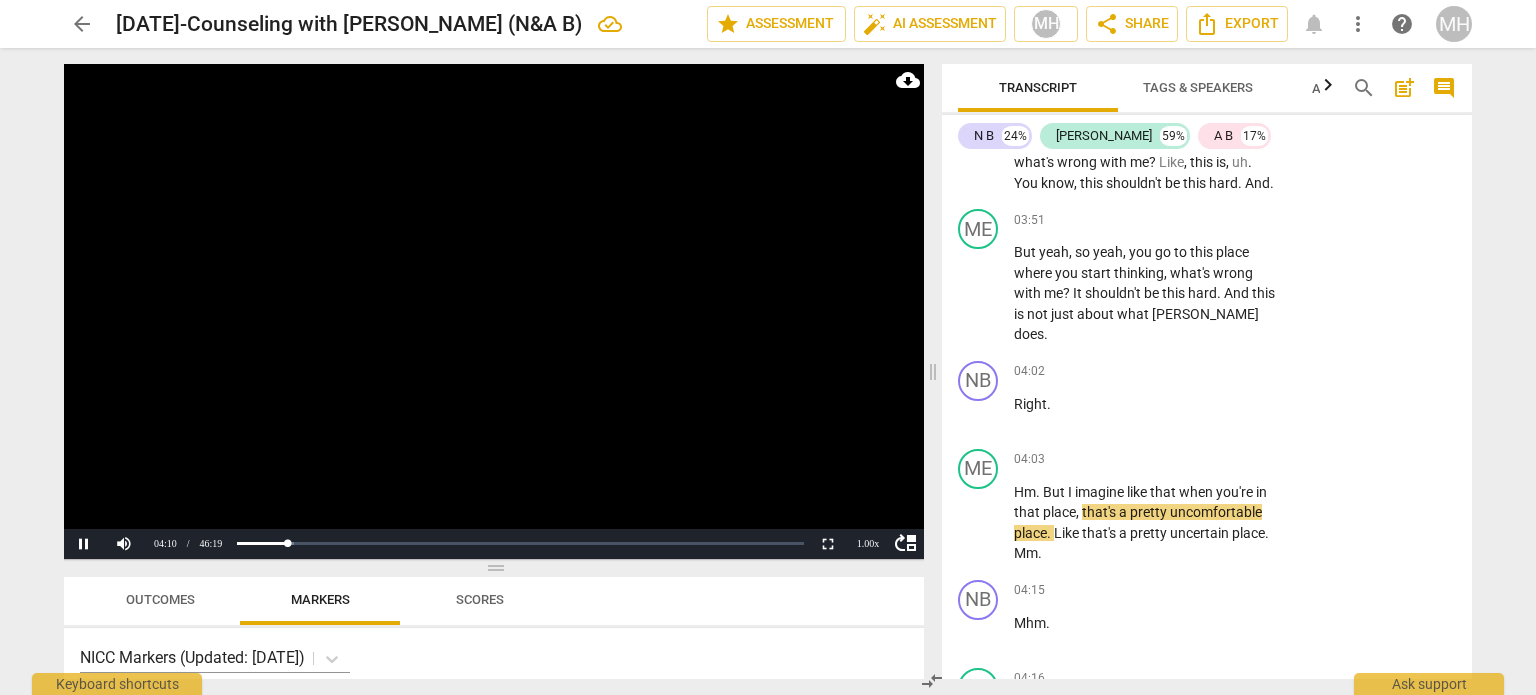 click at bounding box center [494, 311] 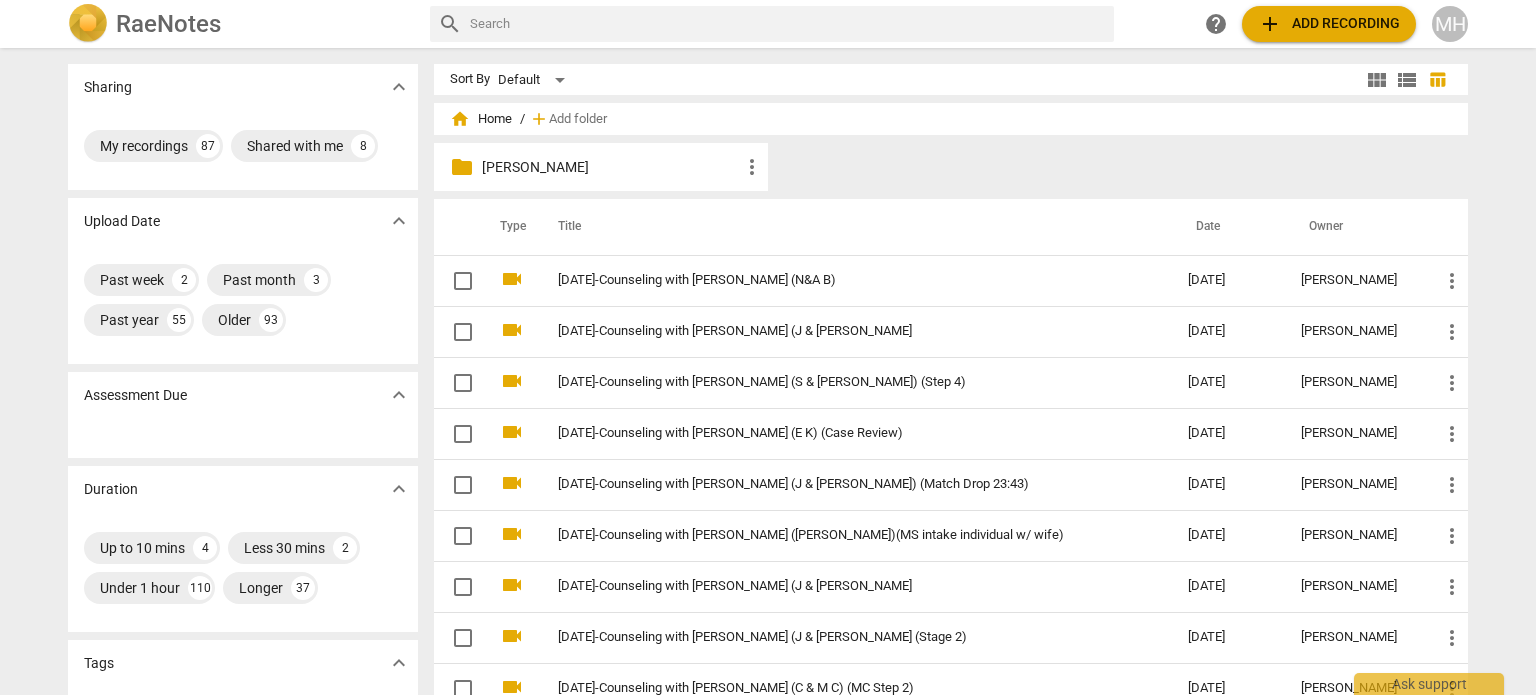 click on "add   Add recording" at bounding box center [1329, 24] 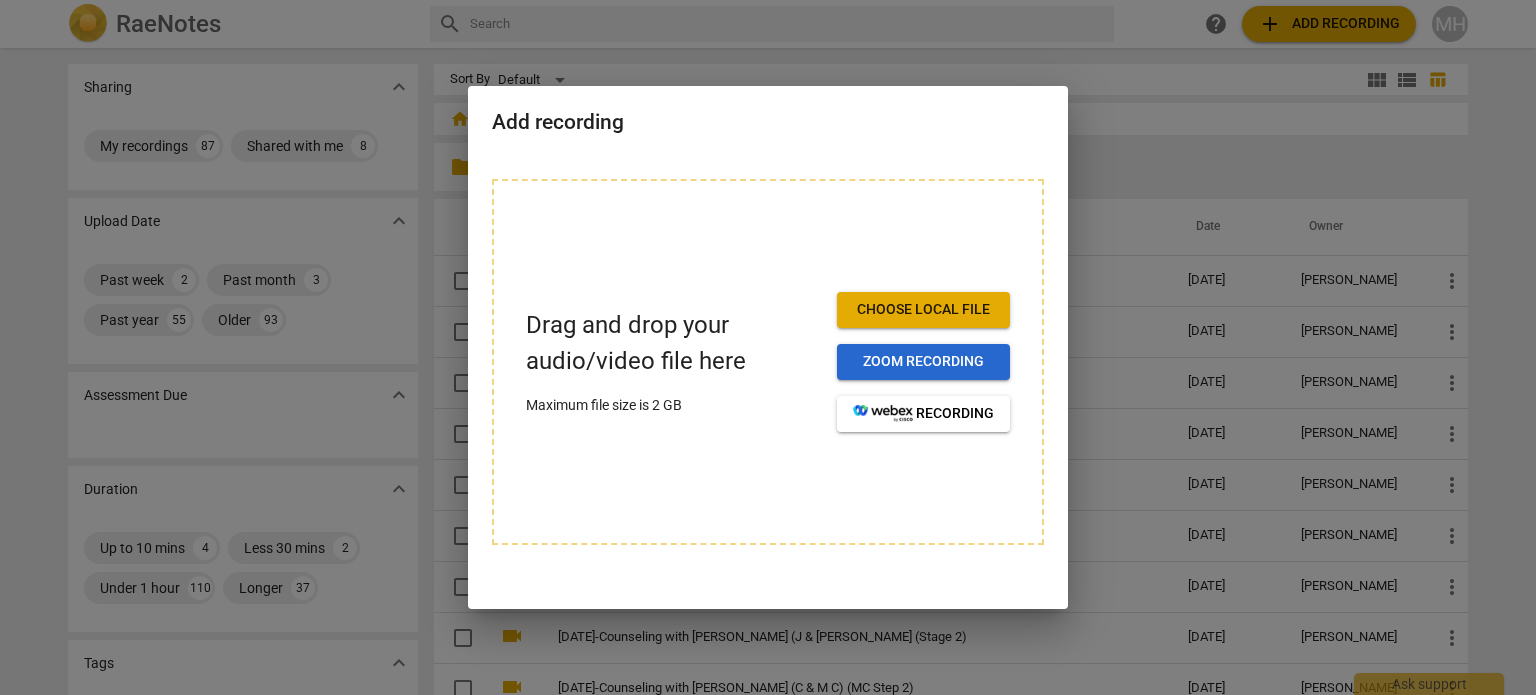 click on "Zoom recording" at bounding box center [923, 362] 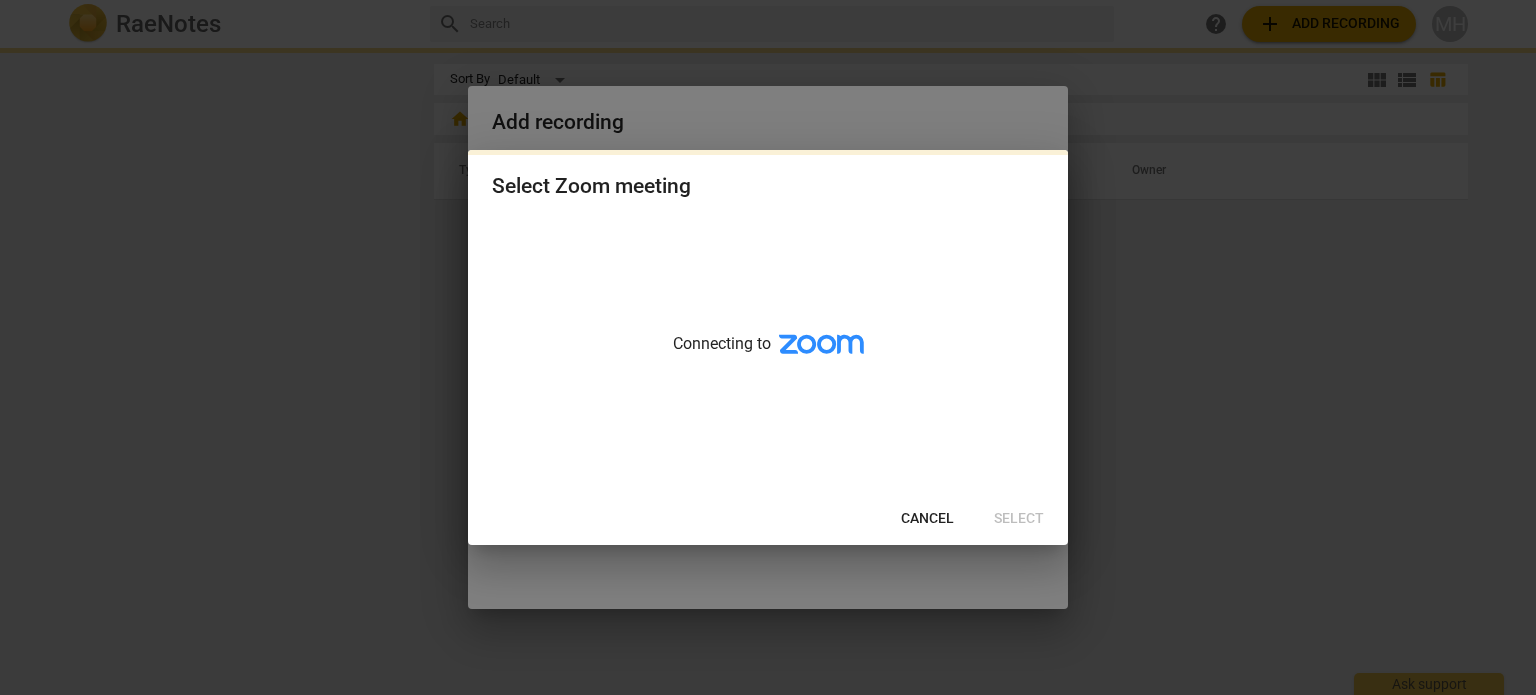 scroll, scrollTop: 0, scrollLeft: 0, axis: both 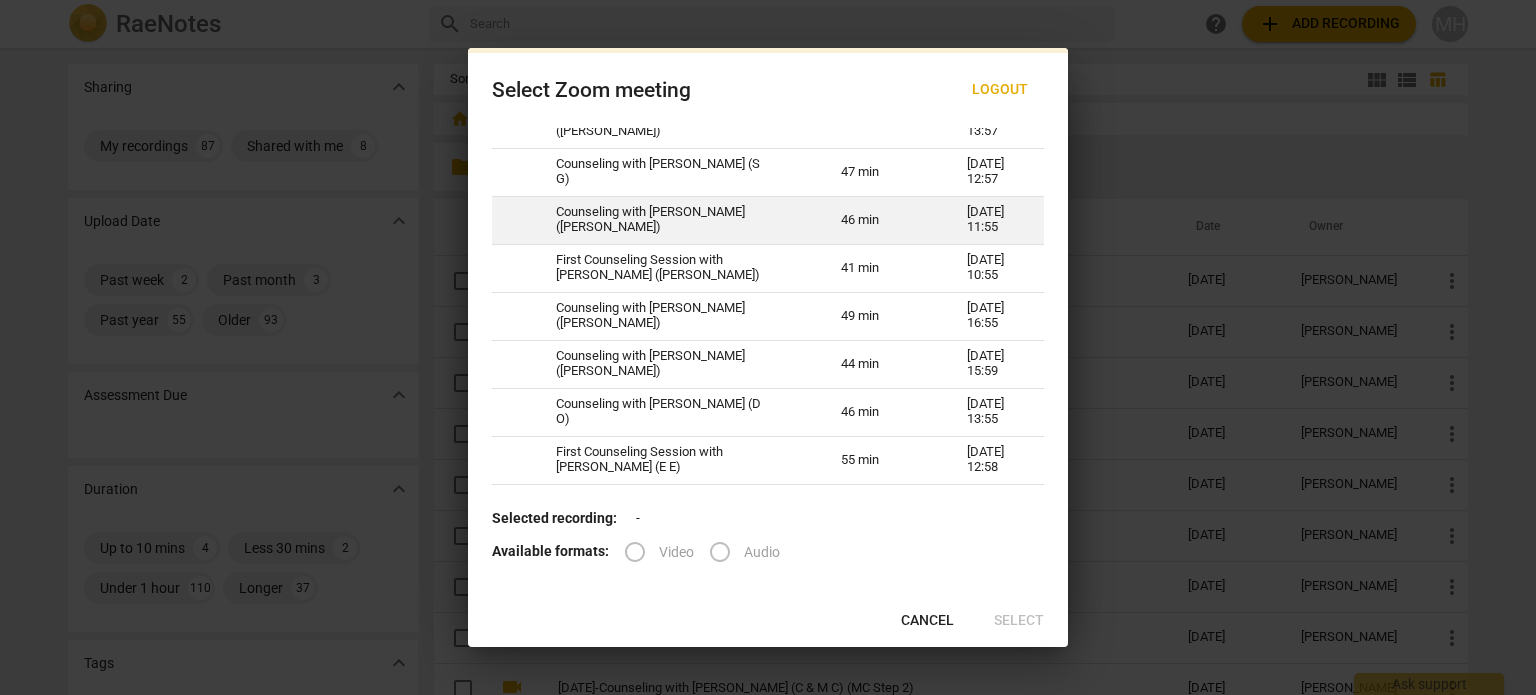 click on "Counseling with [PERSON_NAME] ([PERSON_NAME])" at bounding box center [674, 220] 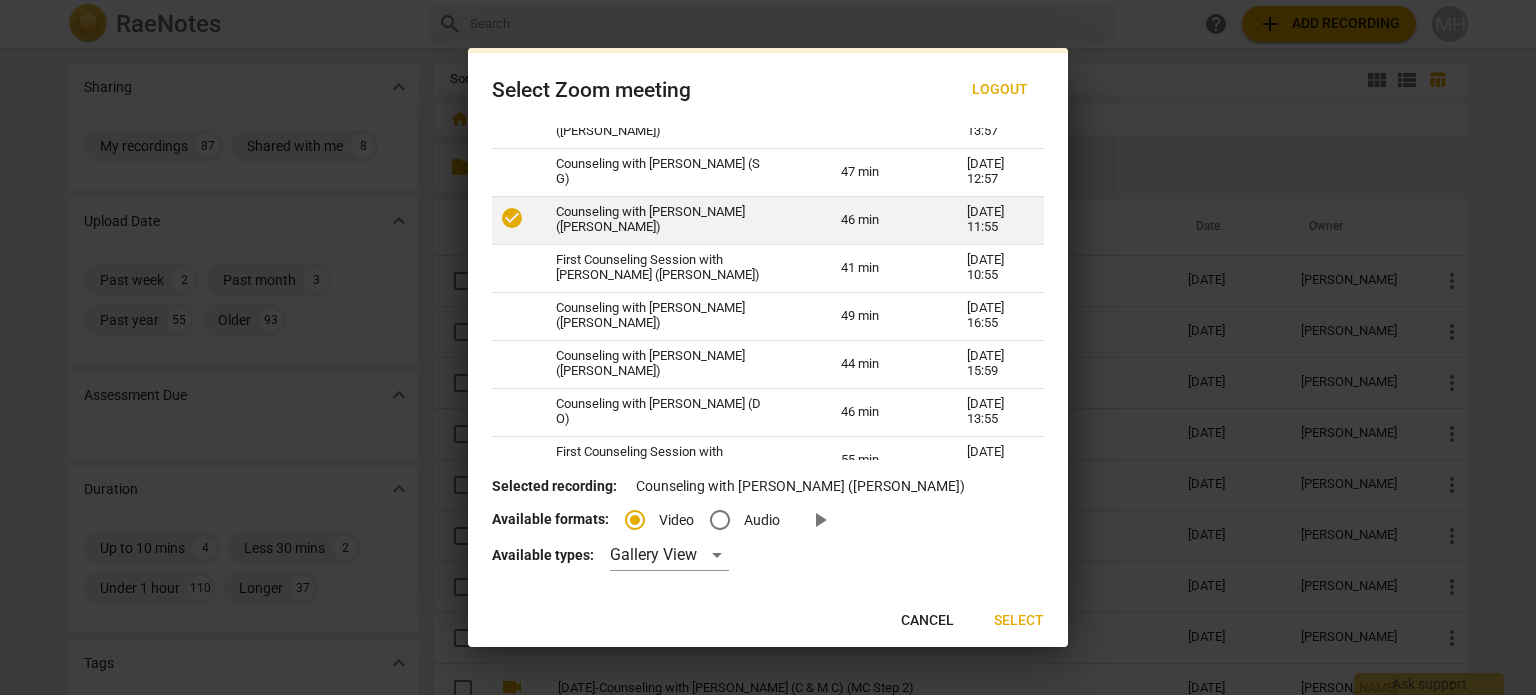 radio on "true" 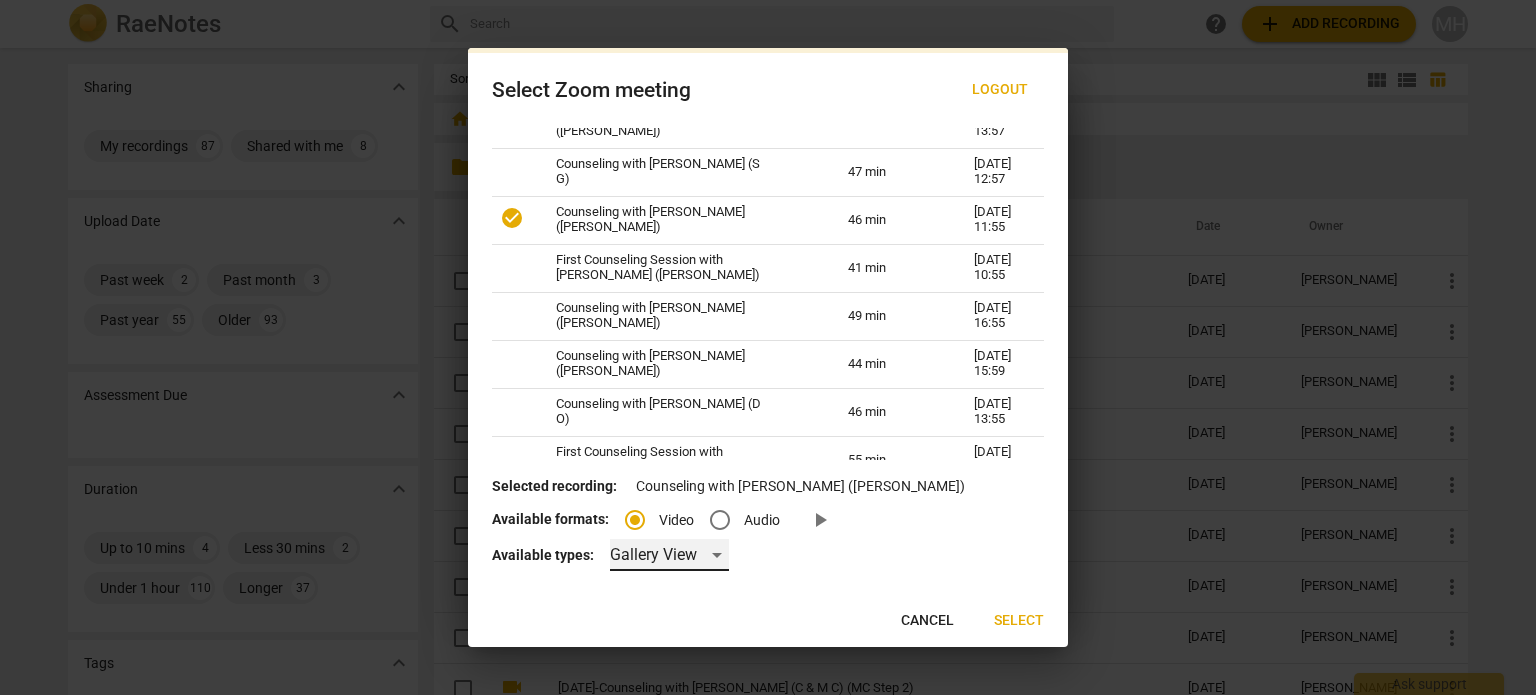 click on "Gallery View" at bounding box center (669, 555) 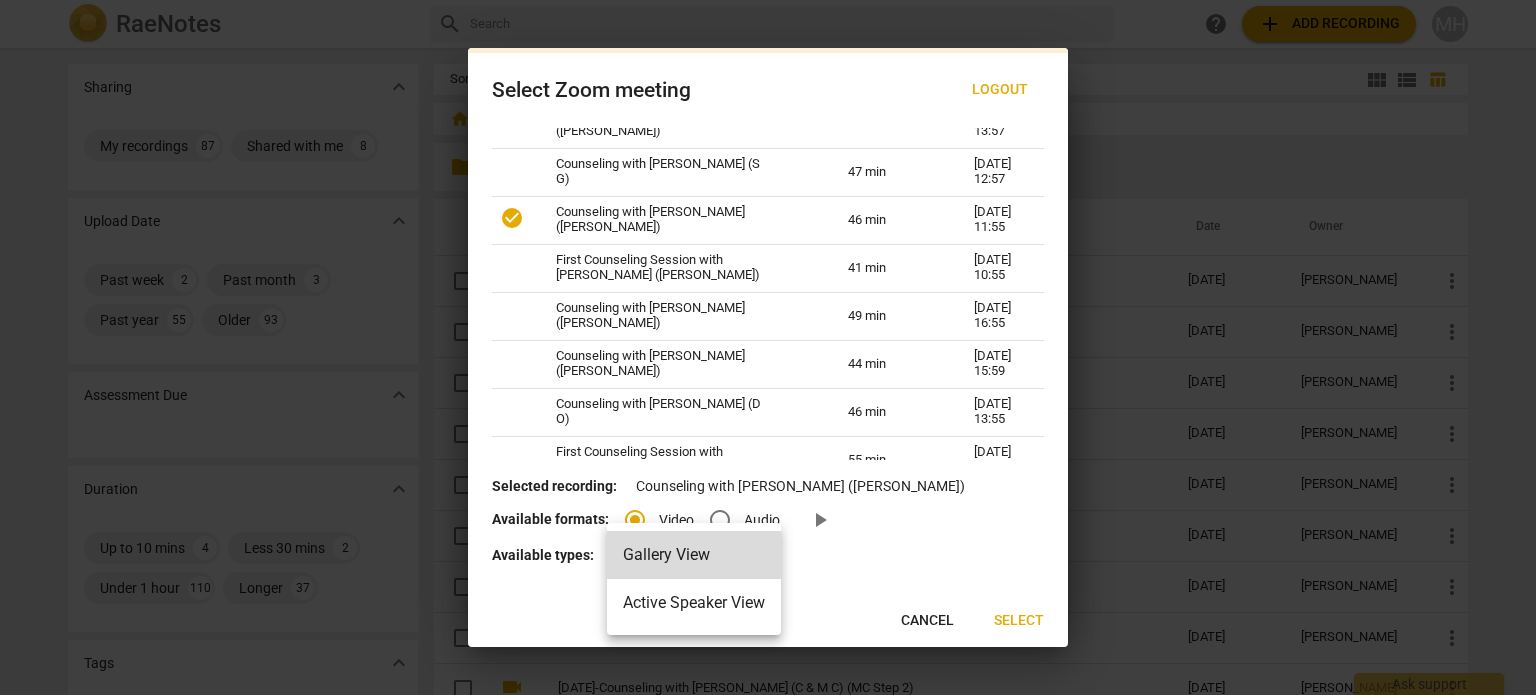 click on "Gallery View" at bounding box center (694, 555) 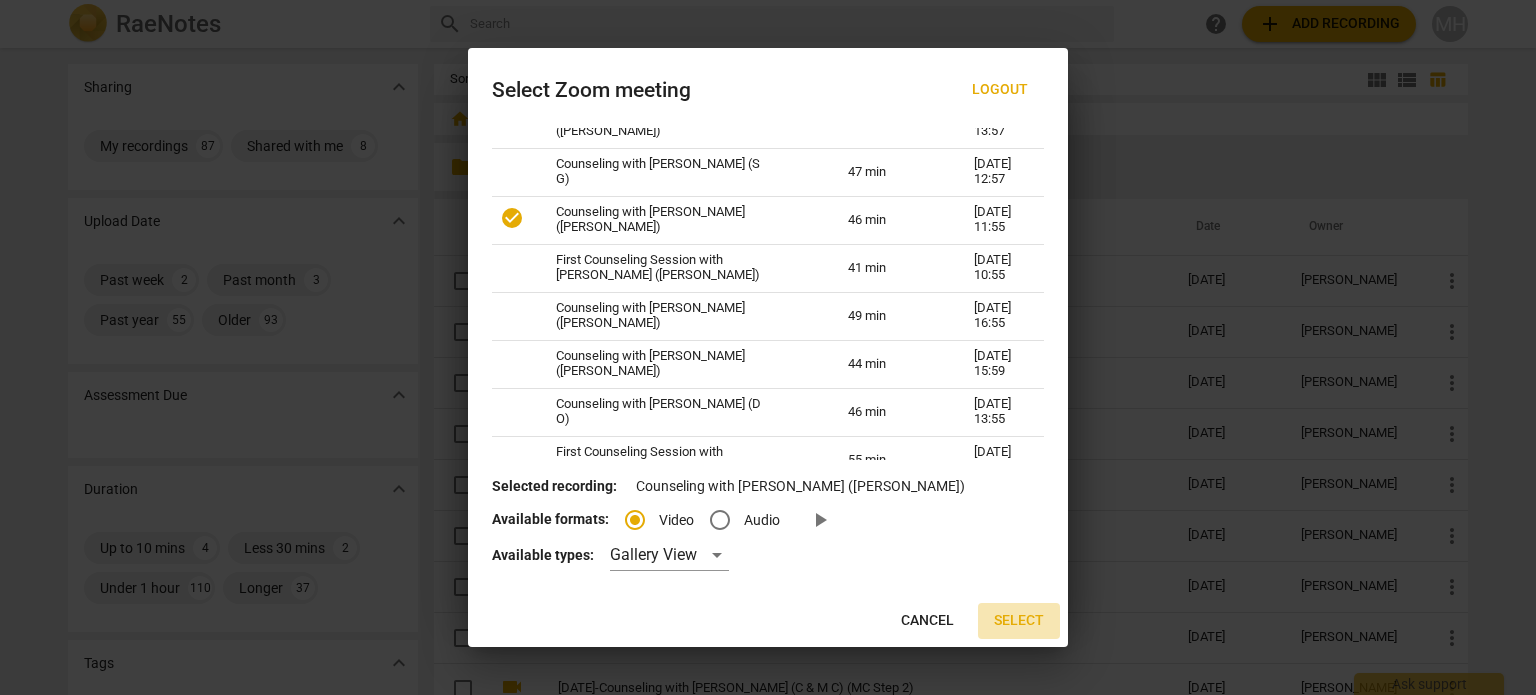 click on "Select" at bounding box center (1019, 621) 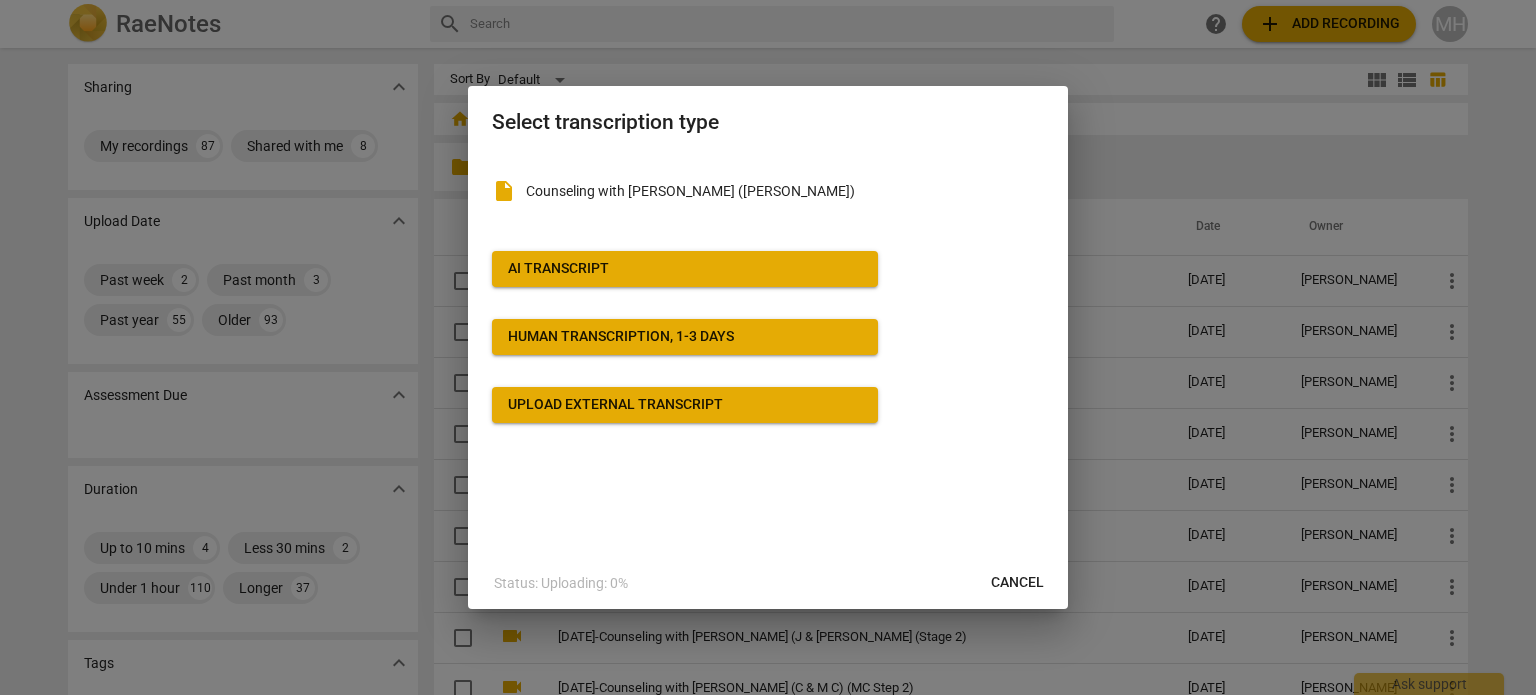 click on "AI Transcript" at bounding box center (558, 269) 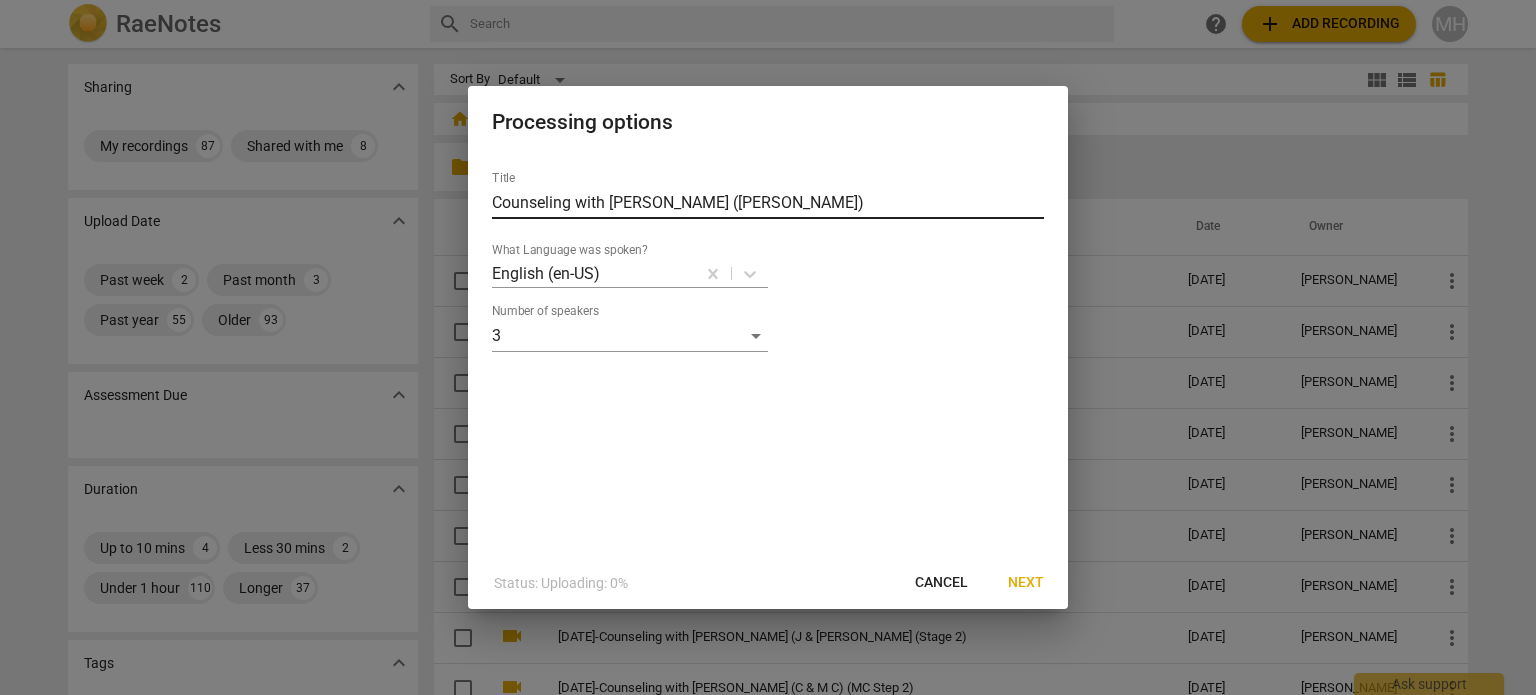 click on "Counseling with [PERSON_NAME] ([PERSON_NAME])" at bounding box center (768, 203) 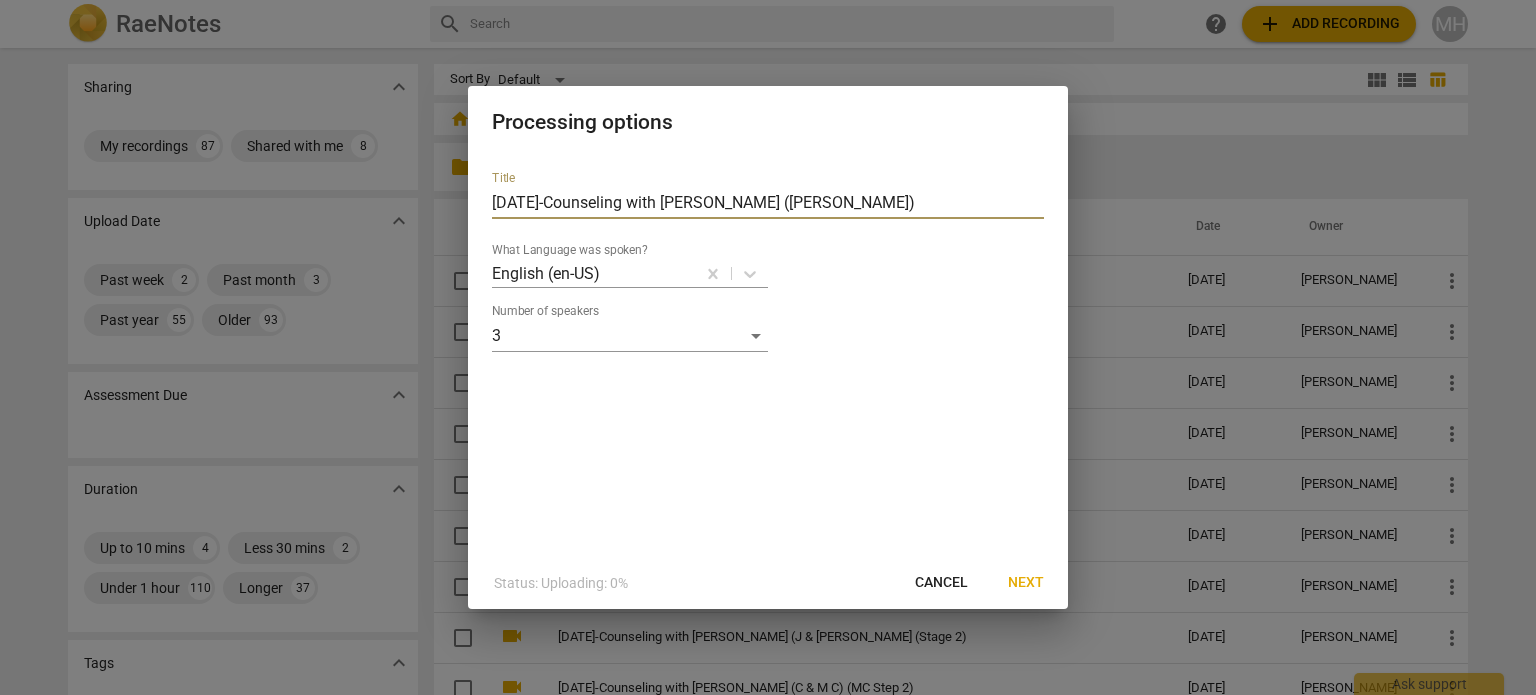 click on "[DATE]-Counseling with [PERSON_NAME] ([PERSON_NAME])" at bounding box center [768, 203] 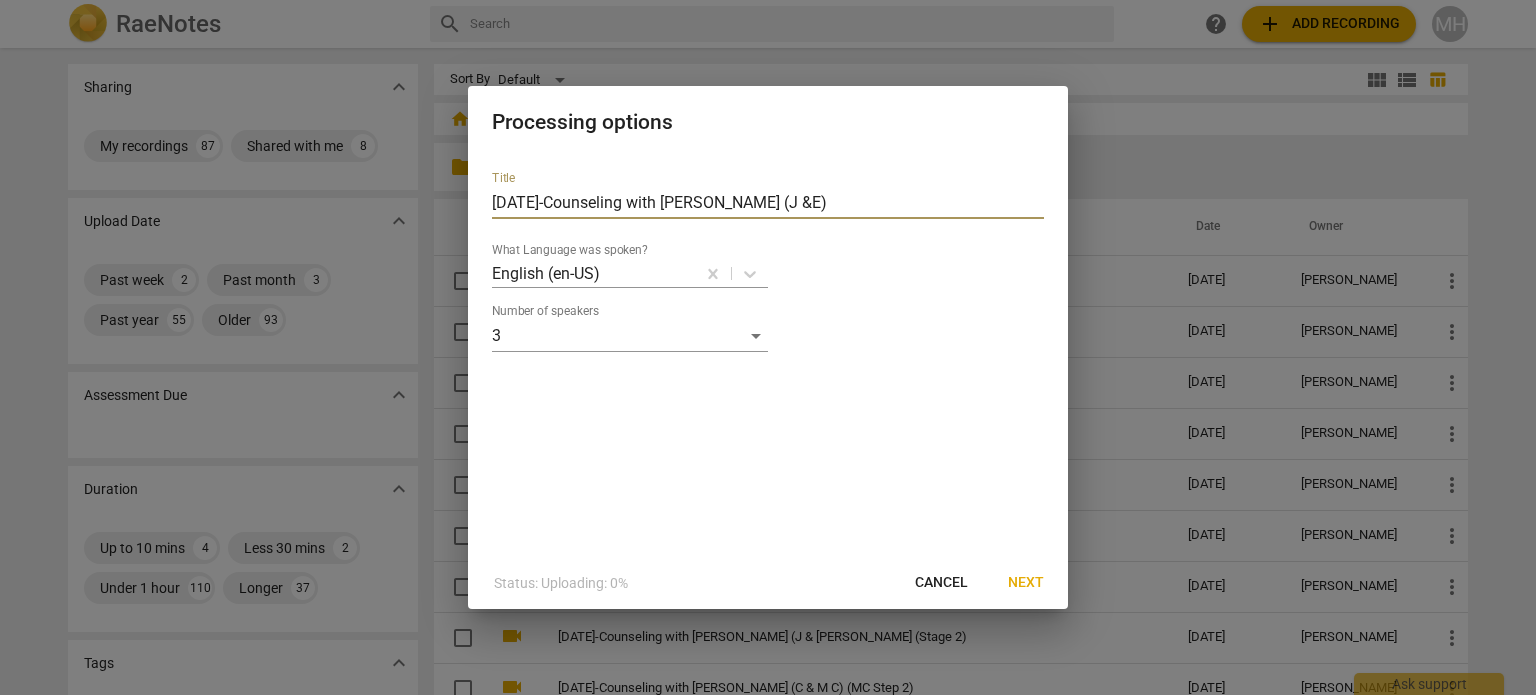 click on "[DATE]-Counseling with [PERSON_NAME] (J &E)" at bounding box center (768, 203) 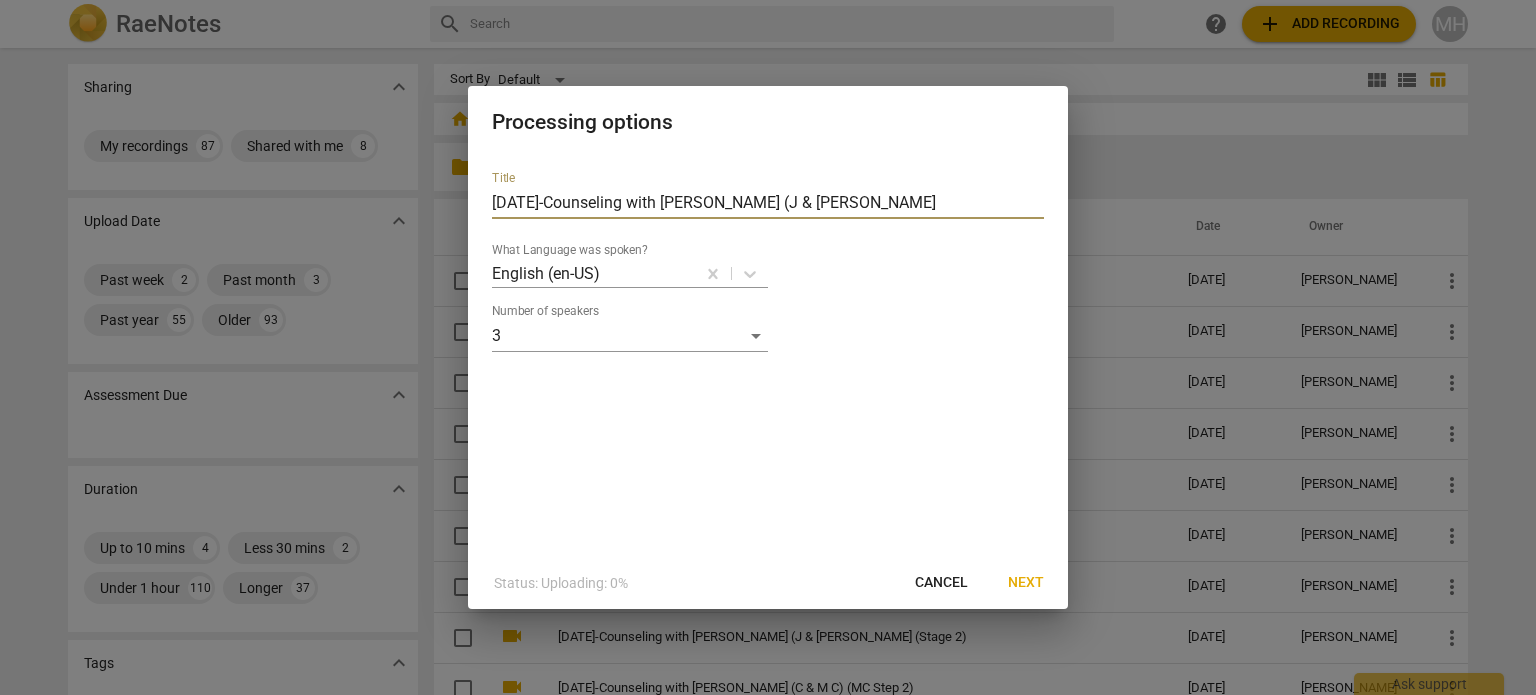 click on "[DATE]-Counseling with [PERSON_NAME] (J & [PERSON_NAME]" at bounding box center [768, 203] 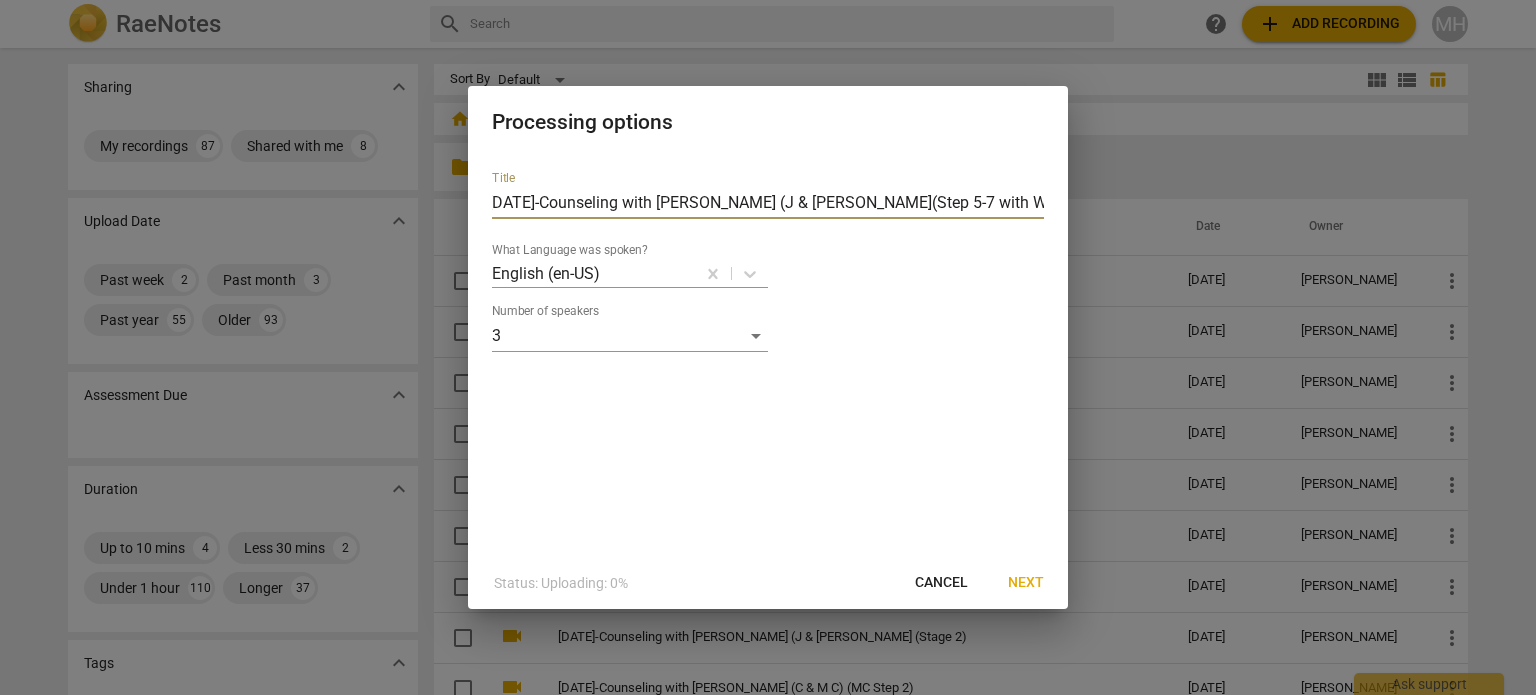 scroll, scrollTop: 0, scrollLeft: 10, axis: horizontal 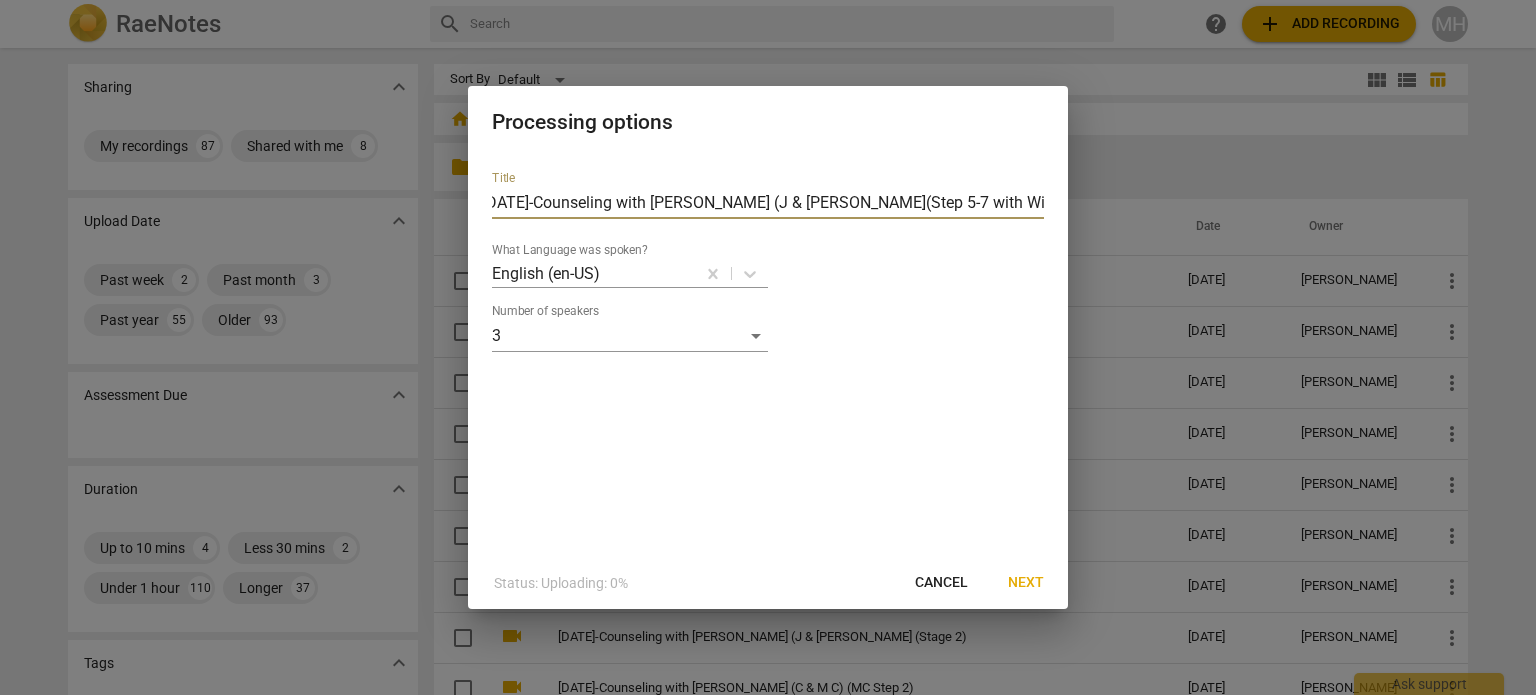type on "[DATE]-Counseling with [PERSON_NAME] (J & [PERSON_NAME](Step 5-7 with Withdrawer)" 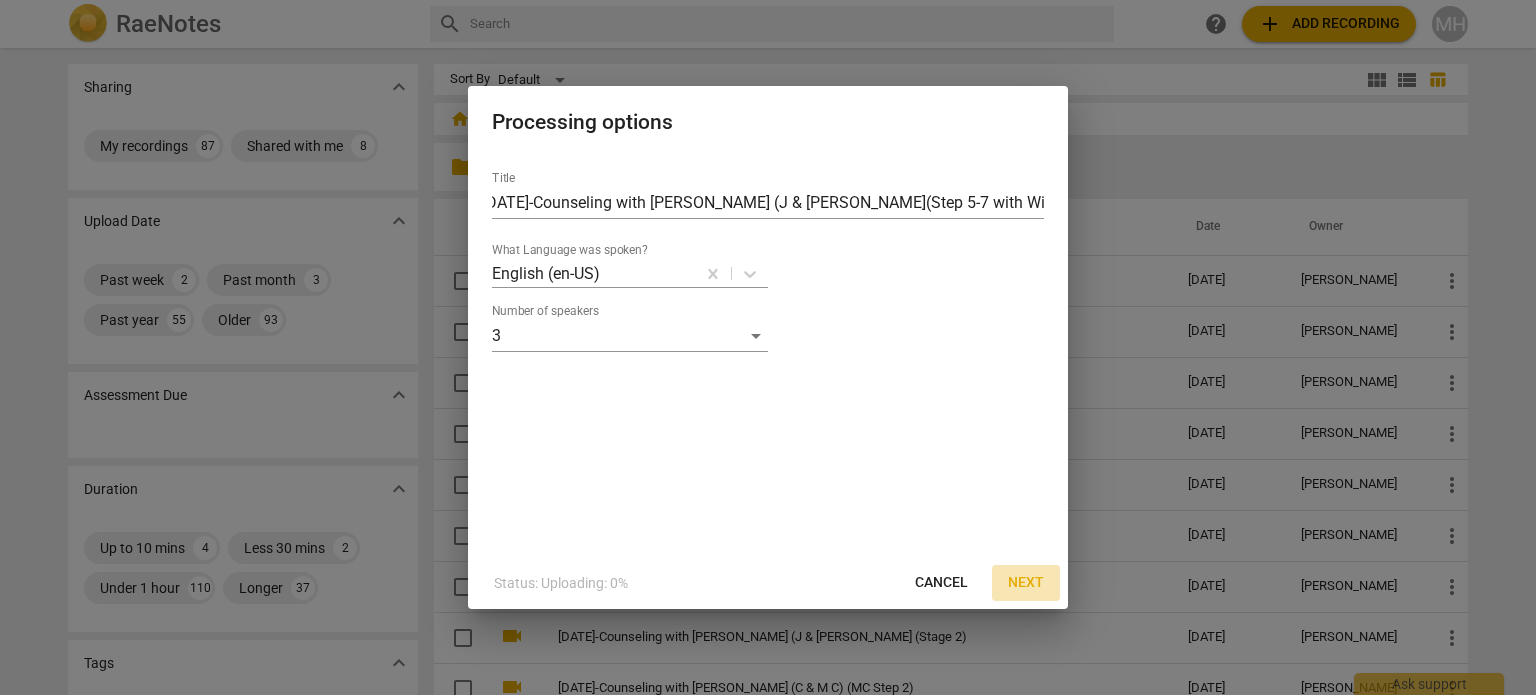 click on "Next" at bounding box center [1026, 583] 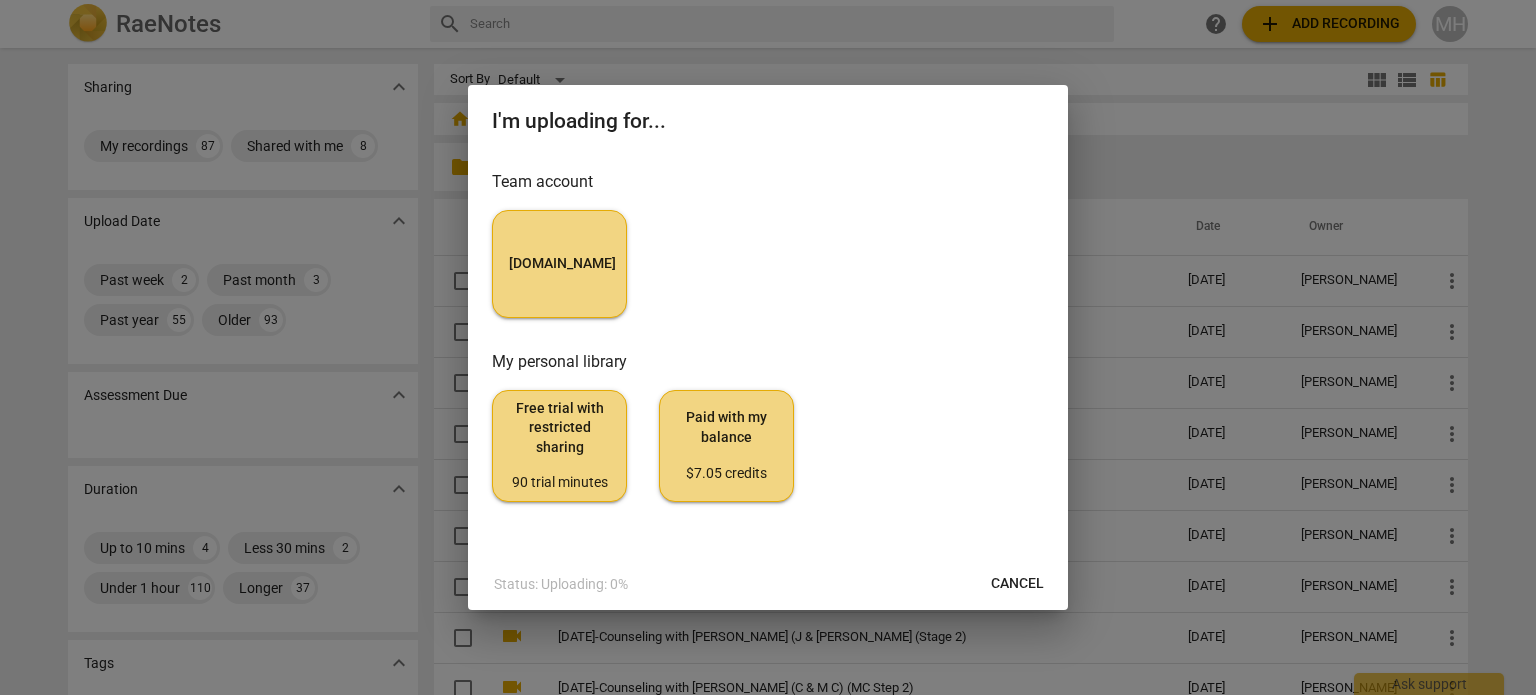 click on "[DOMAIN_NAME]" at bounding box center [559, 264] 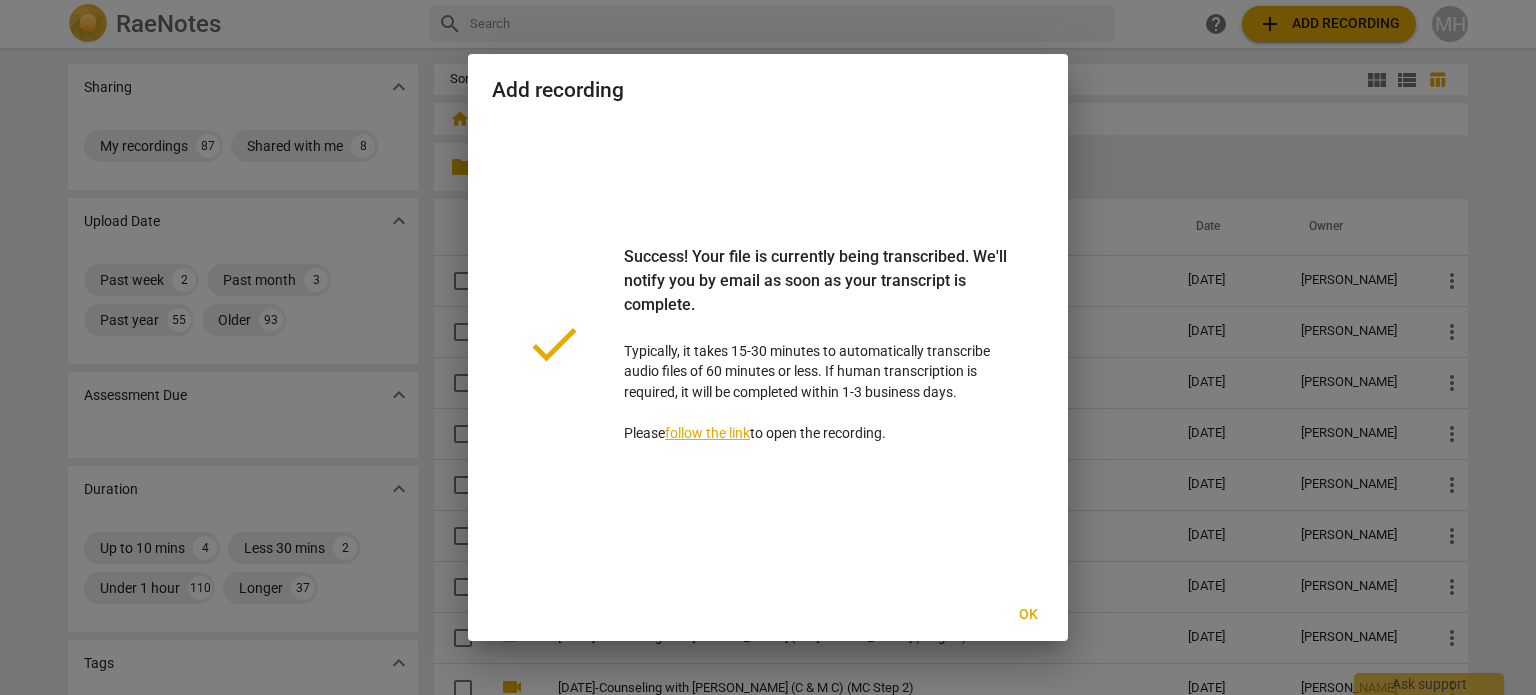 click on "Ok" at bounding box center (1028, 615) 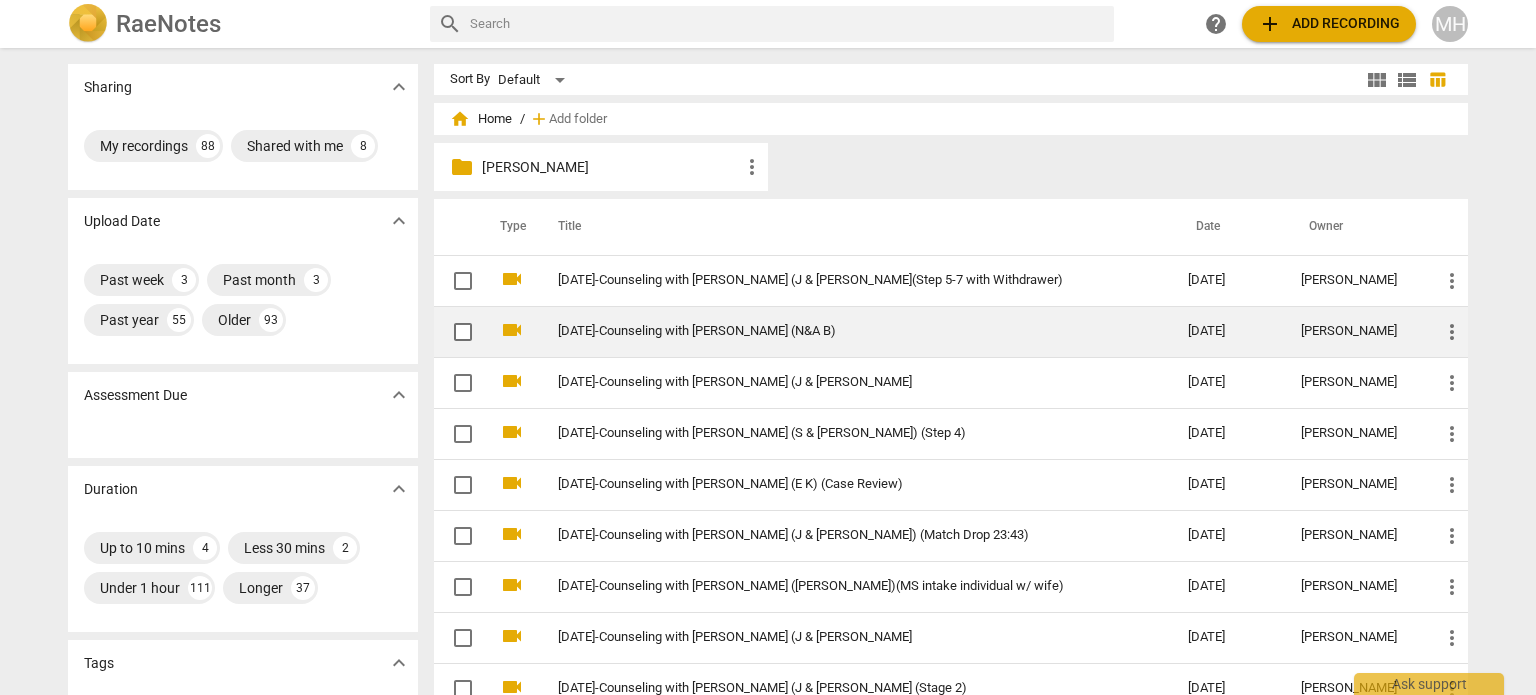 click on "[DATE]-Counseling with [PERSON_NAME] (N&A B)" at bounding box center [837, 331] 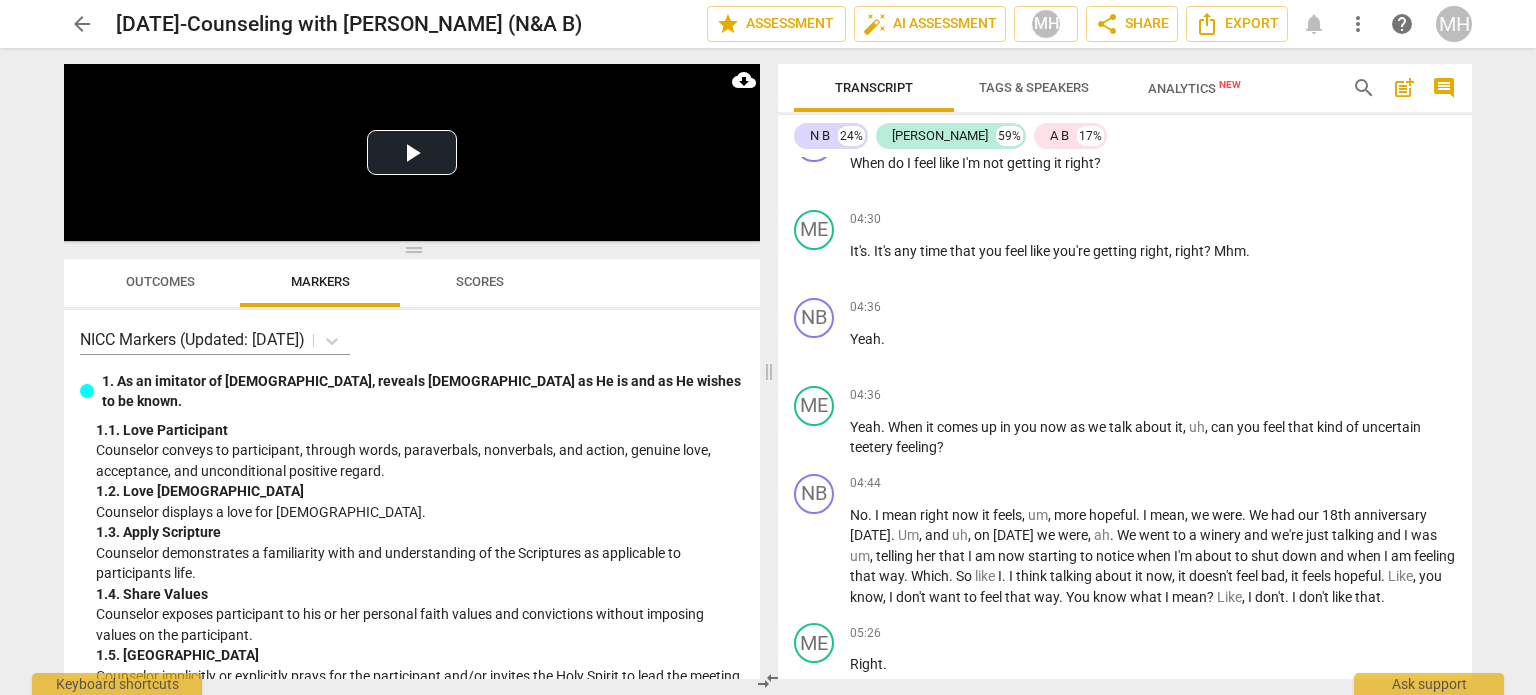 scroll, scrollTop: 4360, scrollLeft: 0, axis: vertical 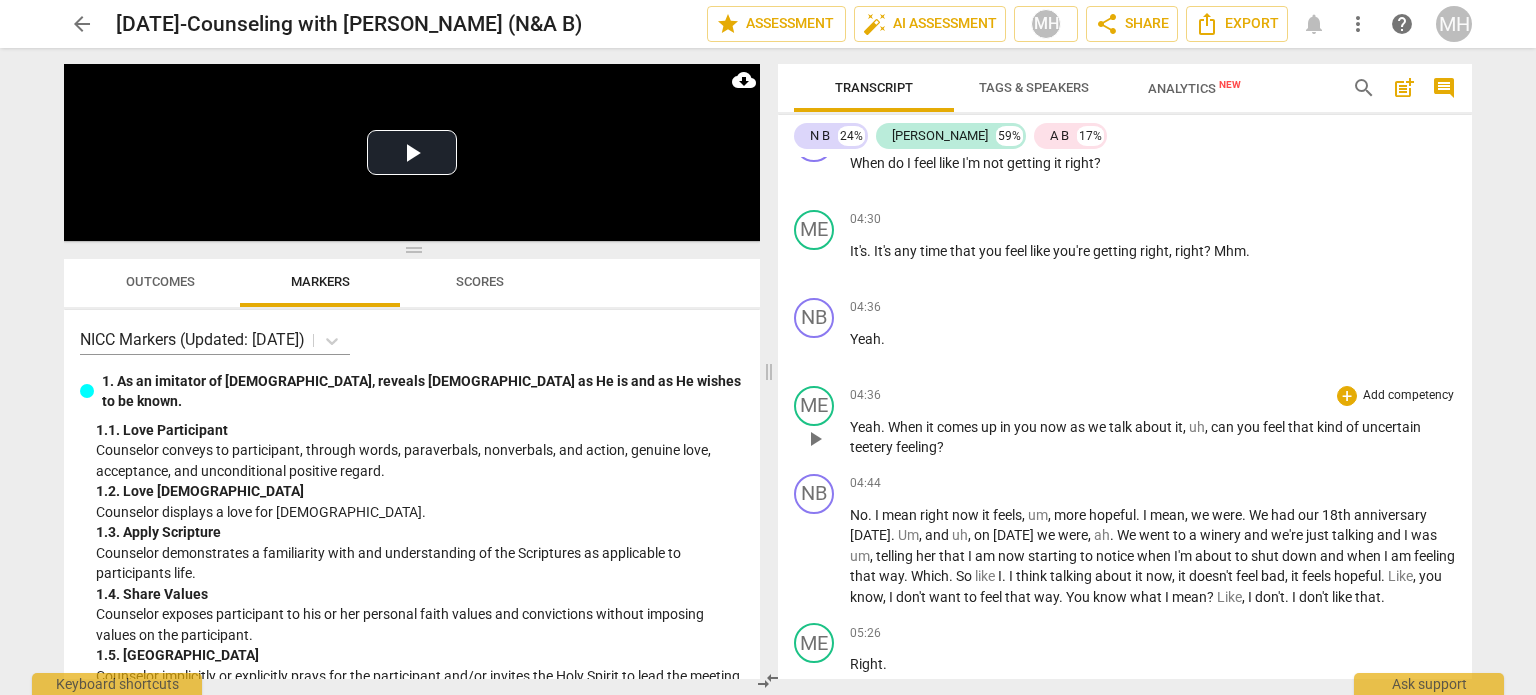 click on "play_arrow" at bounding box center (815, 439) 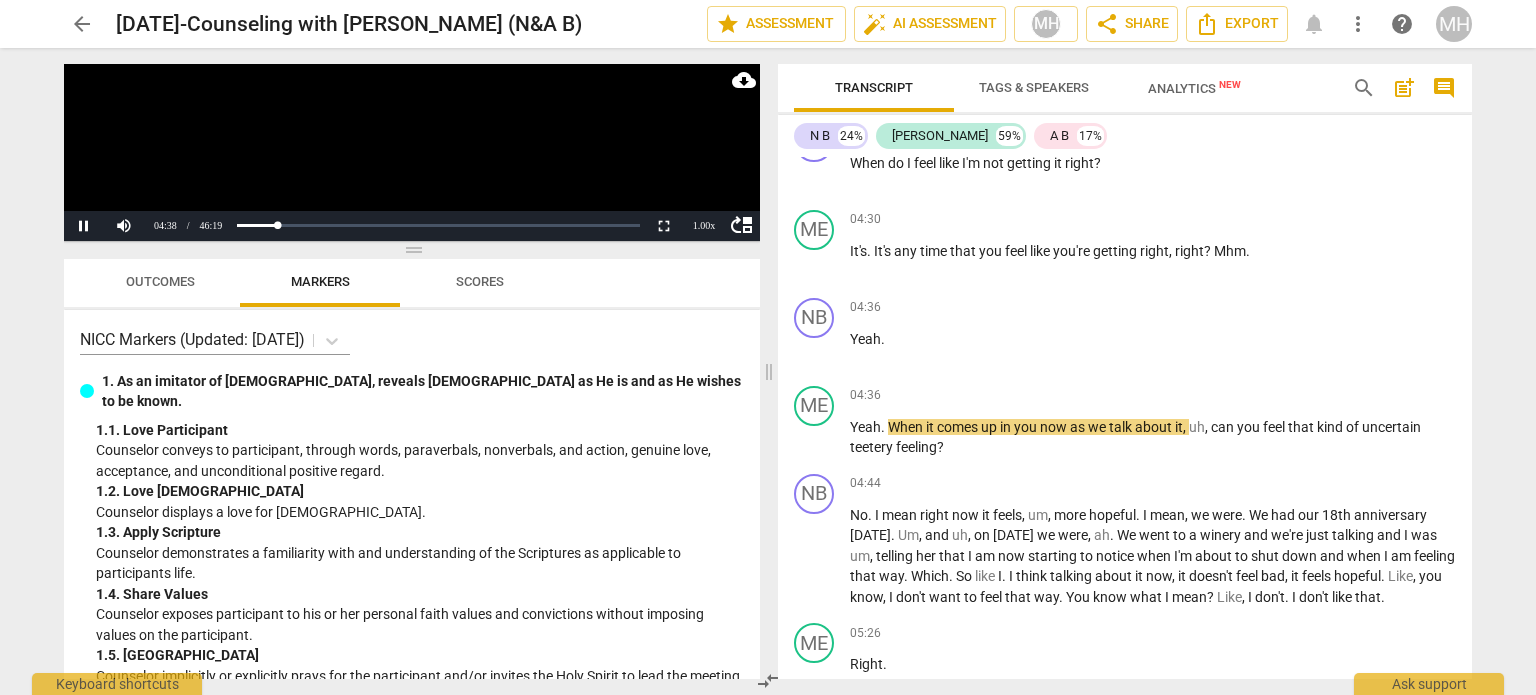 click on "comment" at bounding box center [1444, 88] 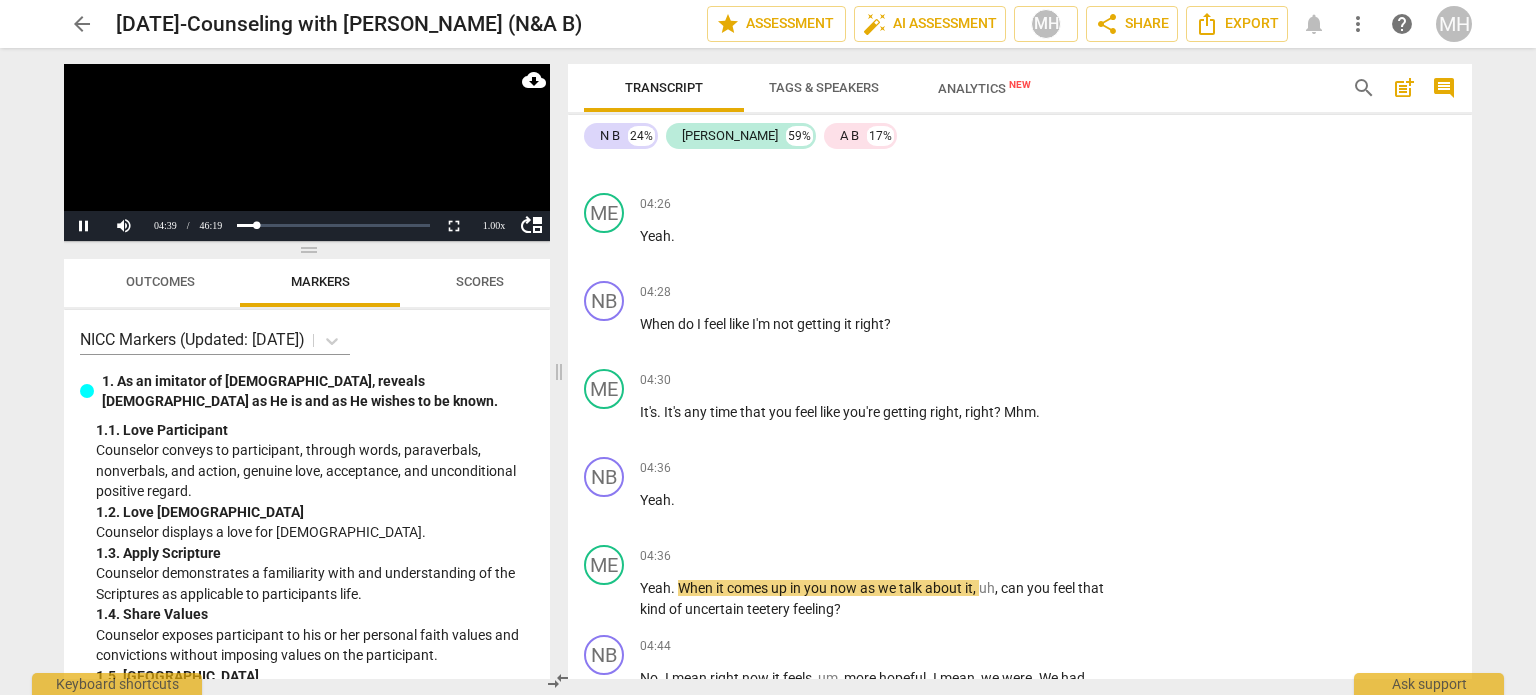 scroll, scrollTop: 4521, scrollLeft: 0, axis: vertical 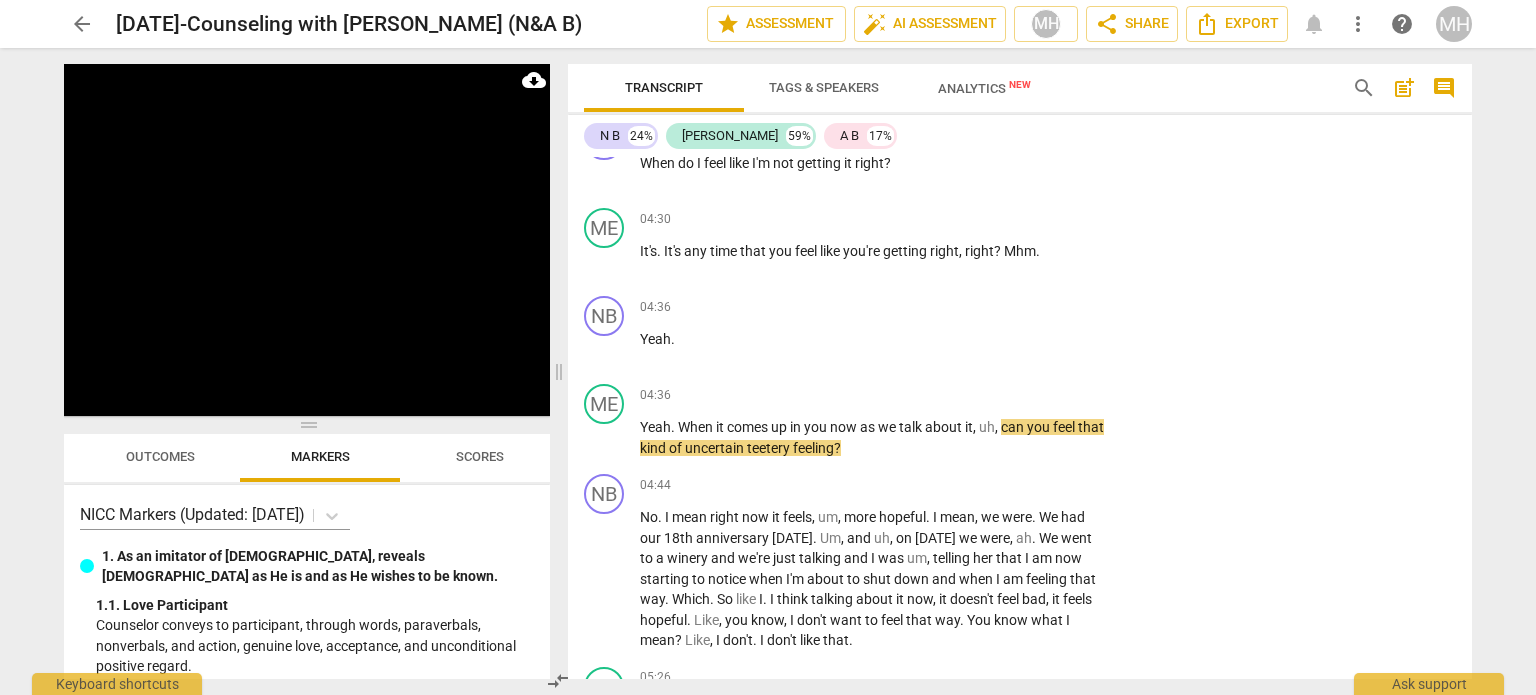 drag, startPoint x: 309, startPoint y: 248, endPoint x: 348, endPoint y: 442, distance: 197.88127 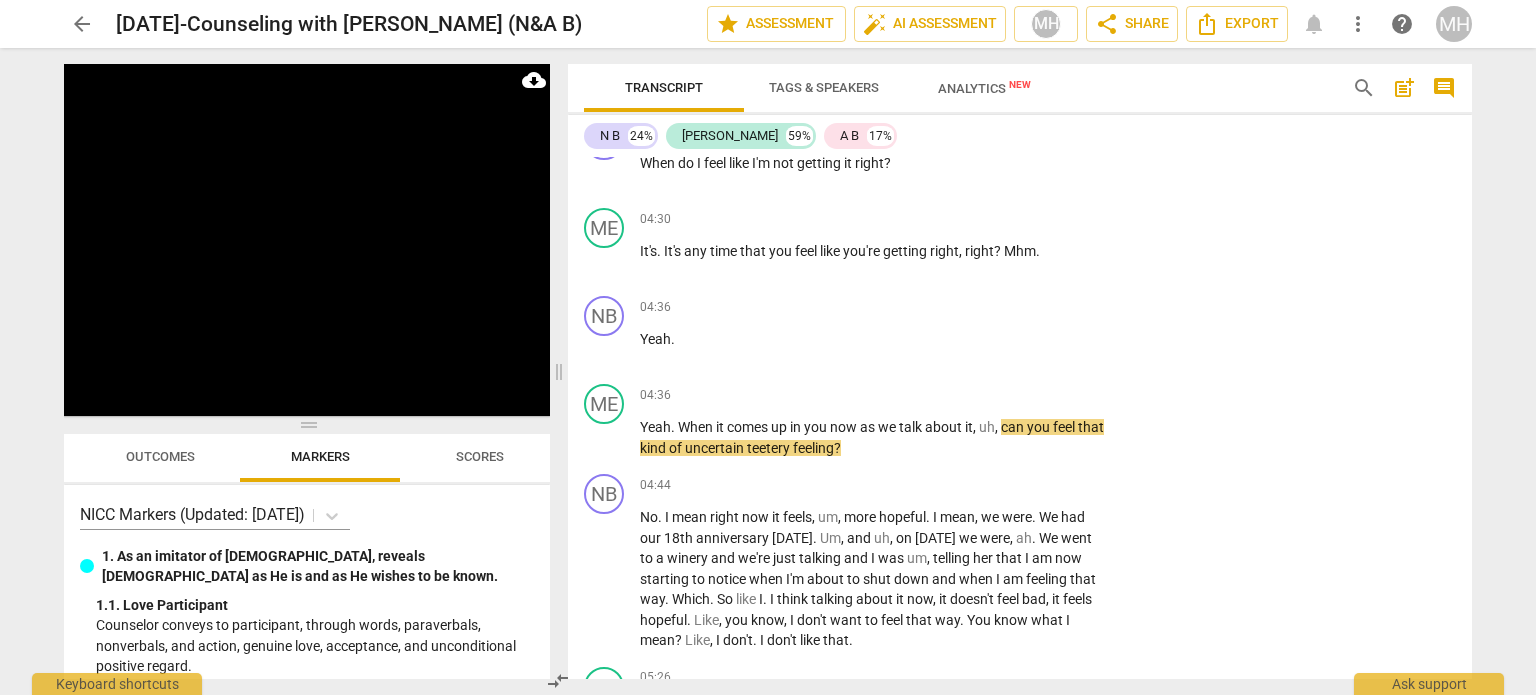 click at bounding box center [307, 425] 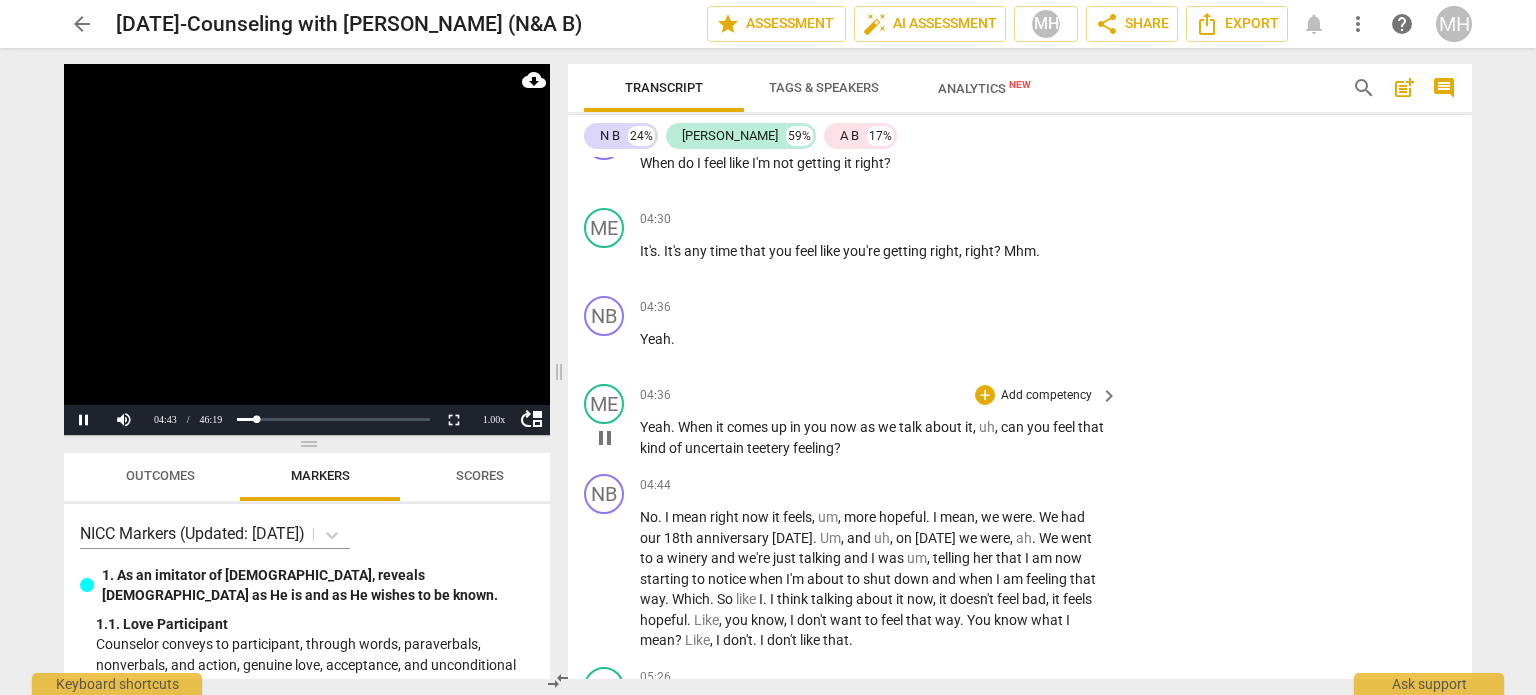 click on "Add competency" at bounding box center [1046, 396] 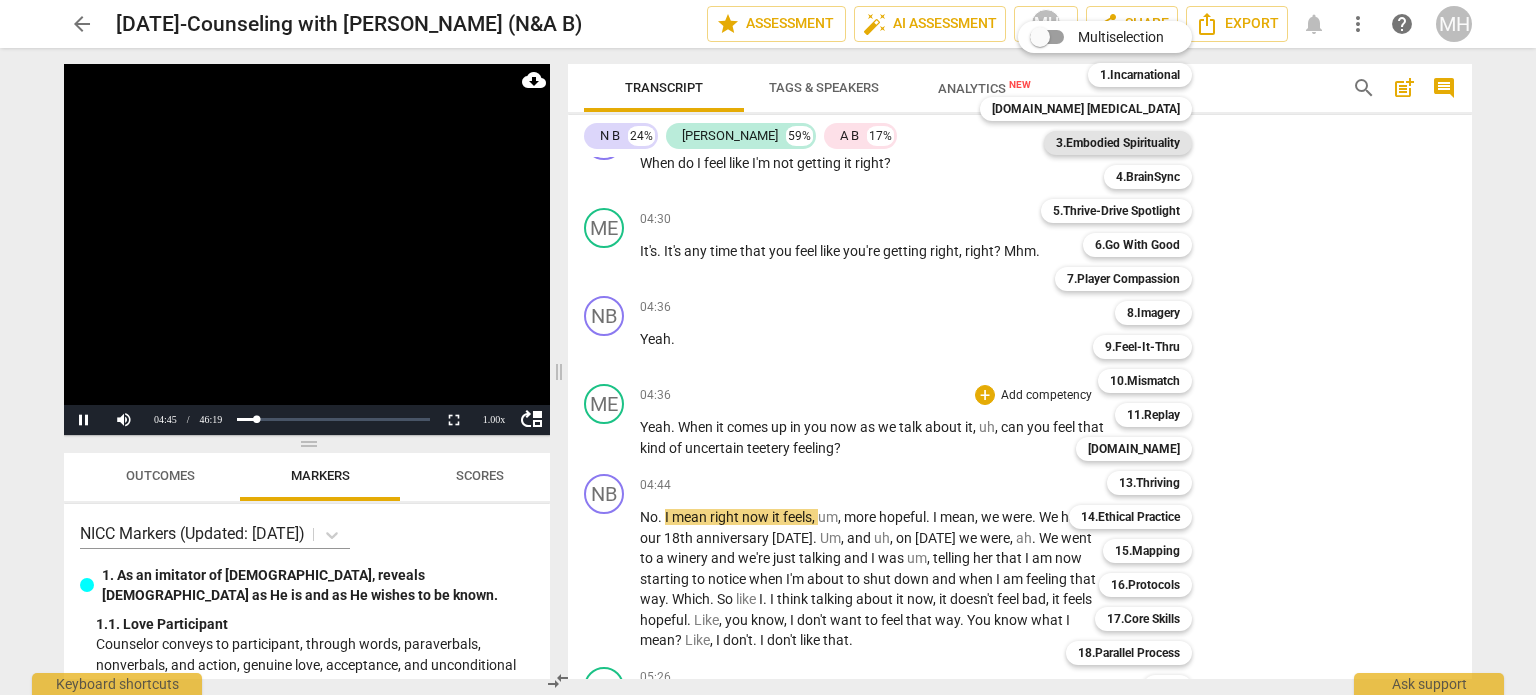 click on "3.Embodied Spirituality" at bounding box center [1118, 143] 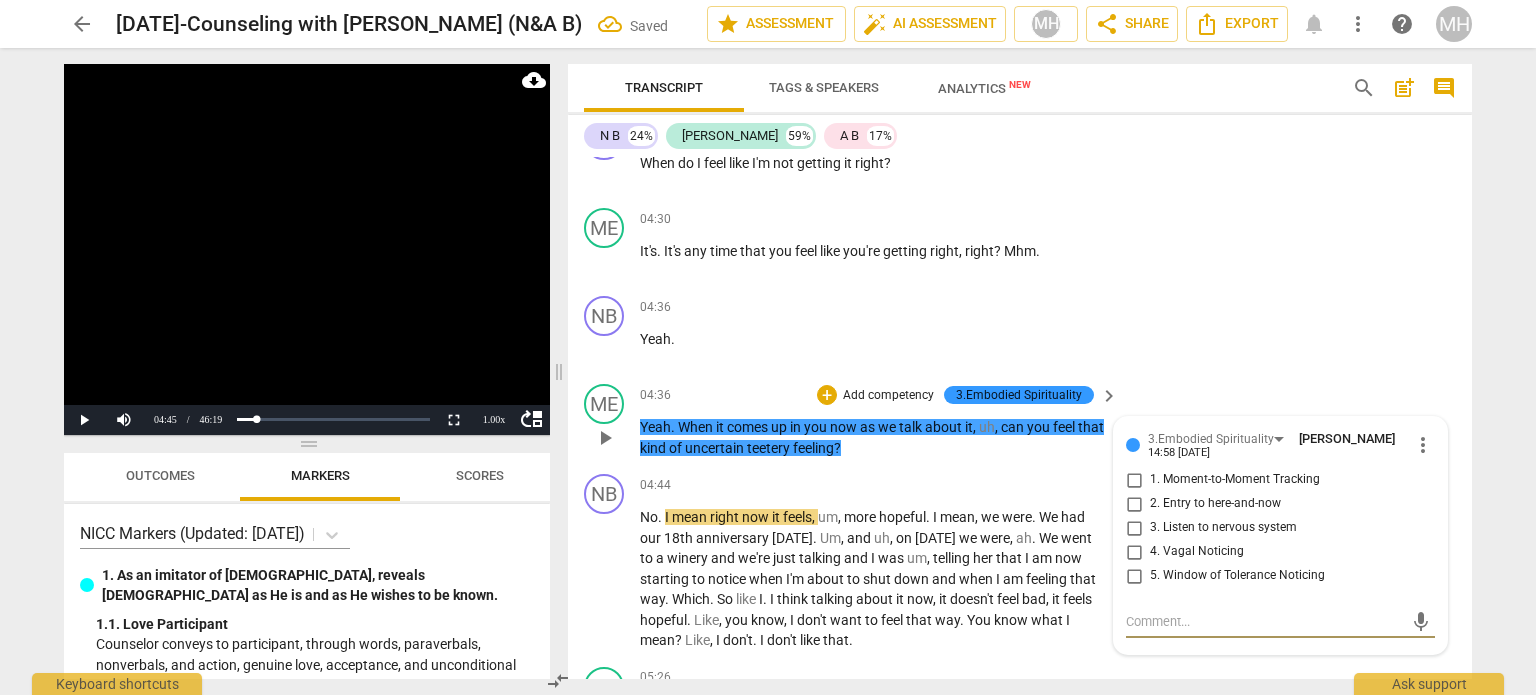 click on "2. Entry to here-and-now" at bounding box center [1134, 504] 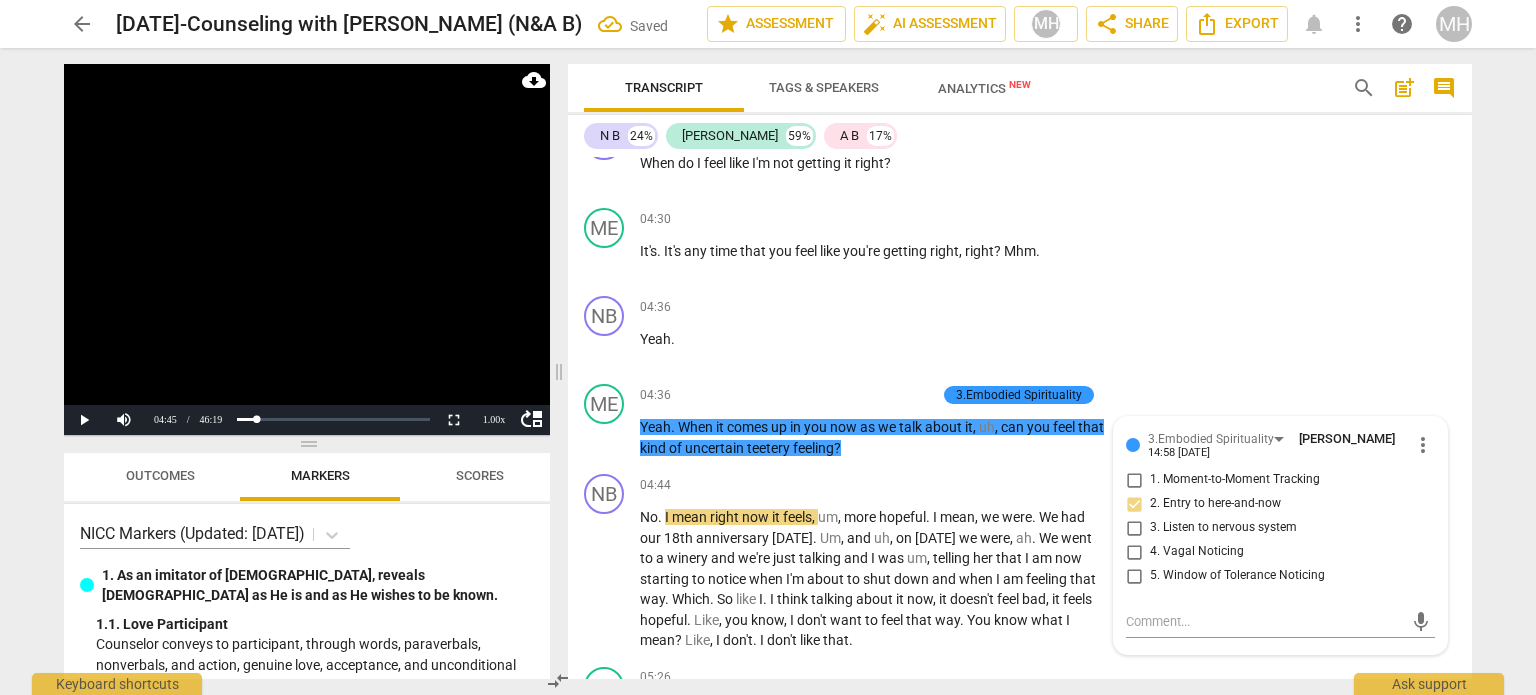 click at bounding box center [307, 249] 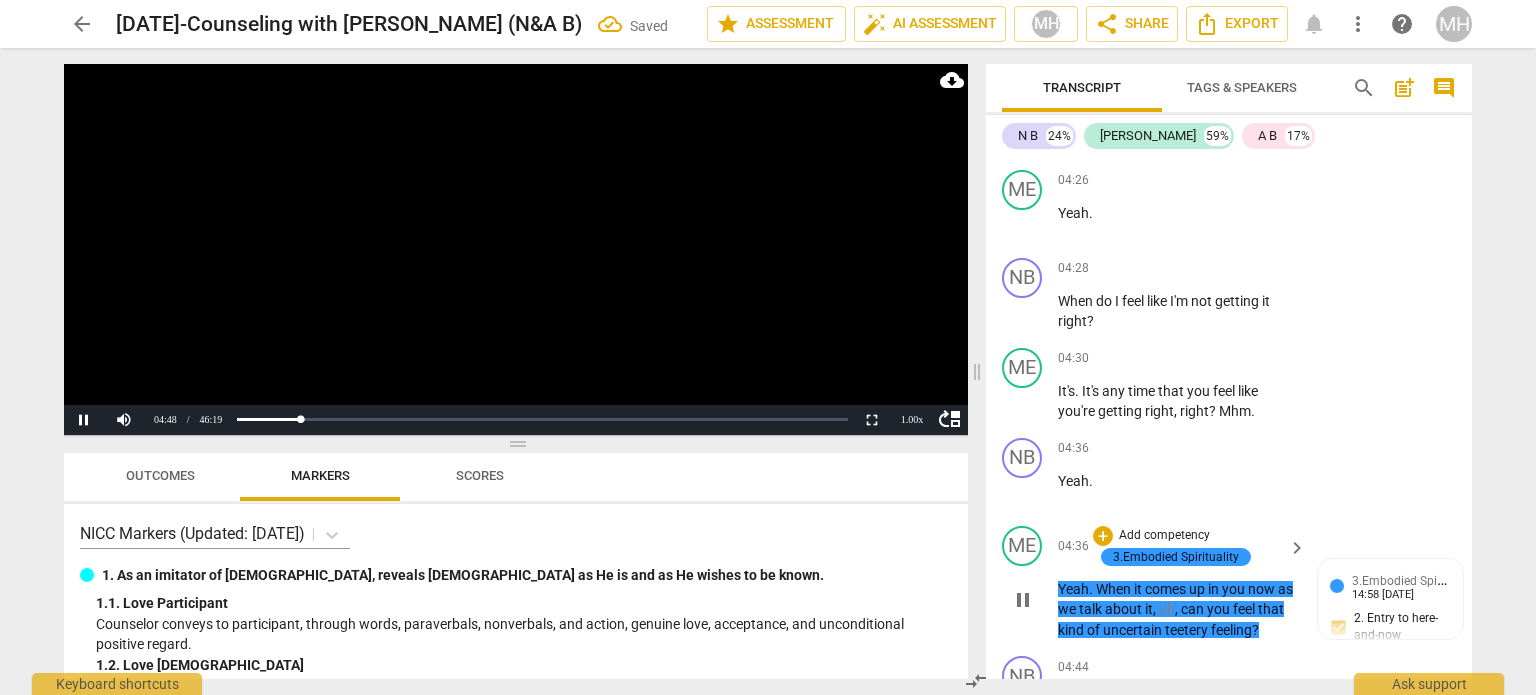 scroll, scrollTop: 5279, scrollLeft: 0, axis: vertical 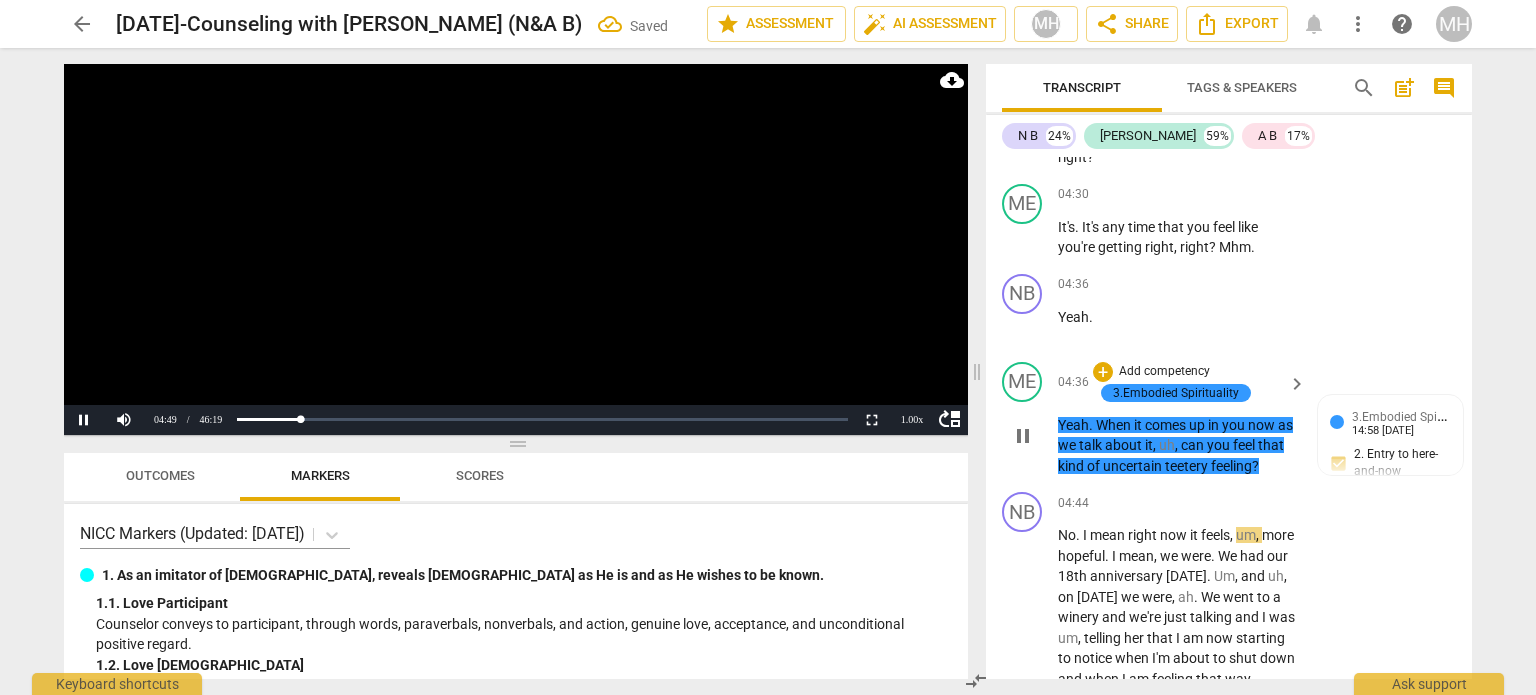 drag, startPoint x: 559, startPoint y: 372, endPoint x: 977, endPoint y: 423, distance: 421.09976 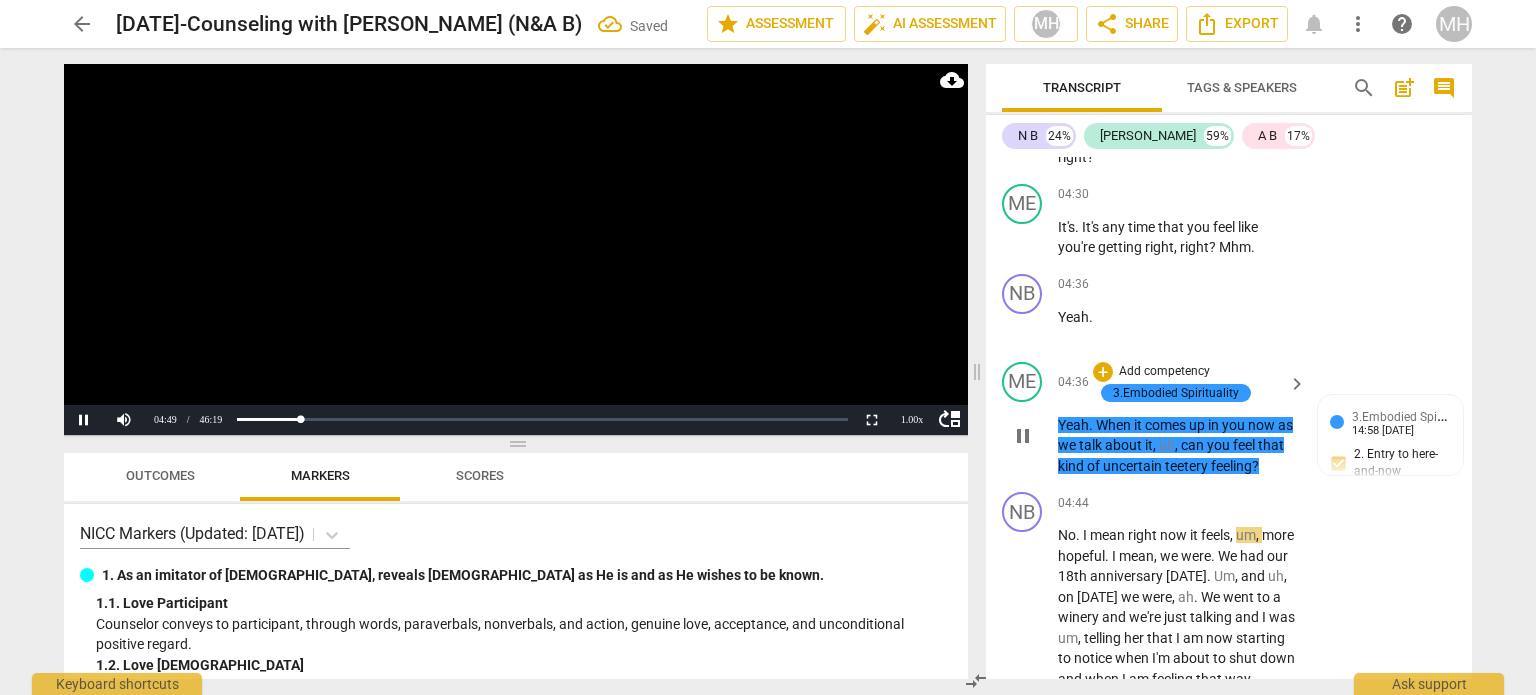 click at bounding box center (977, 371) 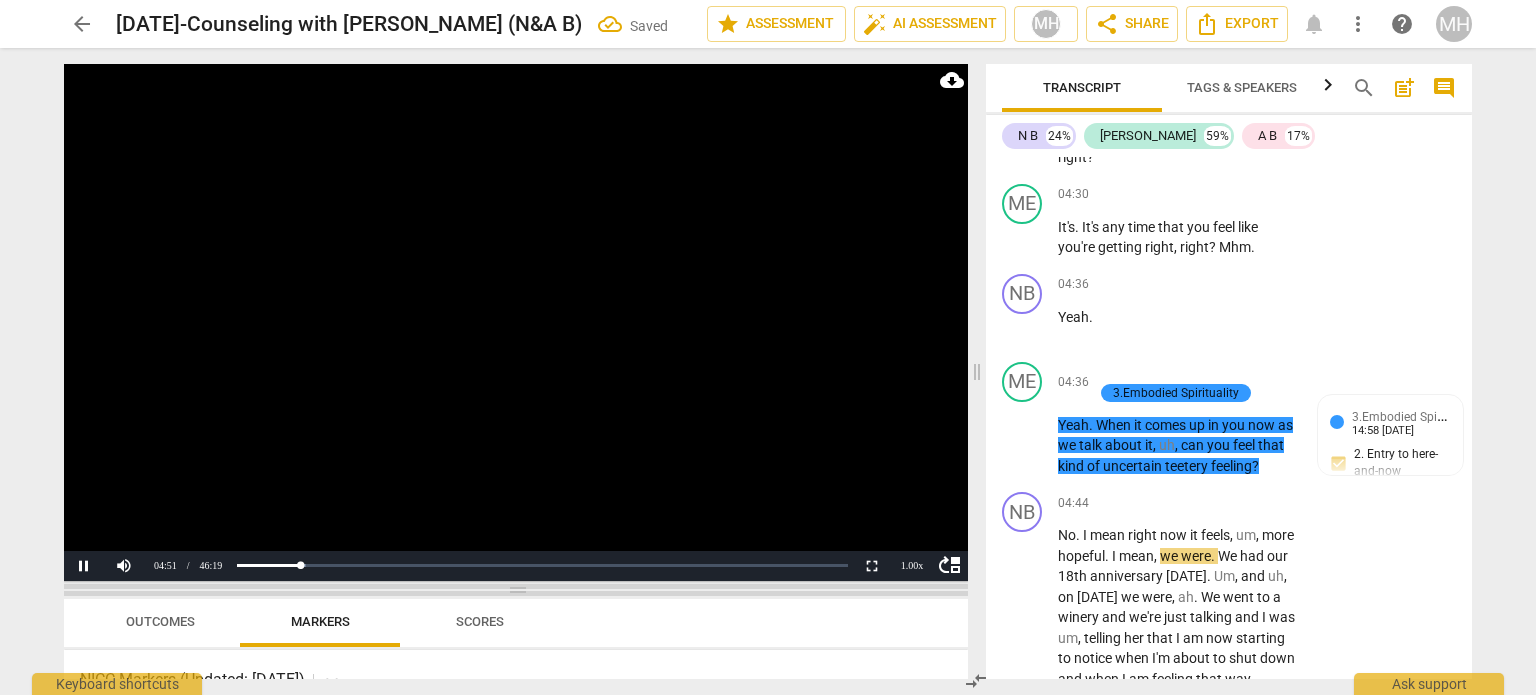 drag, startPoint x: 515, startPoint y: 445, endPoint x: 541, endPoint y: 595, distance: 152.23666 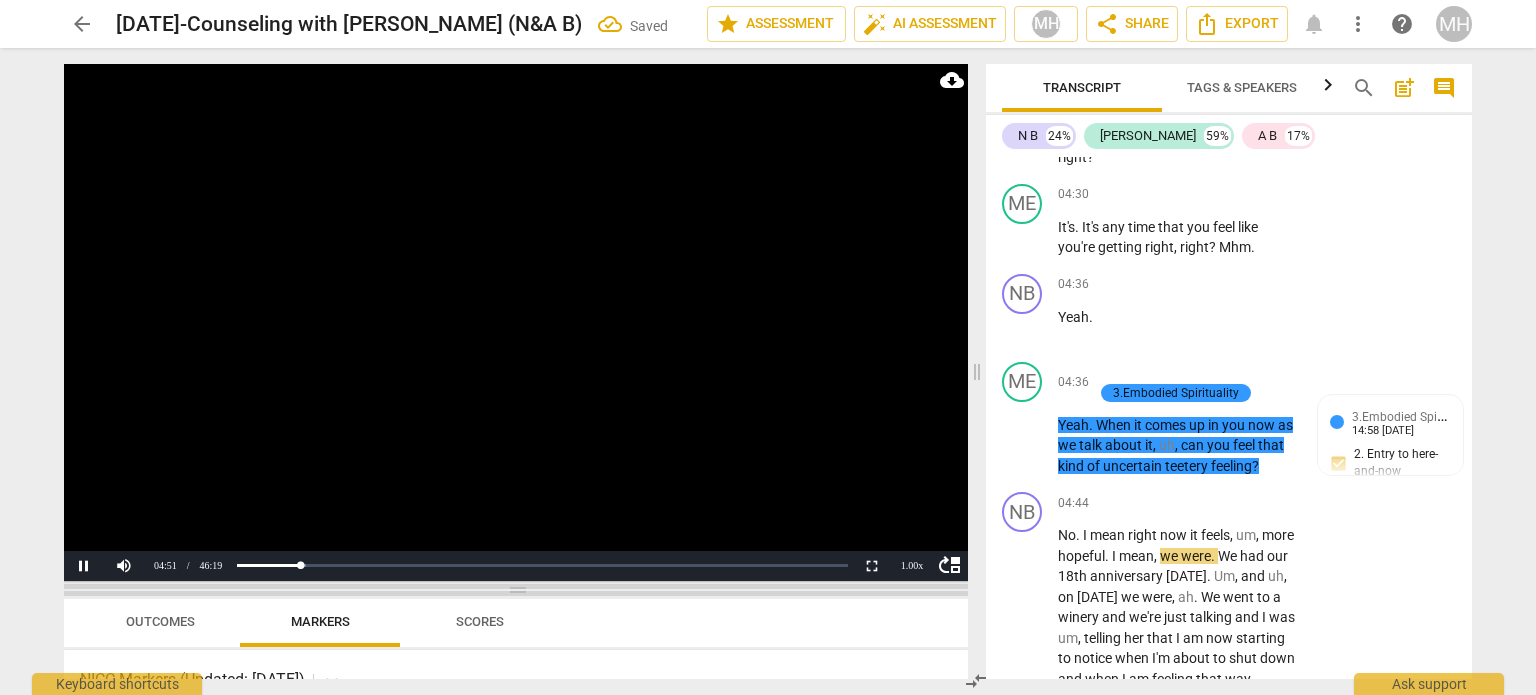 click at bounding box center [516, 590] 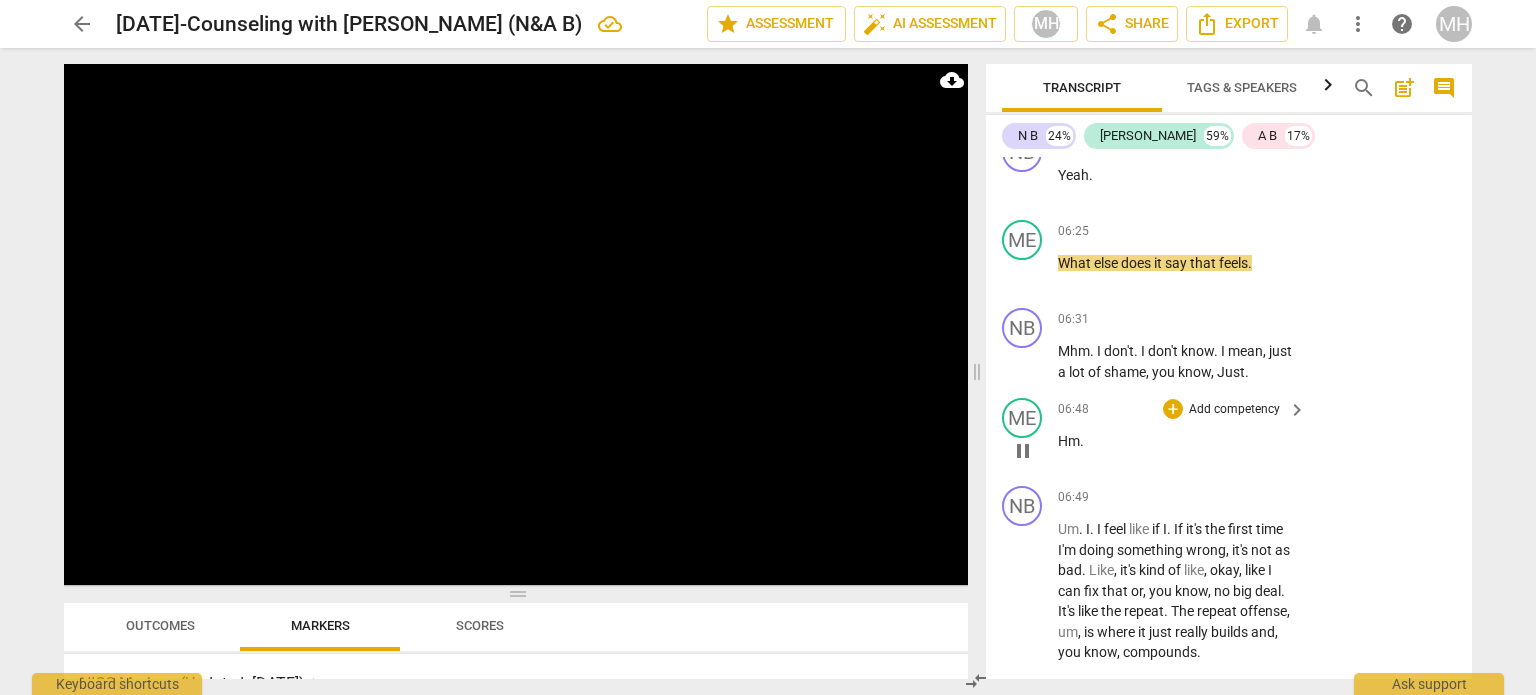 scroll, scrollTop: 6615, scrollLeft: 0, axis: vertical 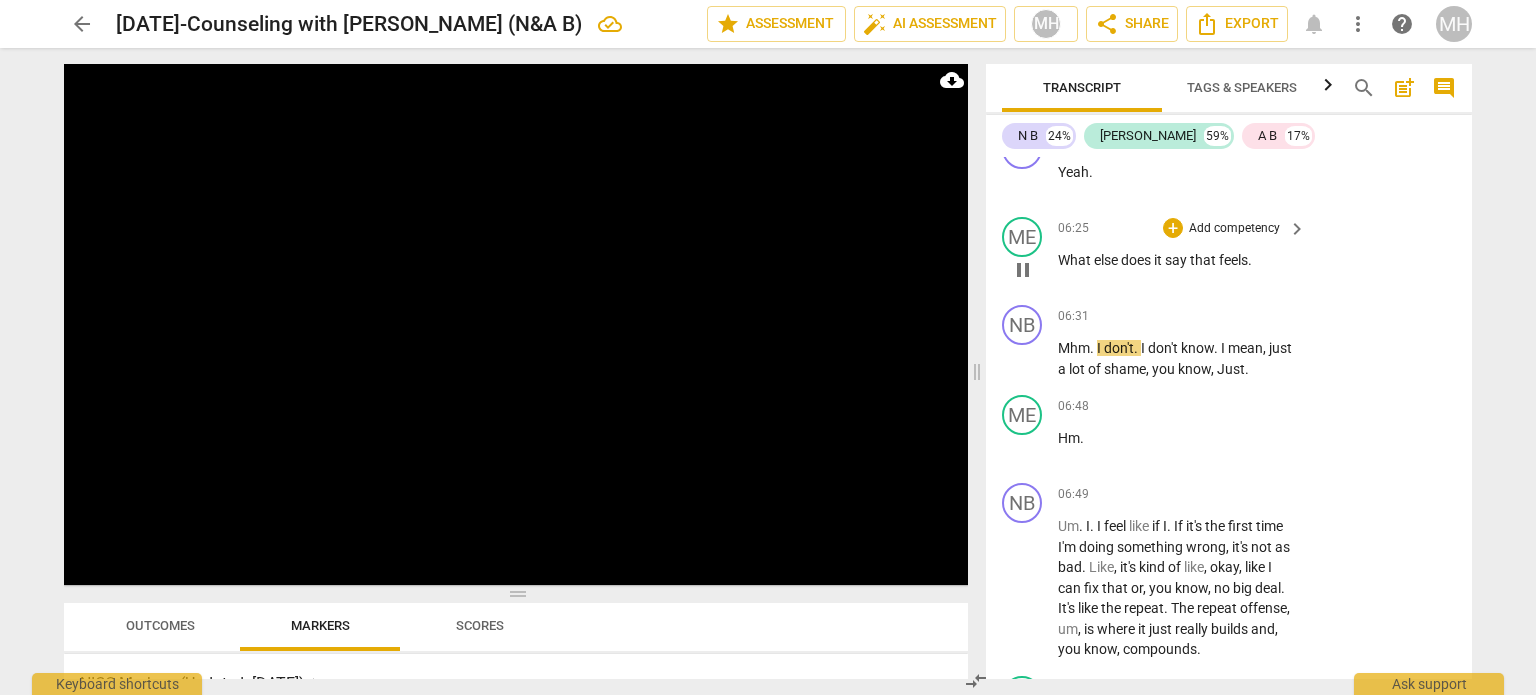 click on "feels" at bounding box center [1233, 260] 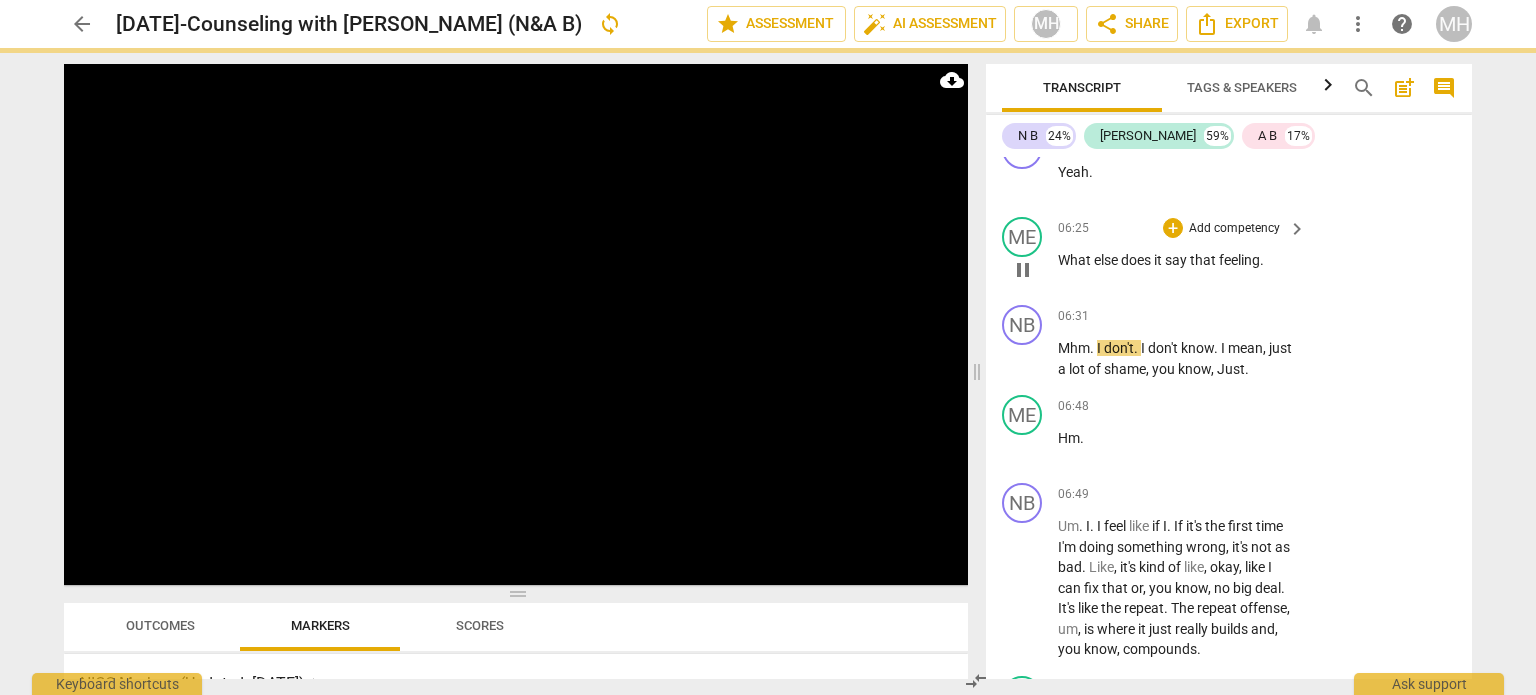 click on "Add competency" at bounding box center (1234, 229) 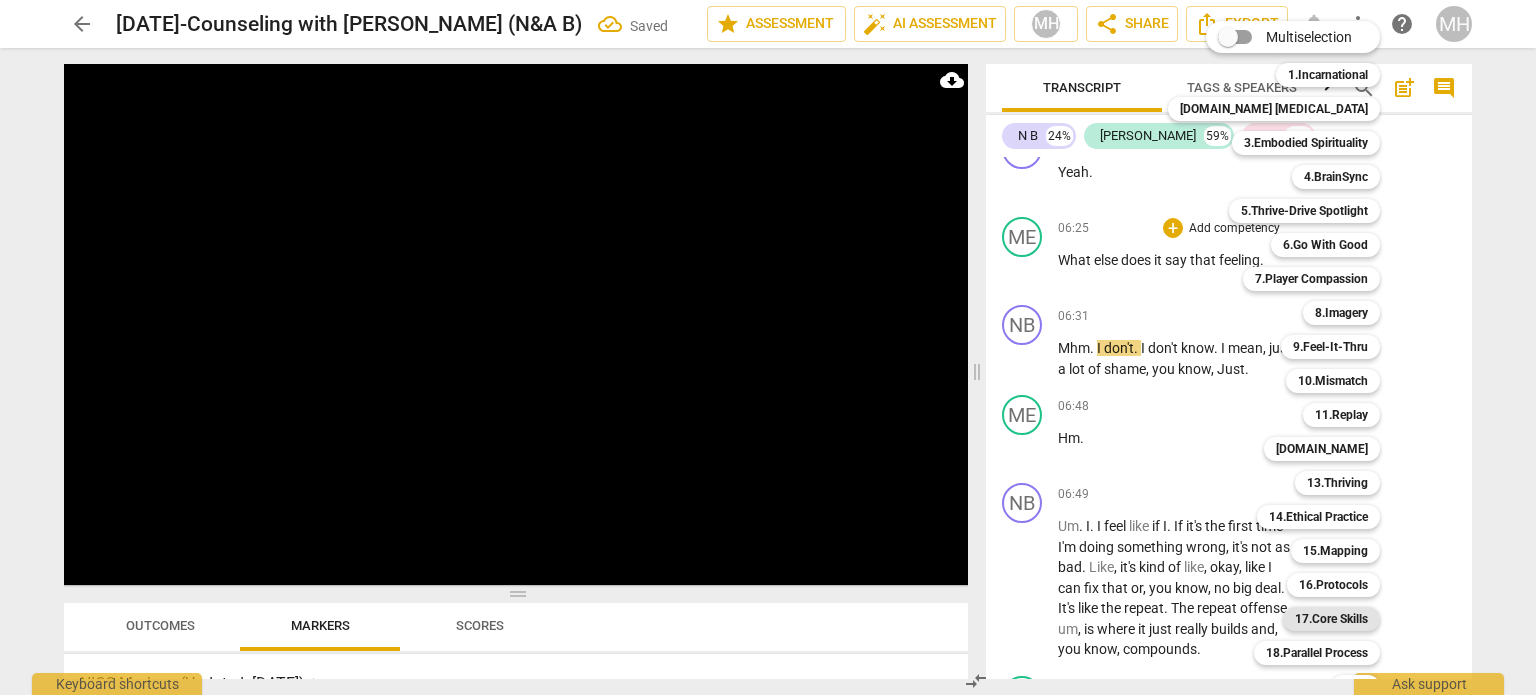 click on "17.Core Skills" at bounding box center [1331, 619] 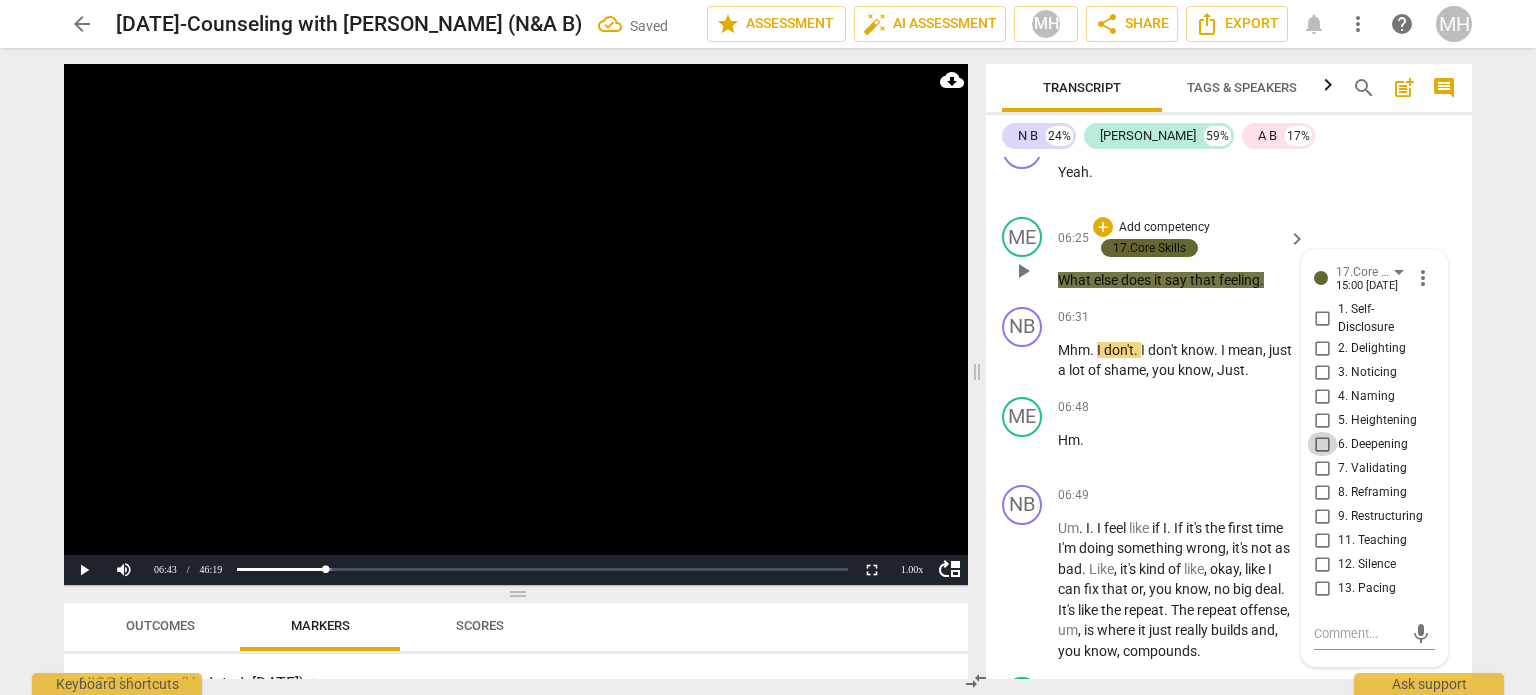 click on "6. Deepening" at bounding box center (1322, 444) 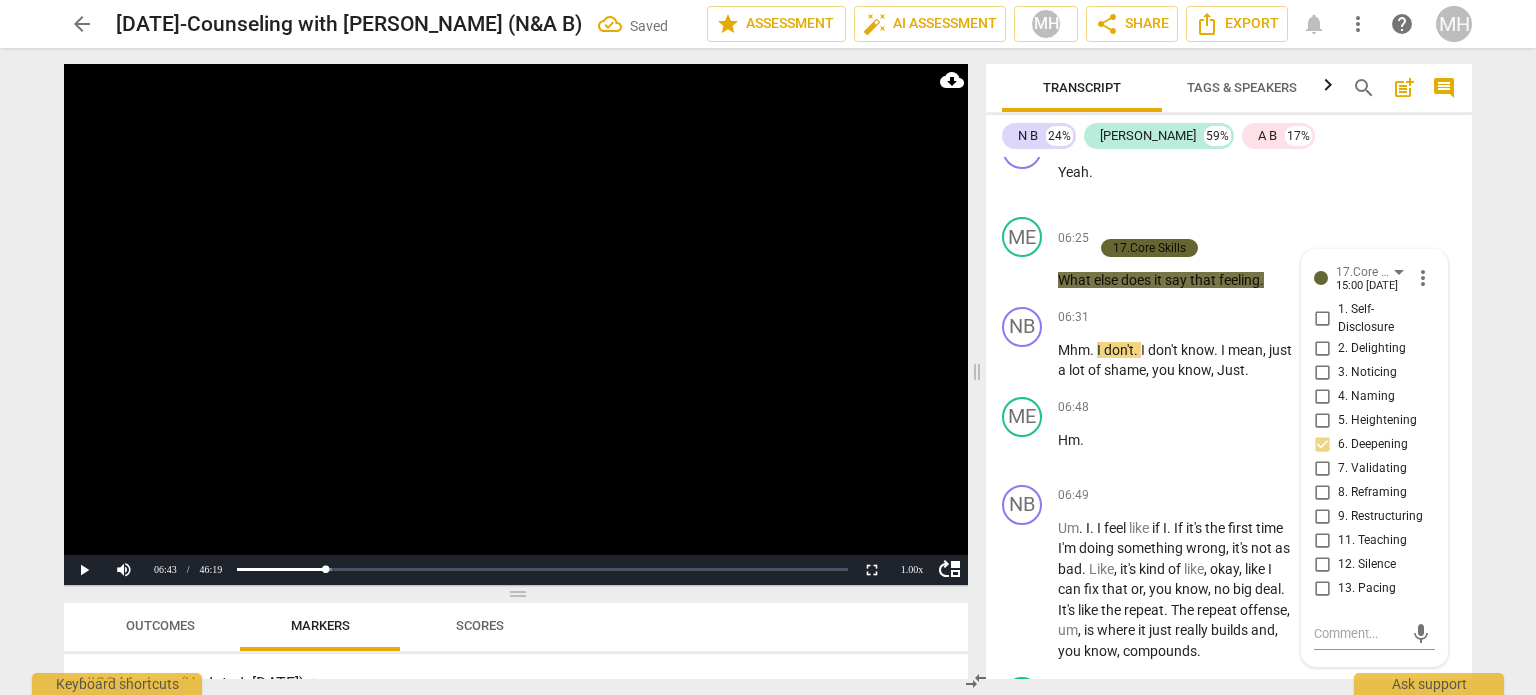 click at bounding box center (516, 324) 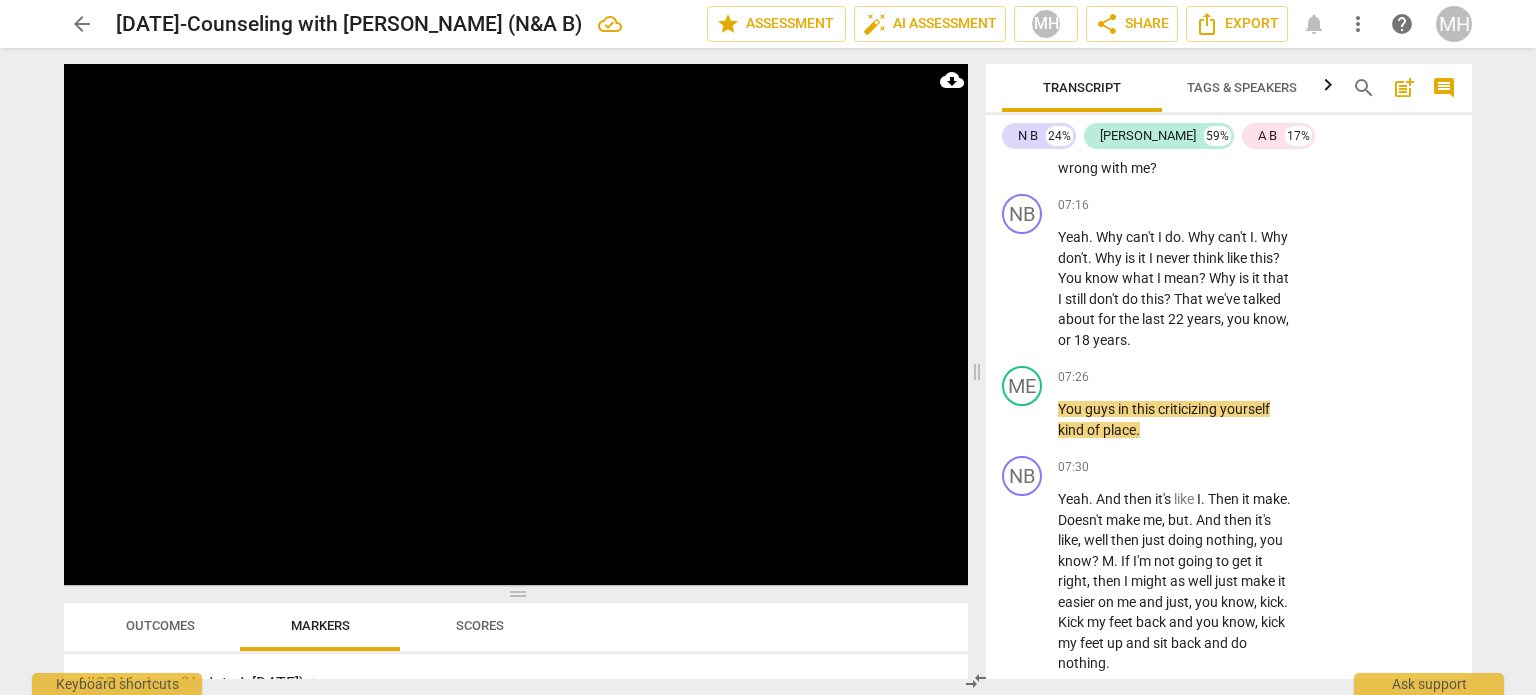scroll, scrollTop: 7188, scrollLeft: 0, axis: vertical 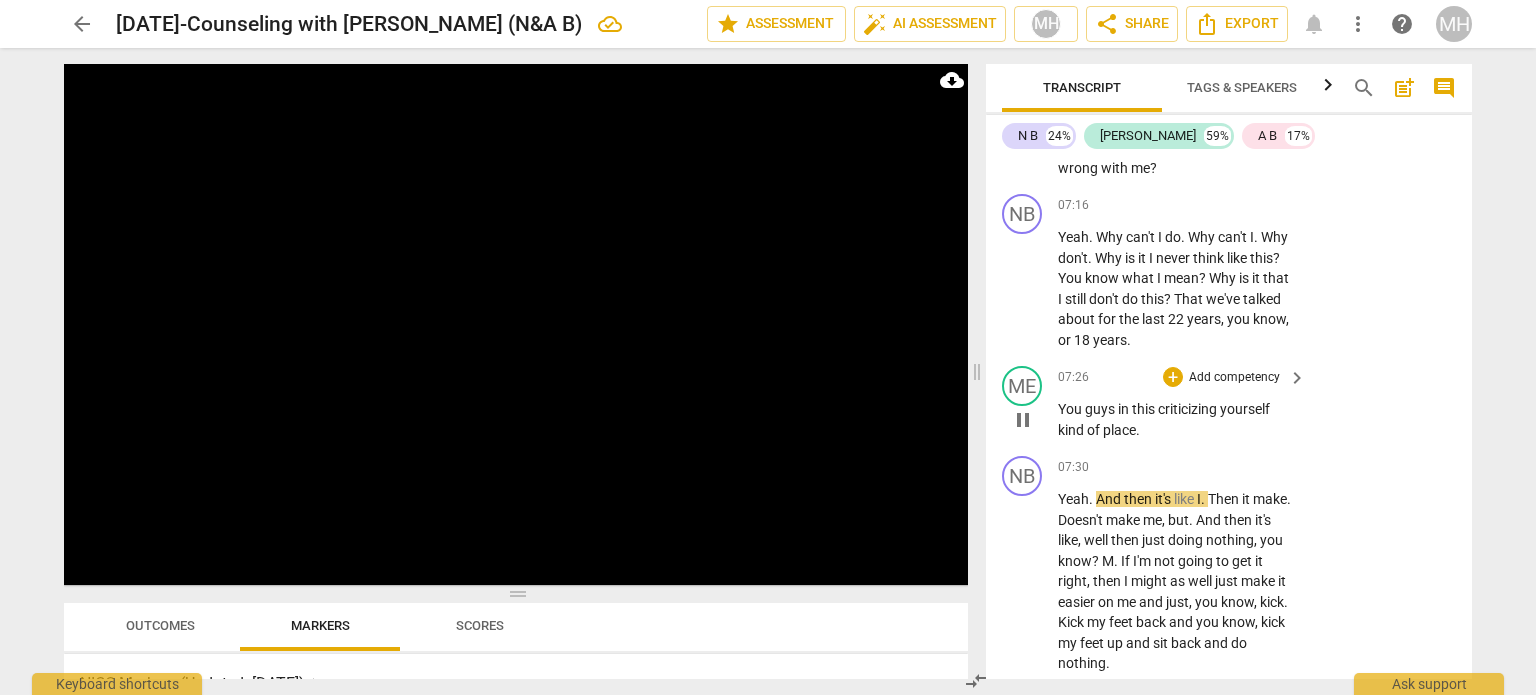 click on "Add competency" at bounding box center (1234, 378) 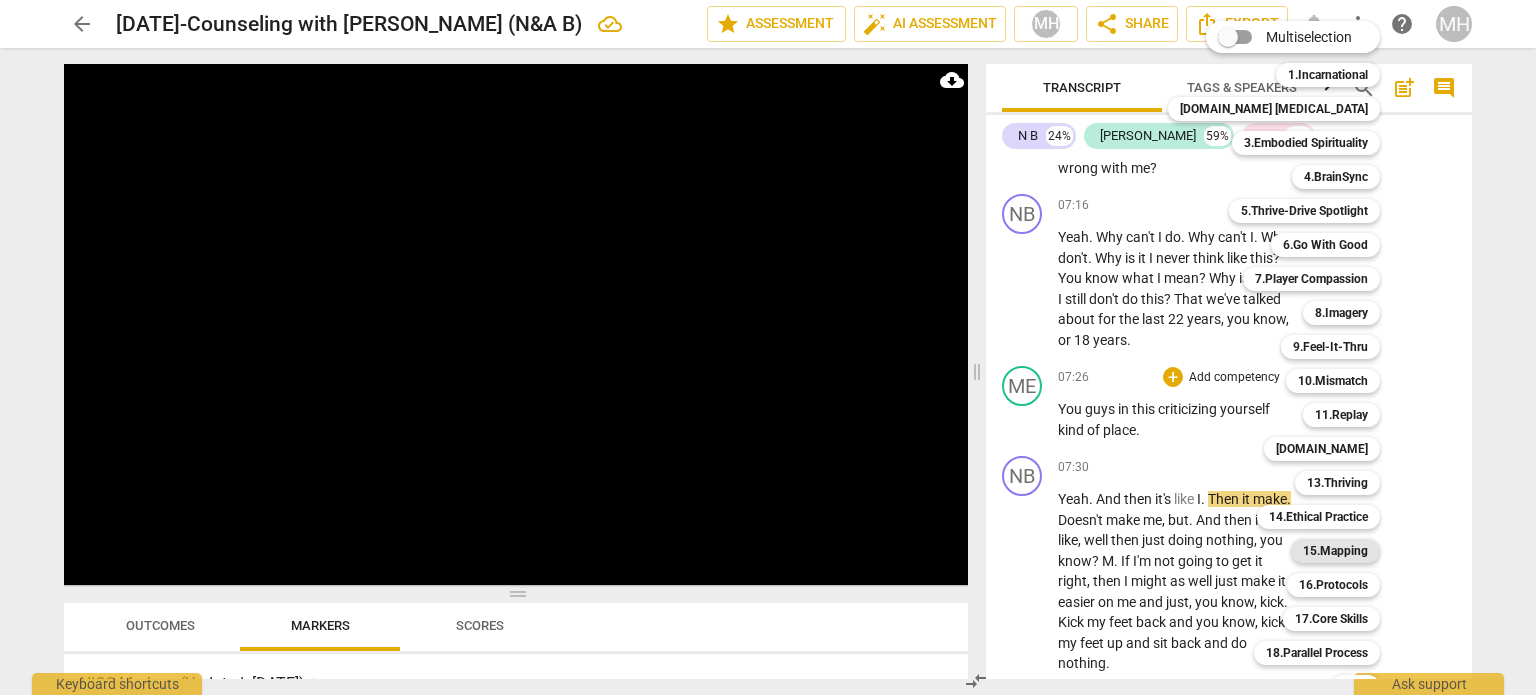 scroll, scrollTop: 59, scrollLeft: 0, axis: vertical 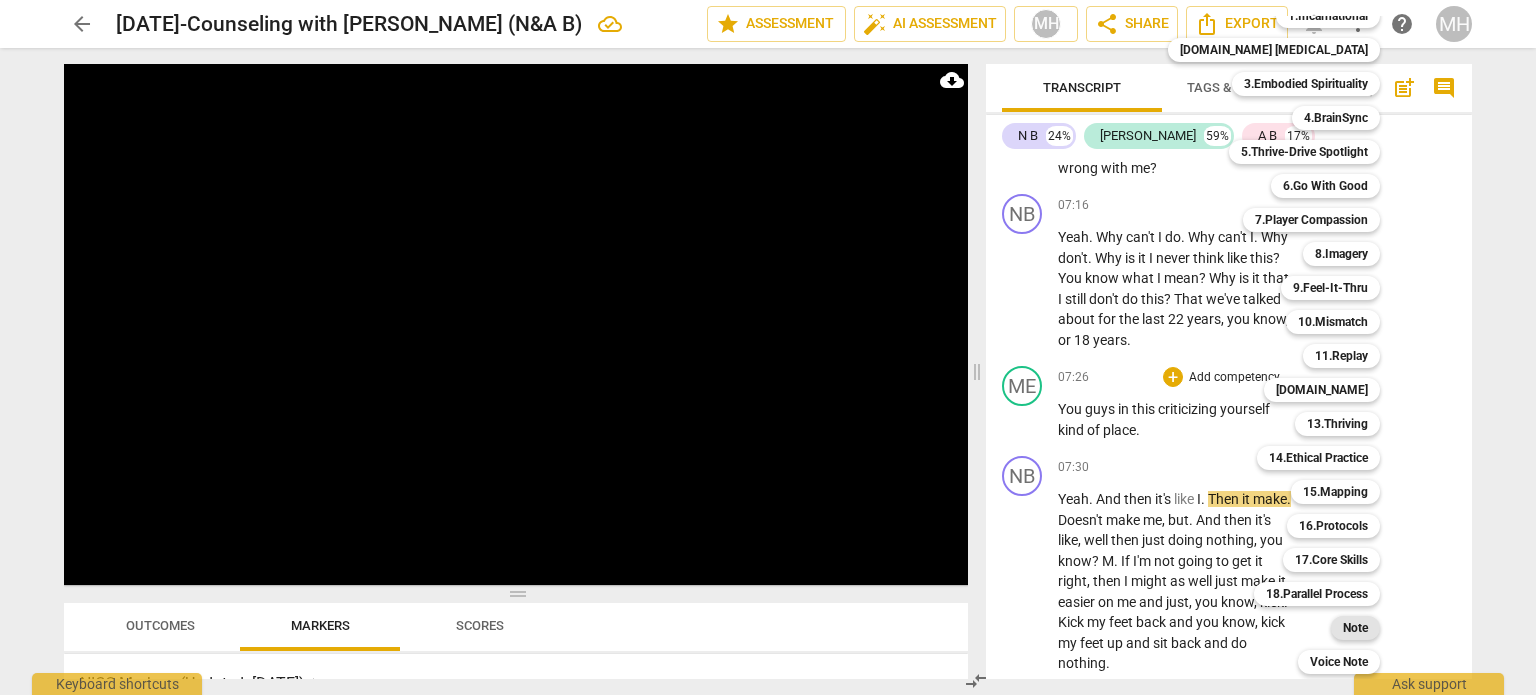 click on "Note" at bounding box center [1355, 628] 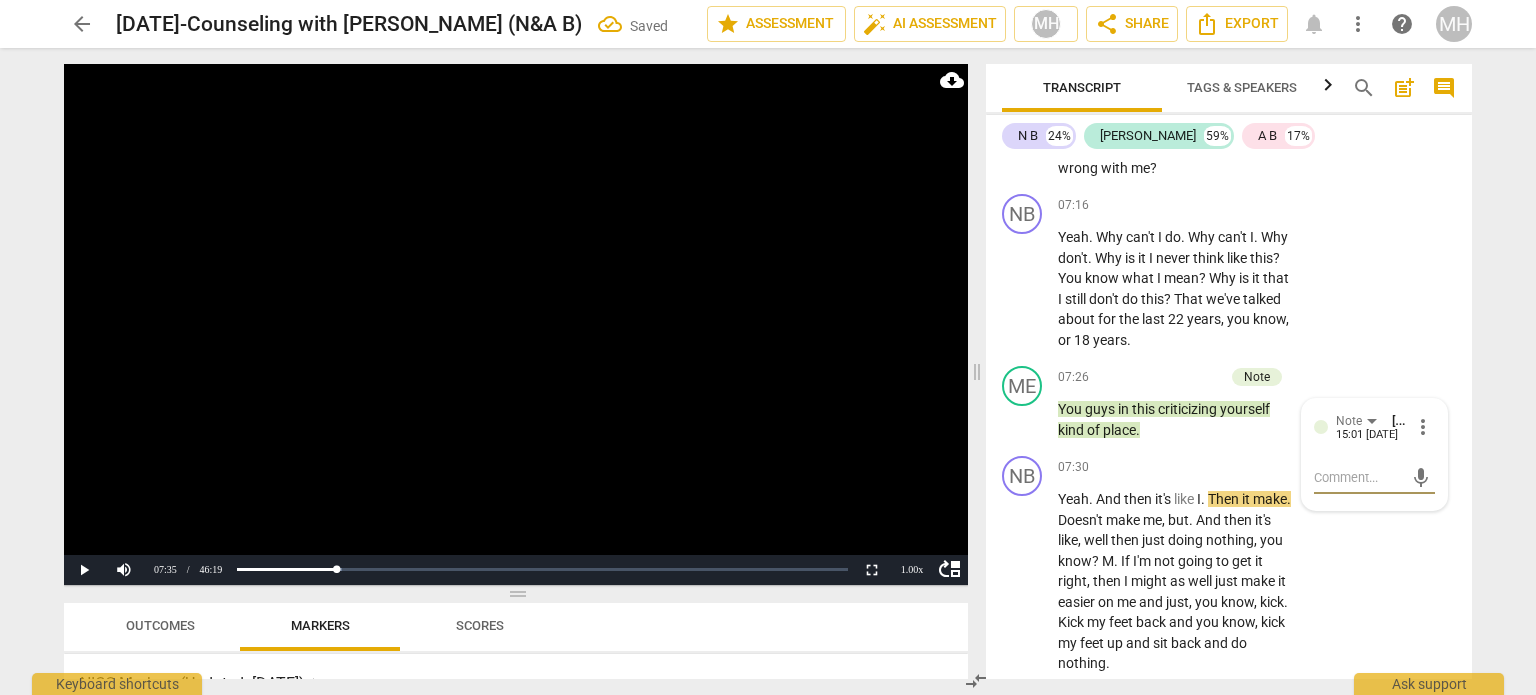 type on "m" 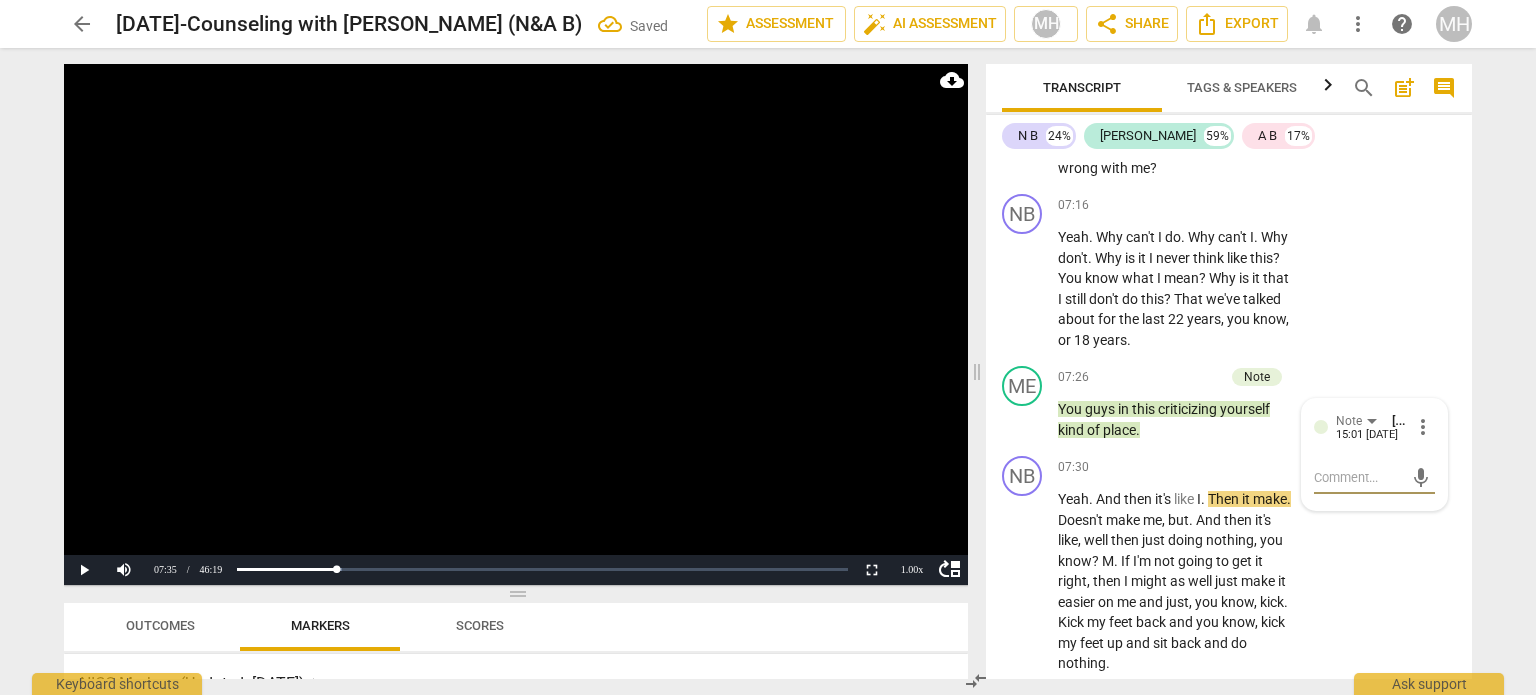 type on "m" 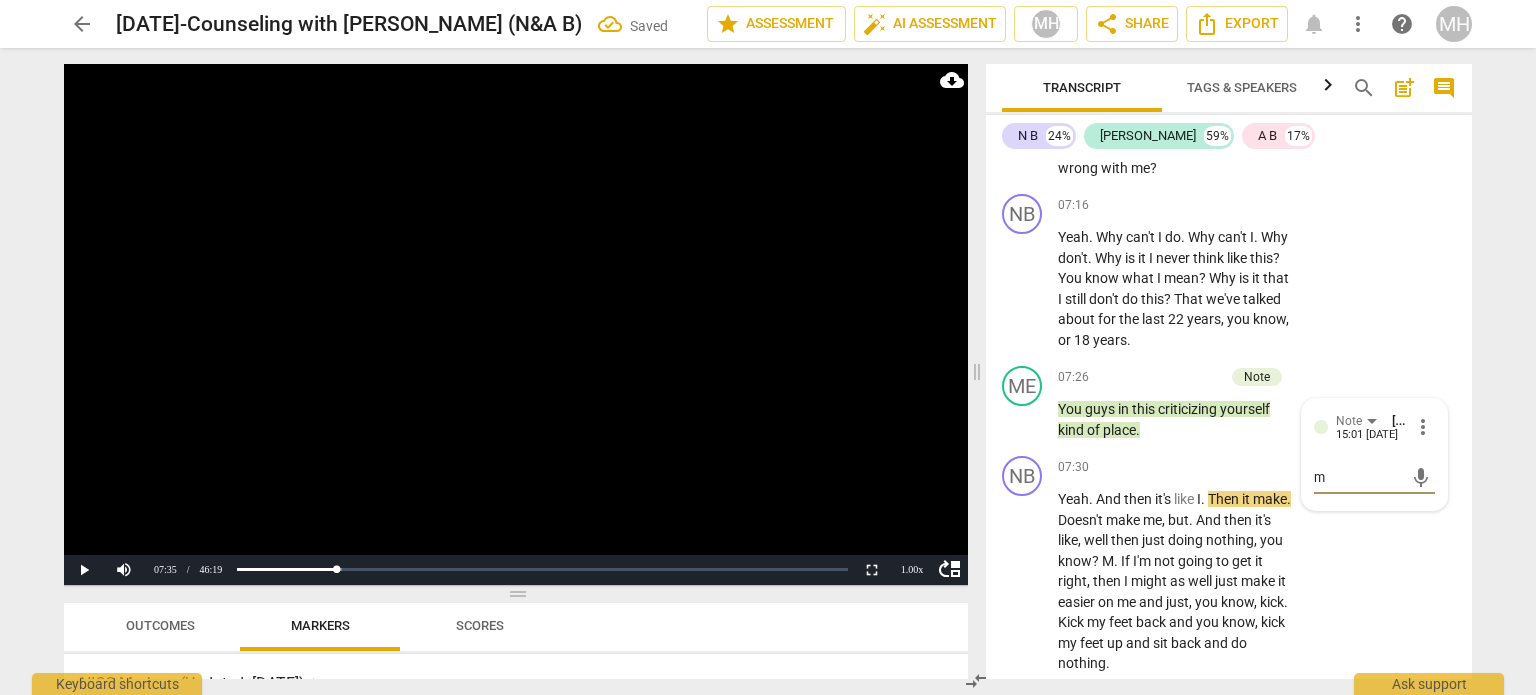 type on "mo" 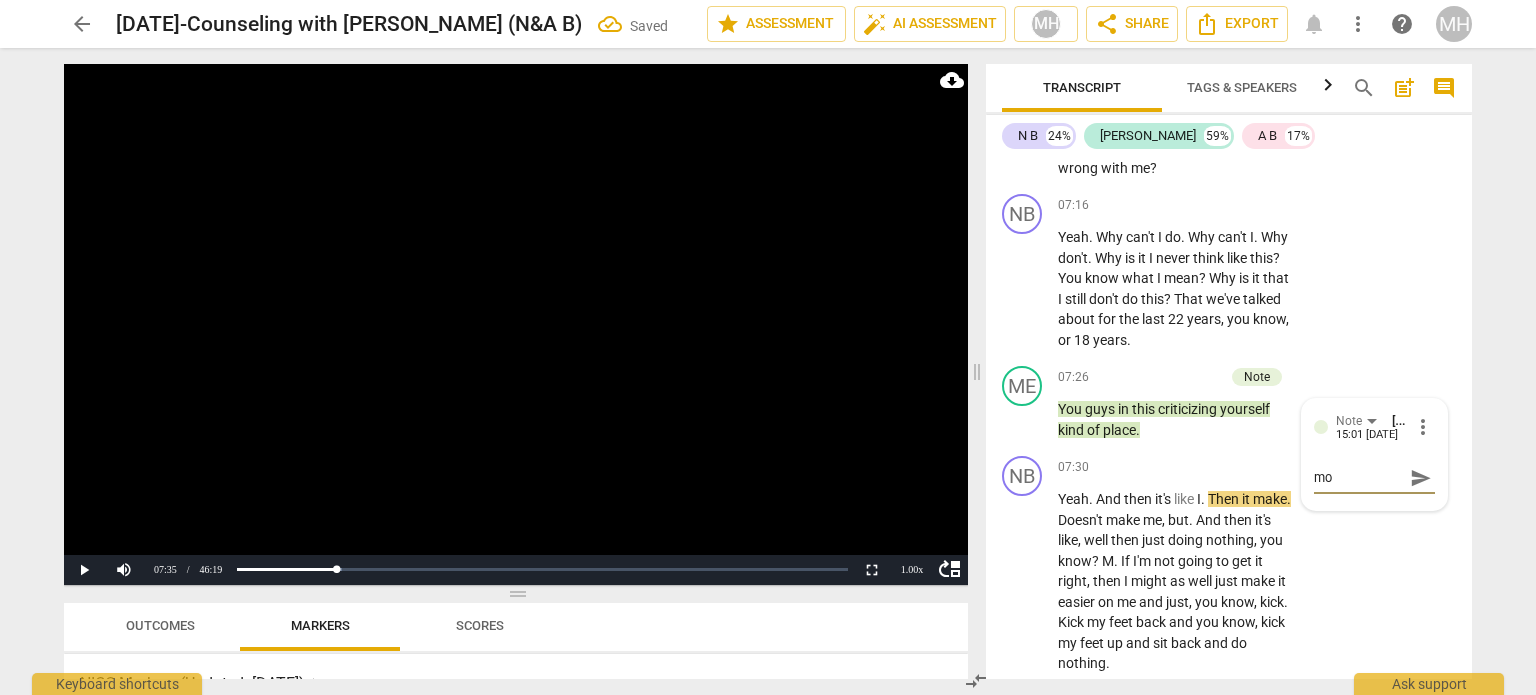 type on "mov" 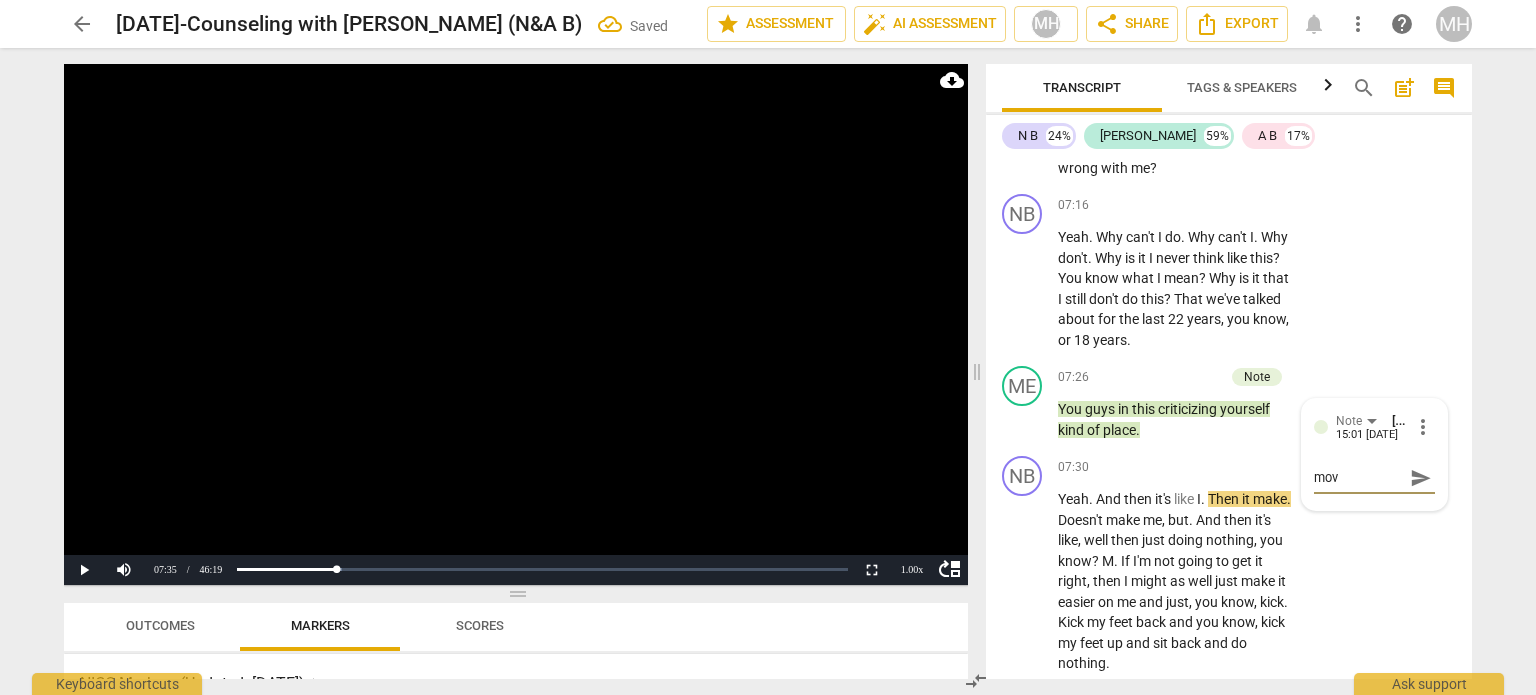 type on "move" 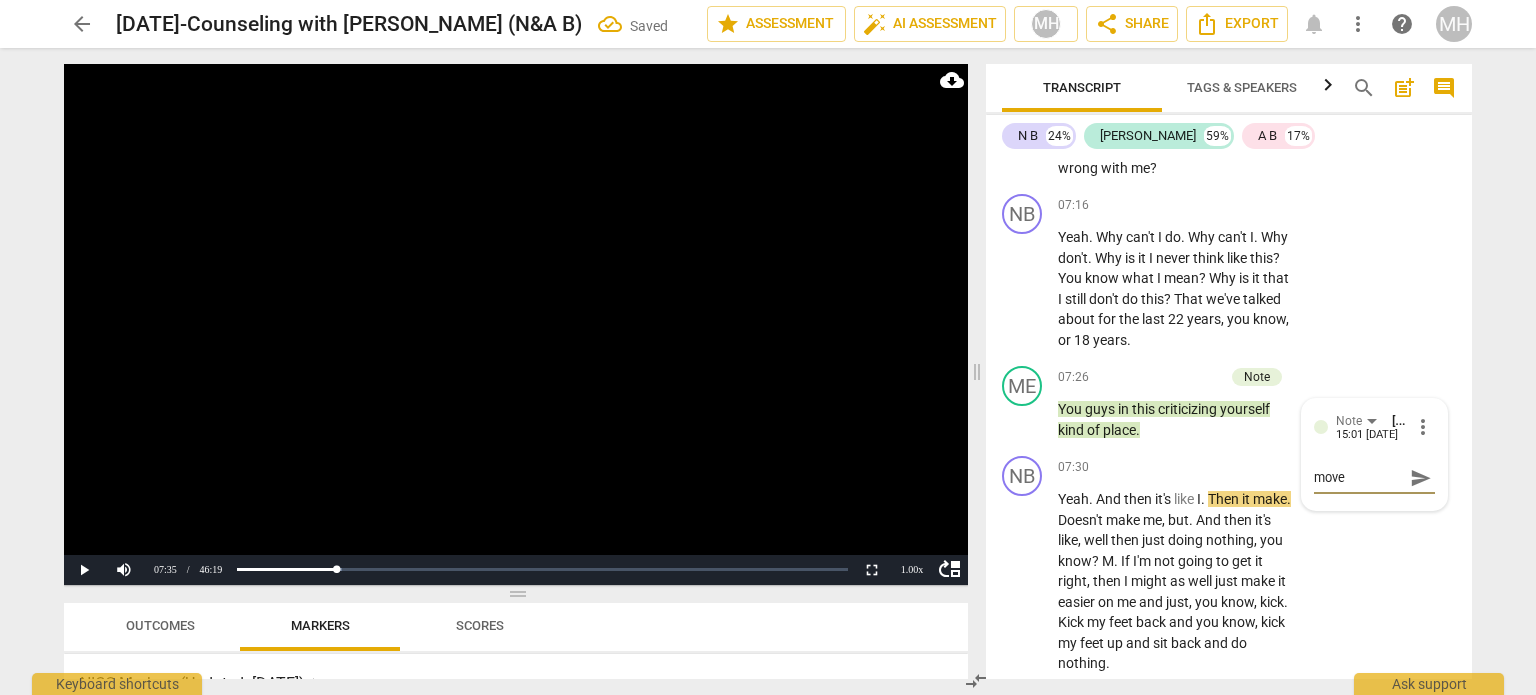 type on "move" 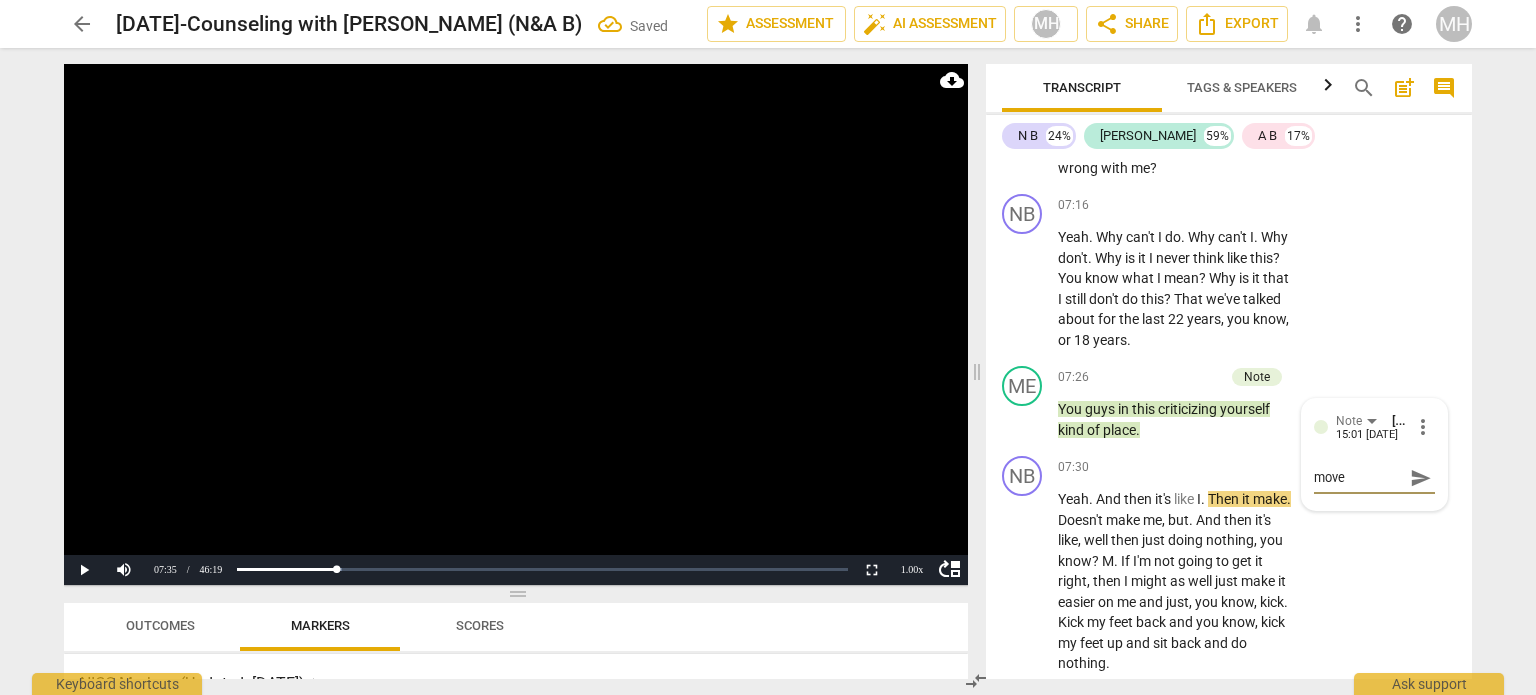 type on "move" 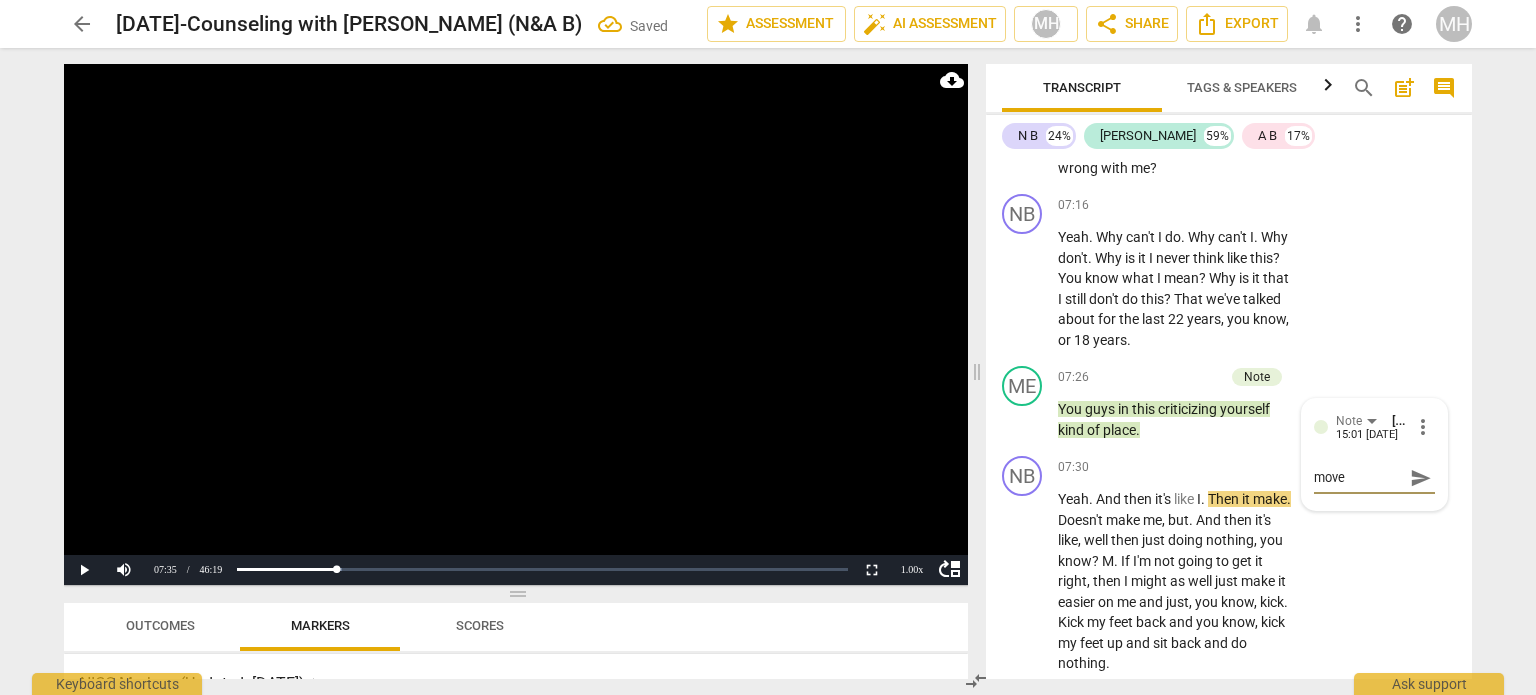 type on "move 1" 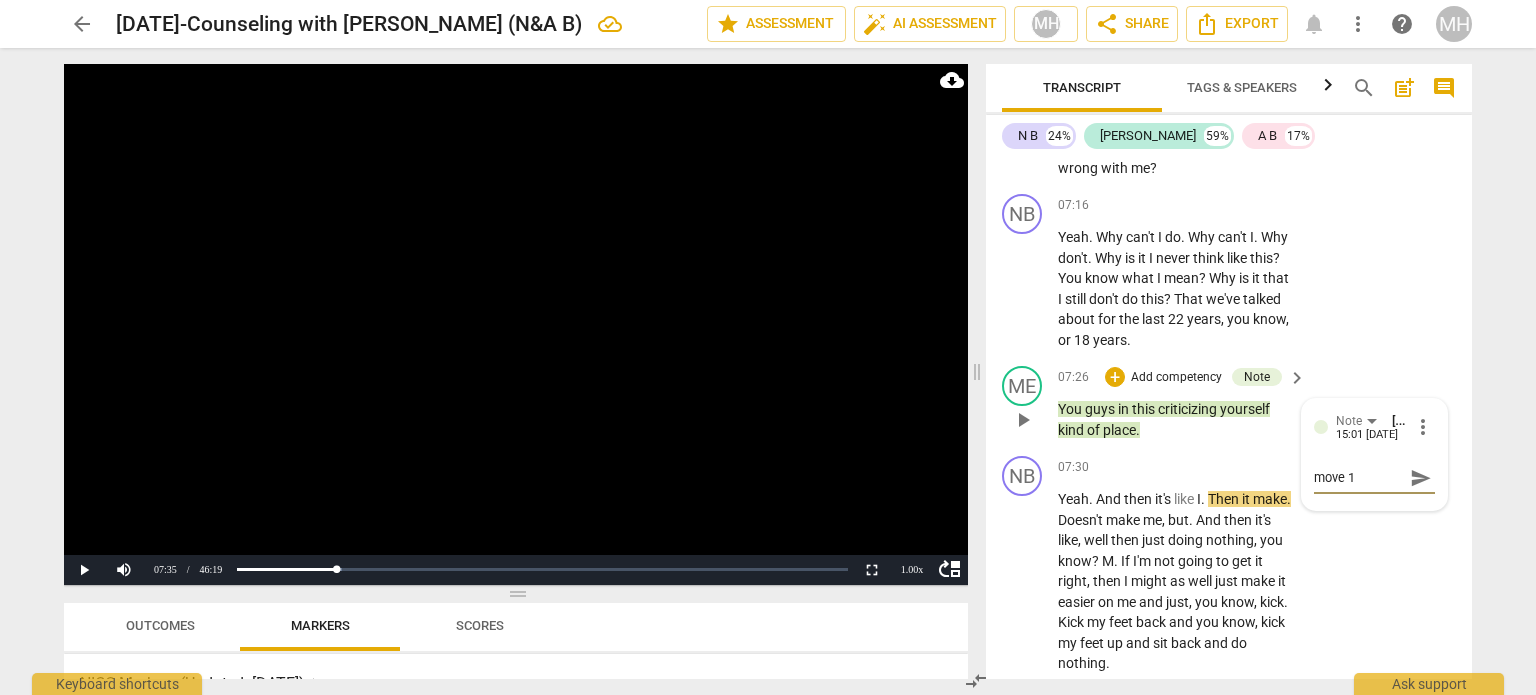 type on "move 1" 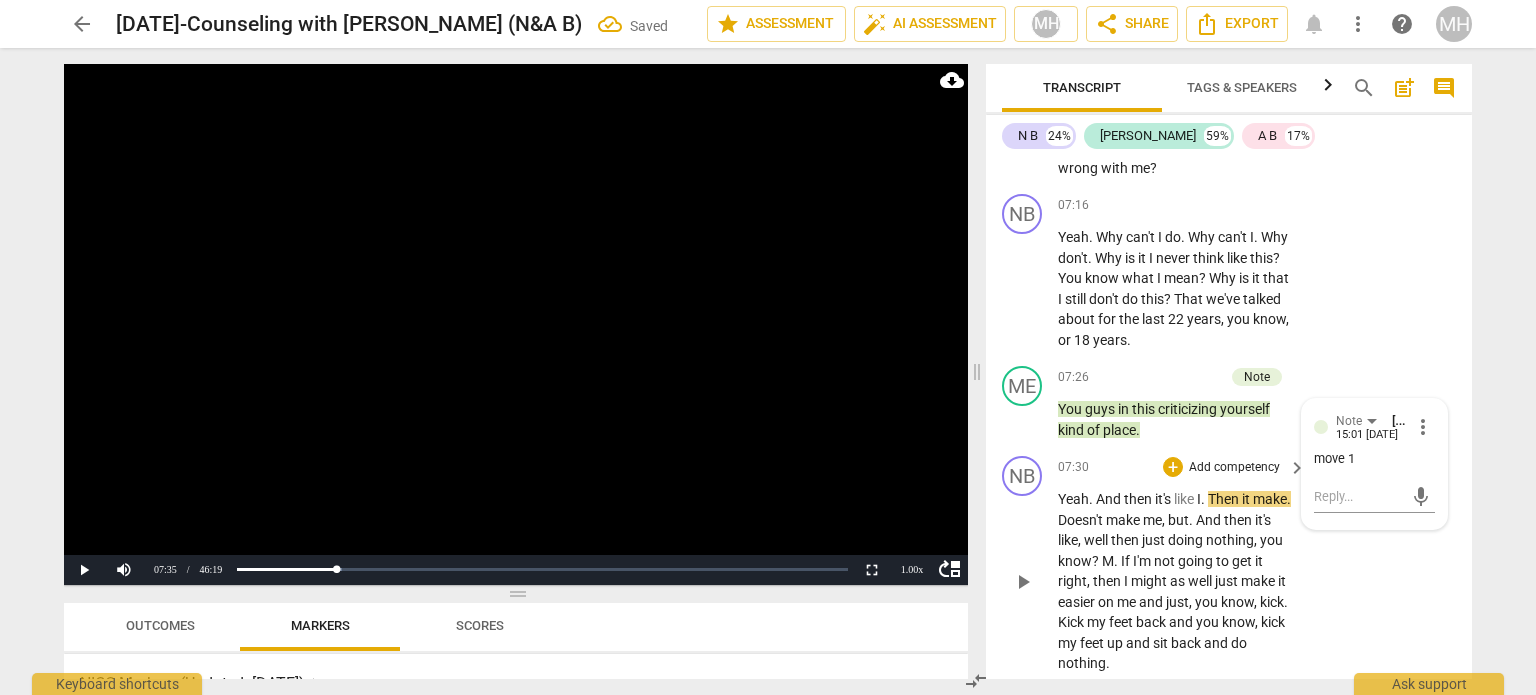 click on "And" at bounding box center [1210, 520] 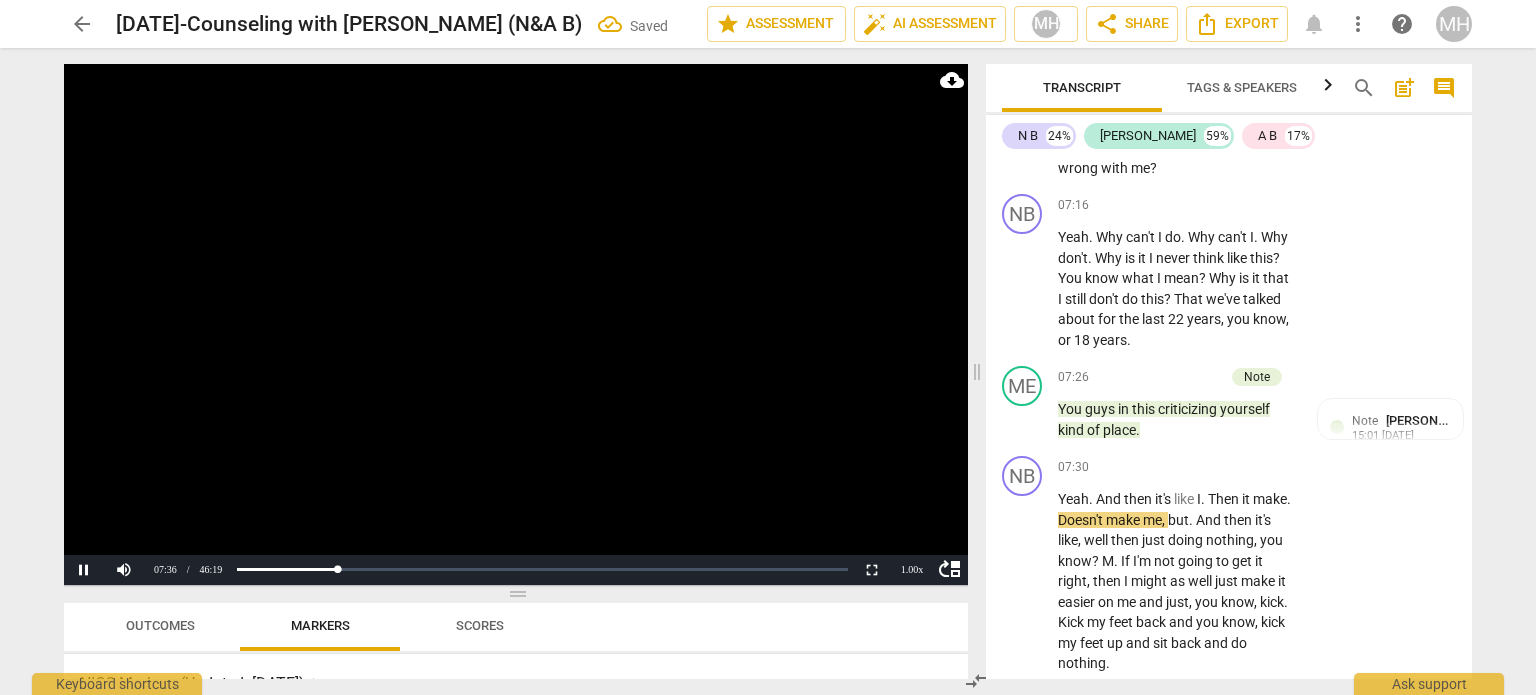 click at bounding box center [516, 324] 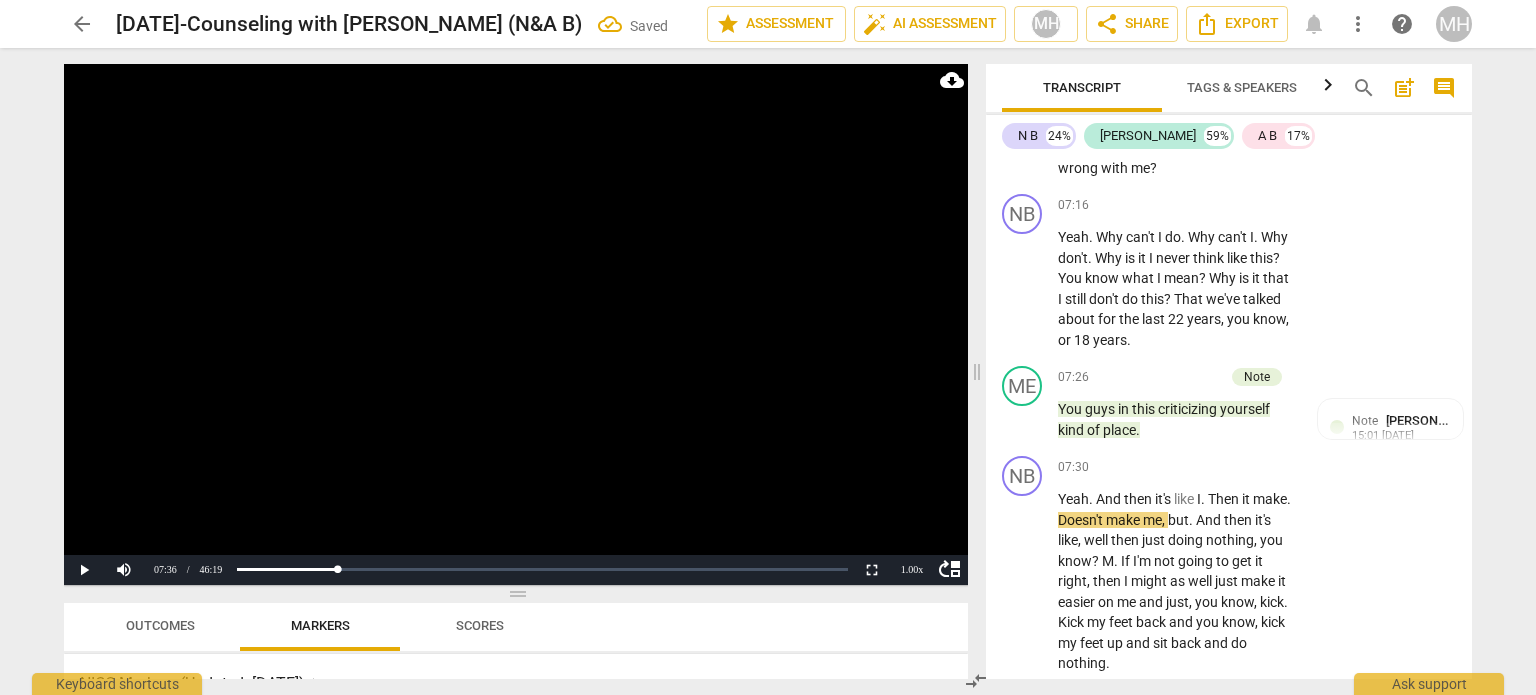 click at bounding box center (516, 324) 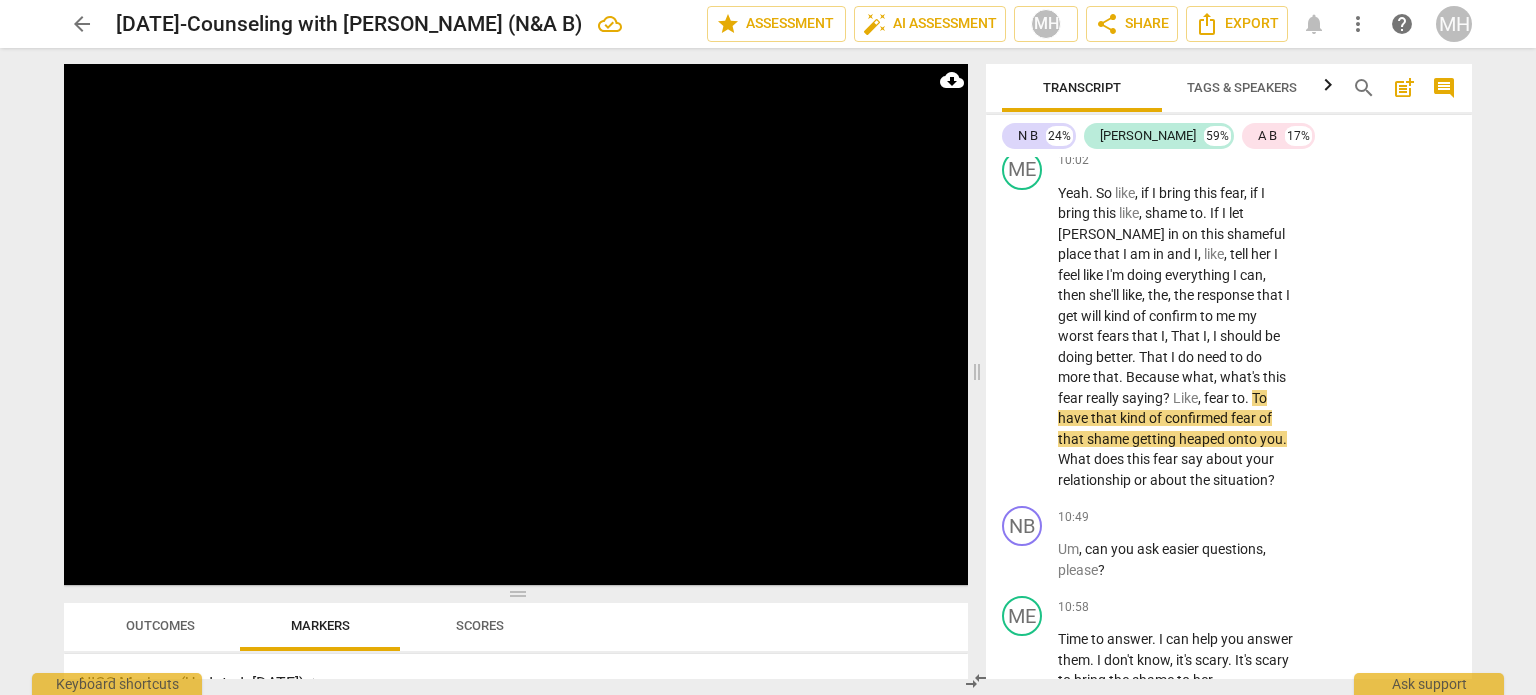 scroll, scrollTop: 9800, scrollLeft: 0, axis: vertical 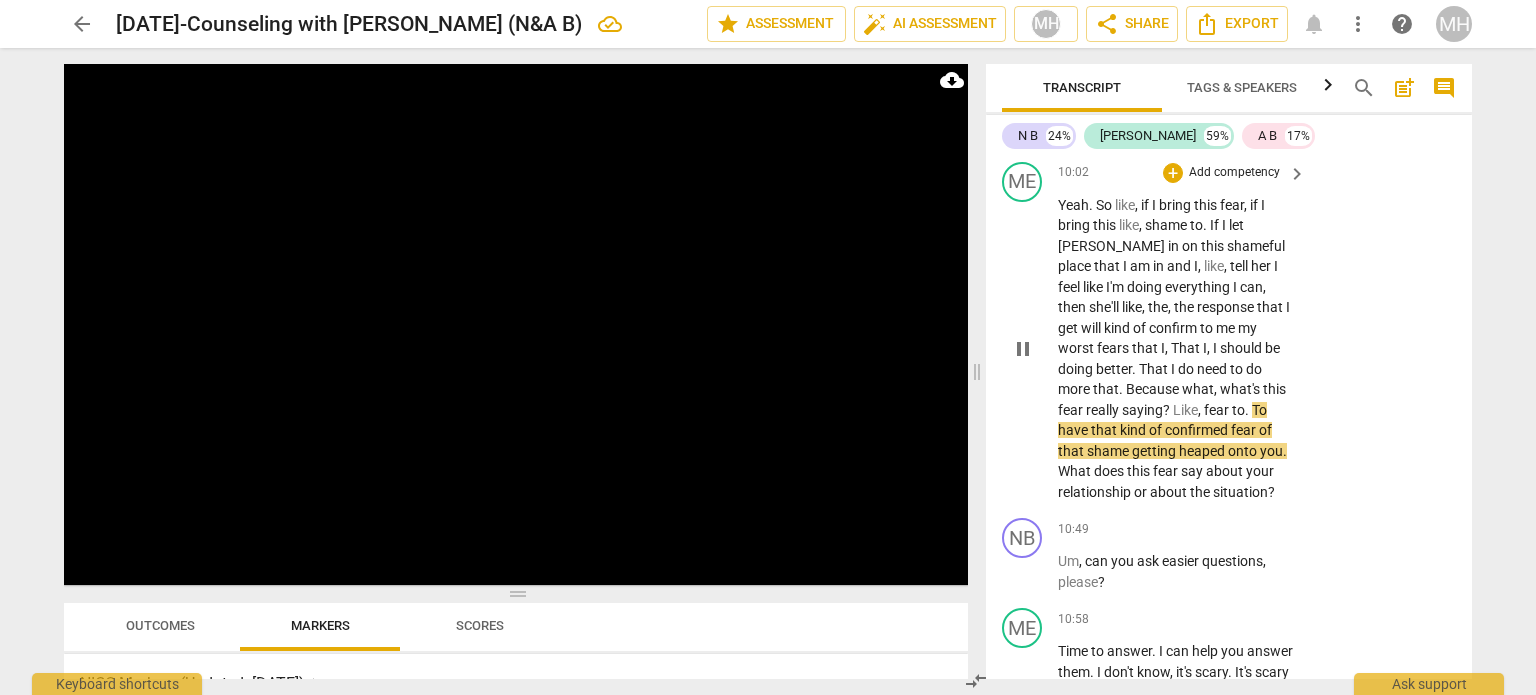 click on "Add competency" at bounding box center [1234, 173] 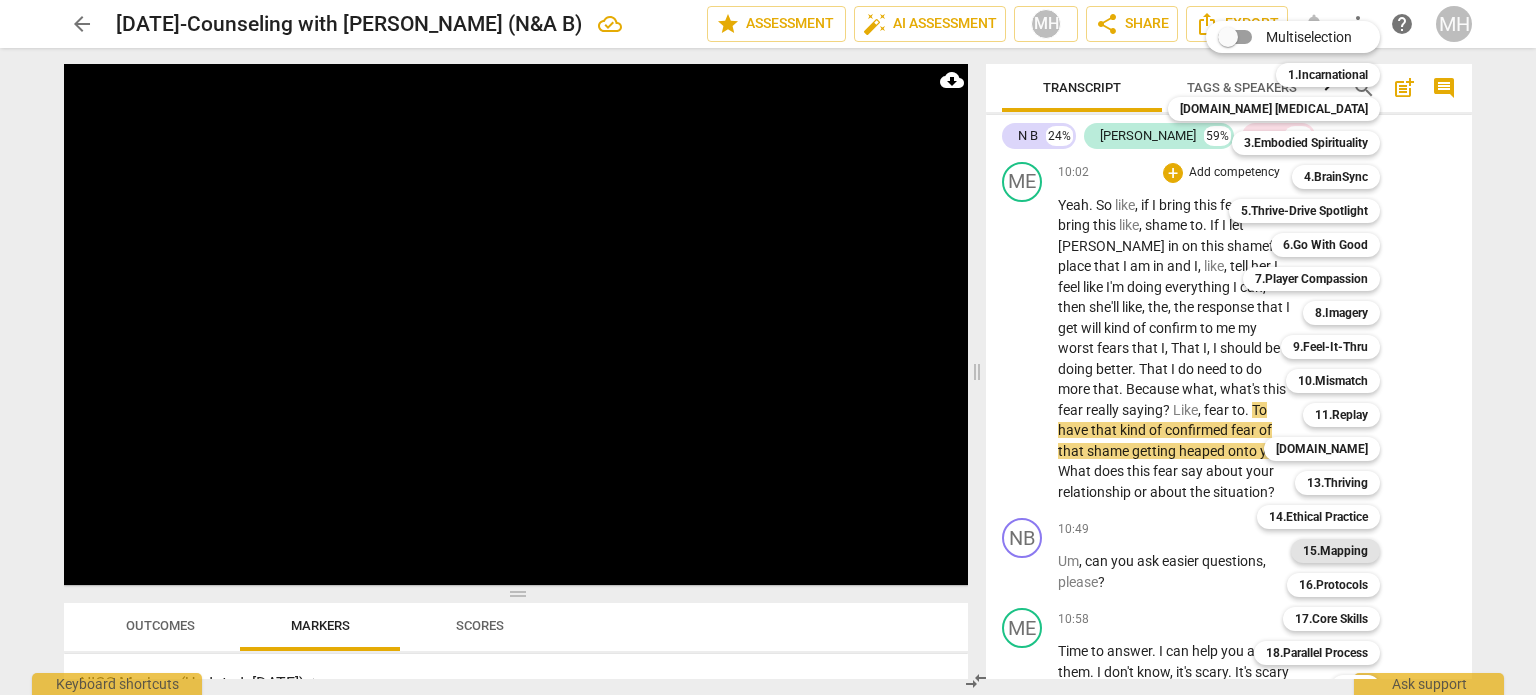 scroll, scrollTop: 59, scrollLeft: 0, axis: vertical 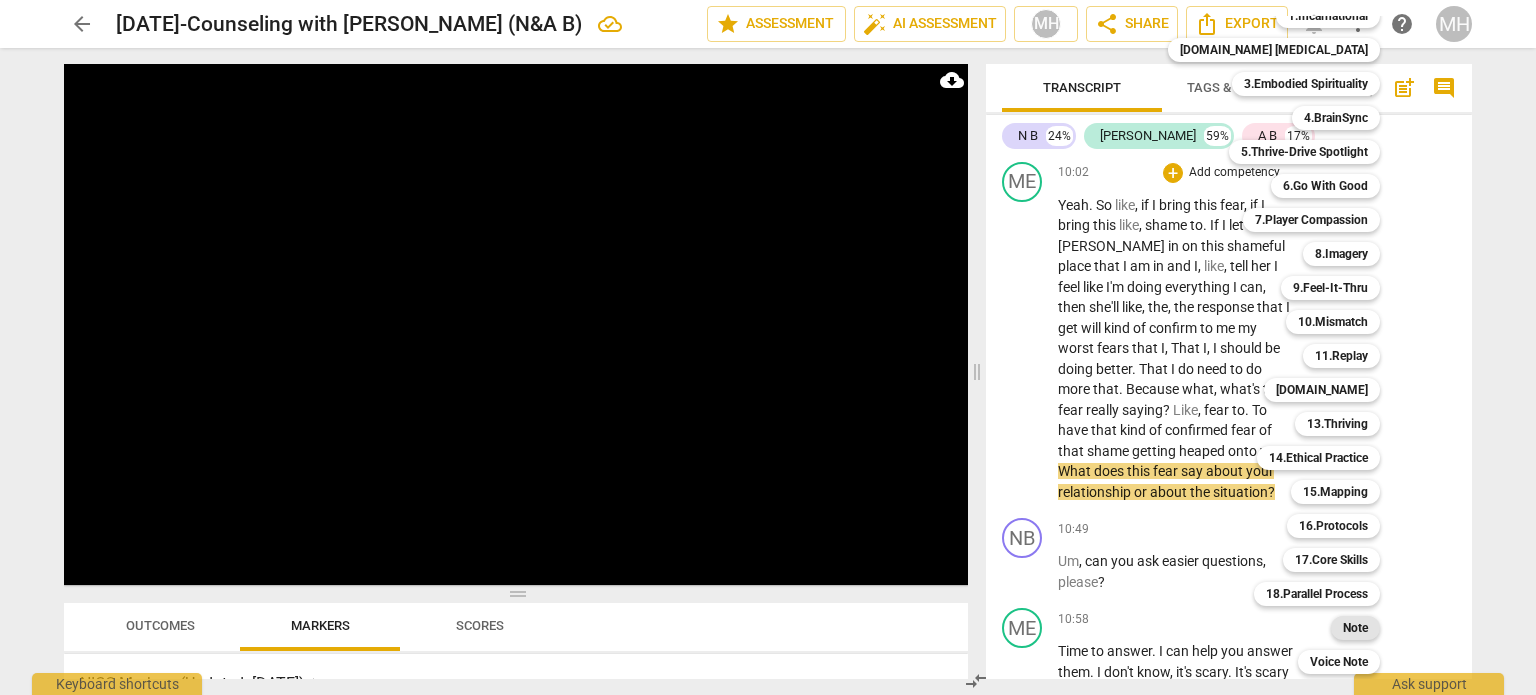 click on "Note" at bounding box center (1355, 628) 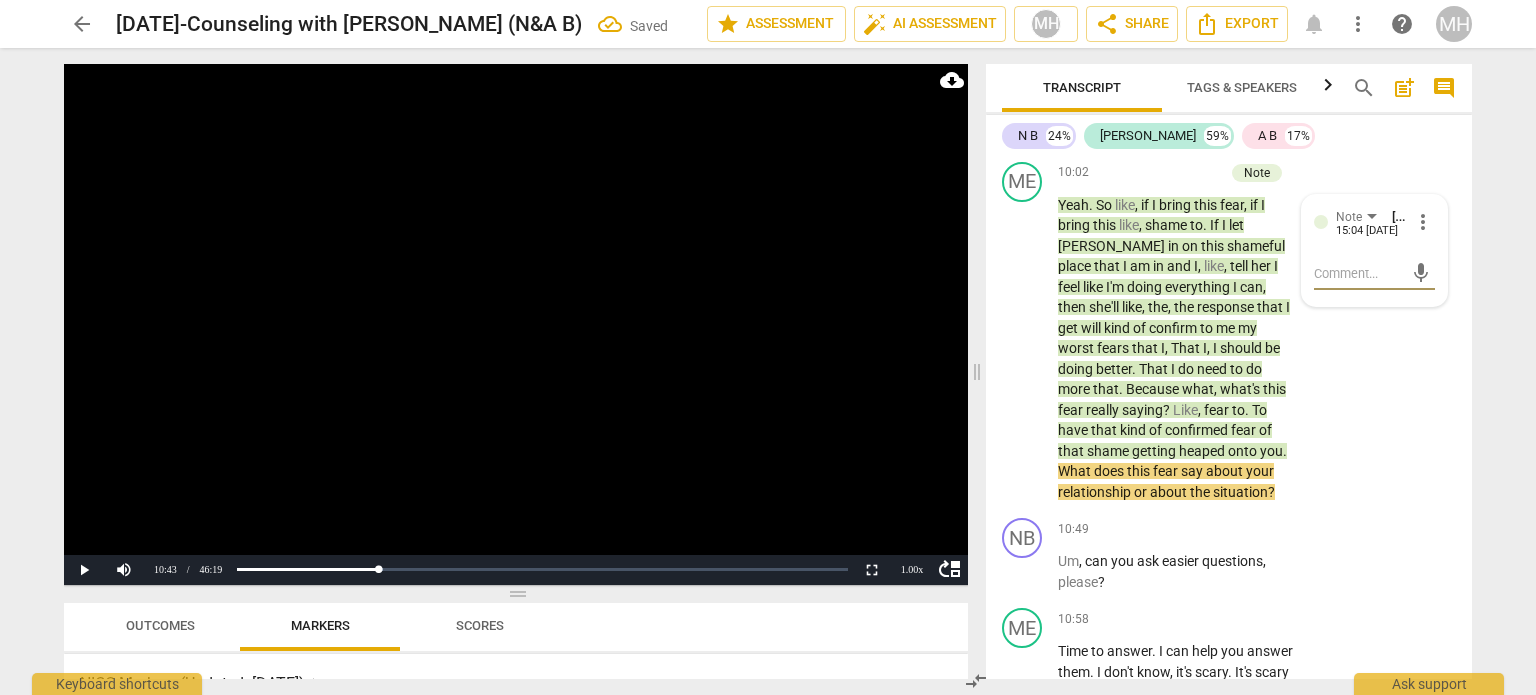 type on "D" 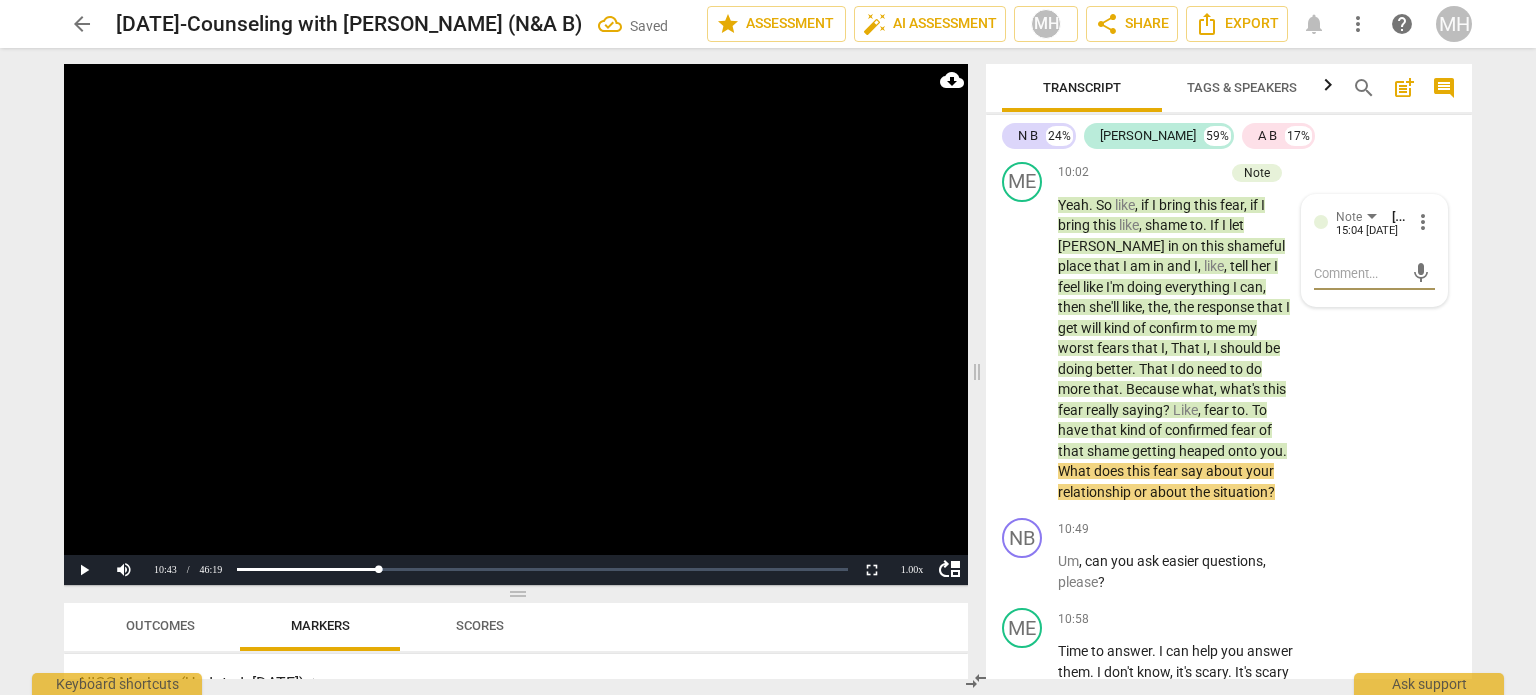 type on "D" 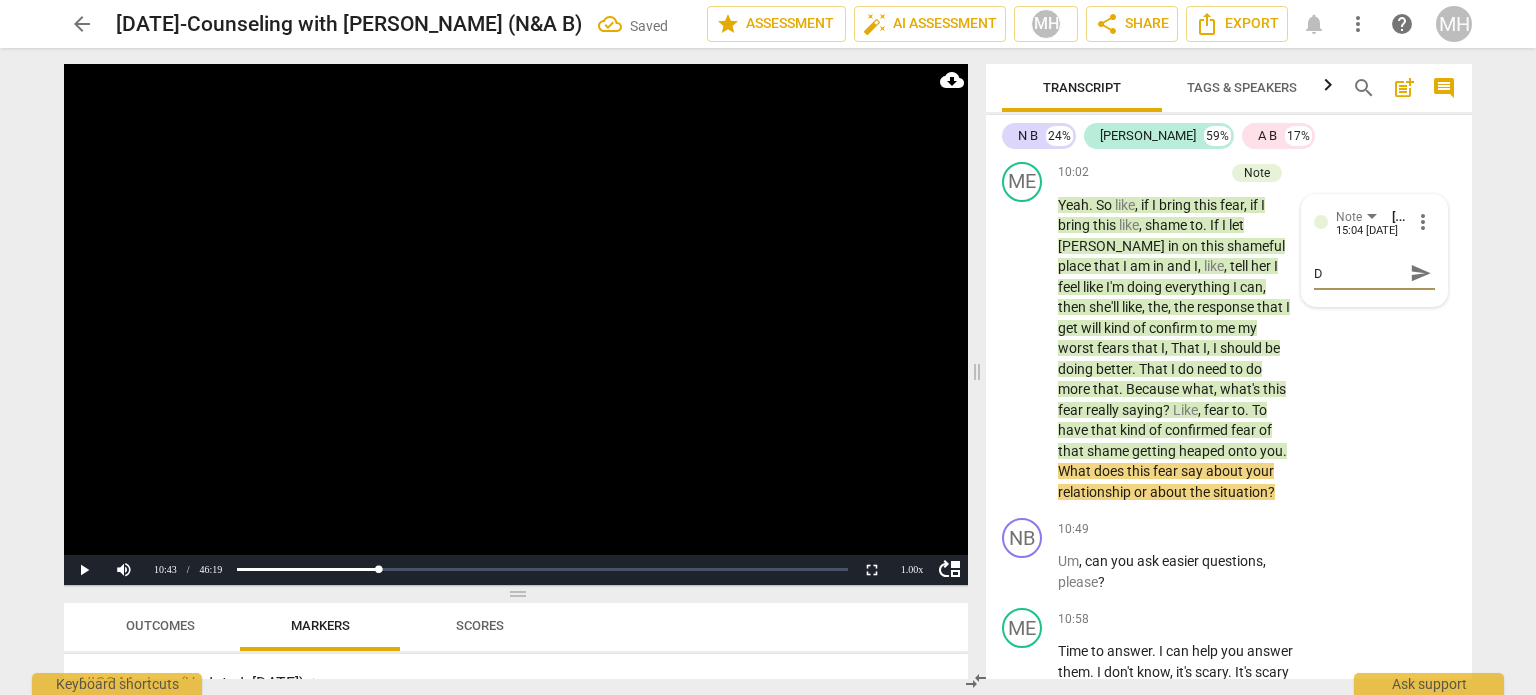 type on "De" 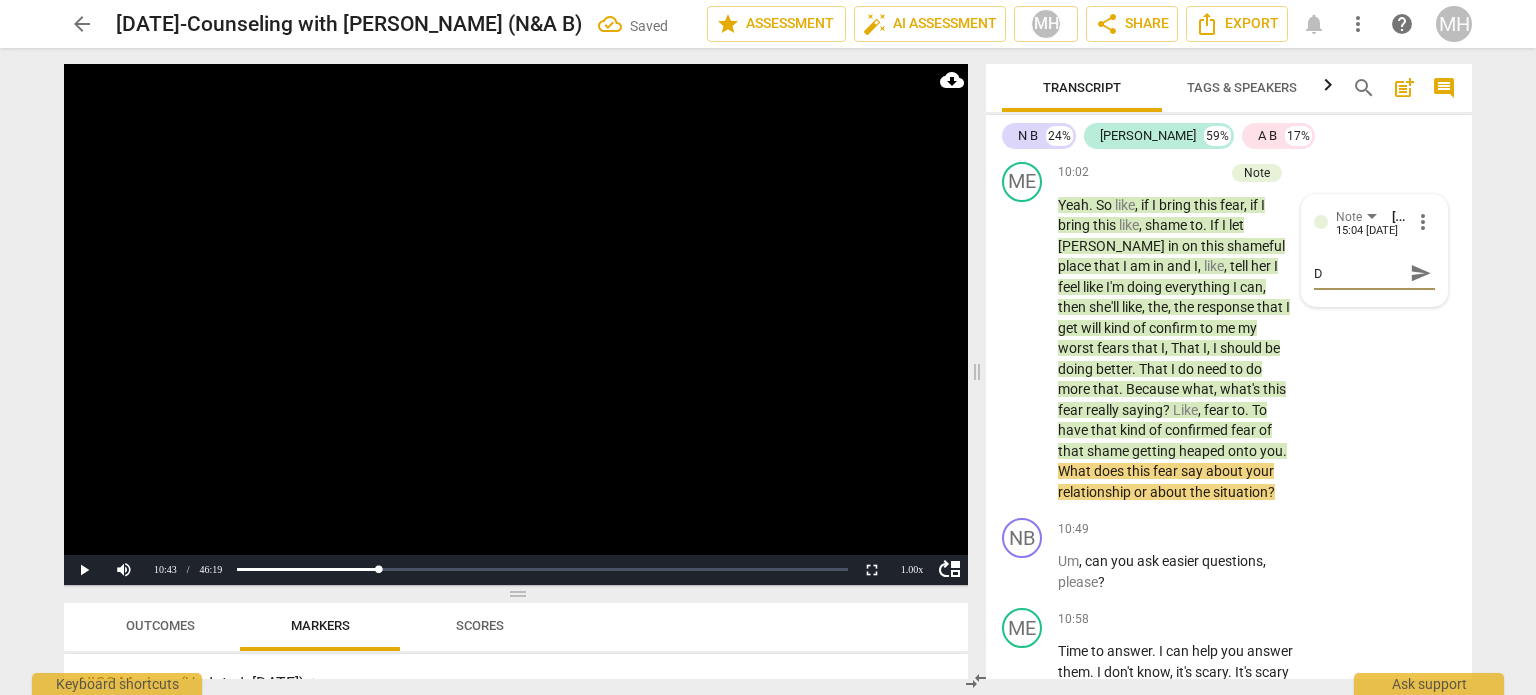type on "De" 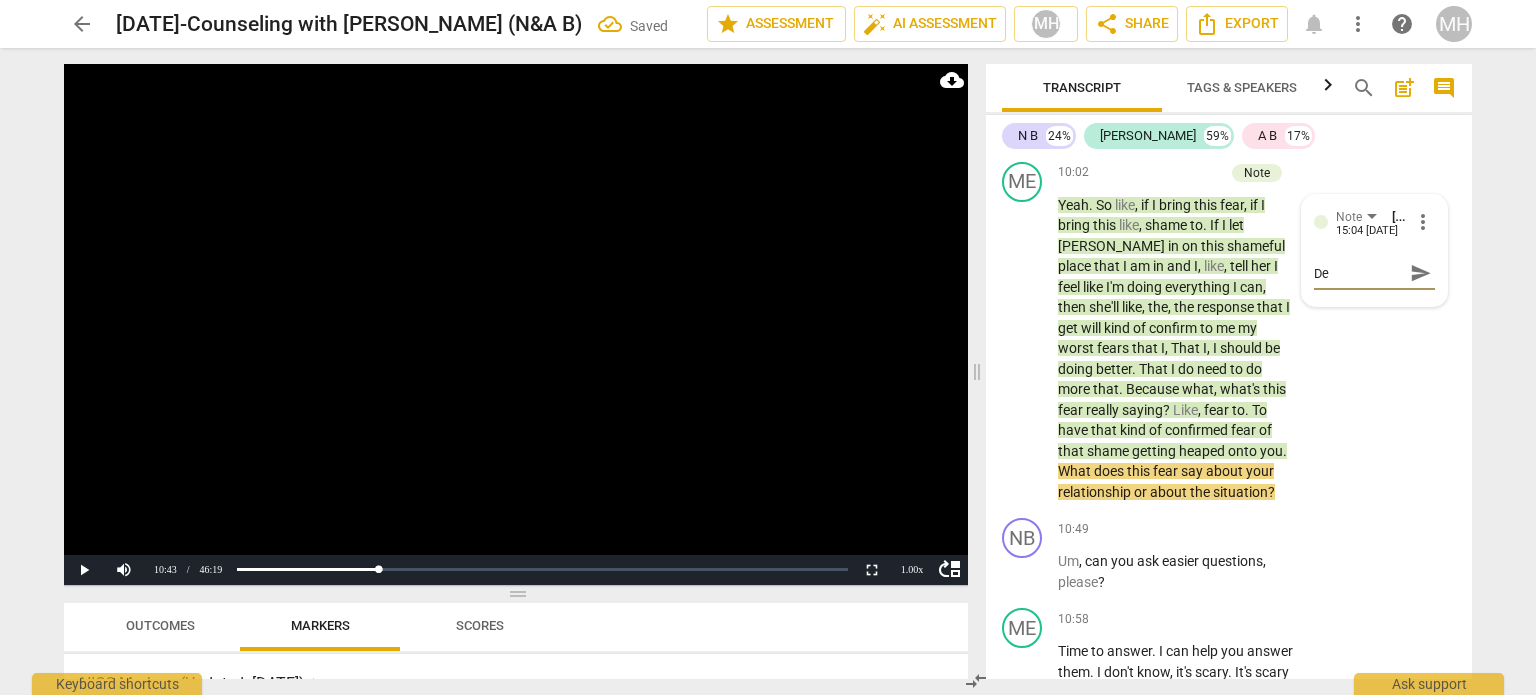 type on "[PERSON_NAME]" 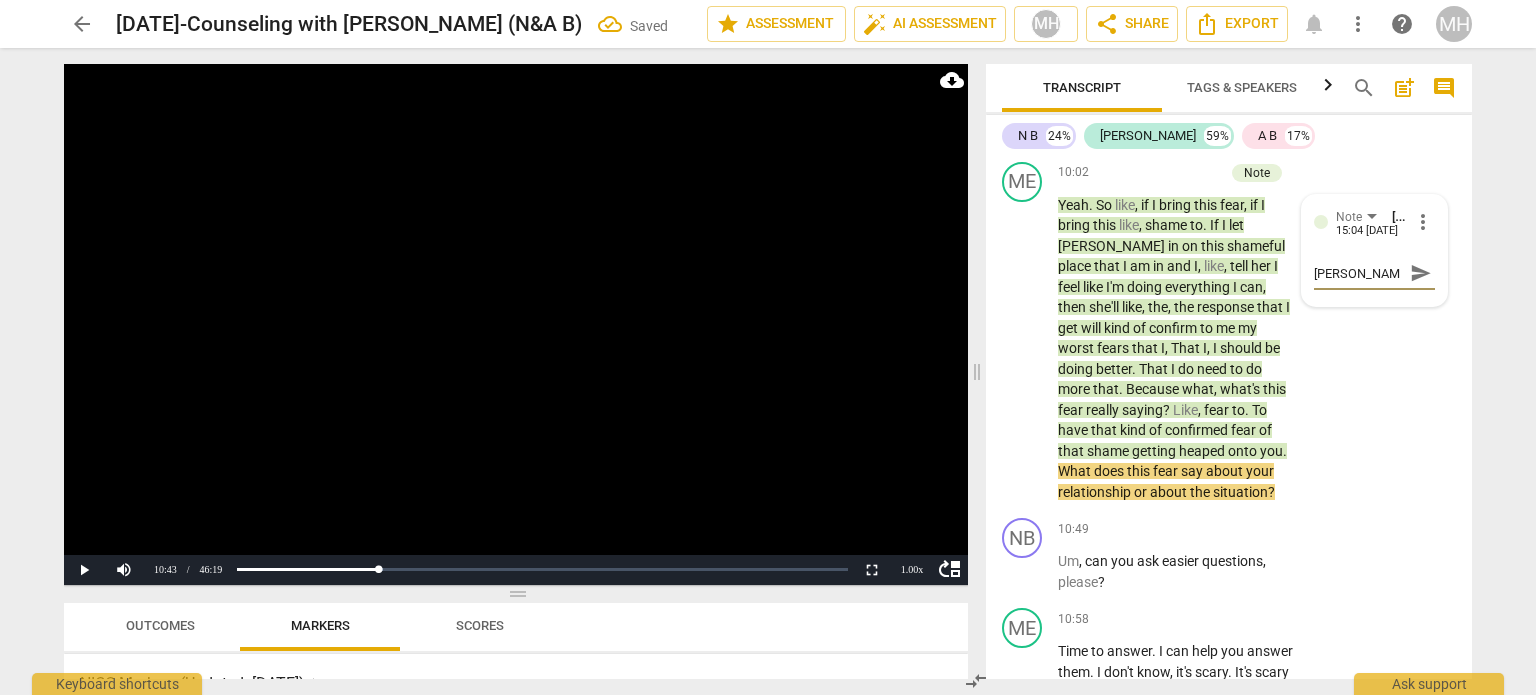 type on "Deep" 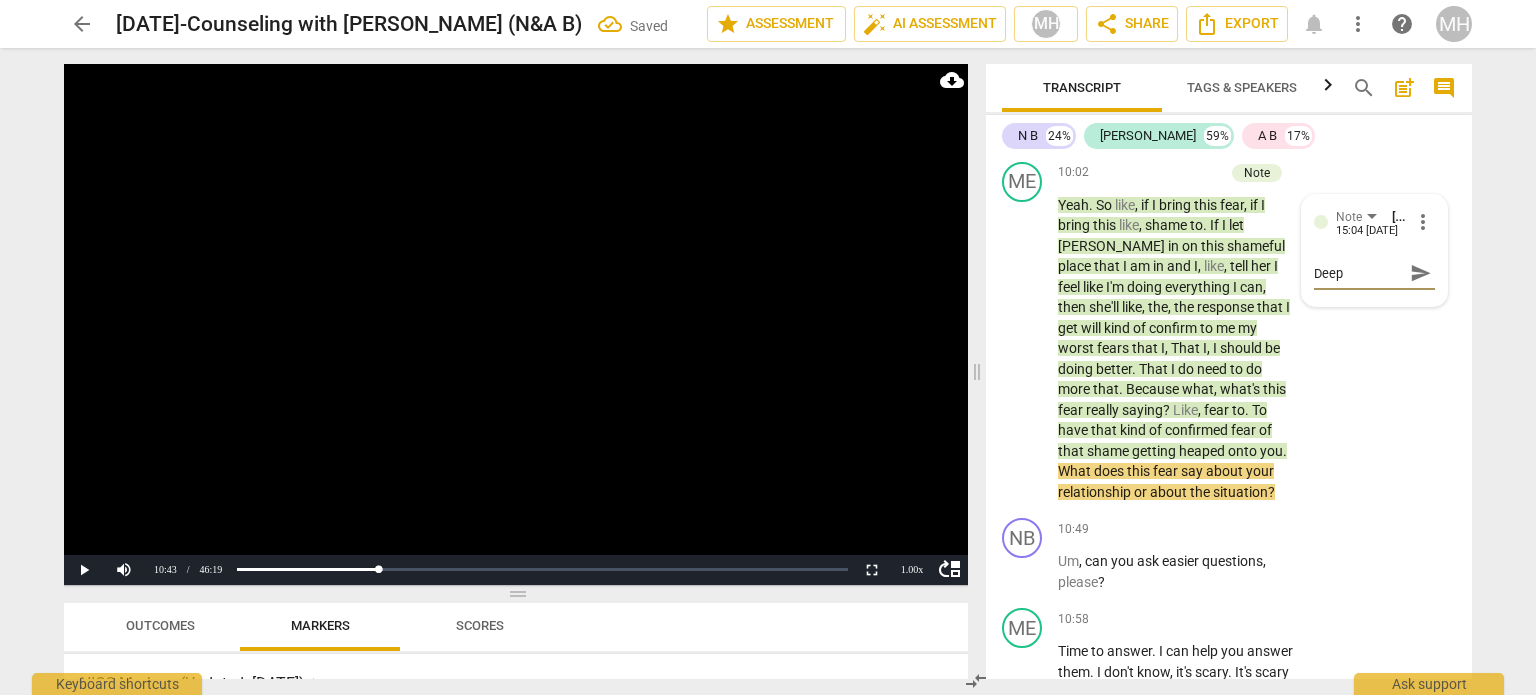 type on "Deepe" 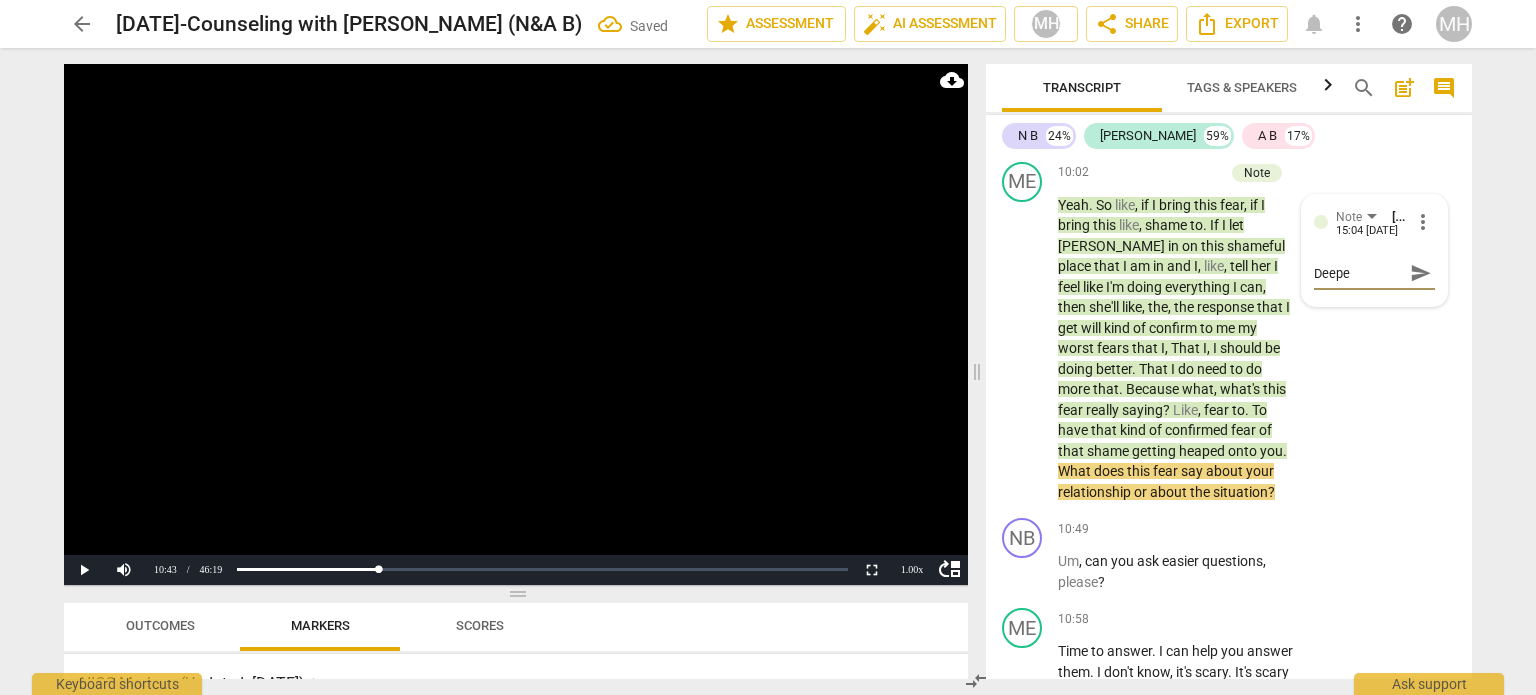 type on "Deepen" 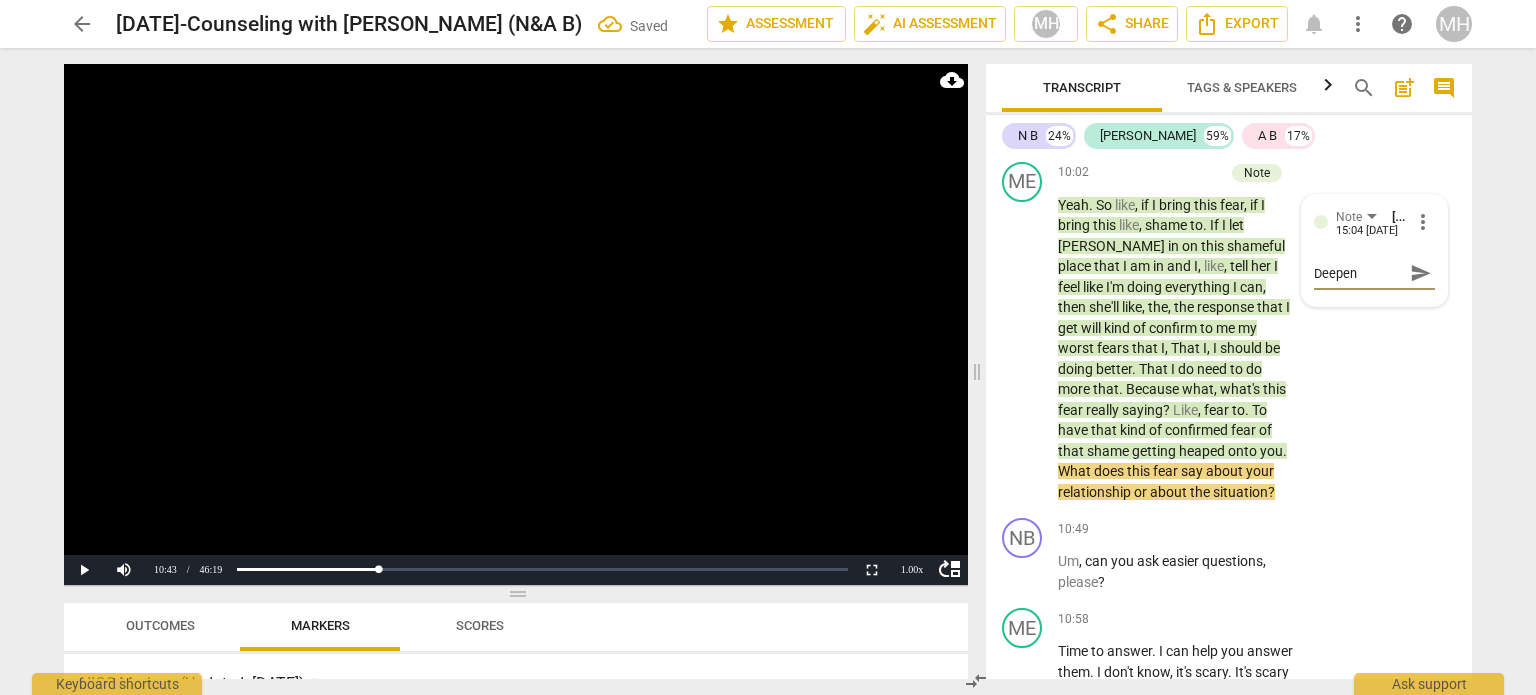type on "Deepeni" 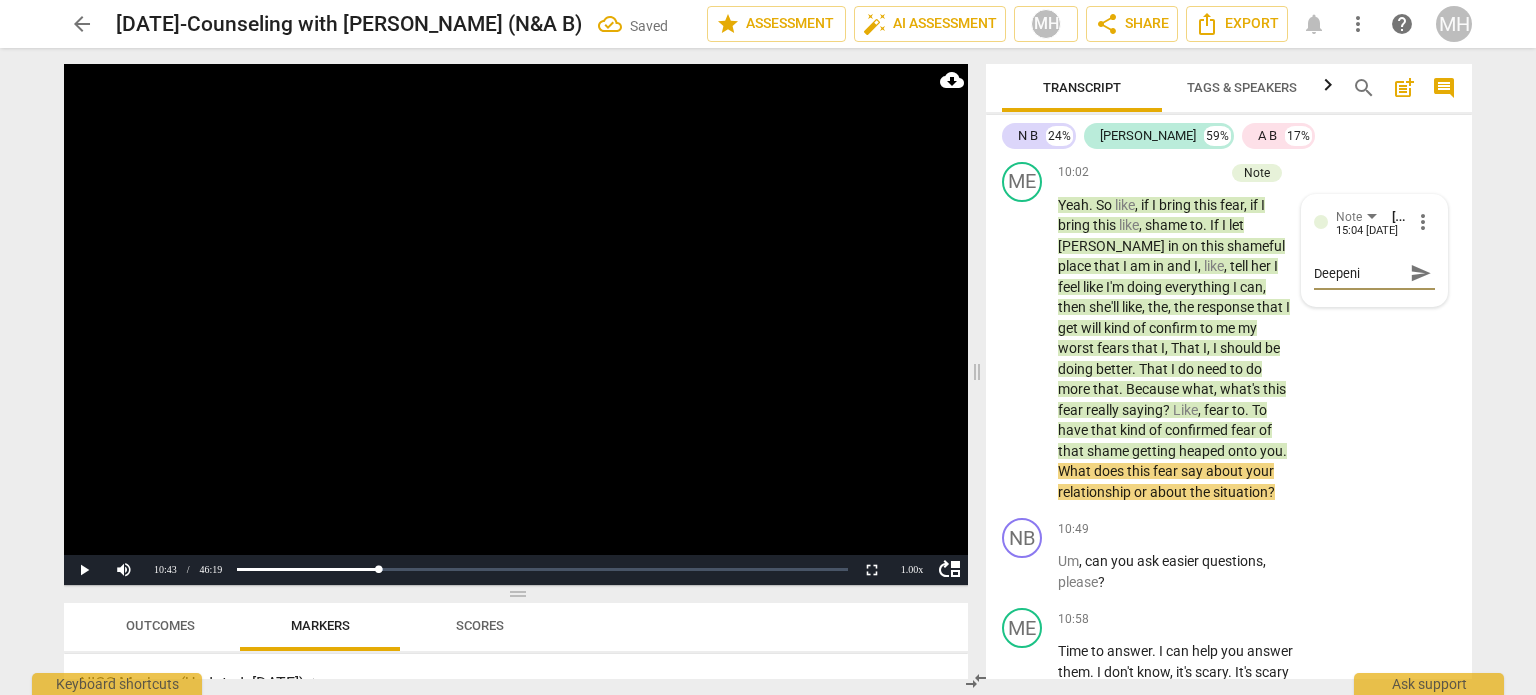 type on "Deepenin" 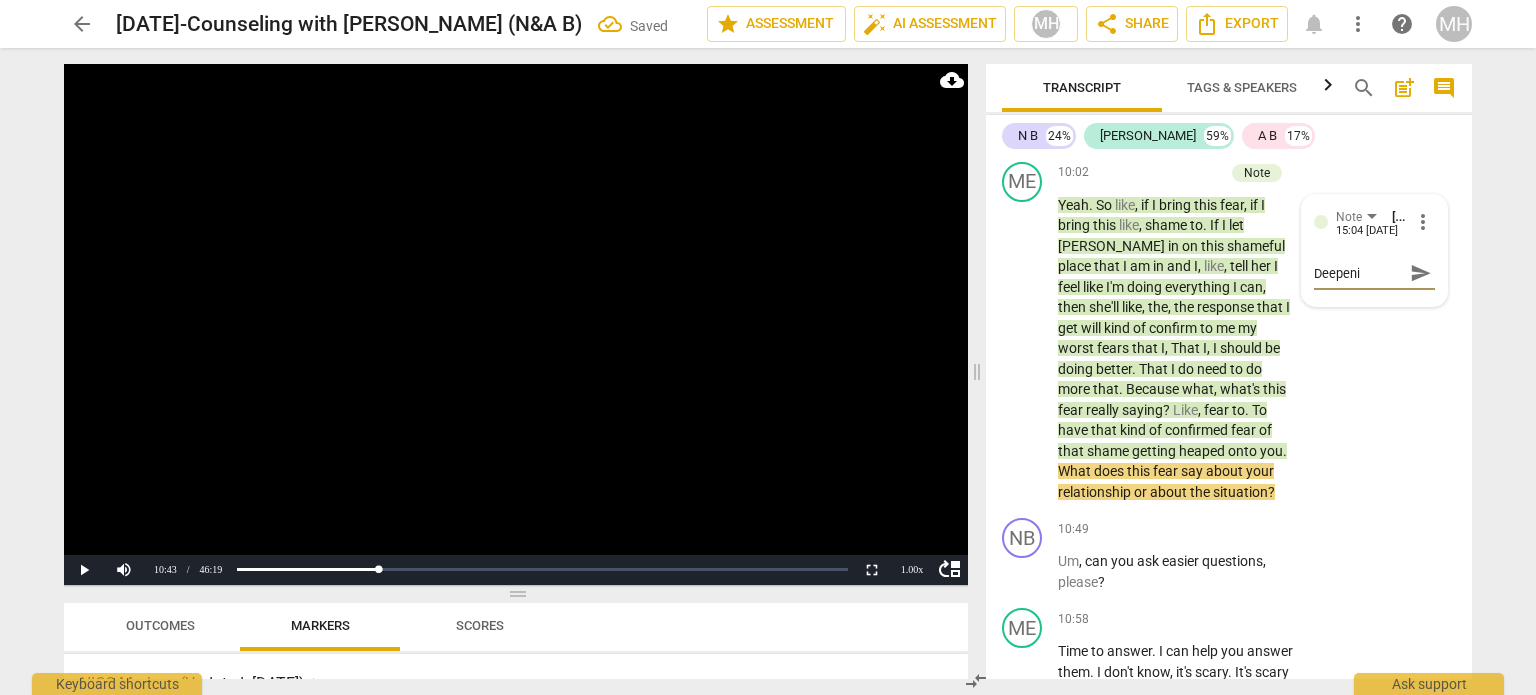 type on "Deepenin" 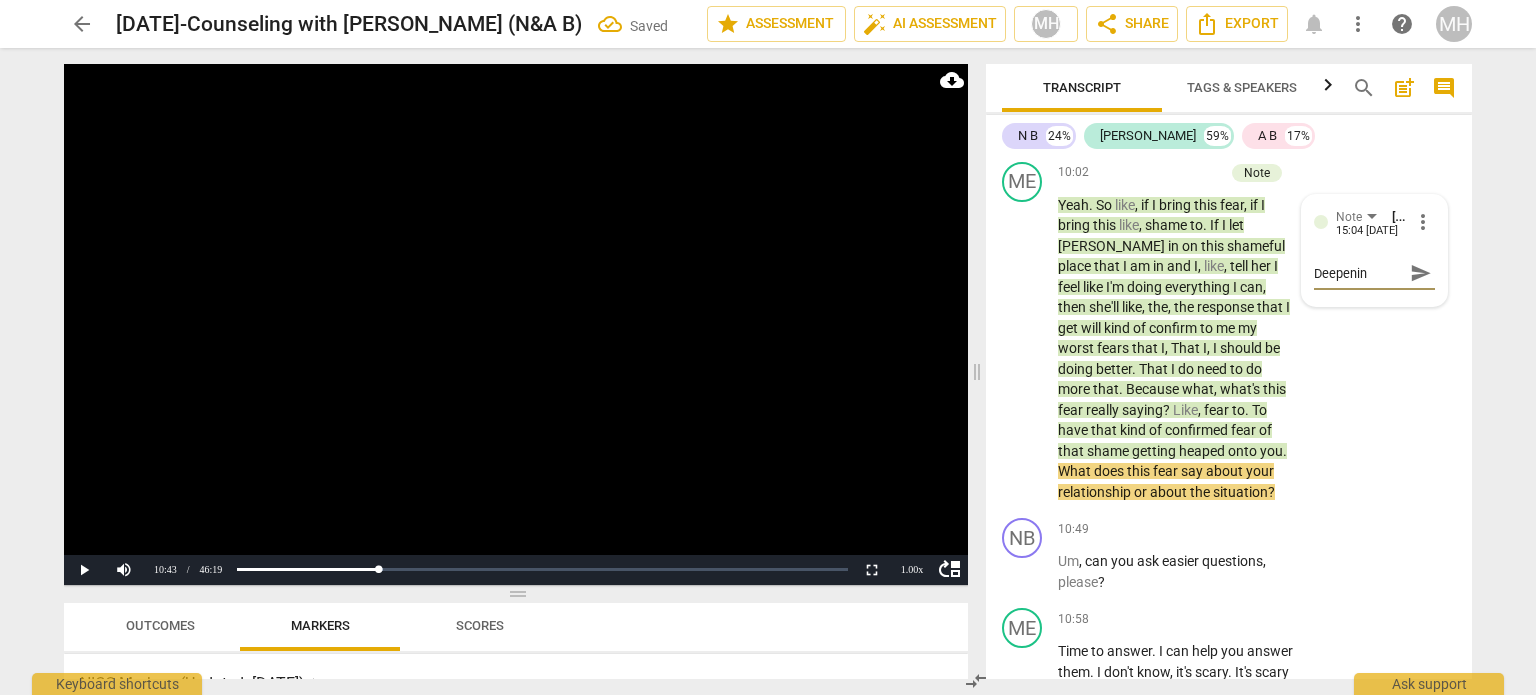 type on "Deepening" 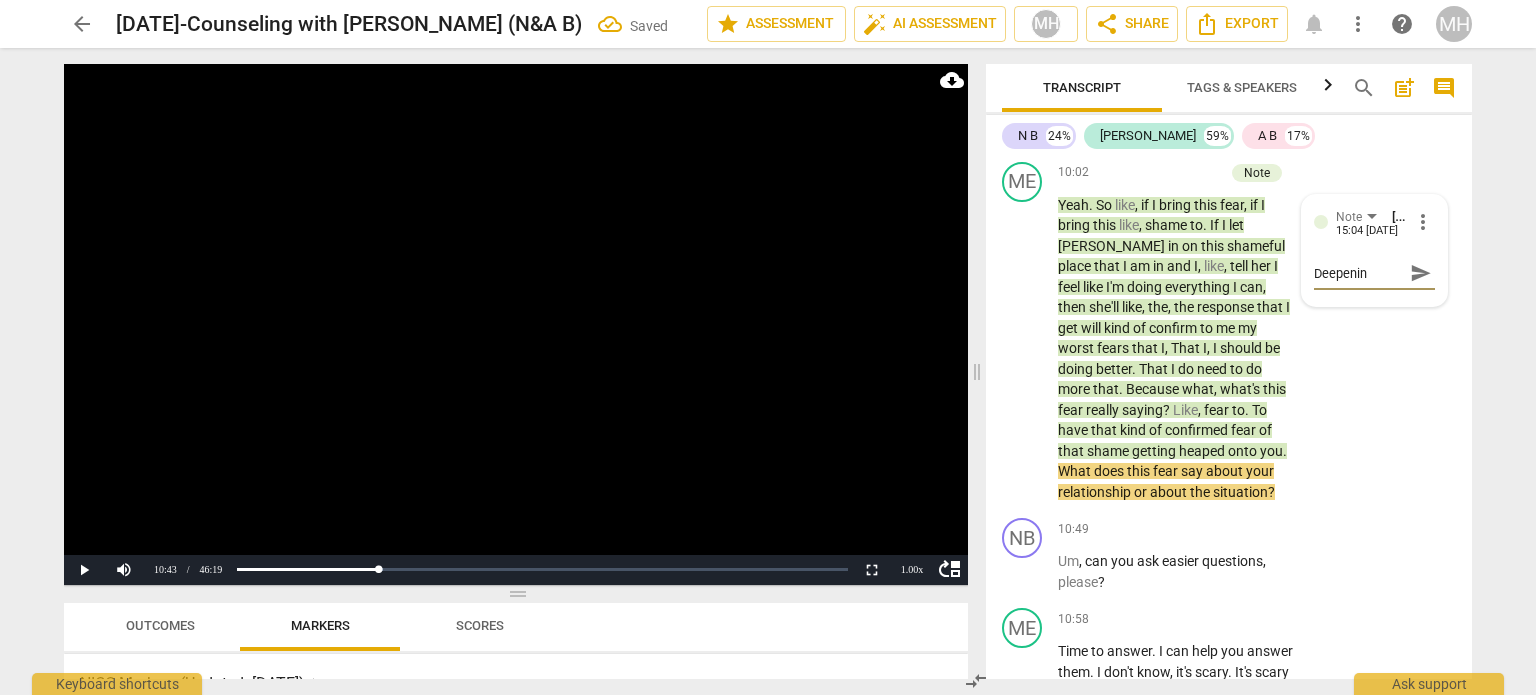 type on "Deepening" 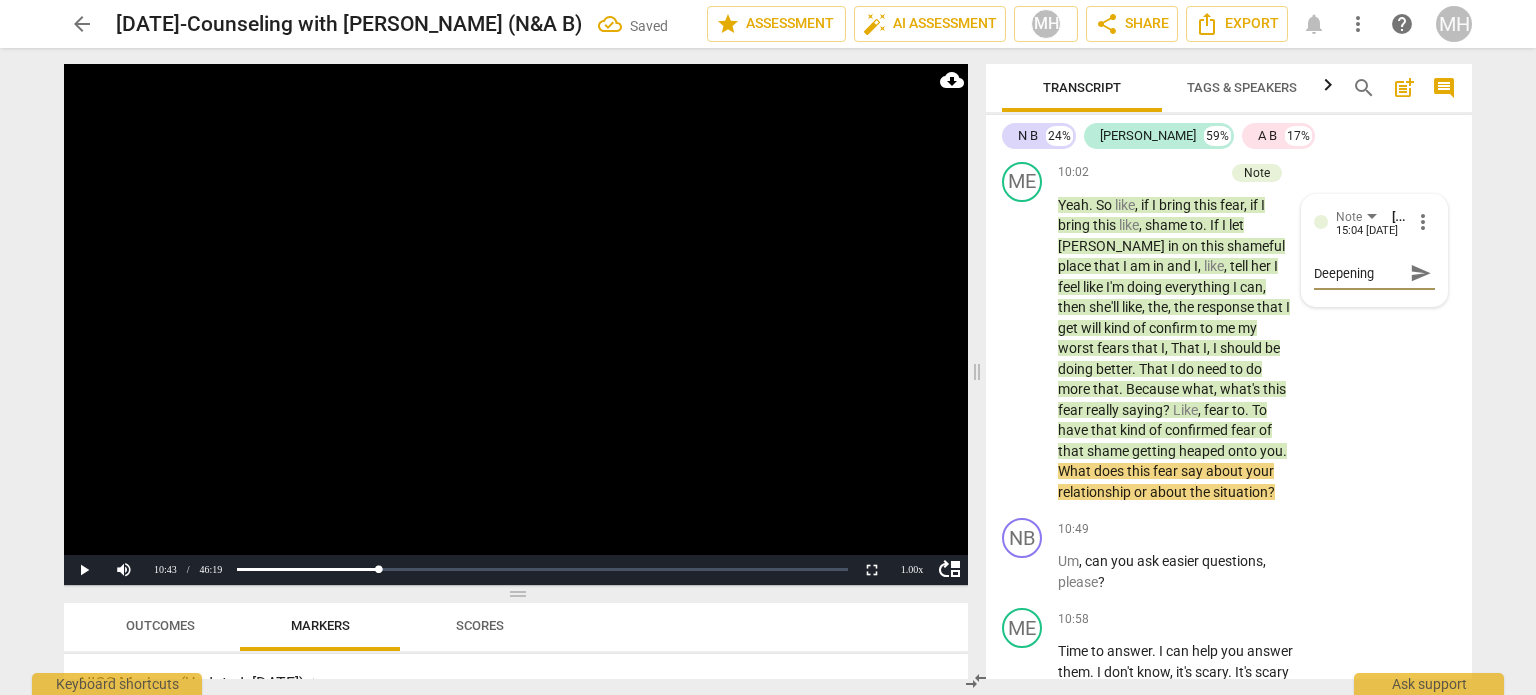 type on "Deepening," 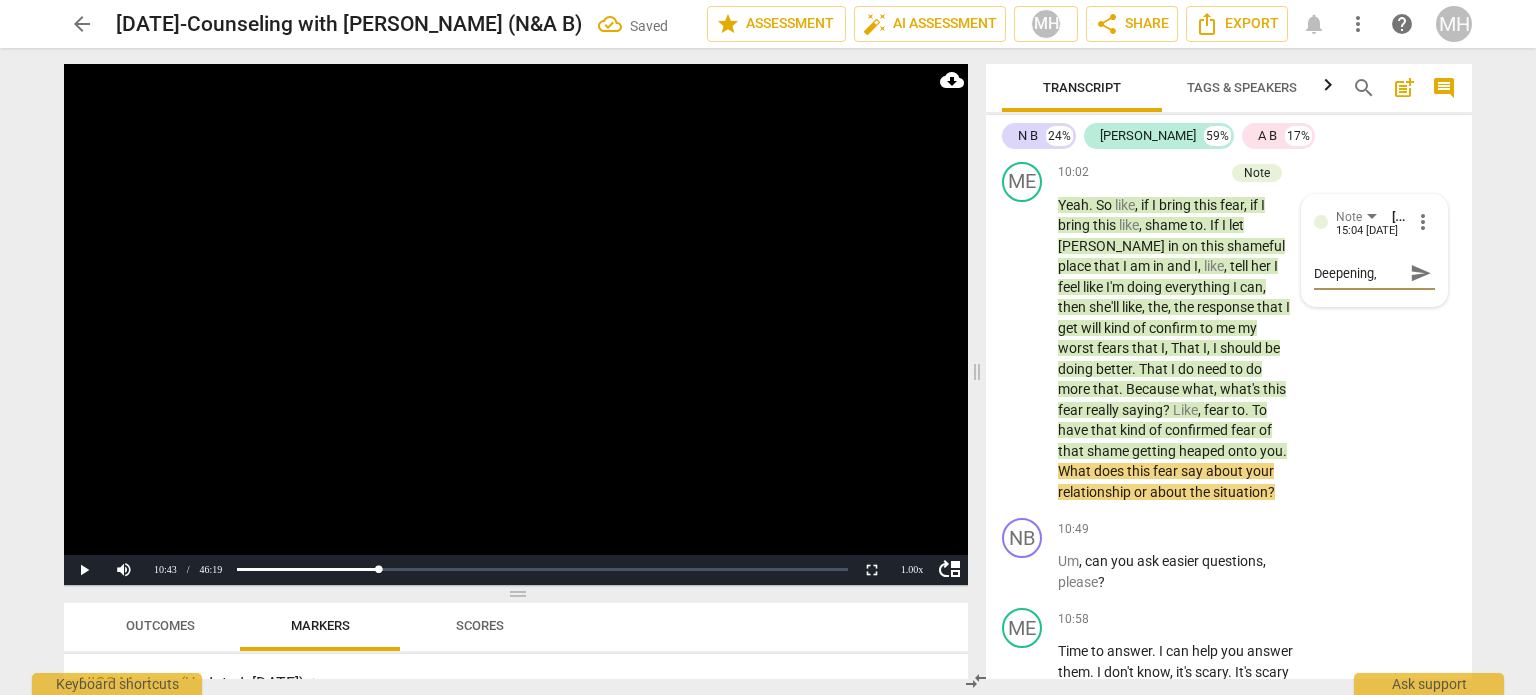 type on "Deepening," 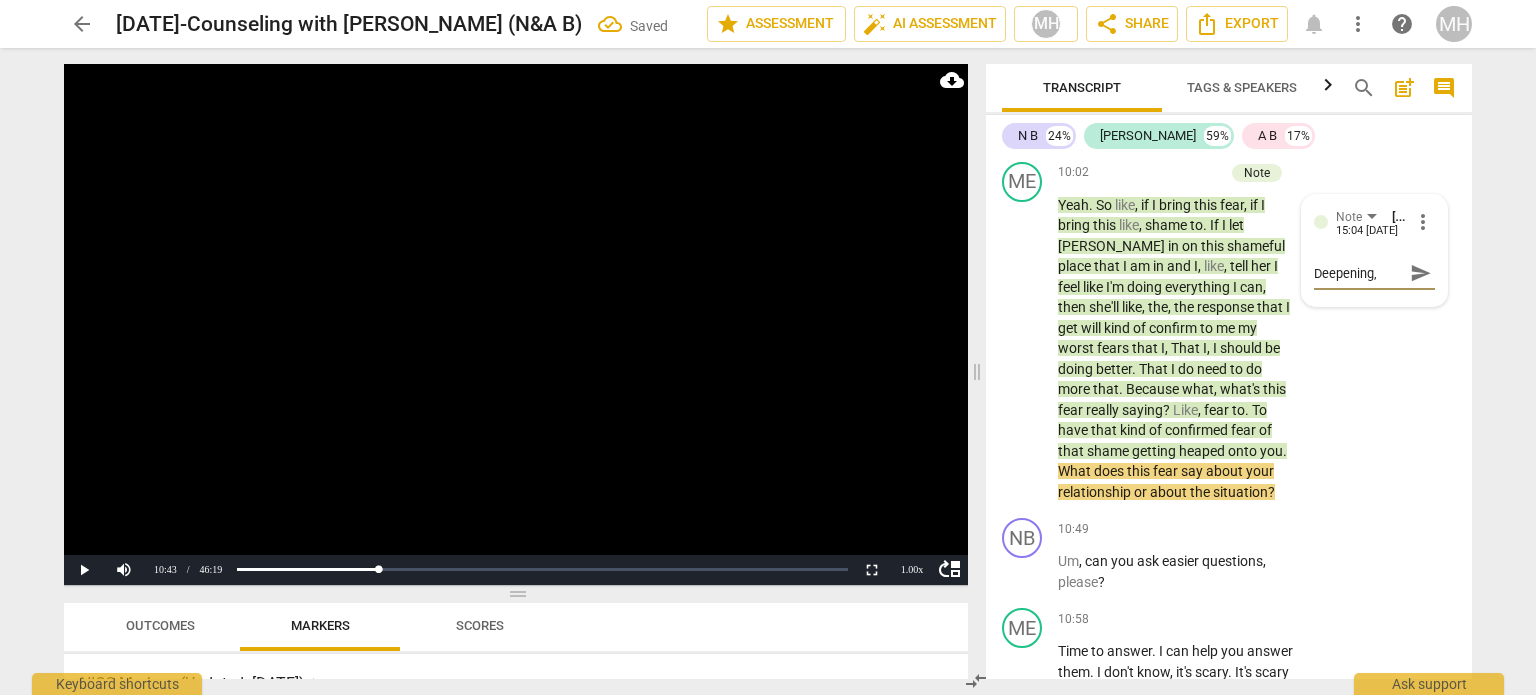 type on "Deepening," 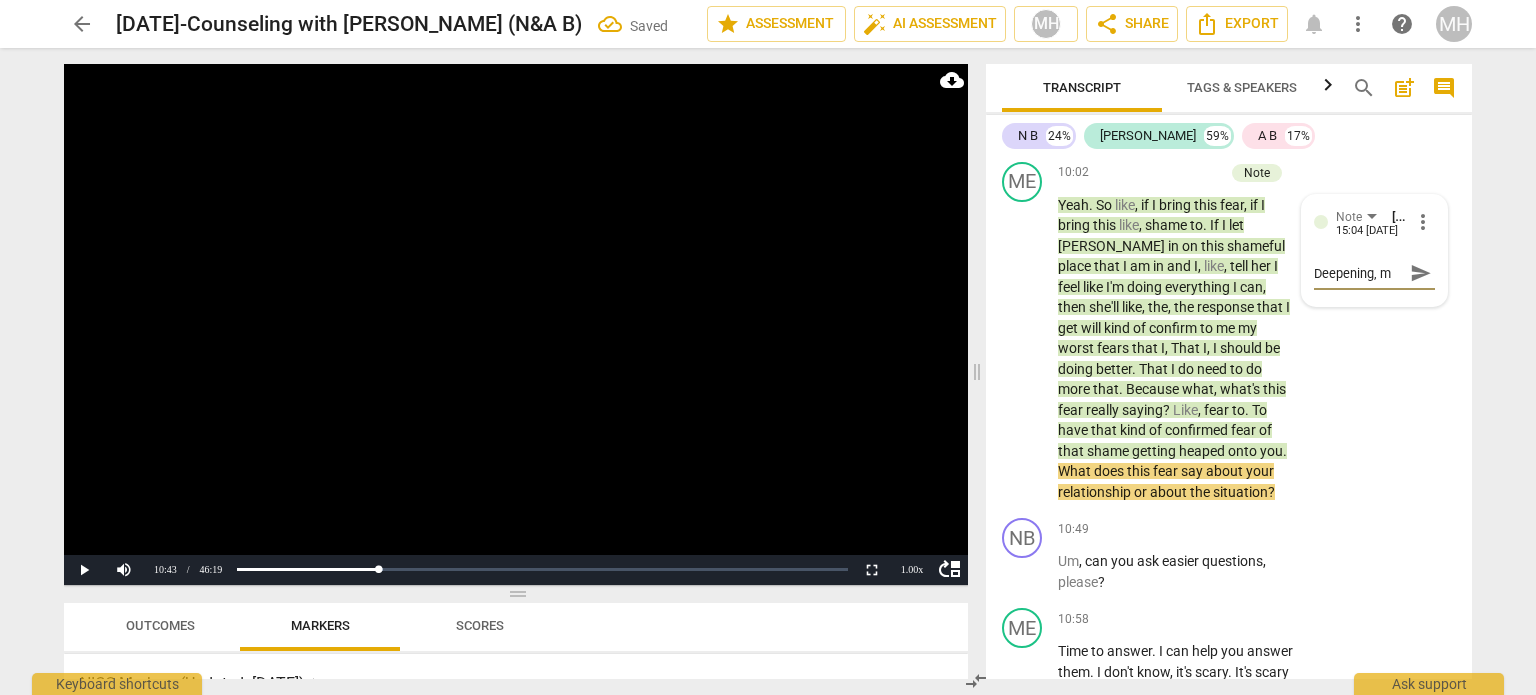 type on "Deepening, mo" 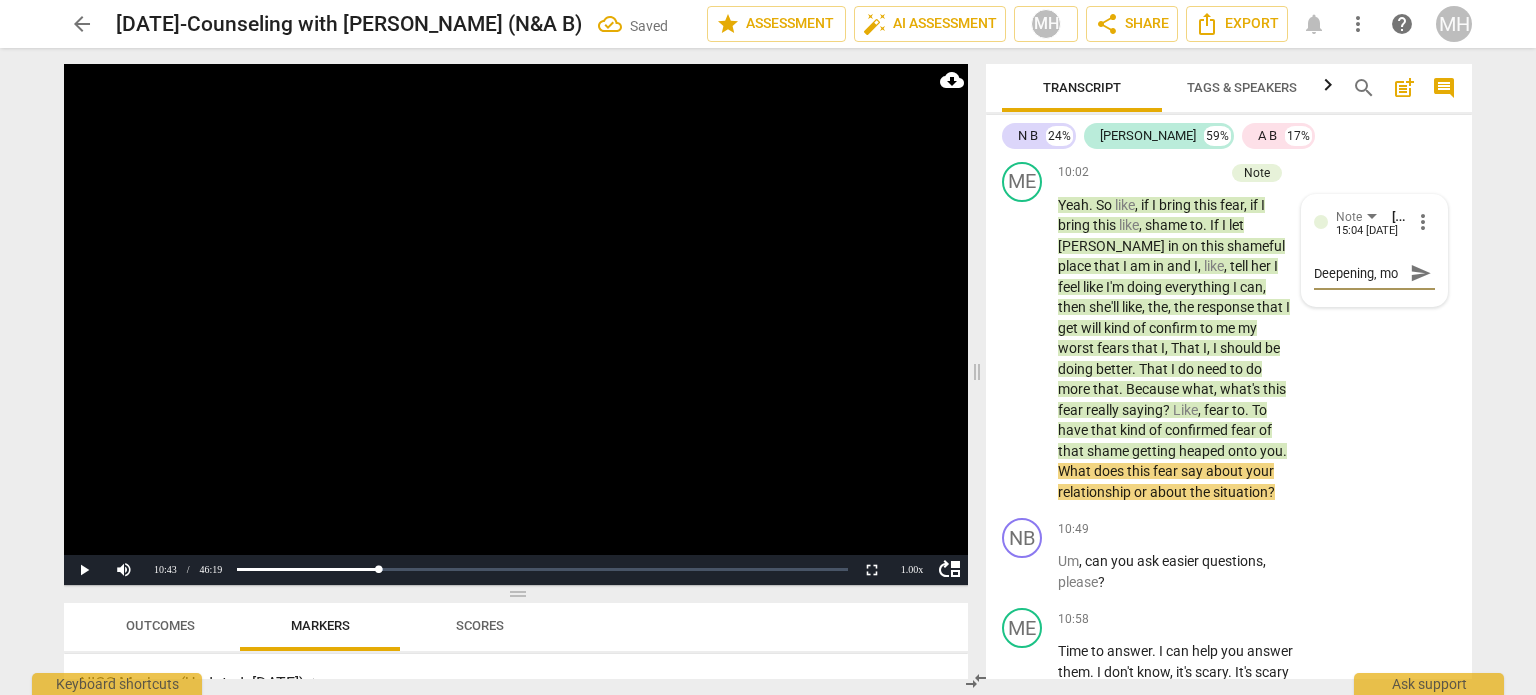 type on "Deepening, mov" 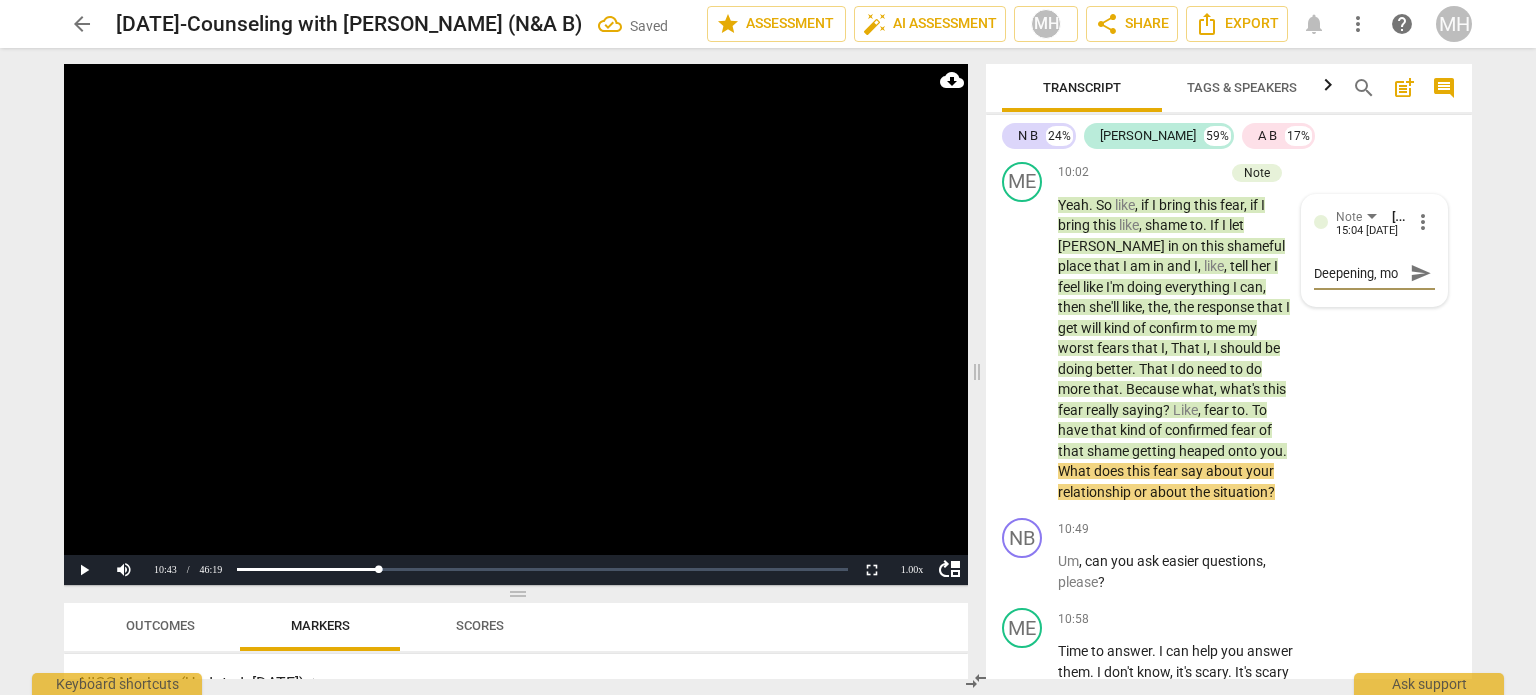 type on "Deepening, mov" 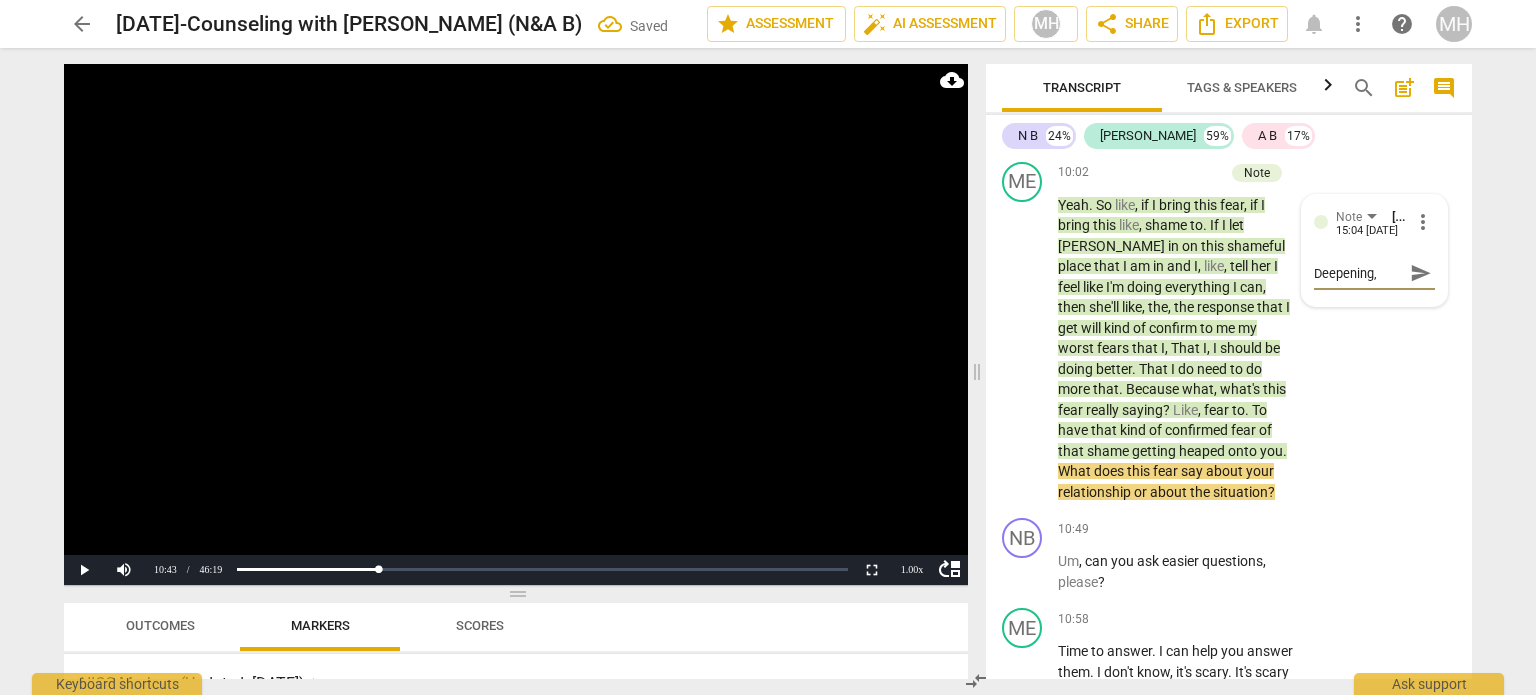 scroll, scrollTop: 17, scrollLeft: 0, axis: vertical 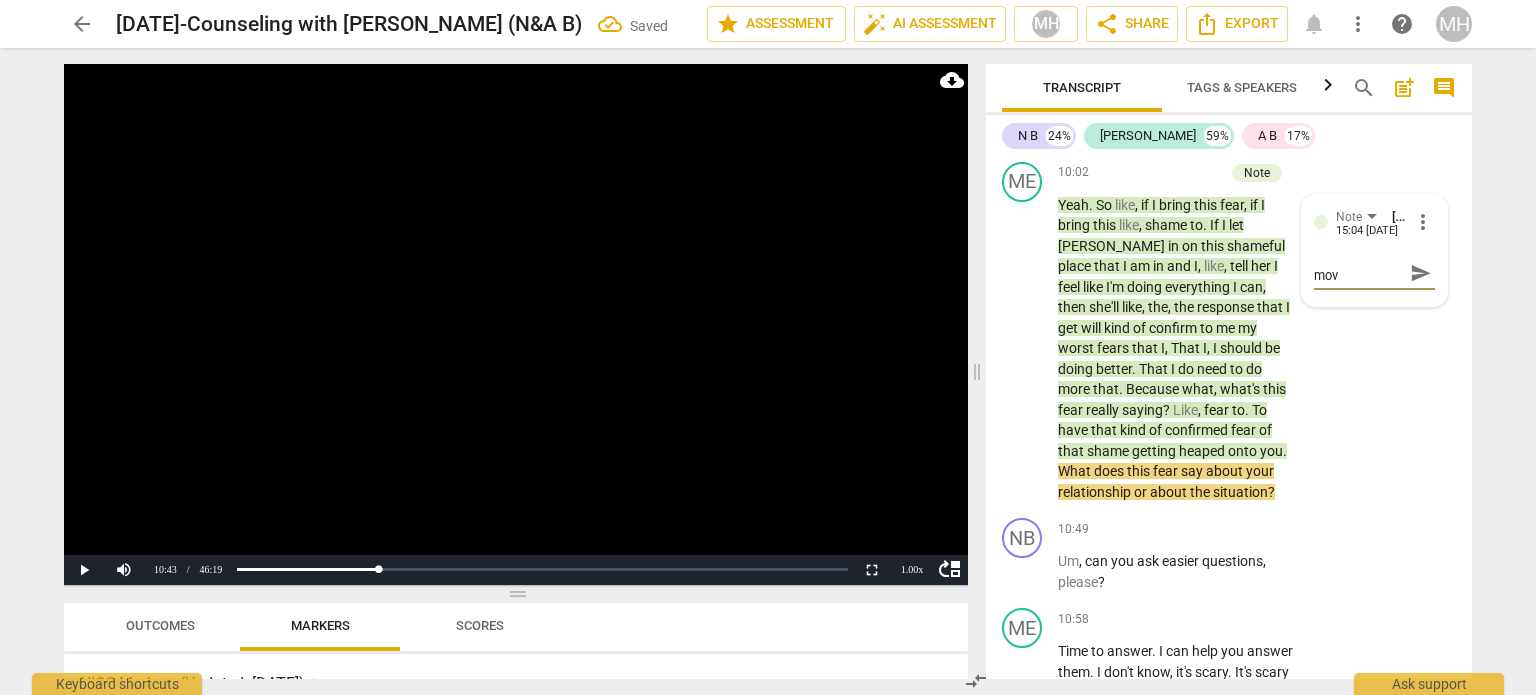 type on "Deepening, move" 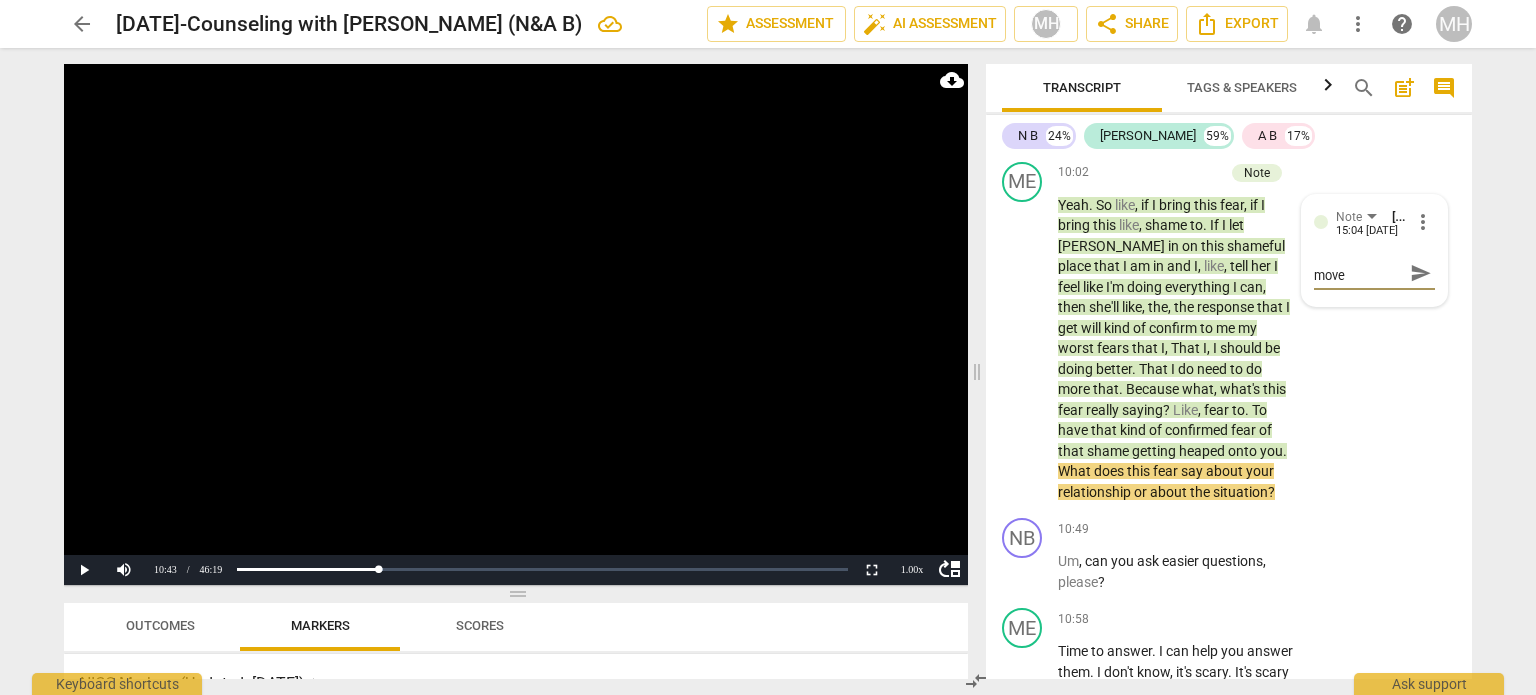 type on "Deepening, move" 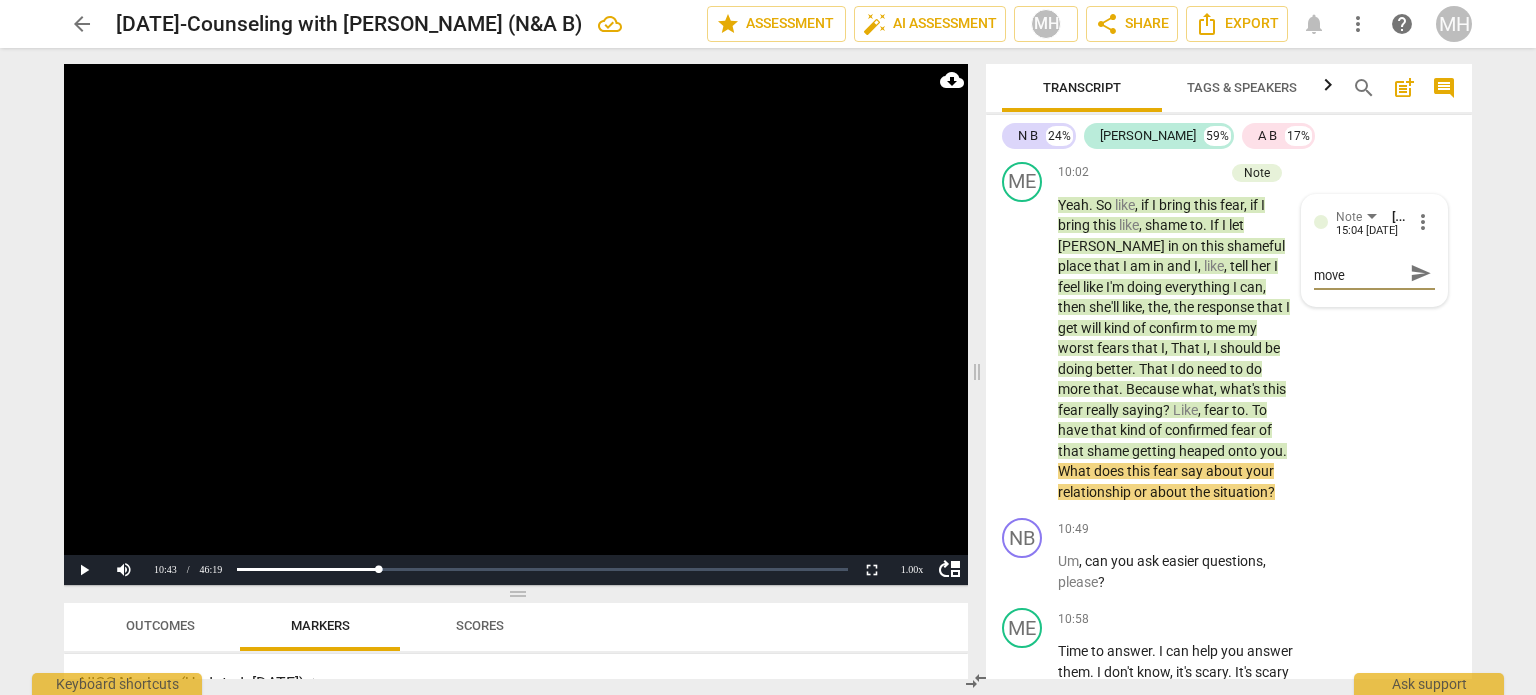 type on "Deepening, move 2" 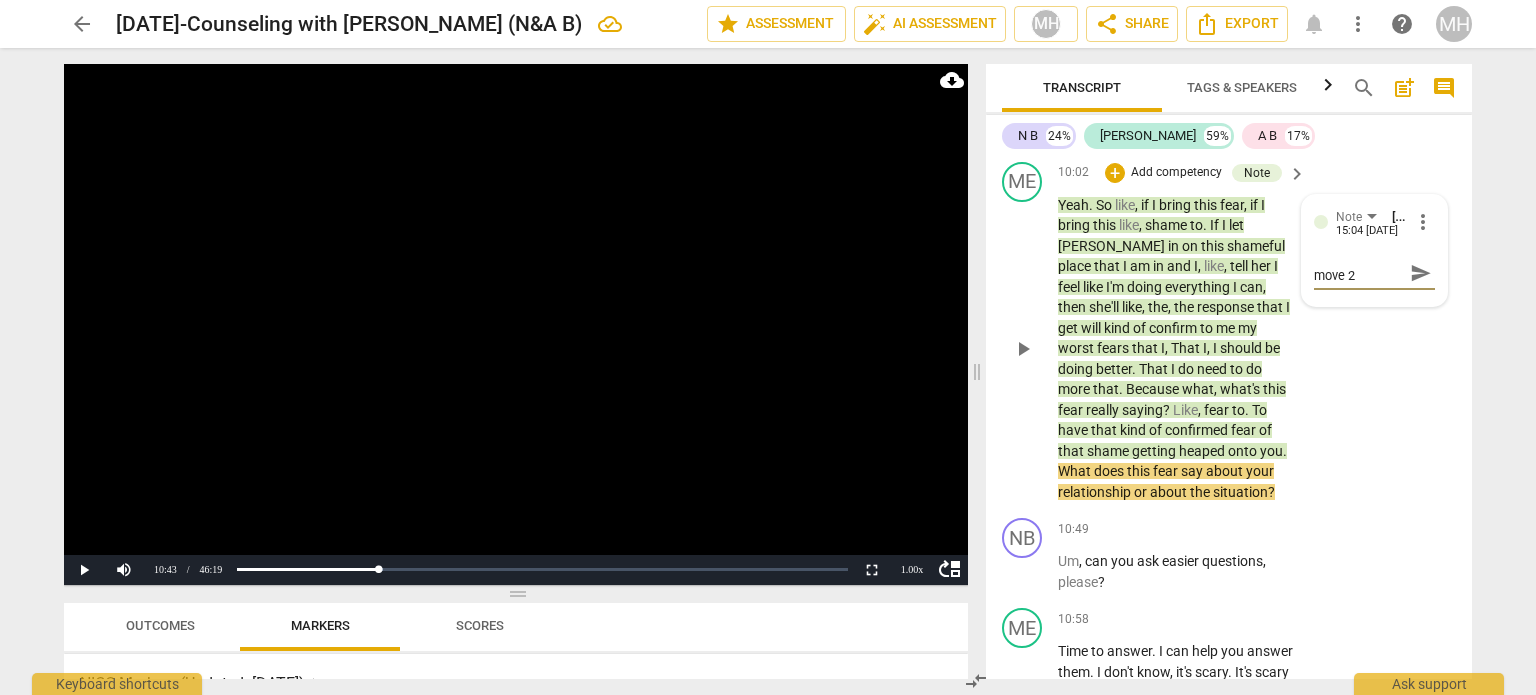 type on "Deepening, move 2" 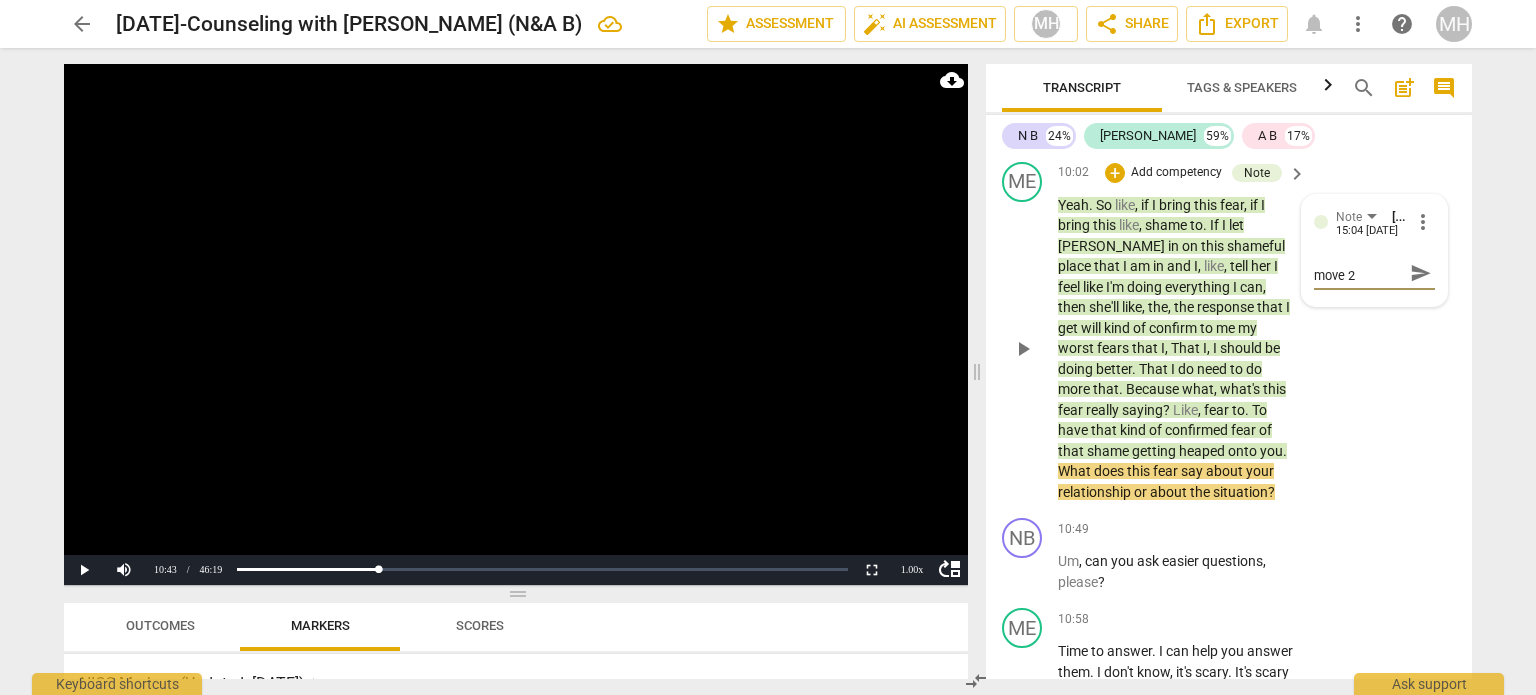 click on "send" at bounding box center [1421, 273] 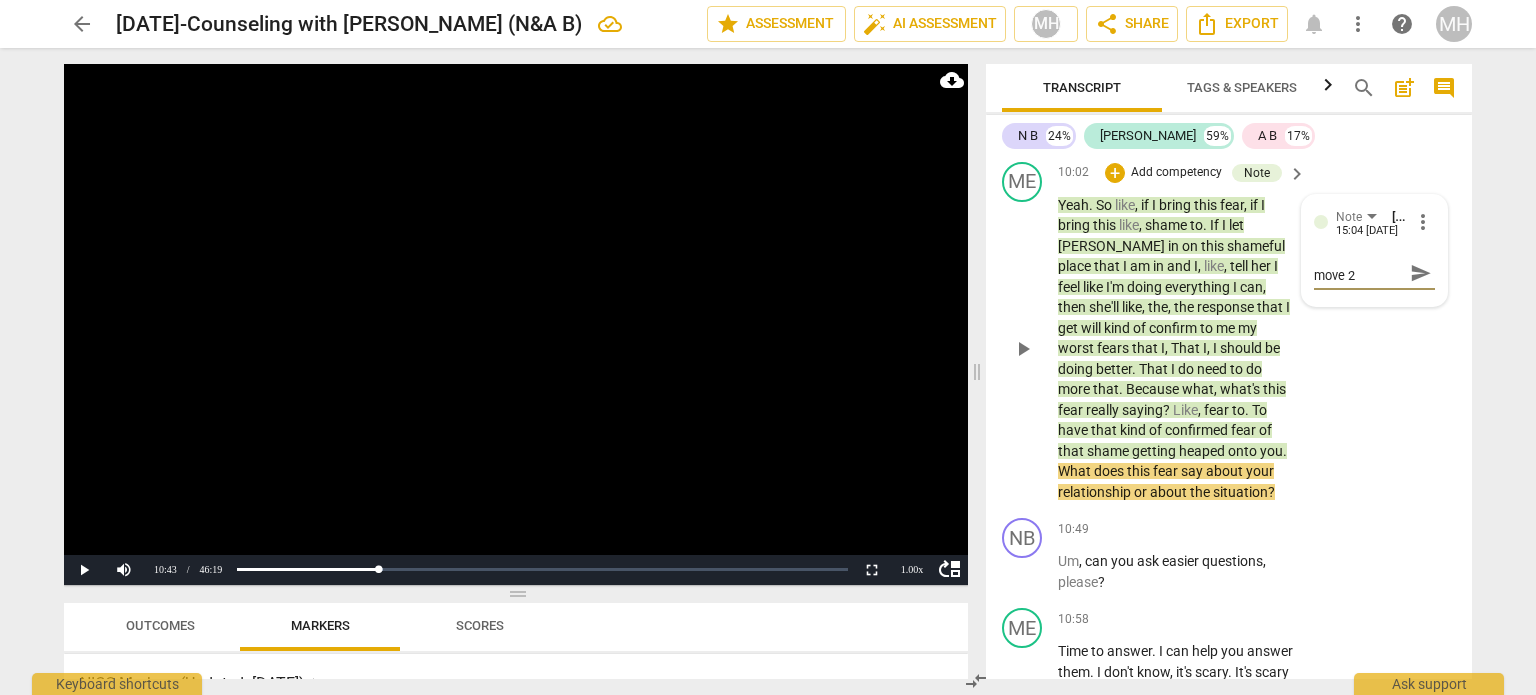 type 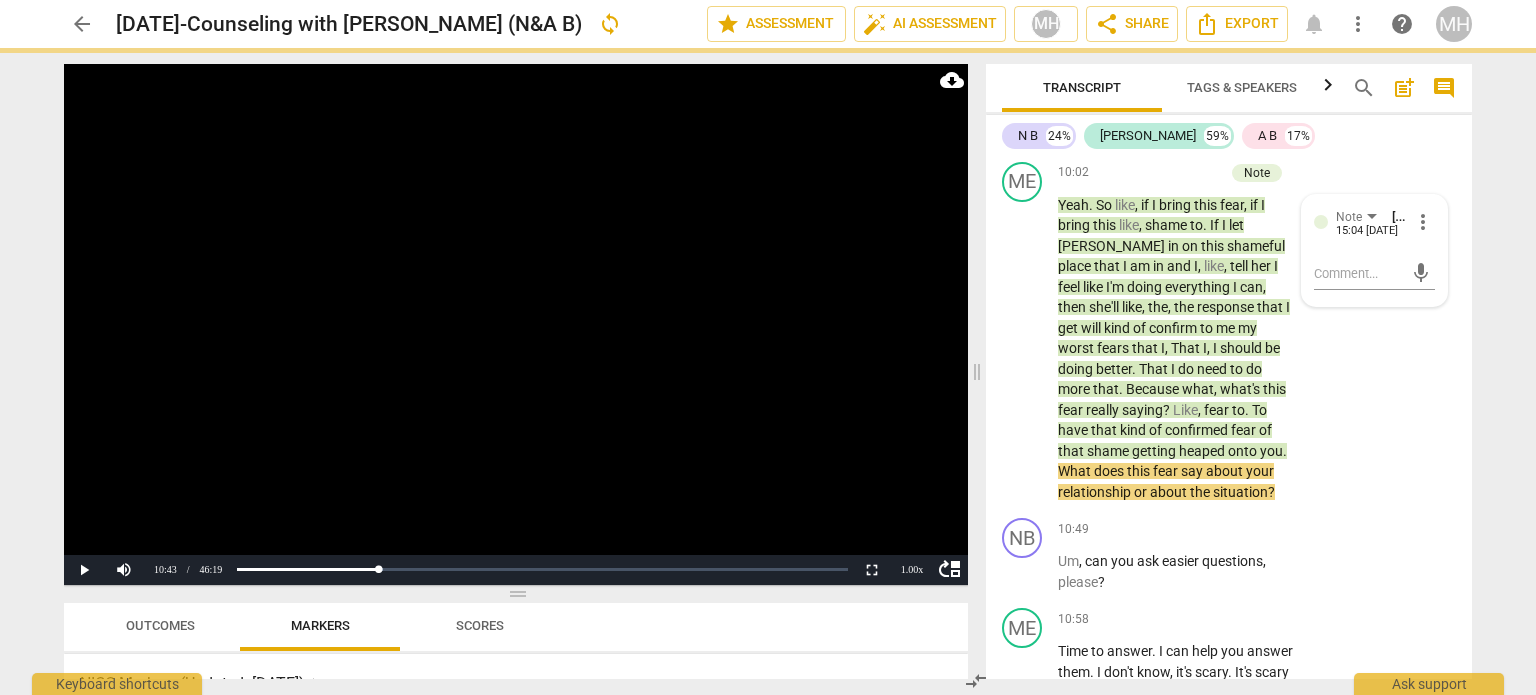 scroll, scrollTop: 0, scrollLeft: 0, axis: both 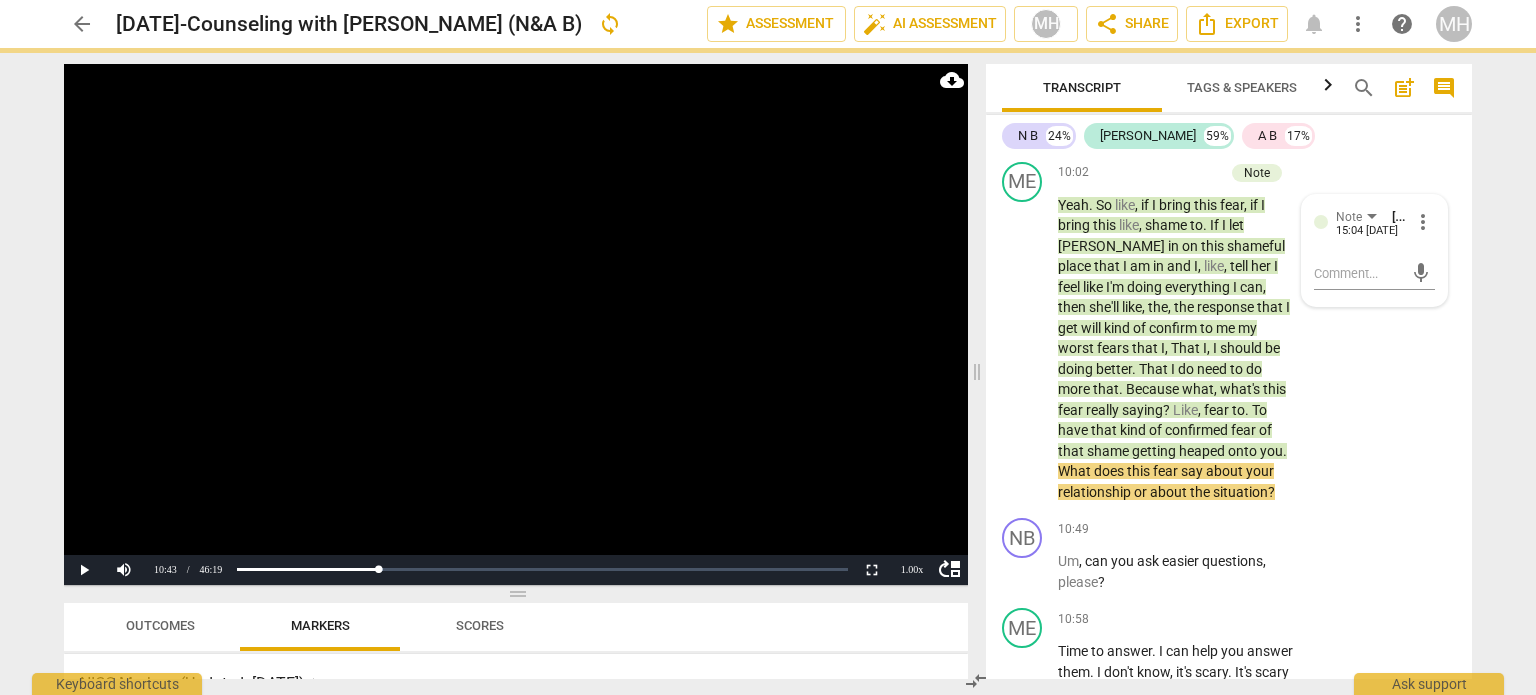 click at bounding box center [516, 324] 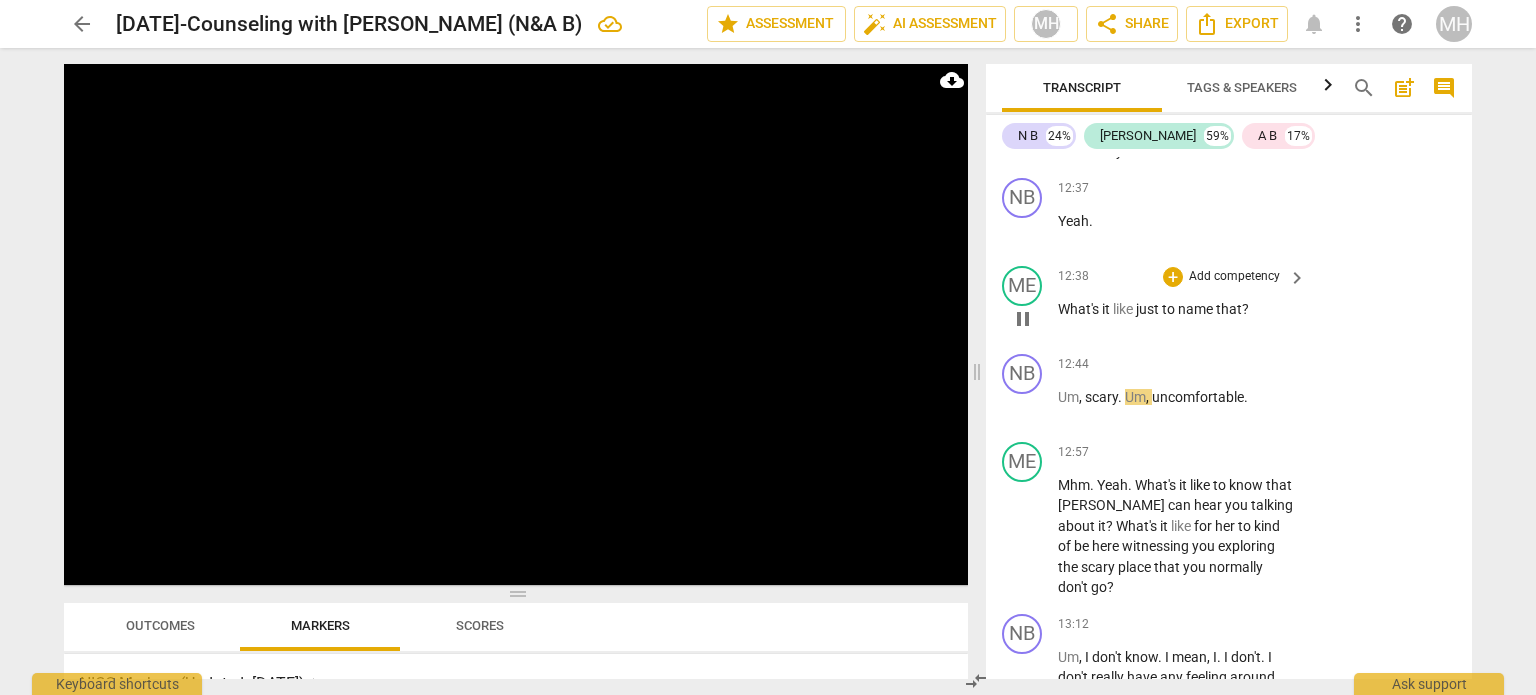 scroll, scrollTop: 11551, scrollLeft: 0, axis: vertical 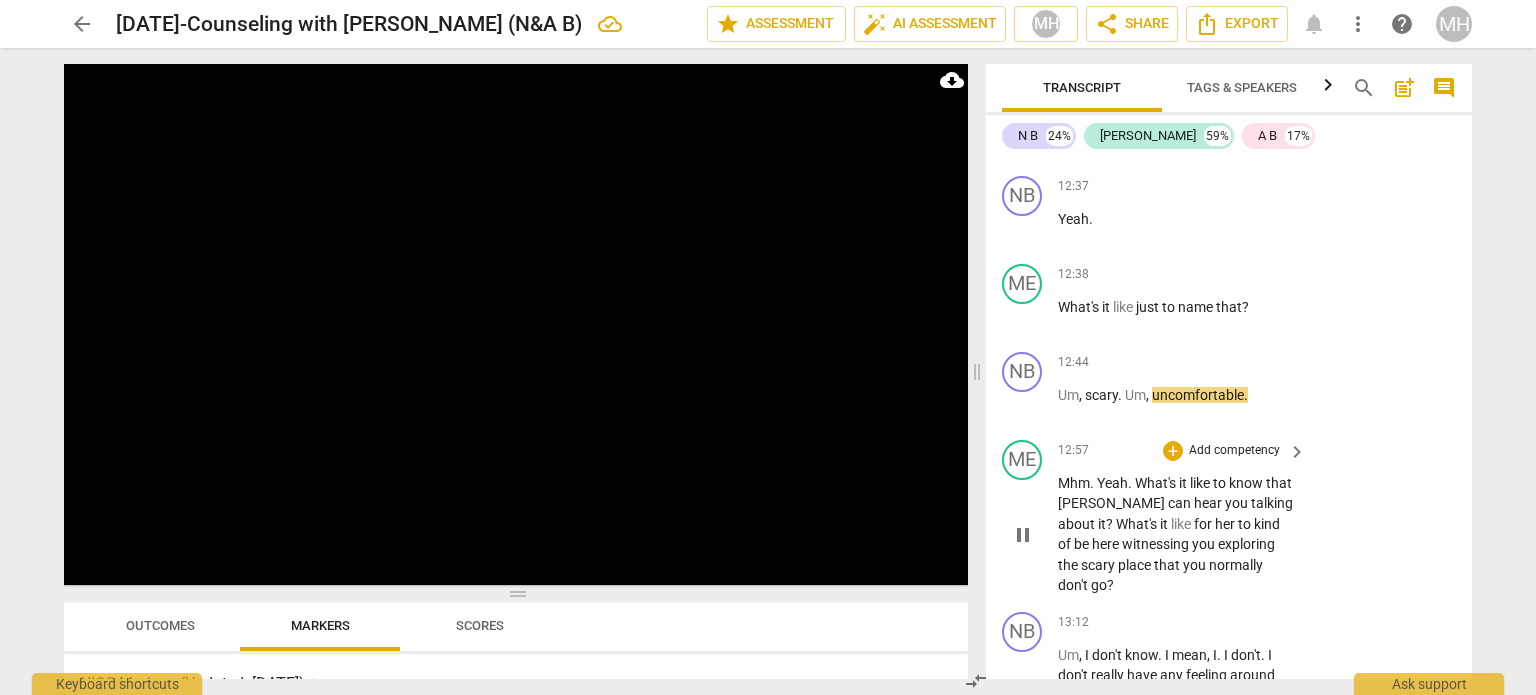 click on "Add competency" at bounding box center (1234, 451) 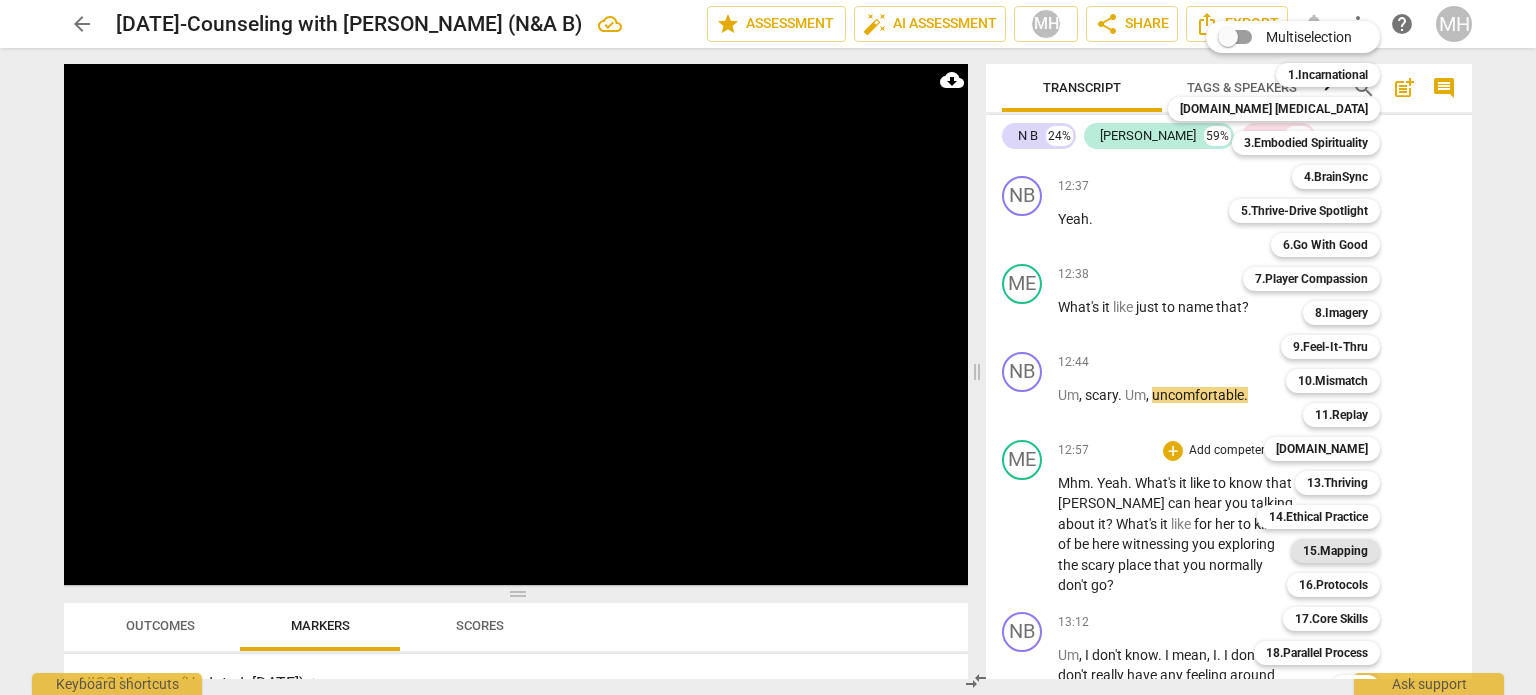 scroll, scrollTop: 59, scrollLeft: 0, axis: vertical 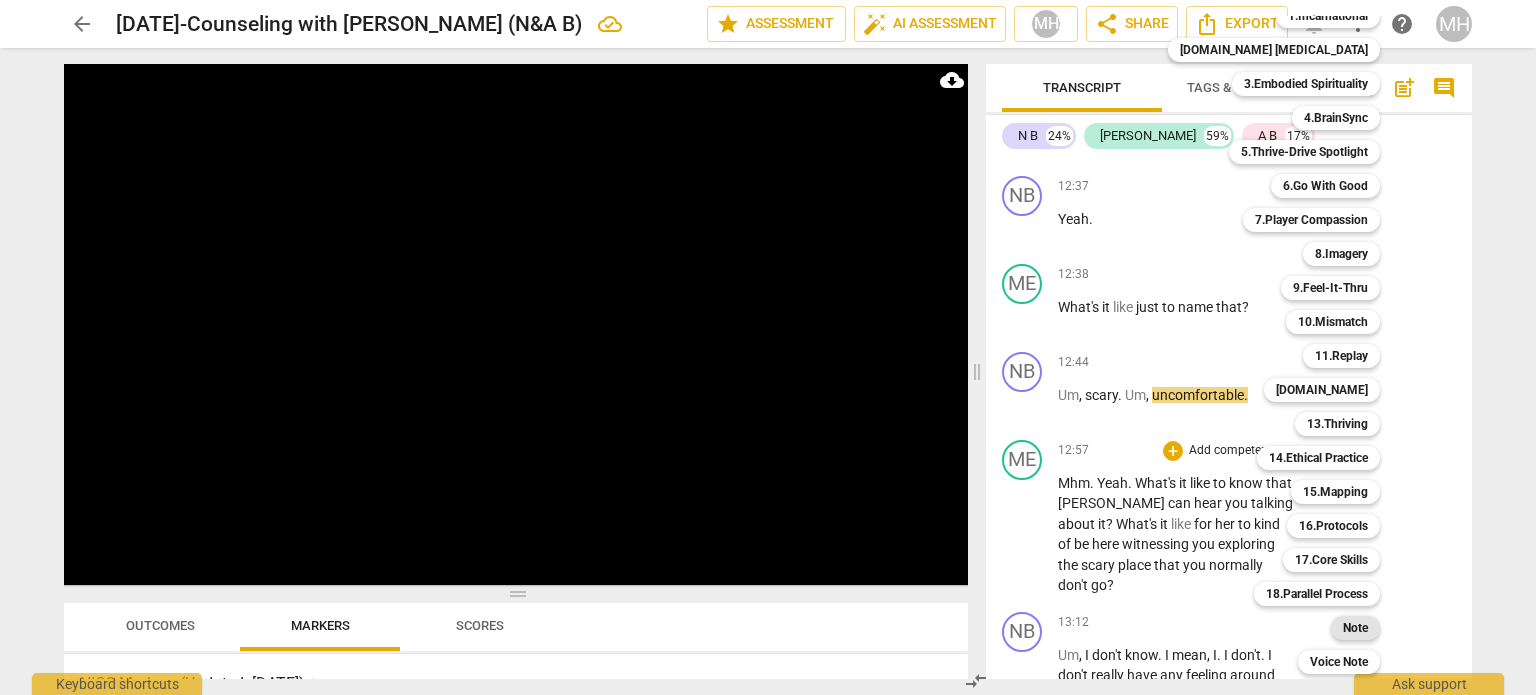 click on "Note" at bounding box center (1355, 628) 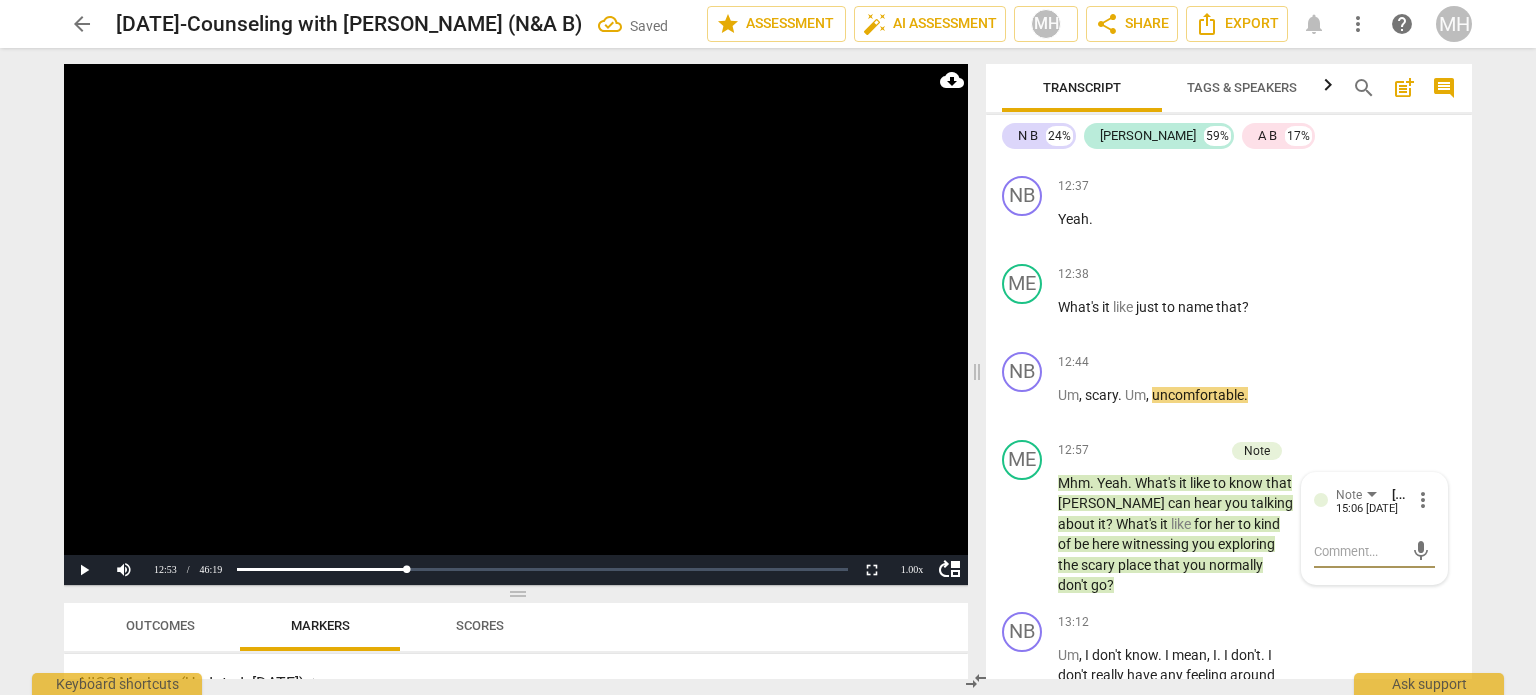 type on "c" 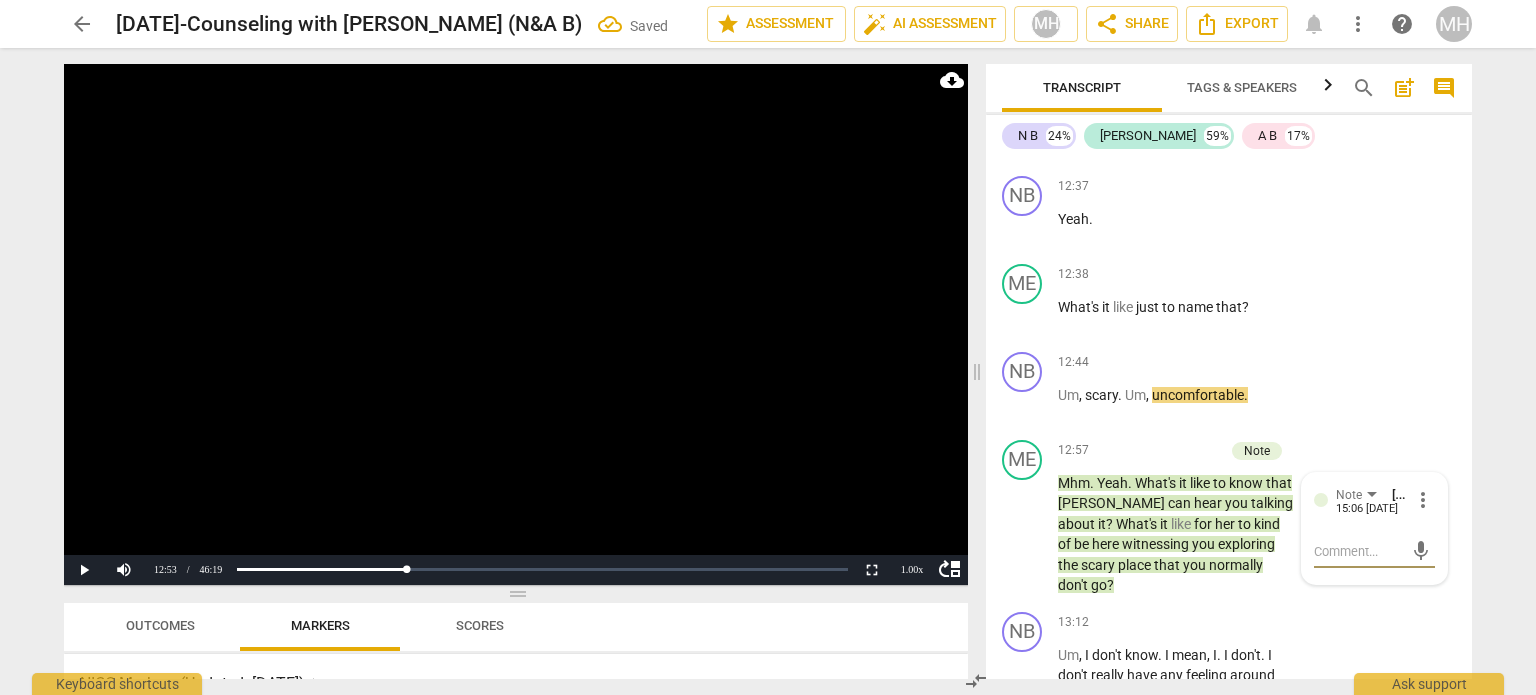 type on "c" 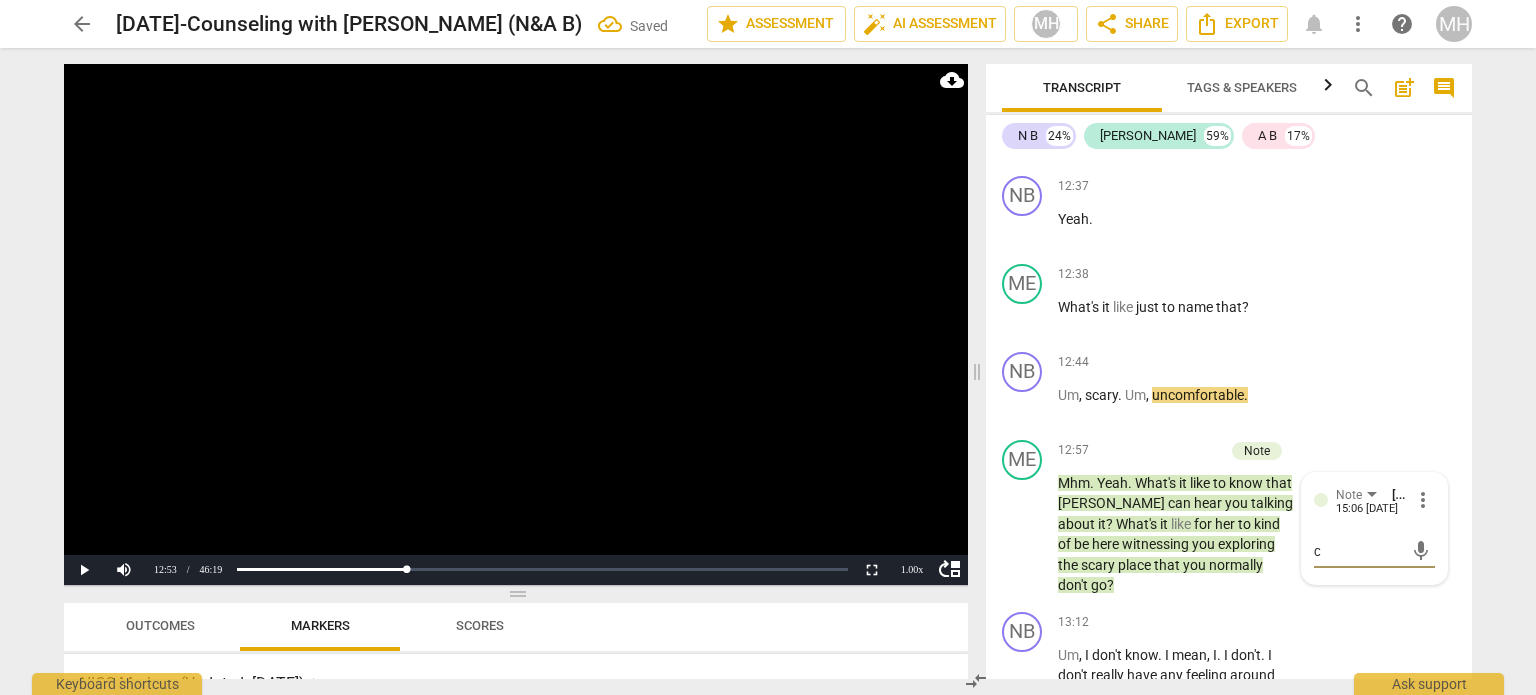 type on "ch" 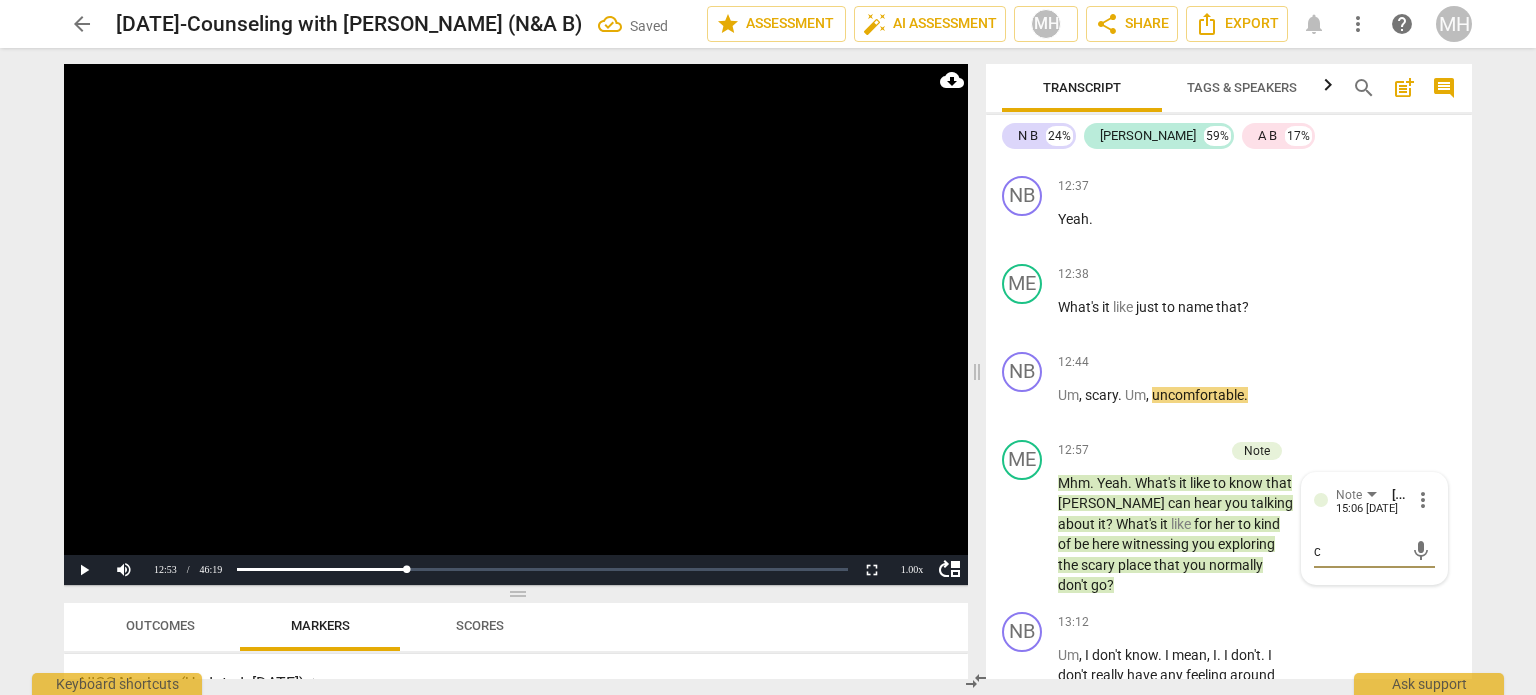 type on "ch" 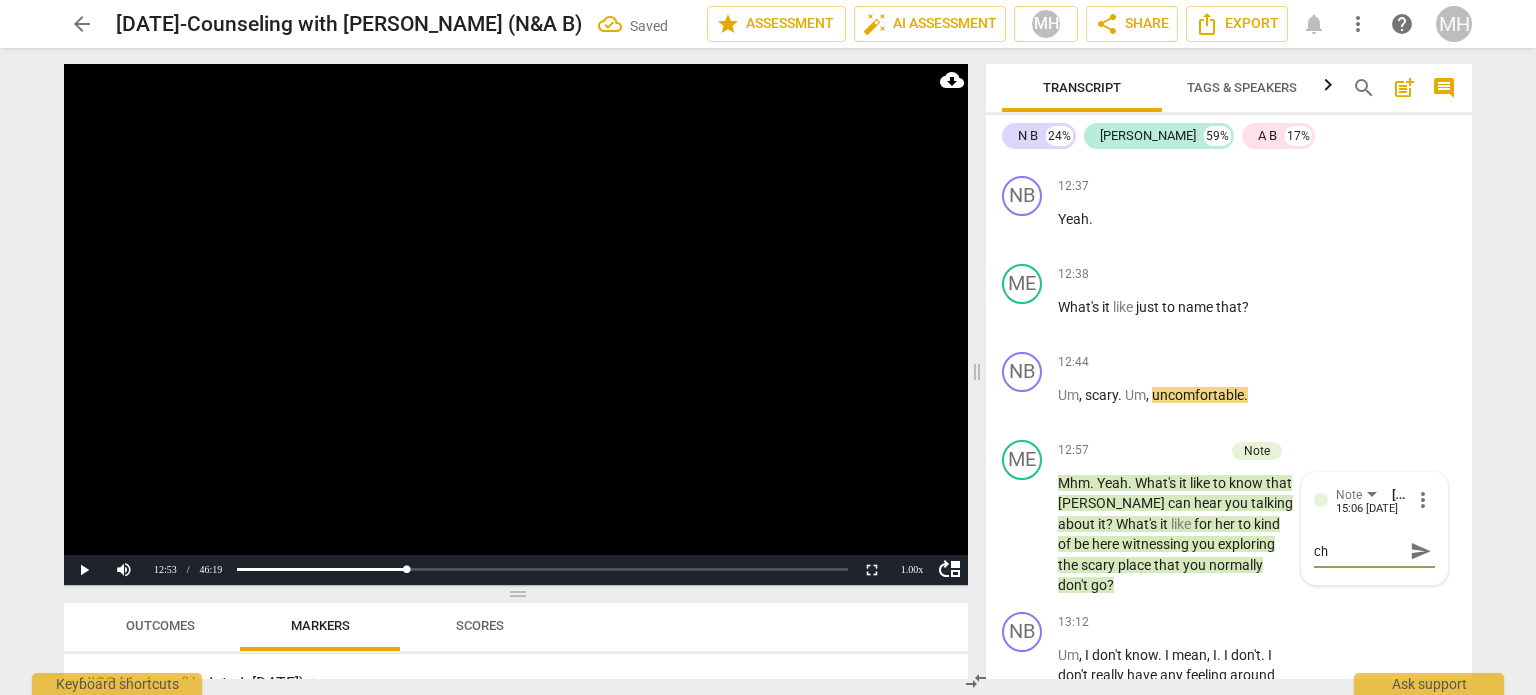 type on "che" 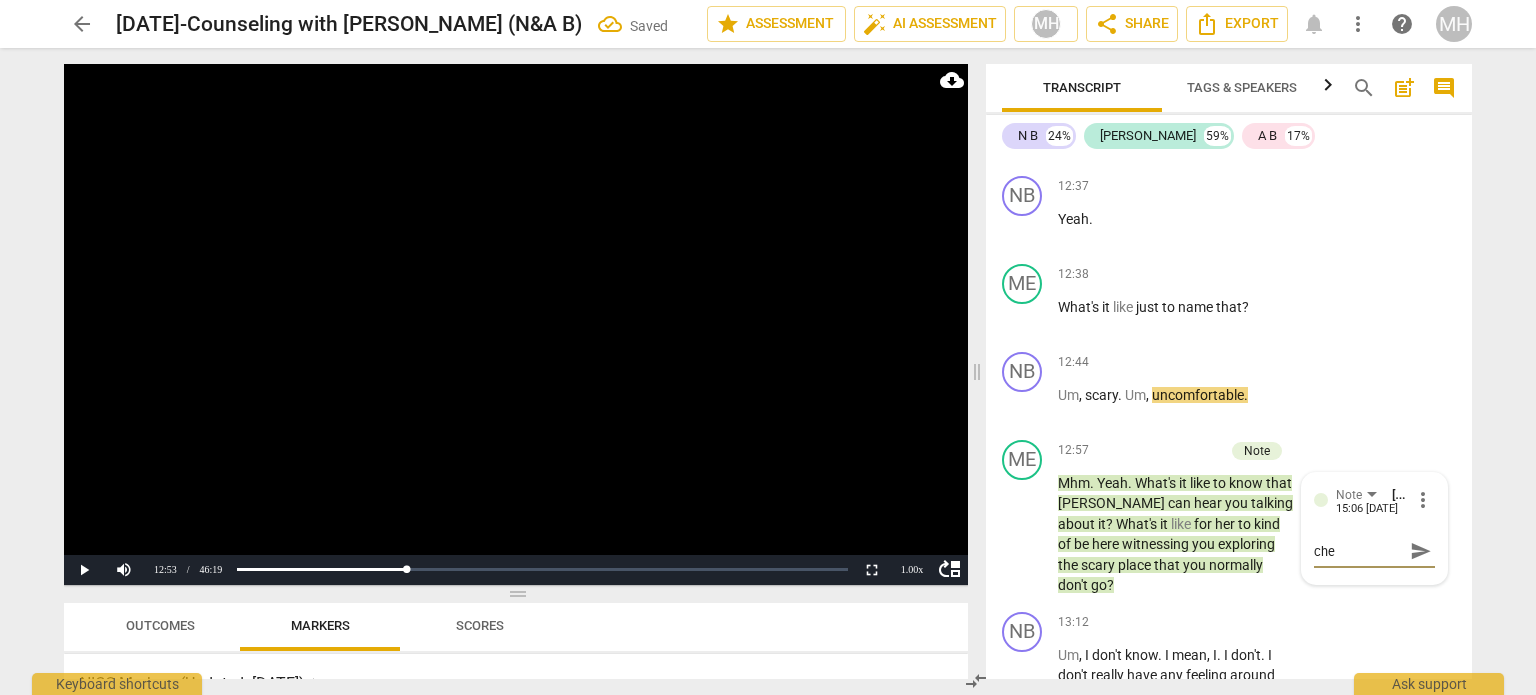 type on "chec" 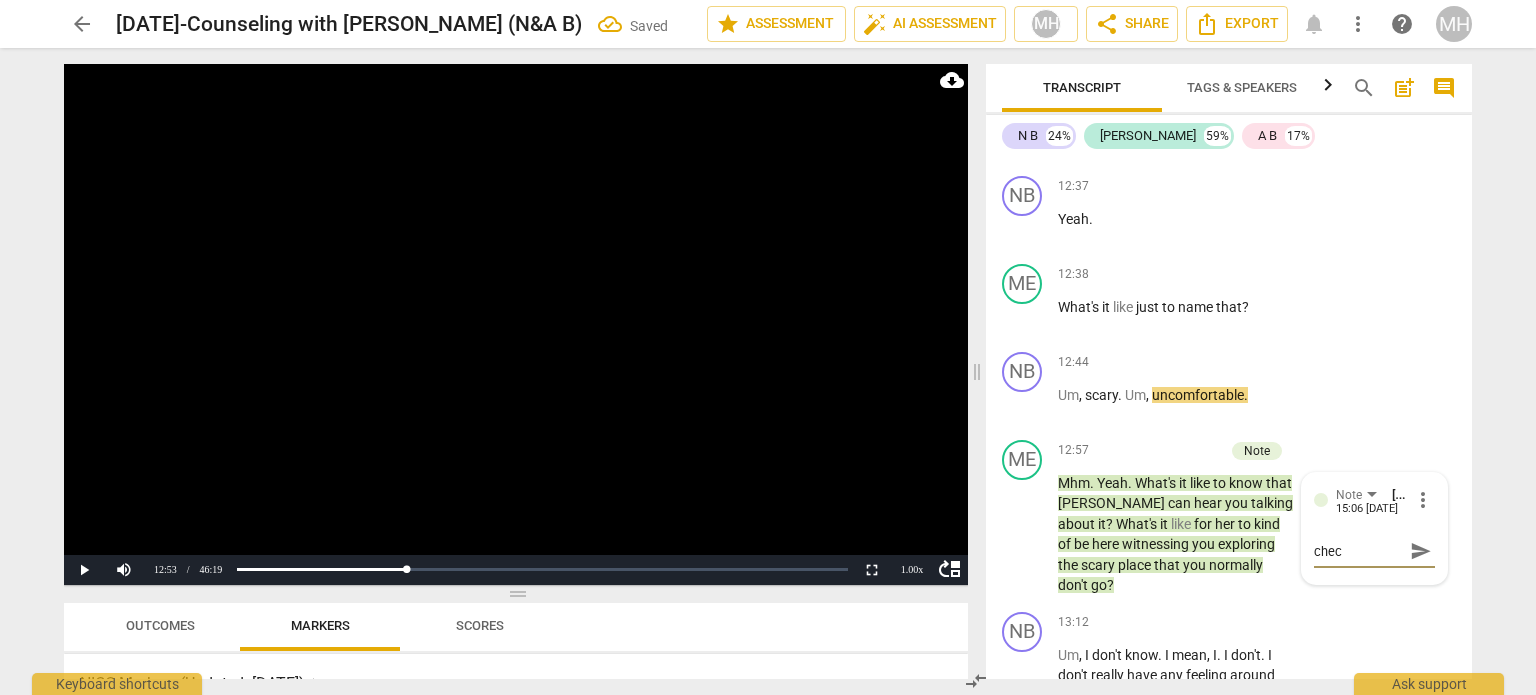 type on "check" 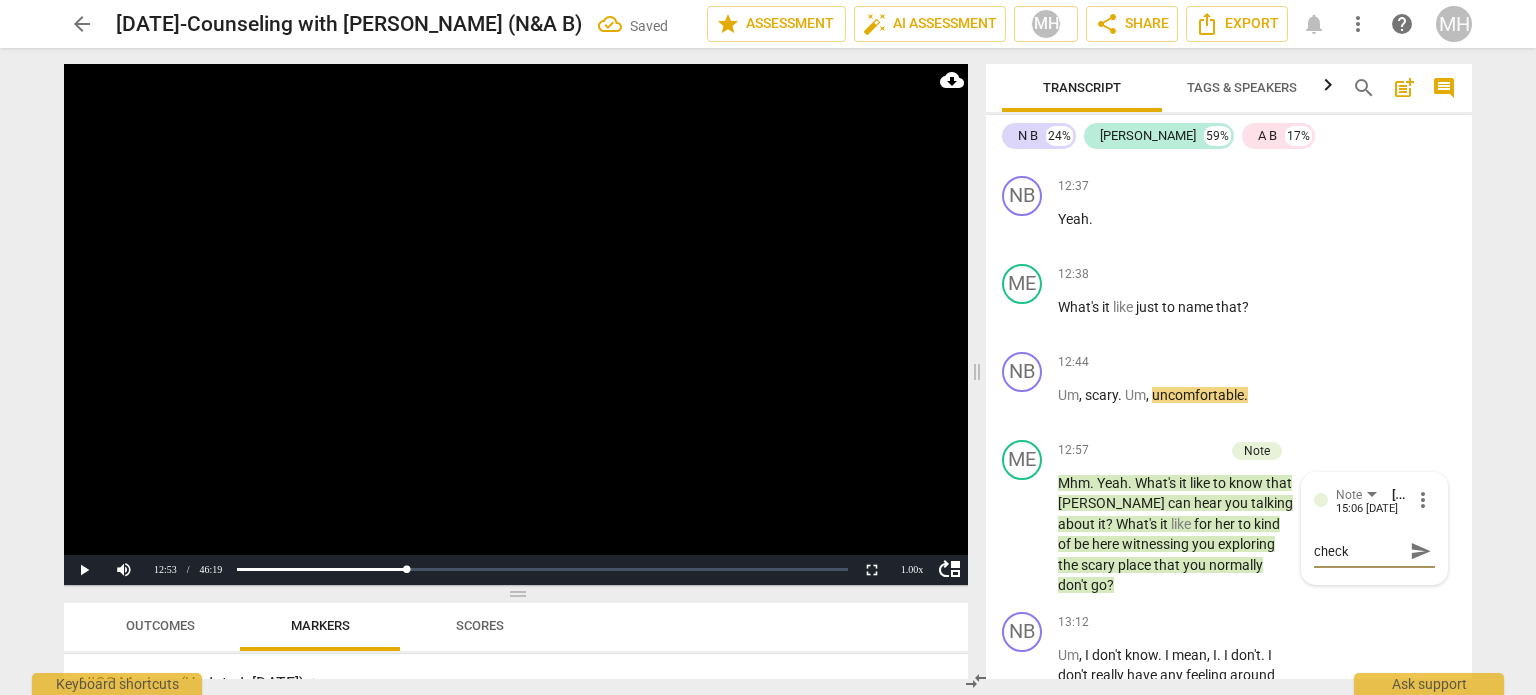 type on "[PERSON_NAME]" 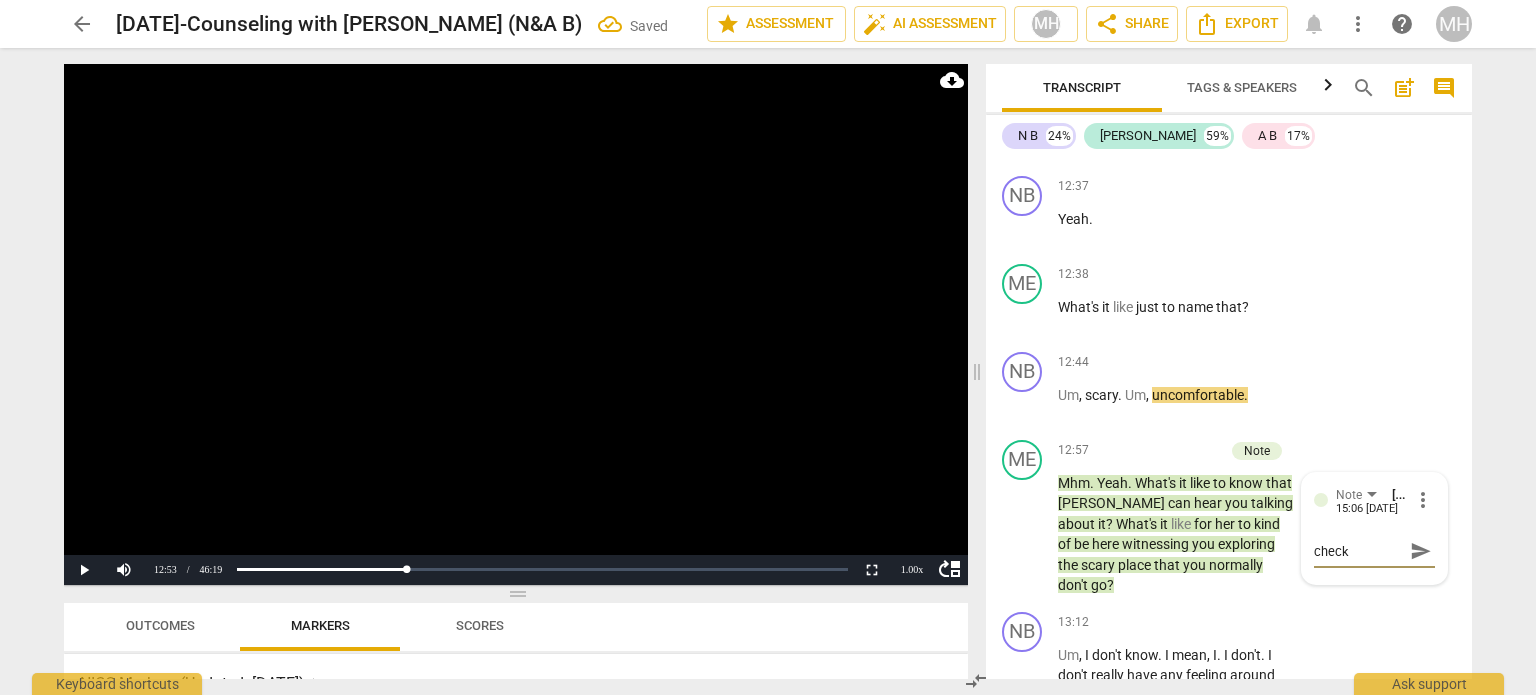 type on "[PERSON_NAME]" 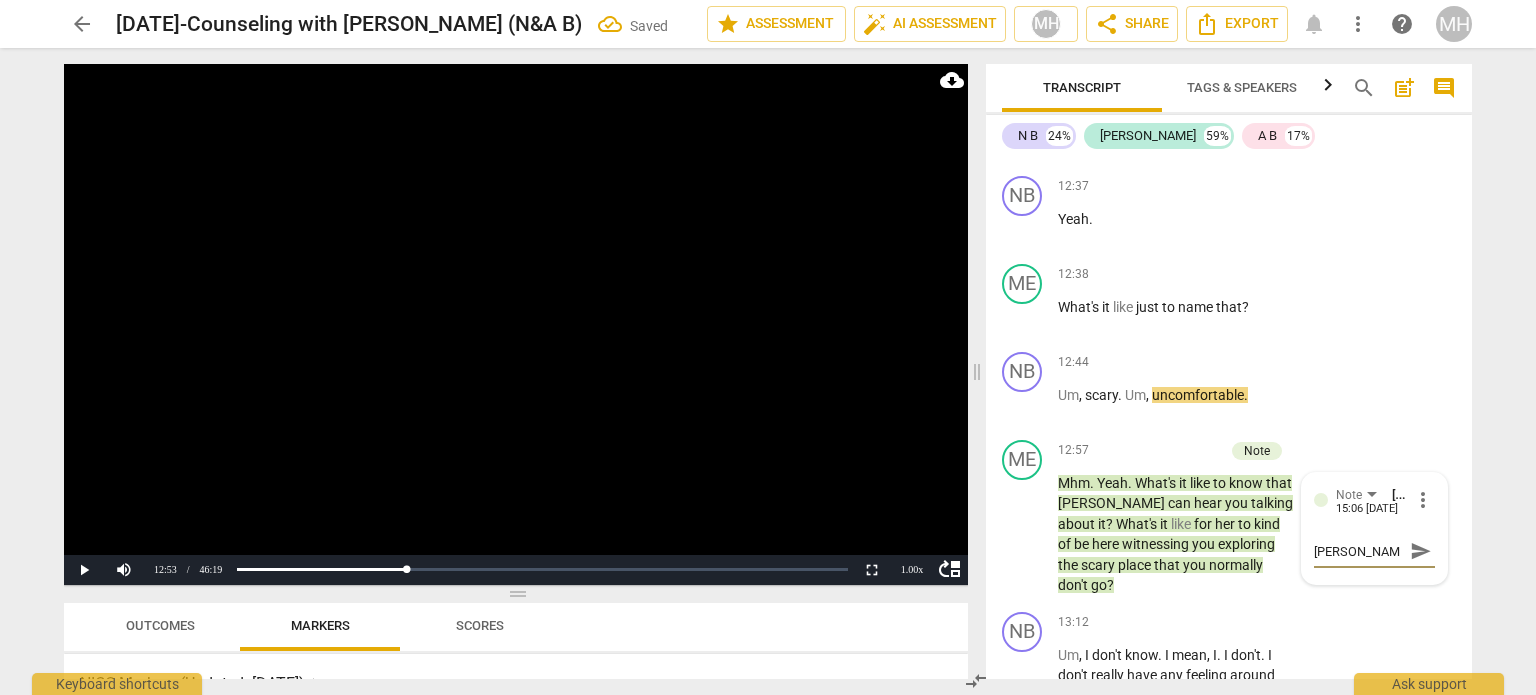 type on "checkin" 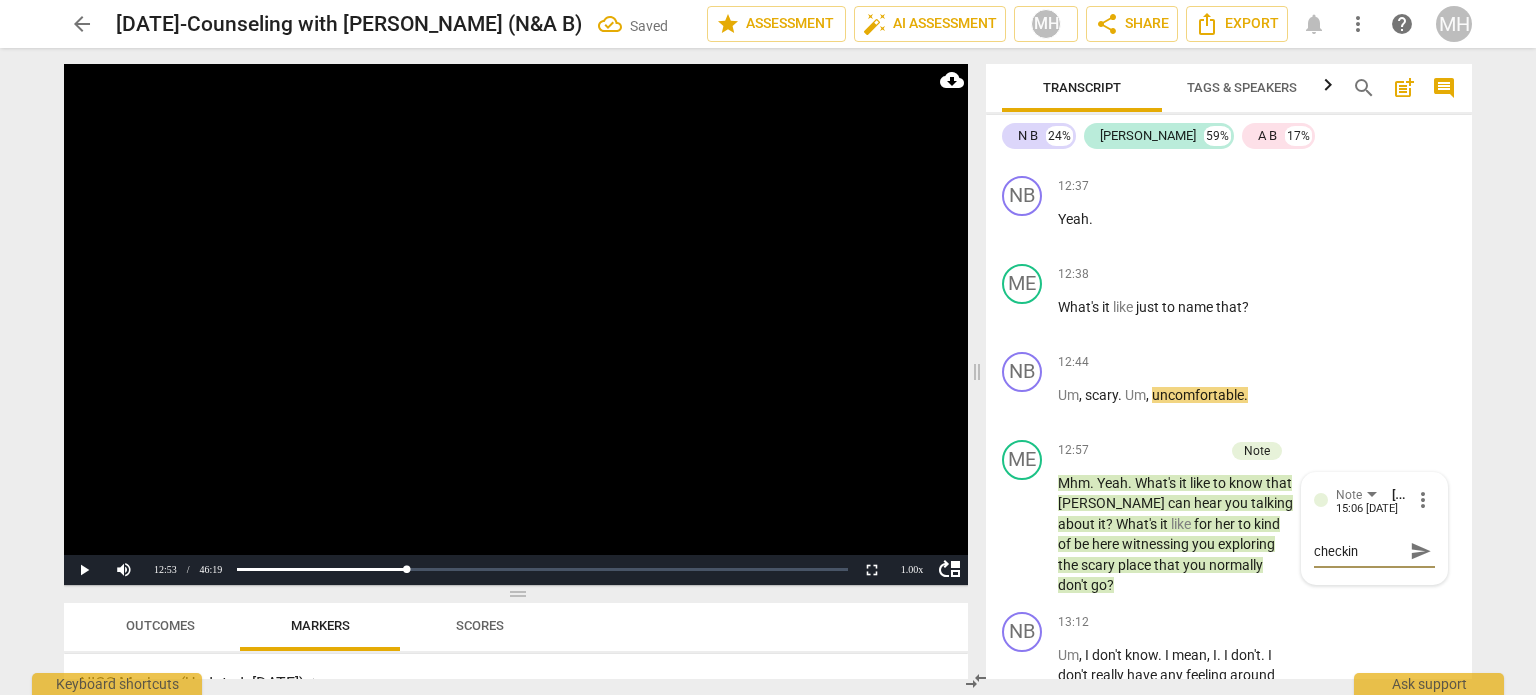 type on "checking" 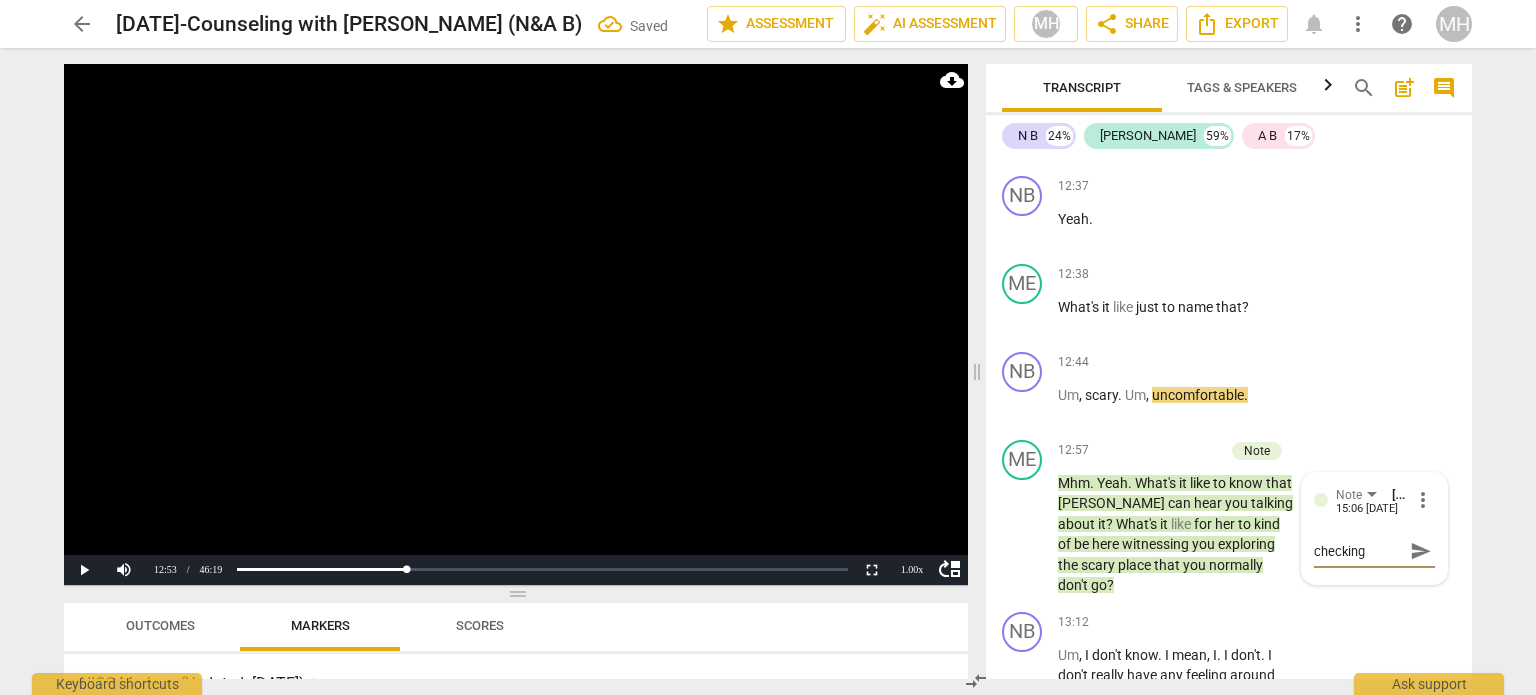 type on "checking" 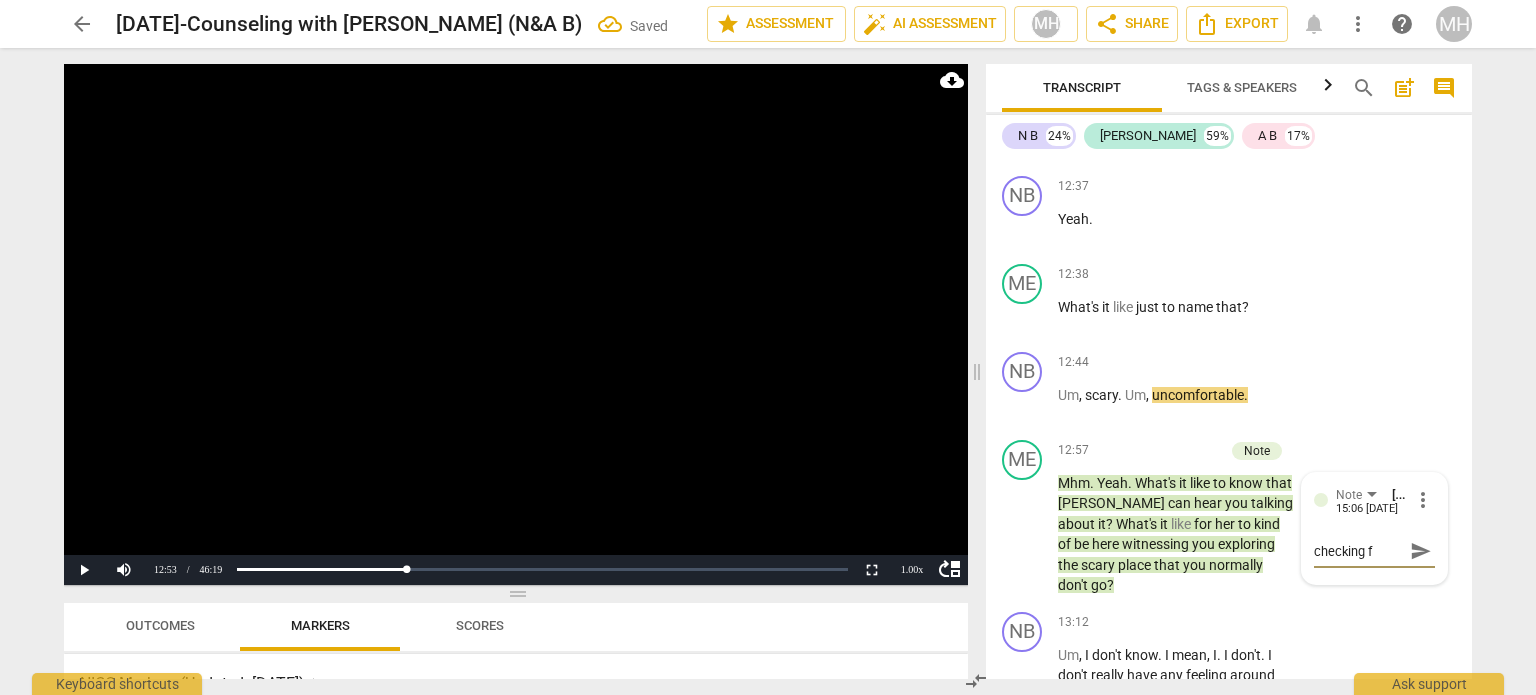type on "checking fo" 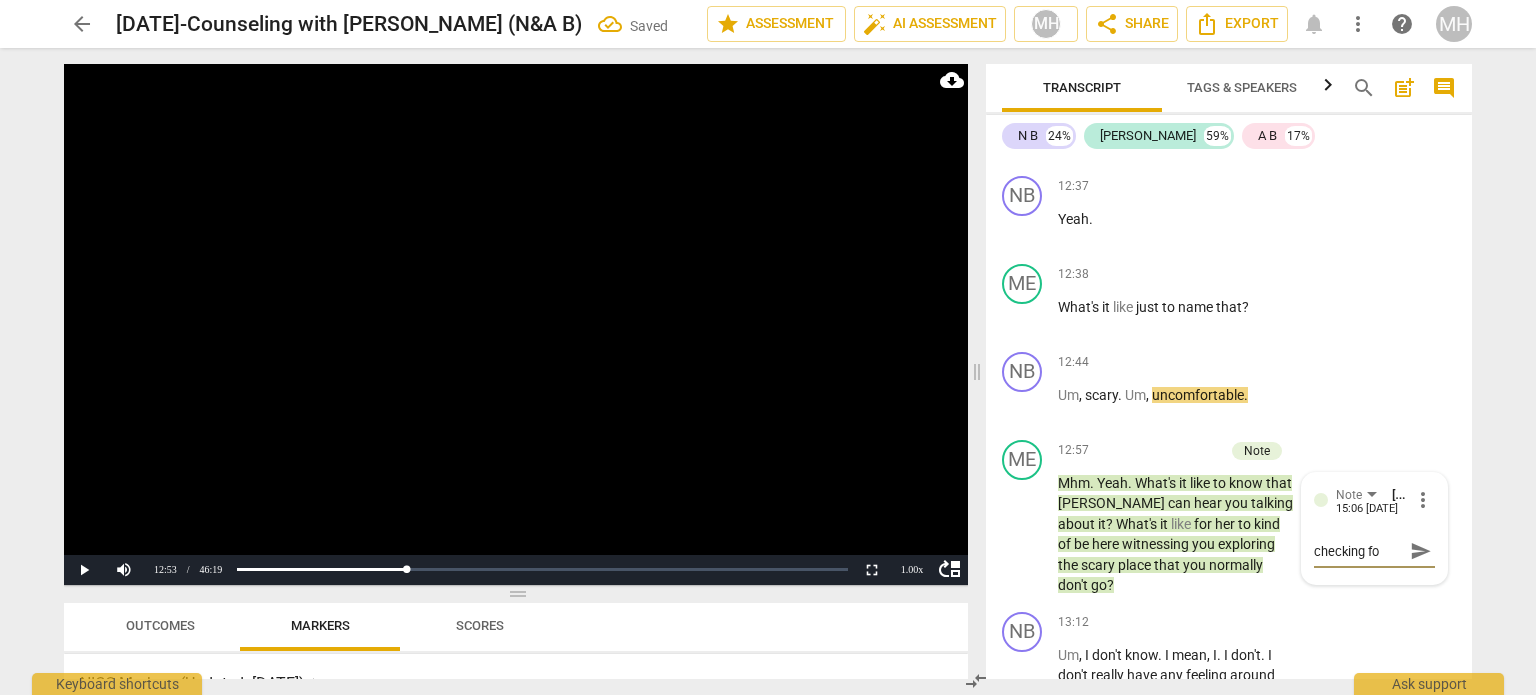 type on "checking for" 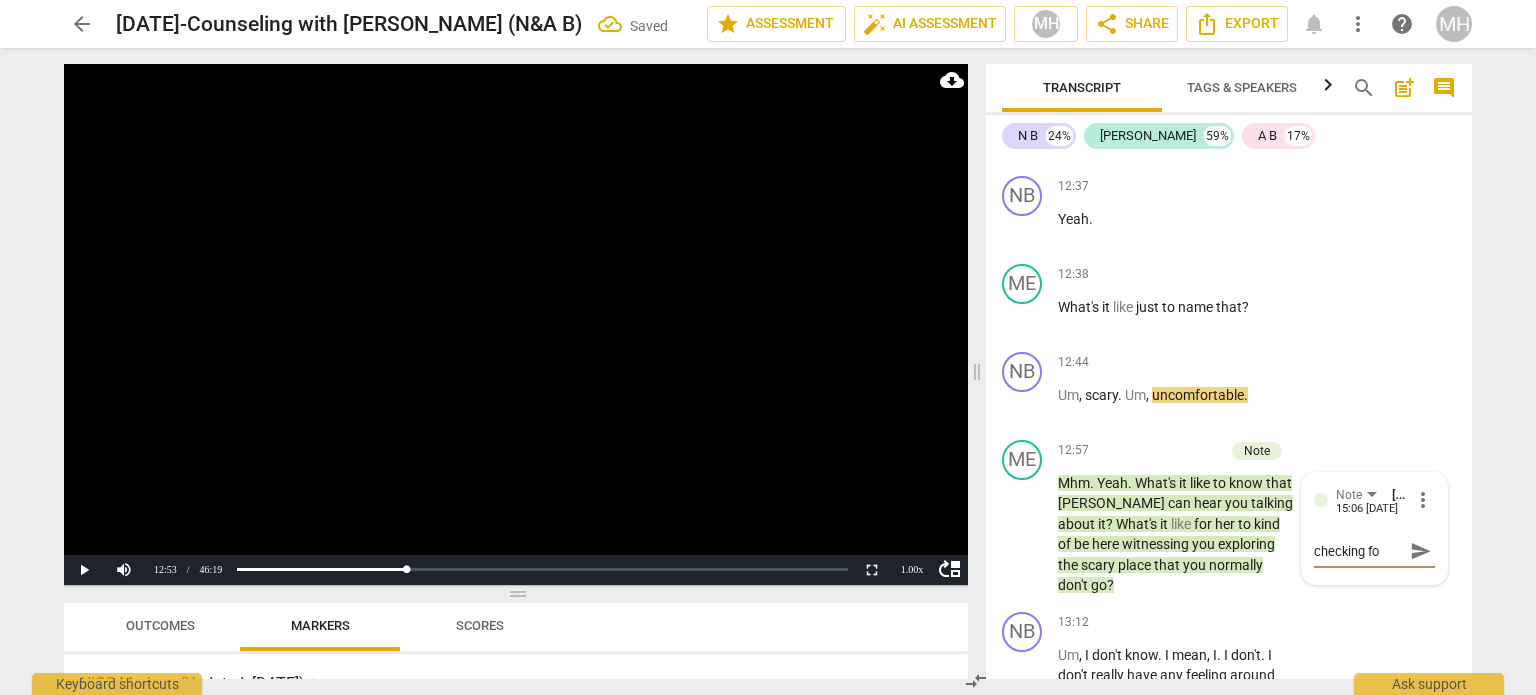 type on "checking for" 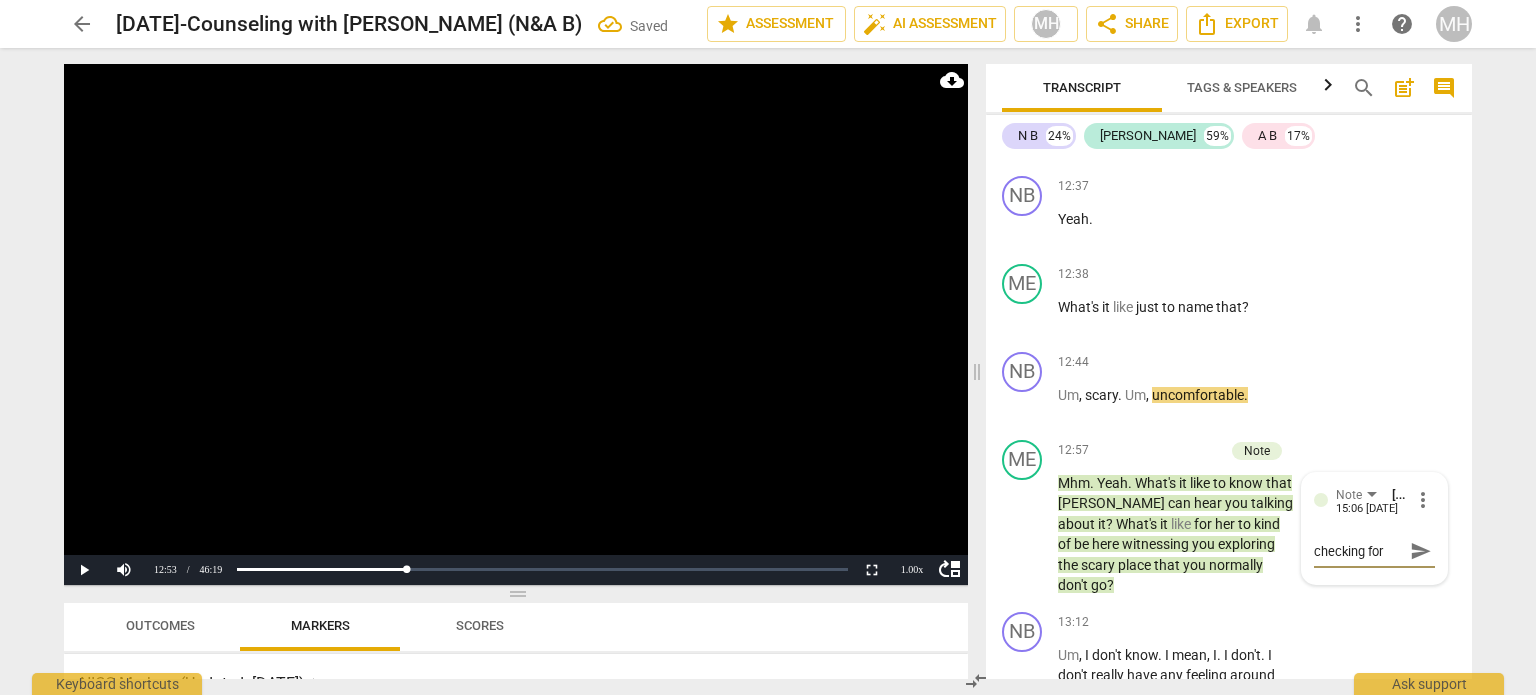 type on "checking for" 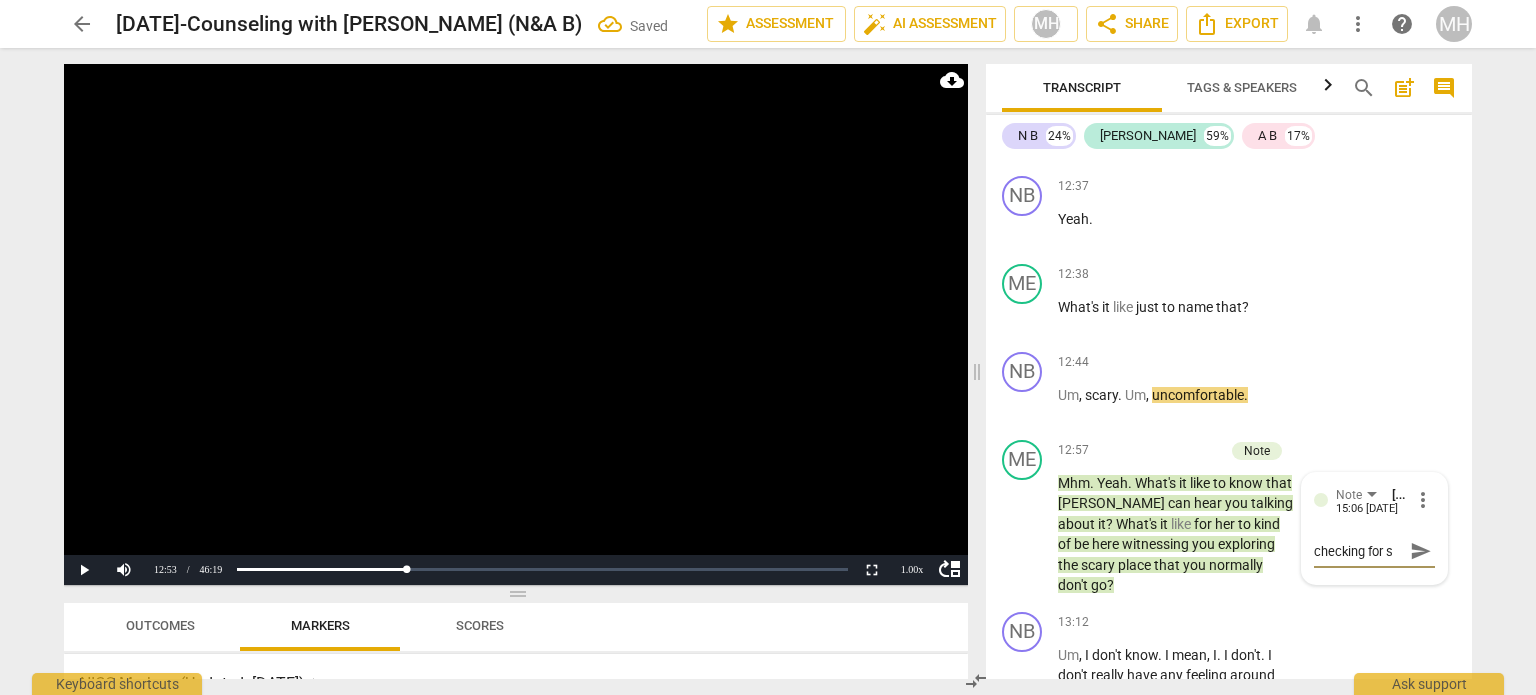 type on "checking for sa" 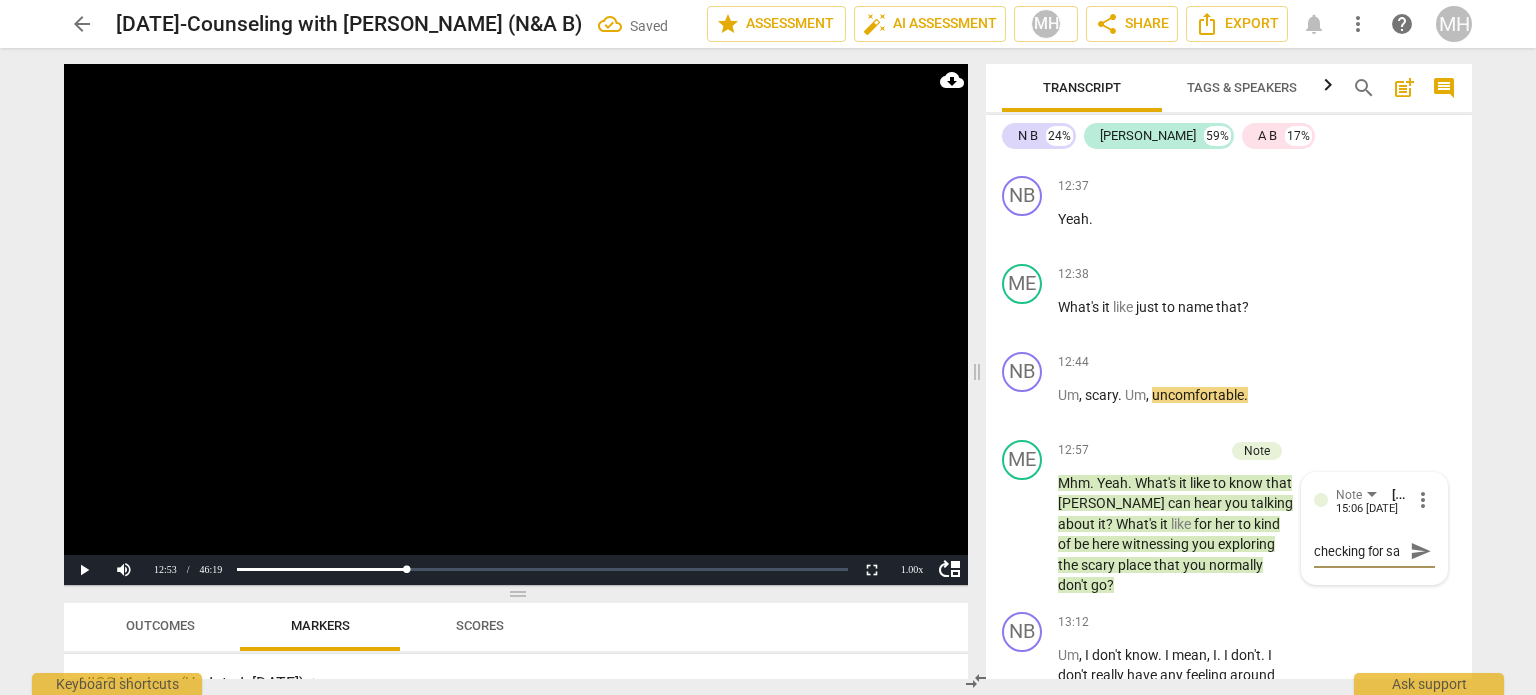 scroll, scrollTop: 16, scrollLeft: 0, axis: vertical 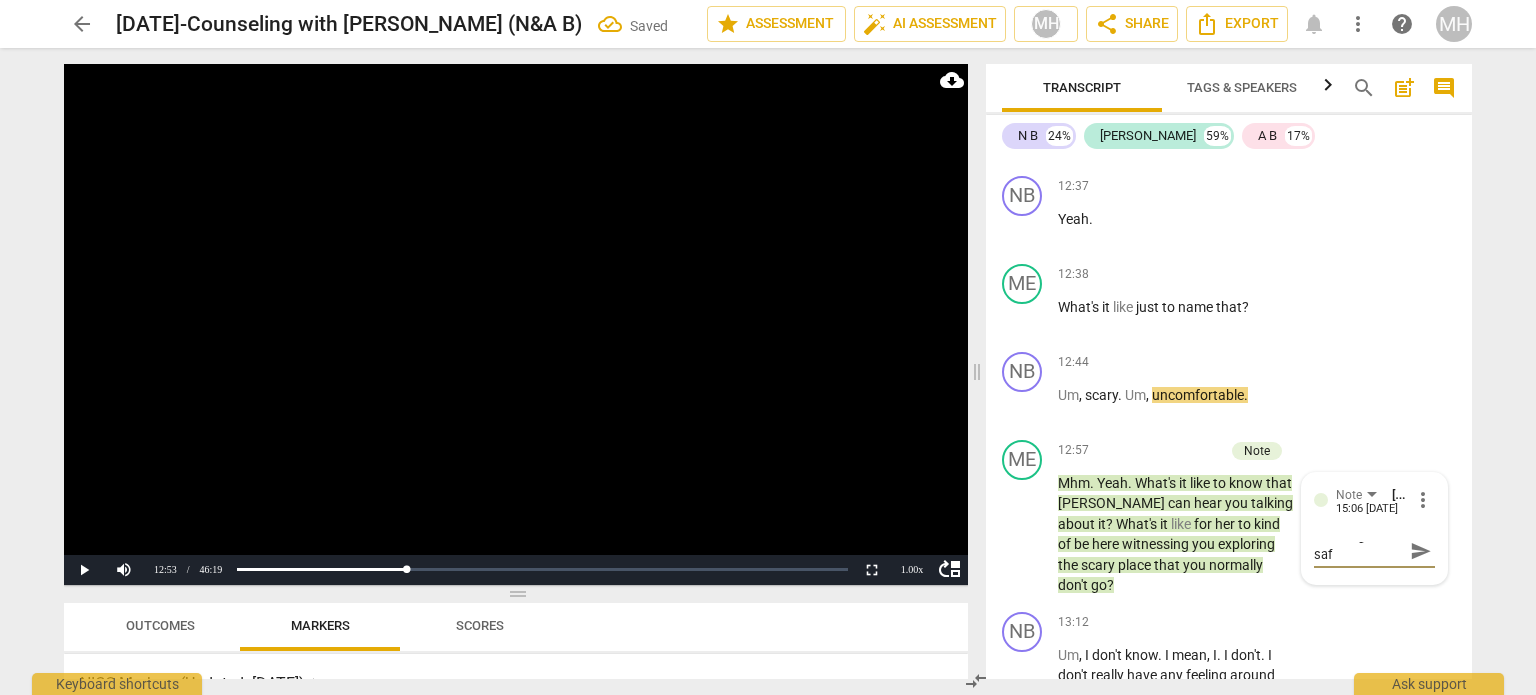 type on "checking for safe" 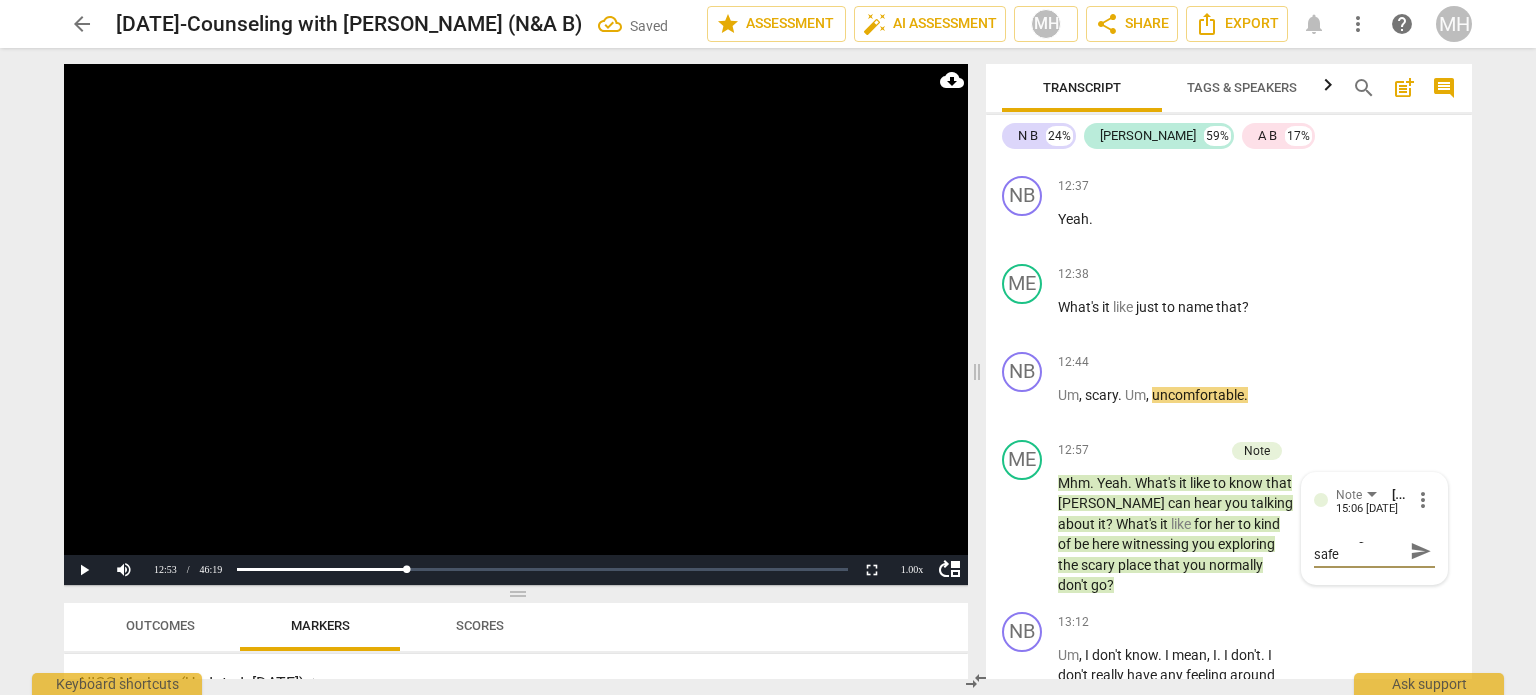 type on "checking for [PERSON_NAME]" 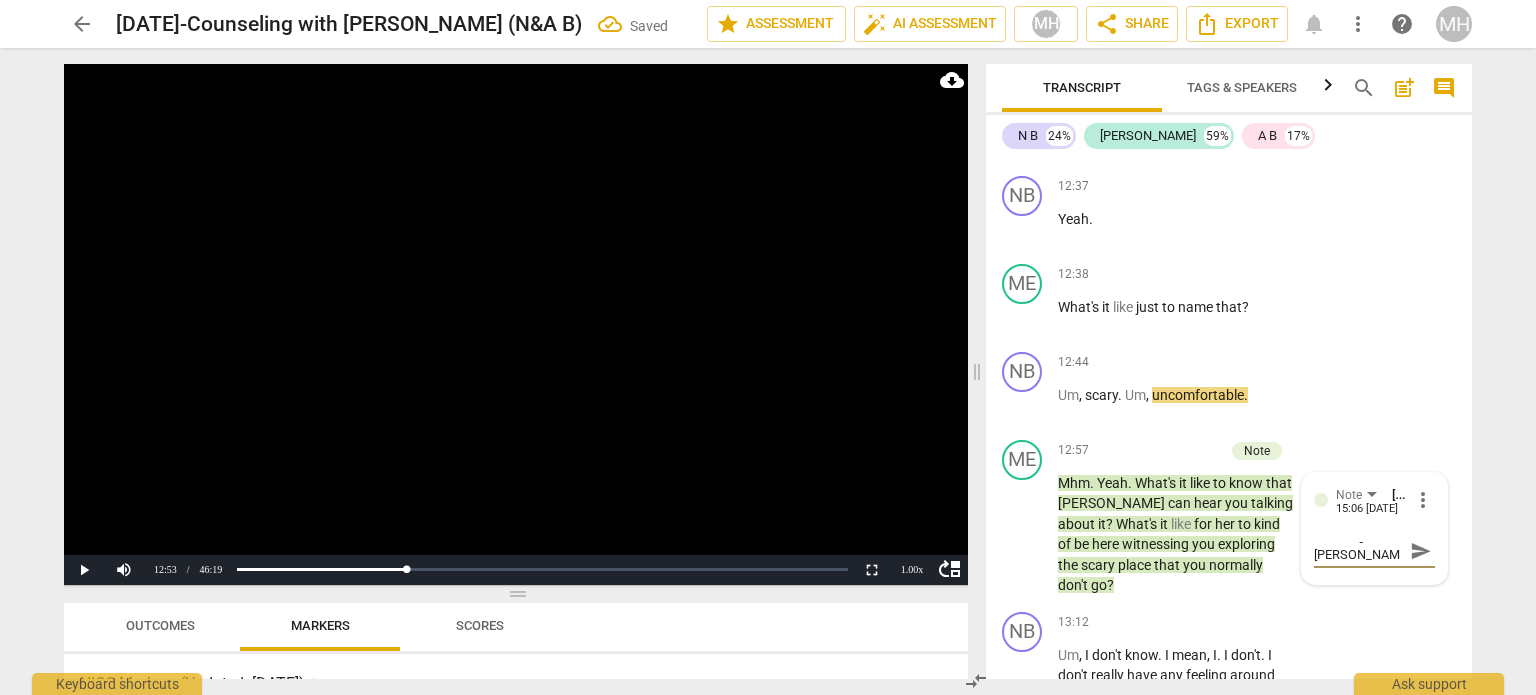 type on "checking for safety" 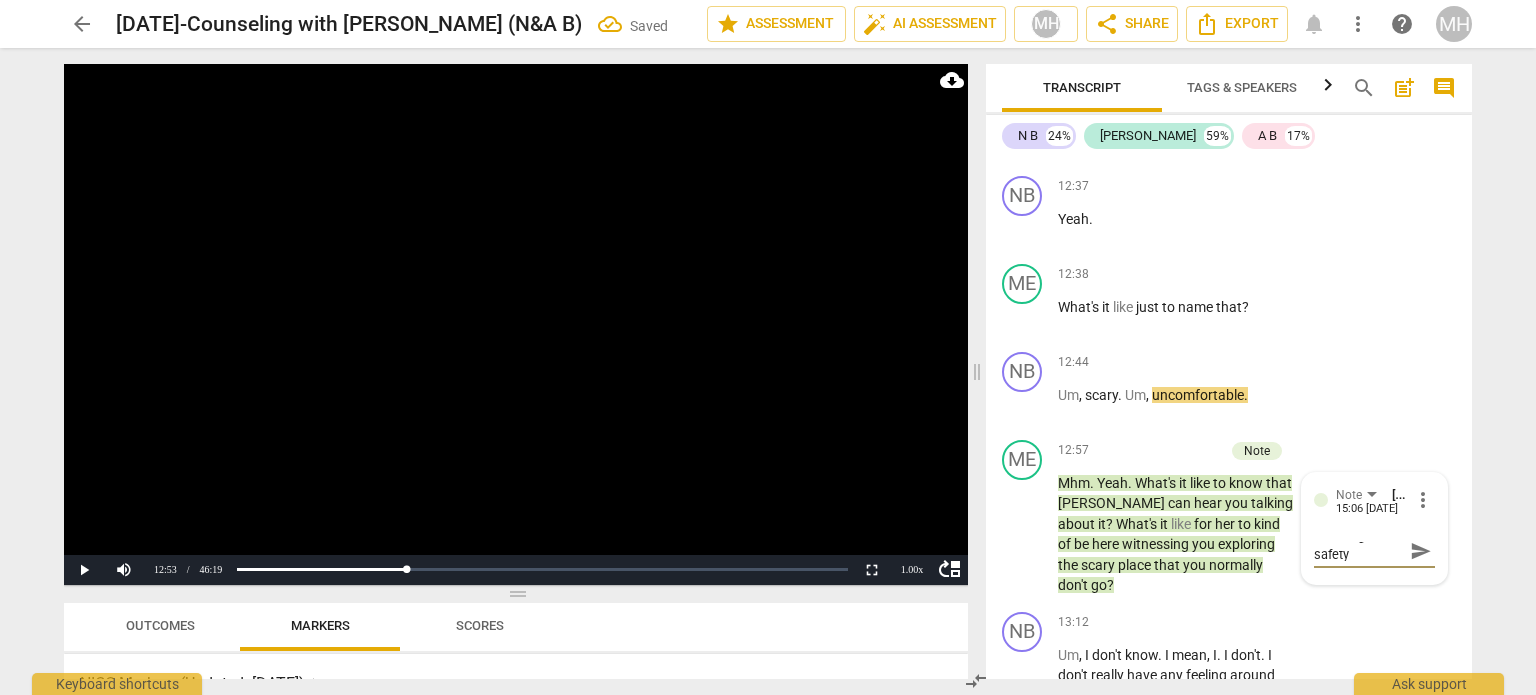 type on "checking for safety" 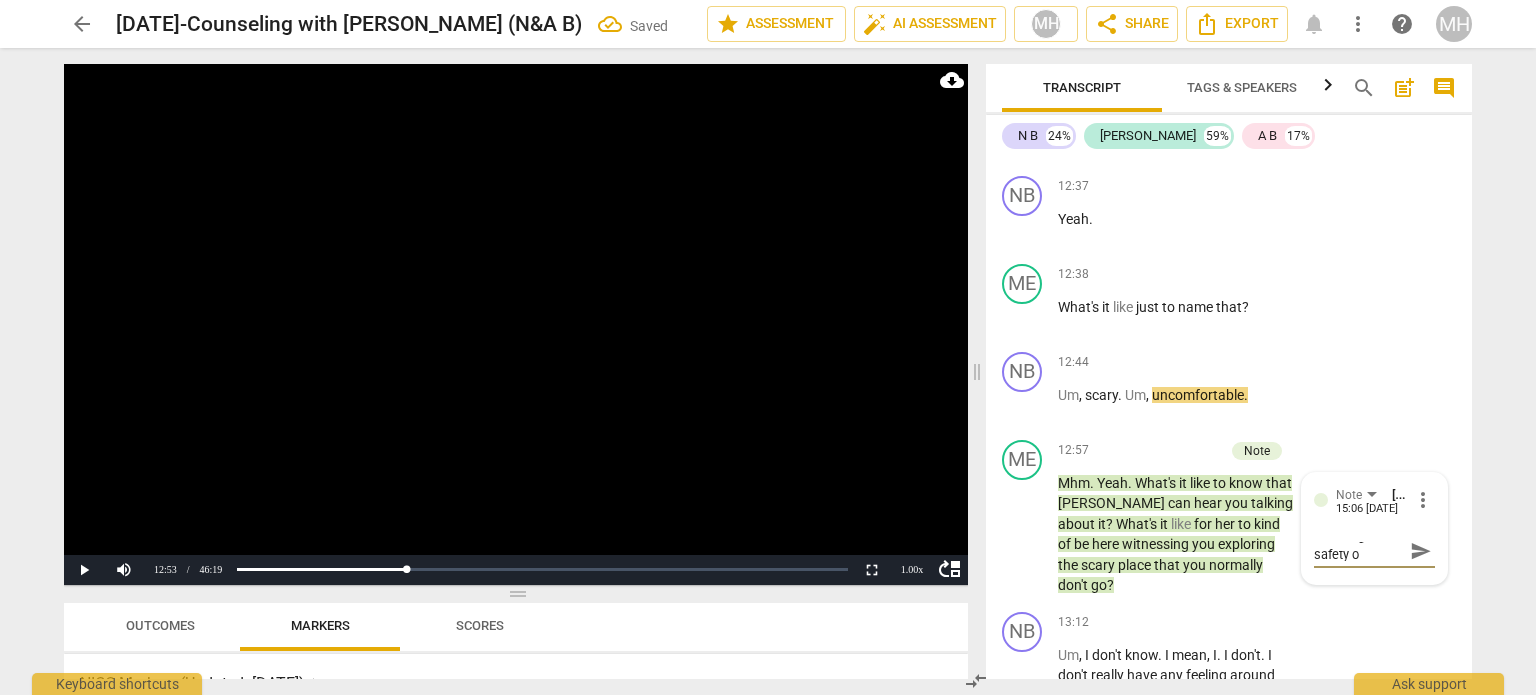 scroll, scrollTop: 0, scrollLeft: 0, axis: both 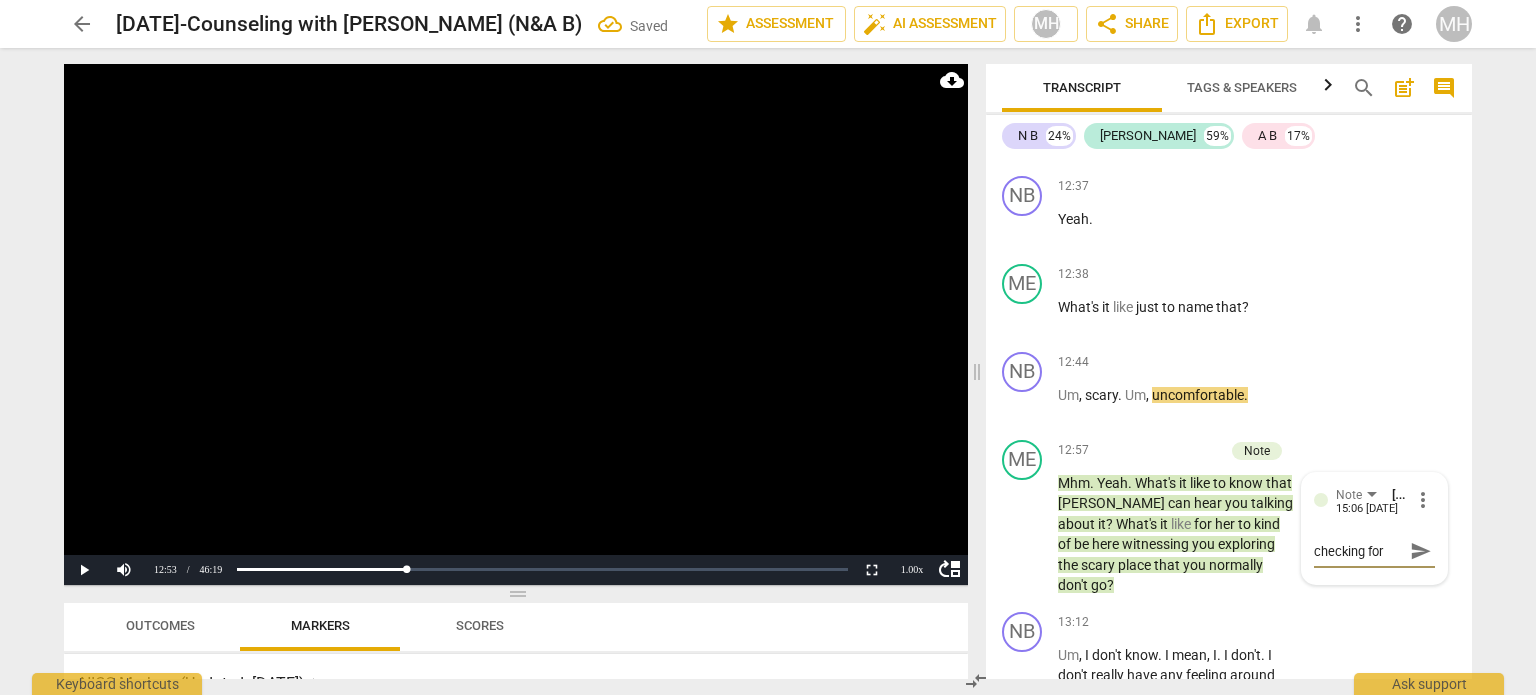 type on "checking for safety of" 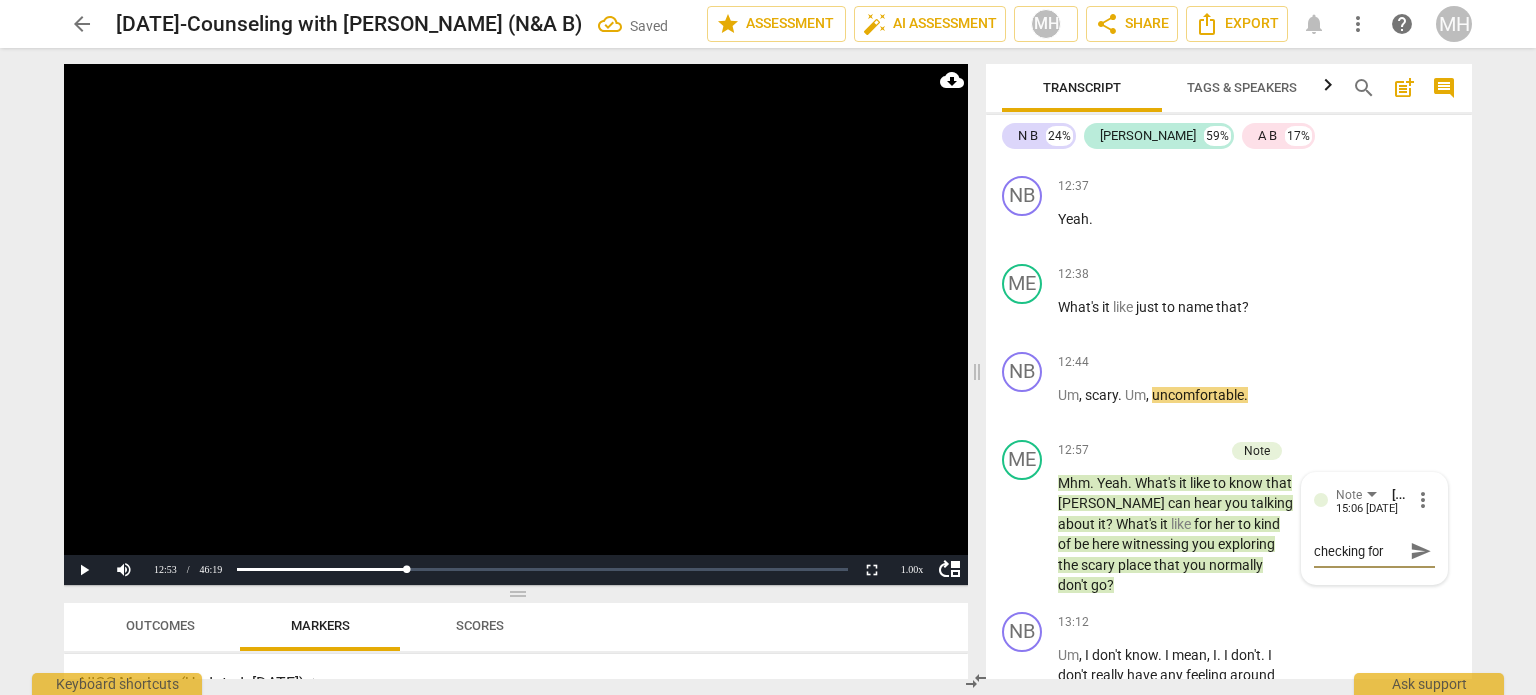 type on "checking for safety of" 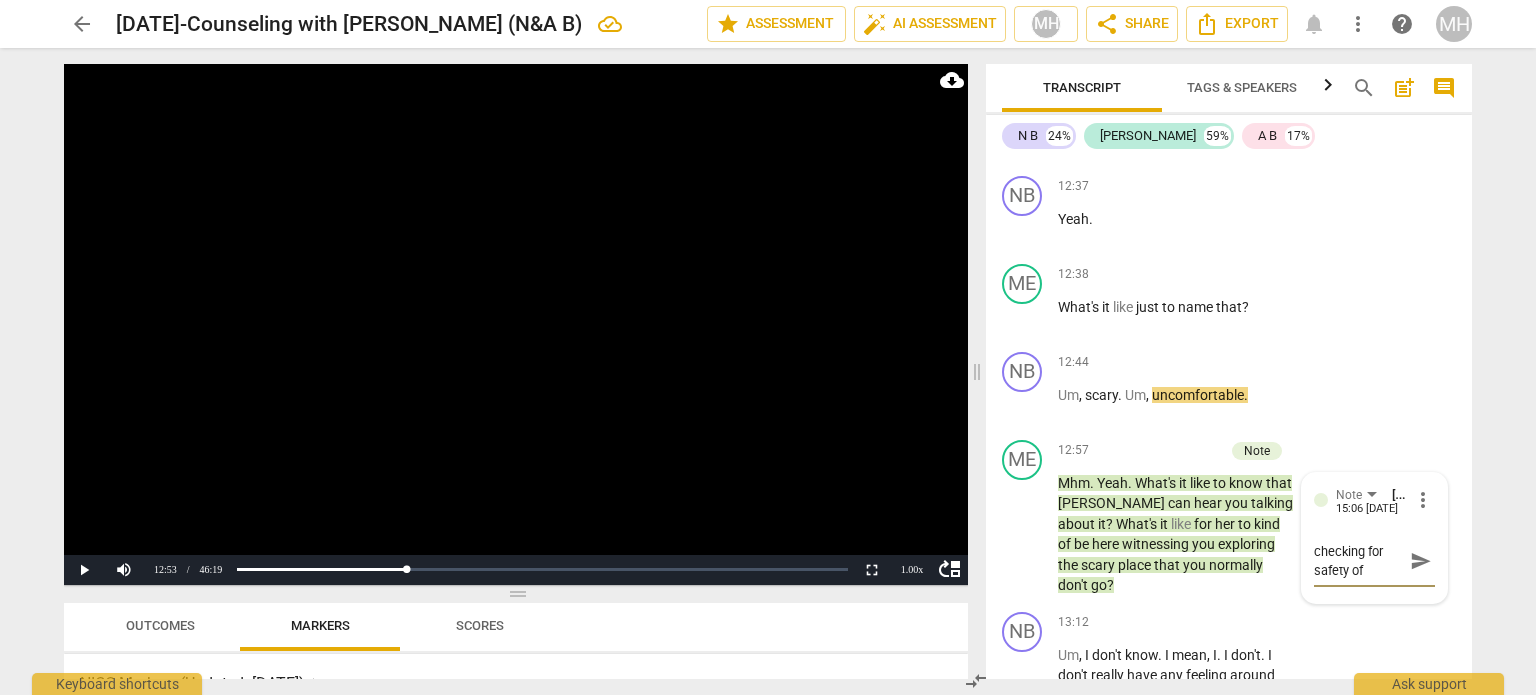 type on "checking for safety of e" 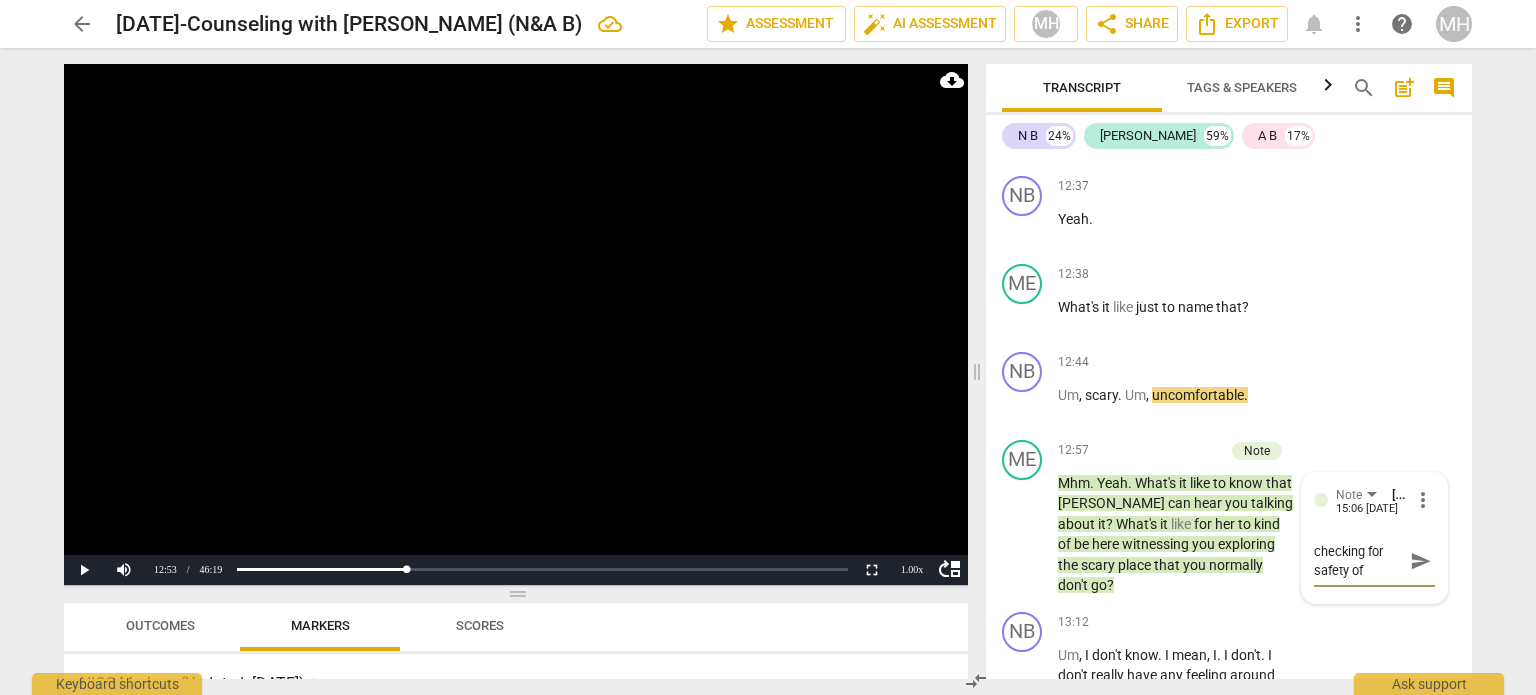 type on "checking for safety of e" 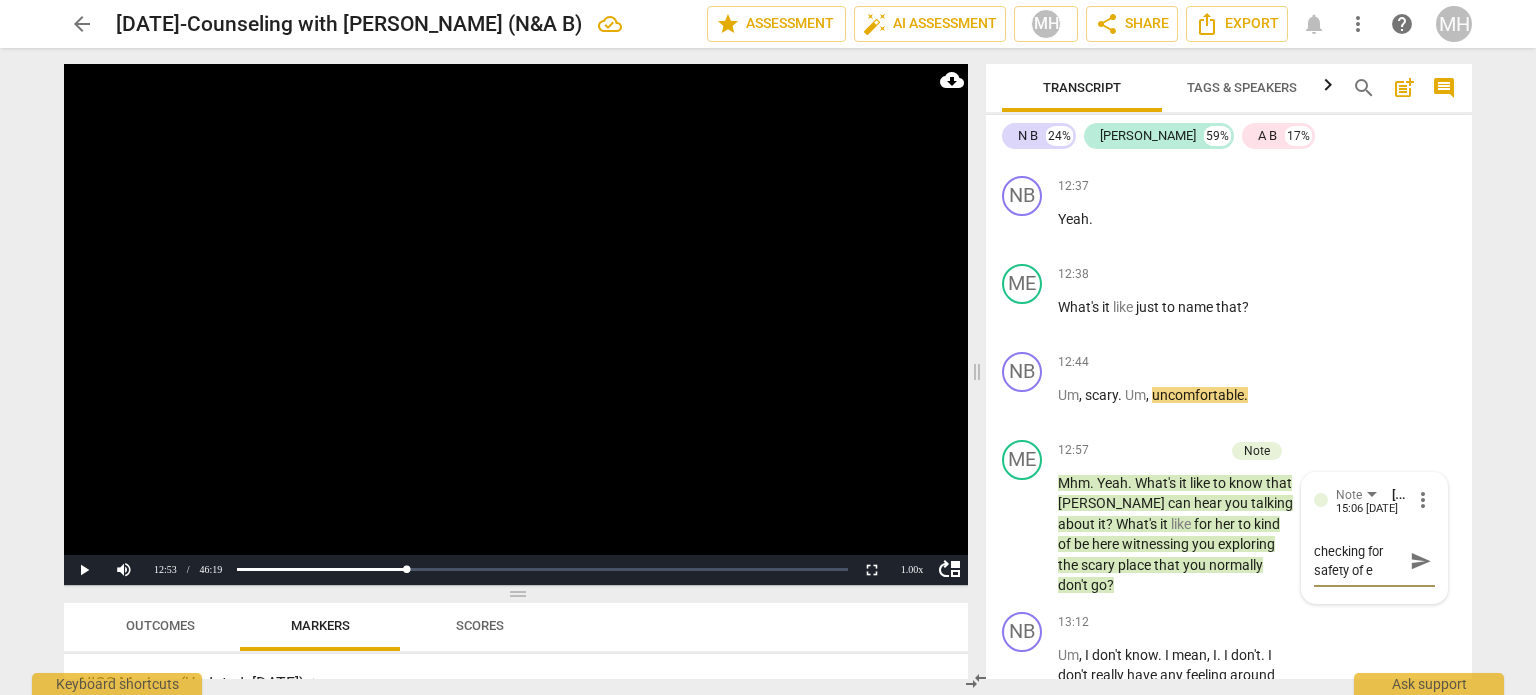type on "checking for safety of en" 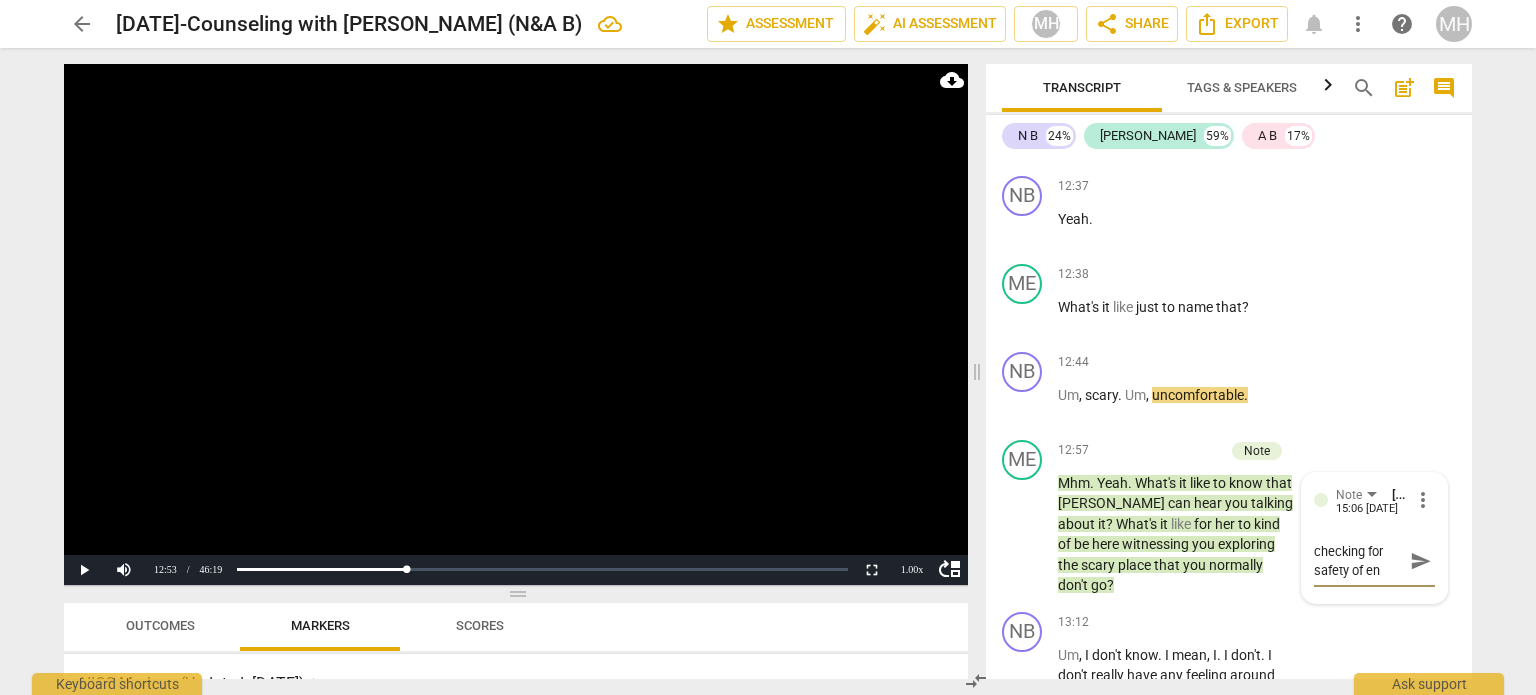 type on "checking for safety of ena" 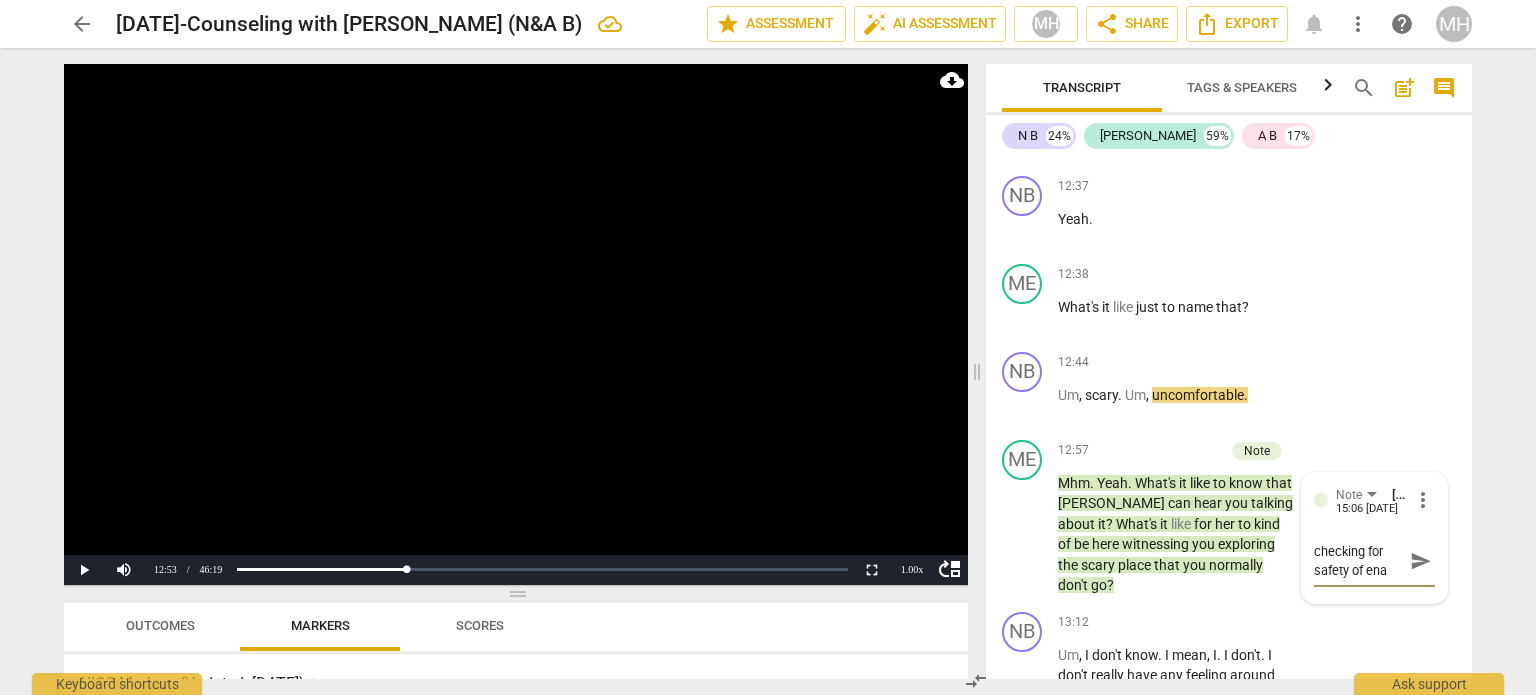 type on "checking for safety of enac" 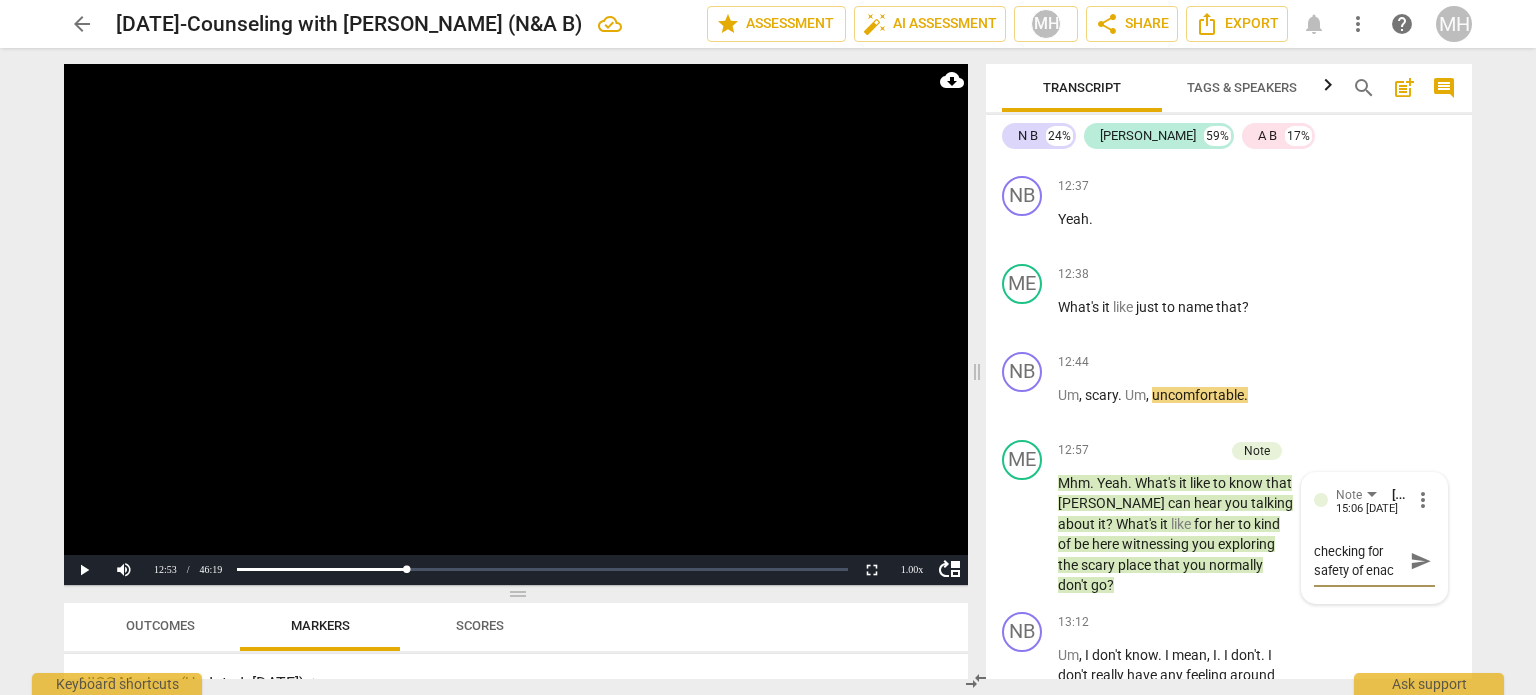 type on "checking for safety of enact" 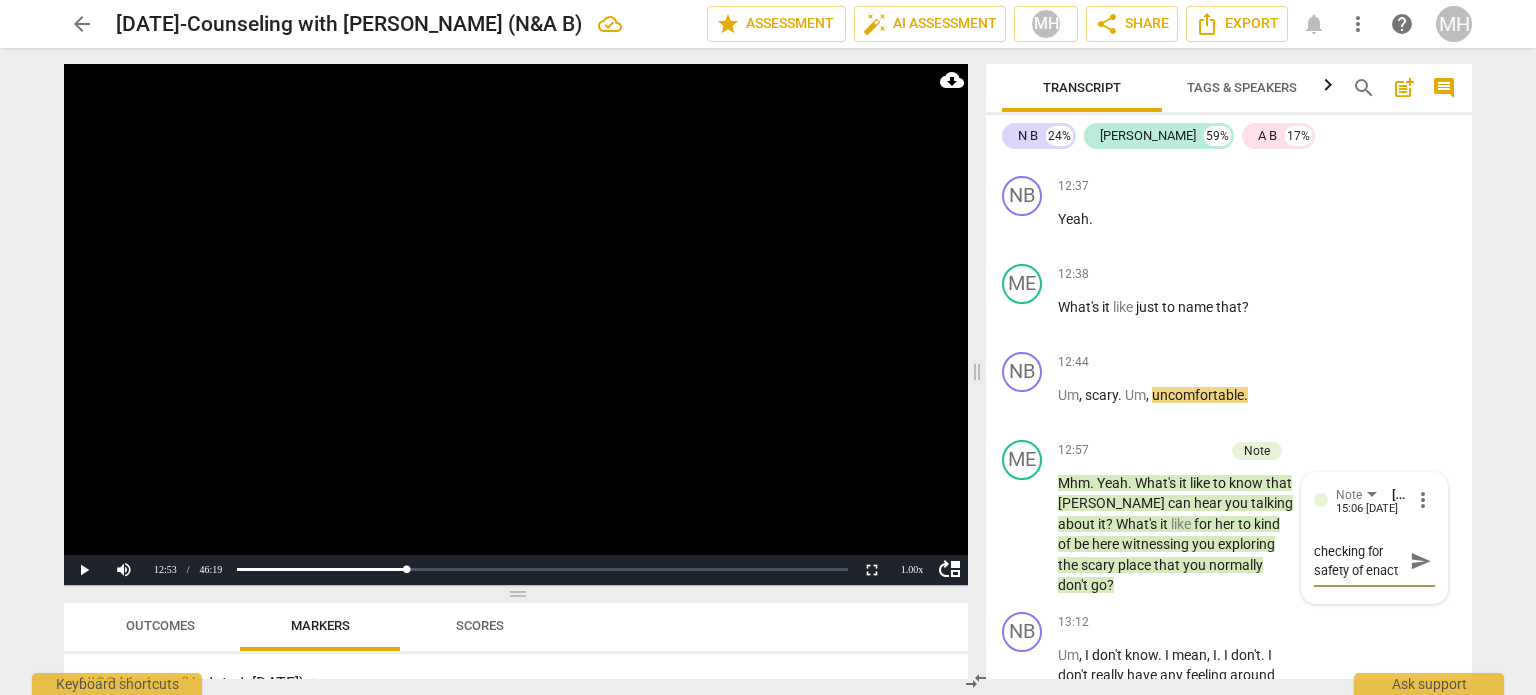 type on "checking for safety of enactm" 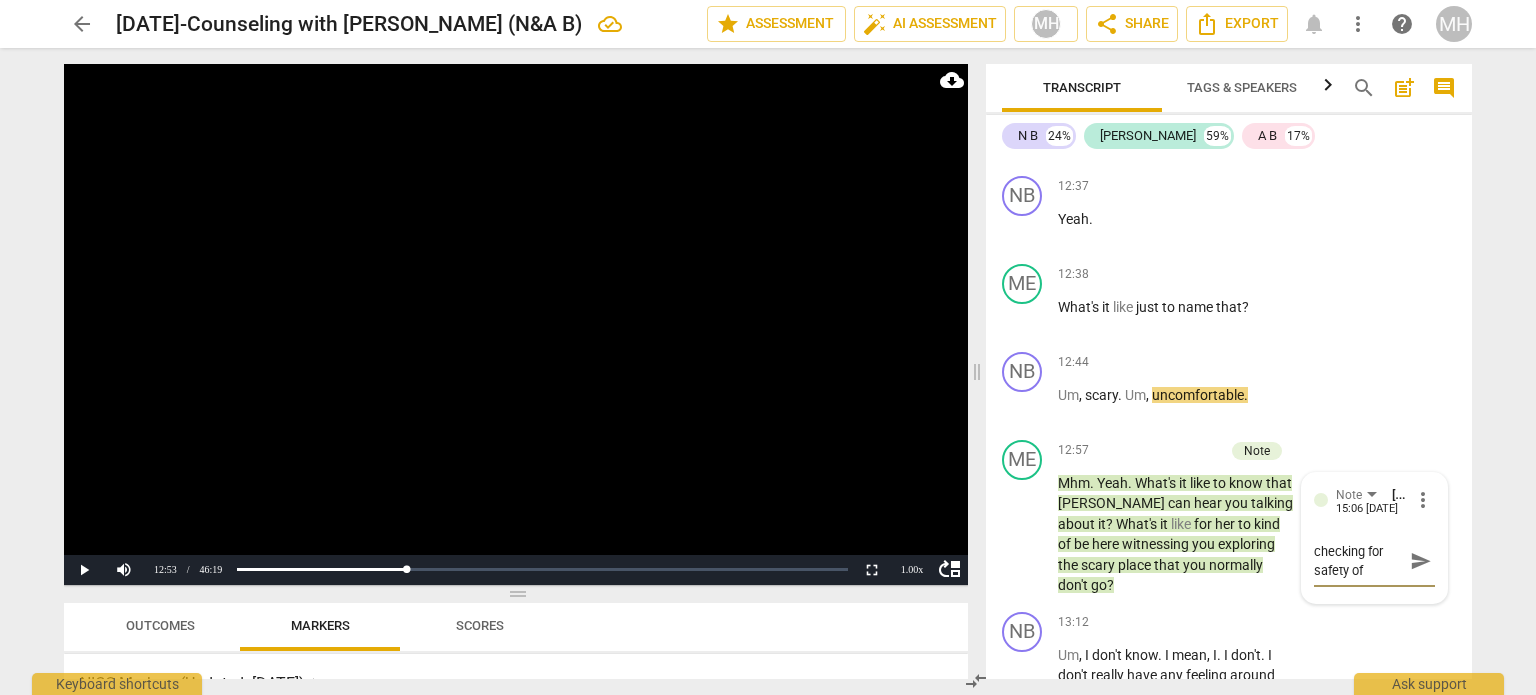 scroll, scrollTop: 17, scrollLeft: 0, axis: vertical 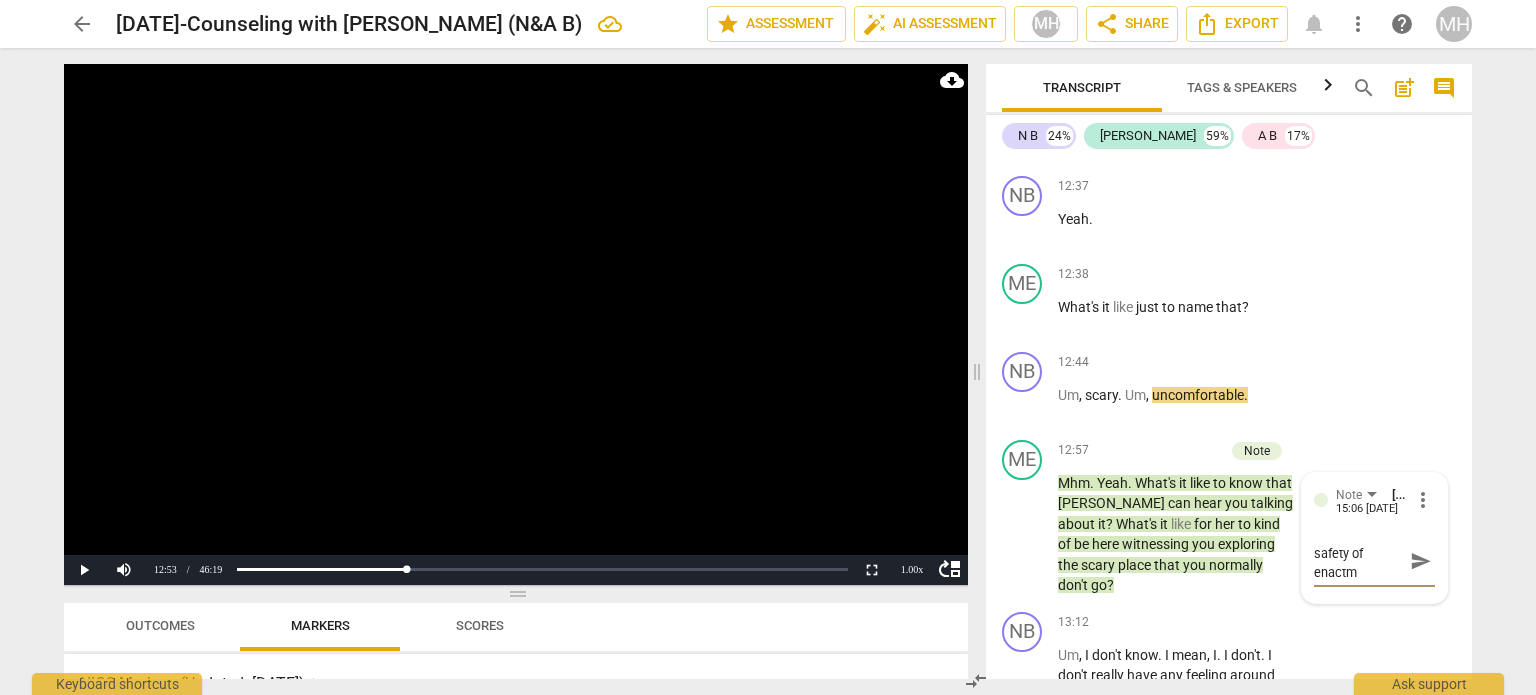type on "checking for safety of enactme" 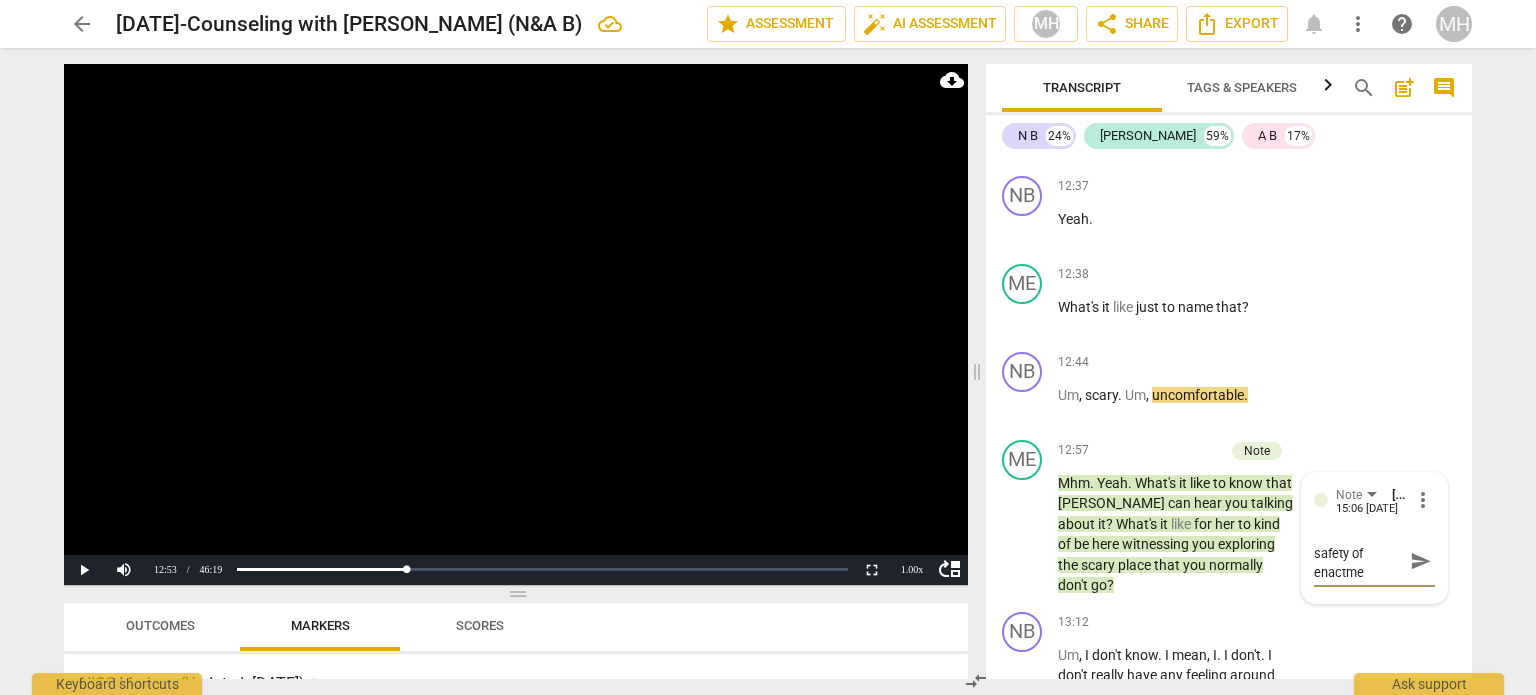 type on "checking for safety of enactmen" 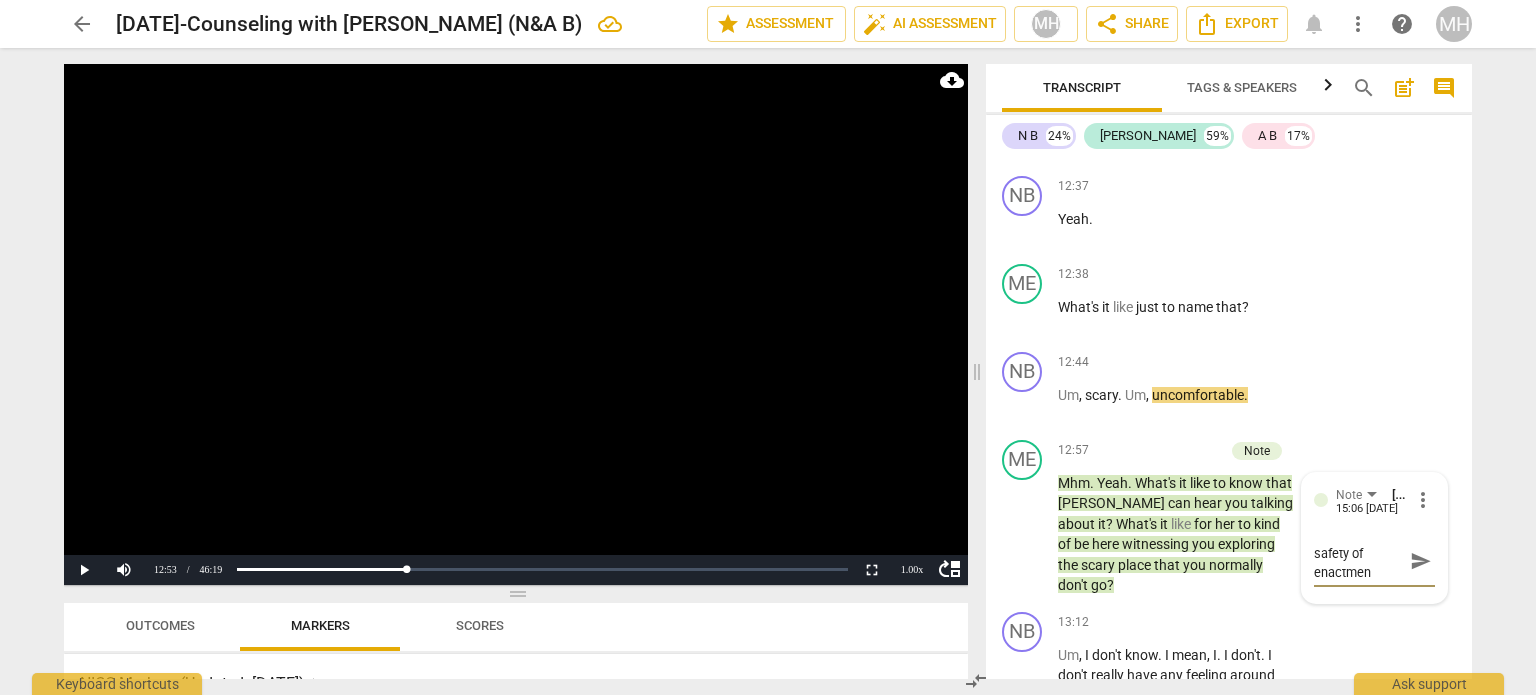 type on "checking for safety of enactment" 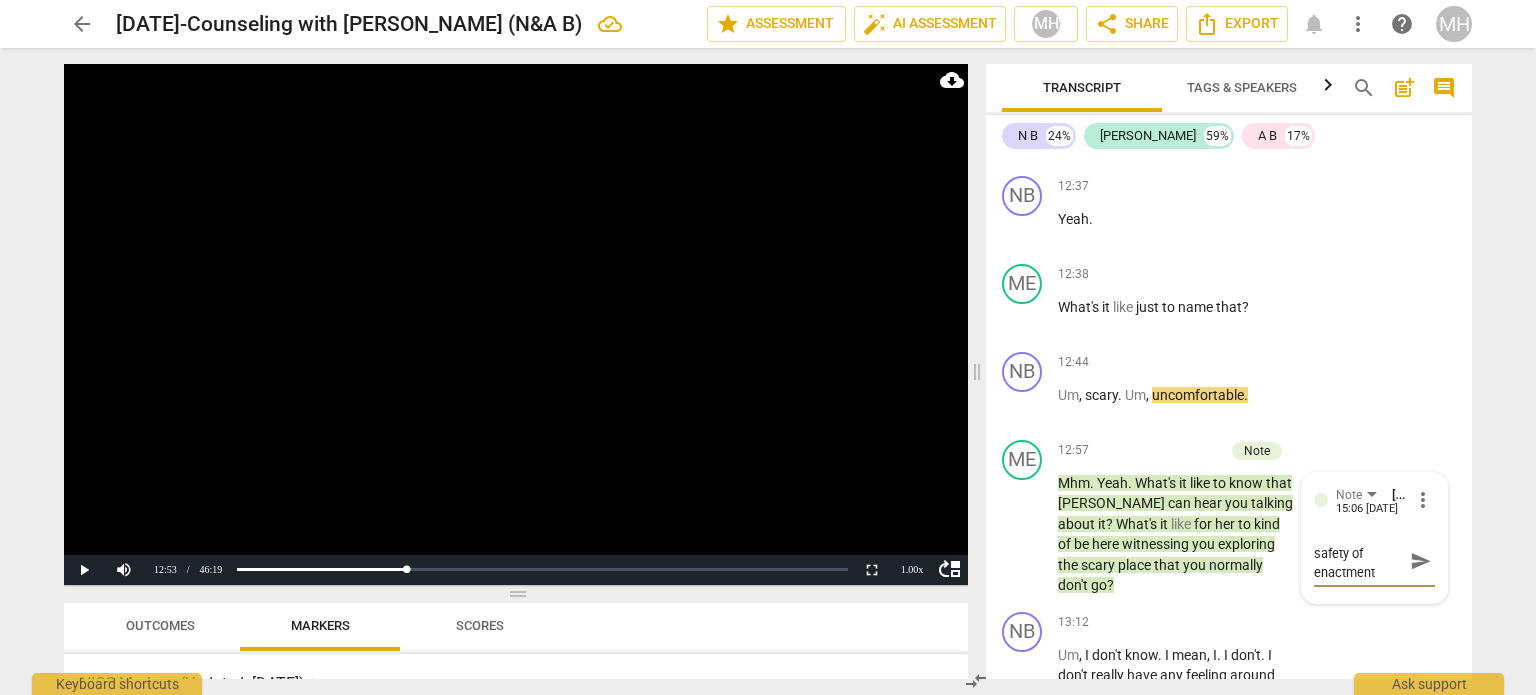 type on "checking for safety of enactment." 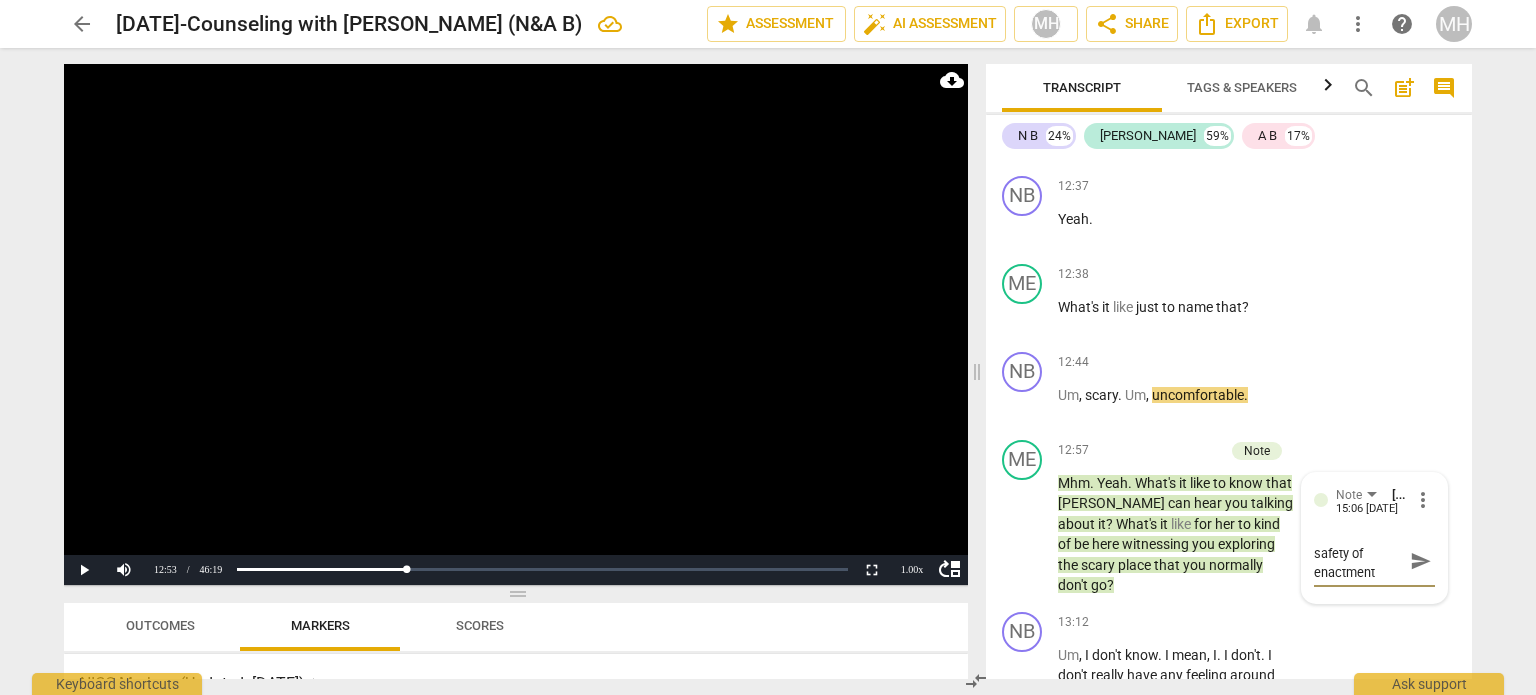type on "checking for safety of enactment." 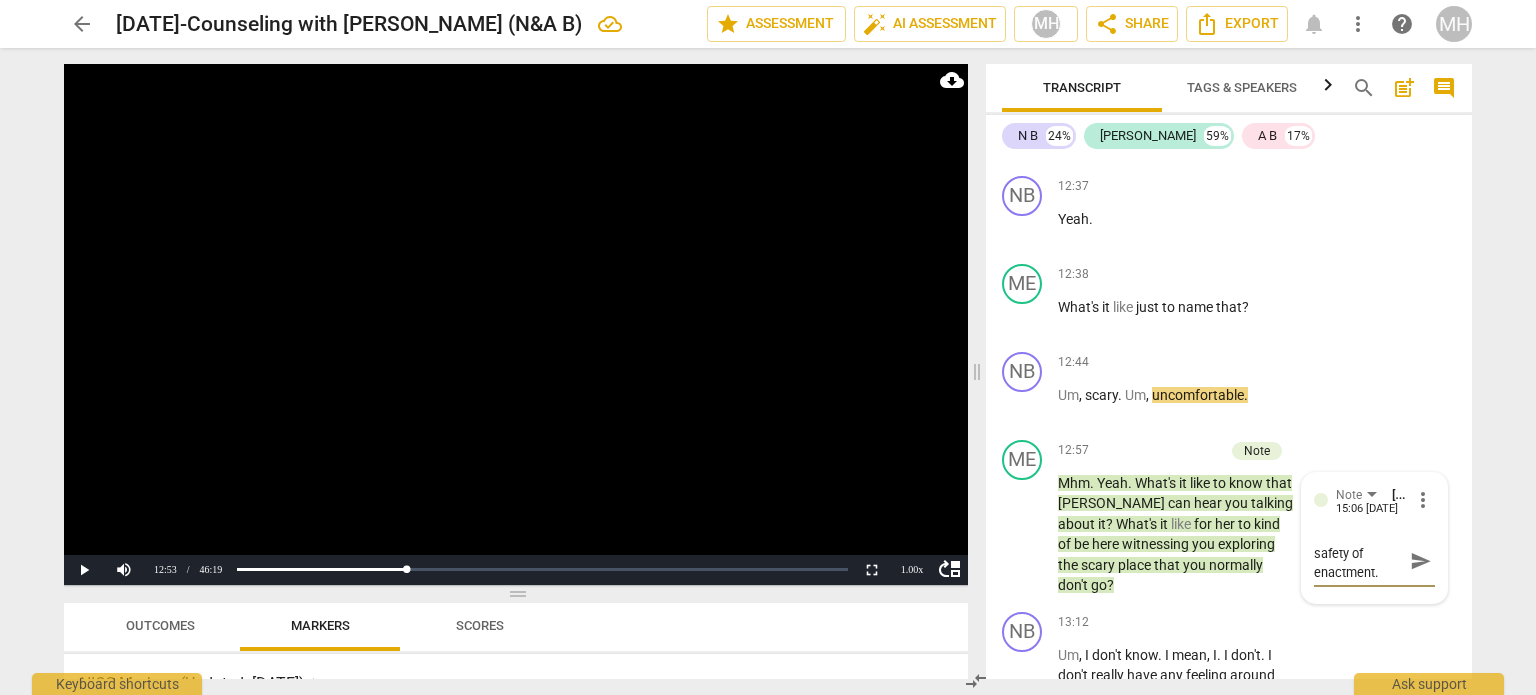 type on "checking for safety of enactment.." 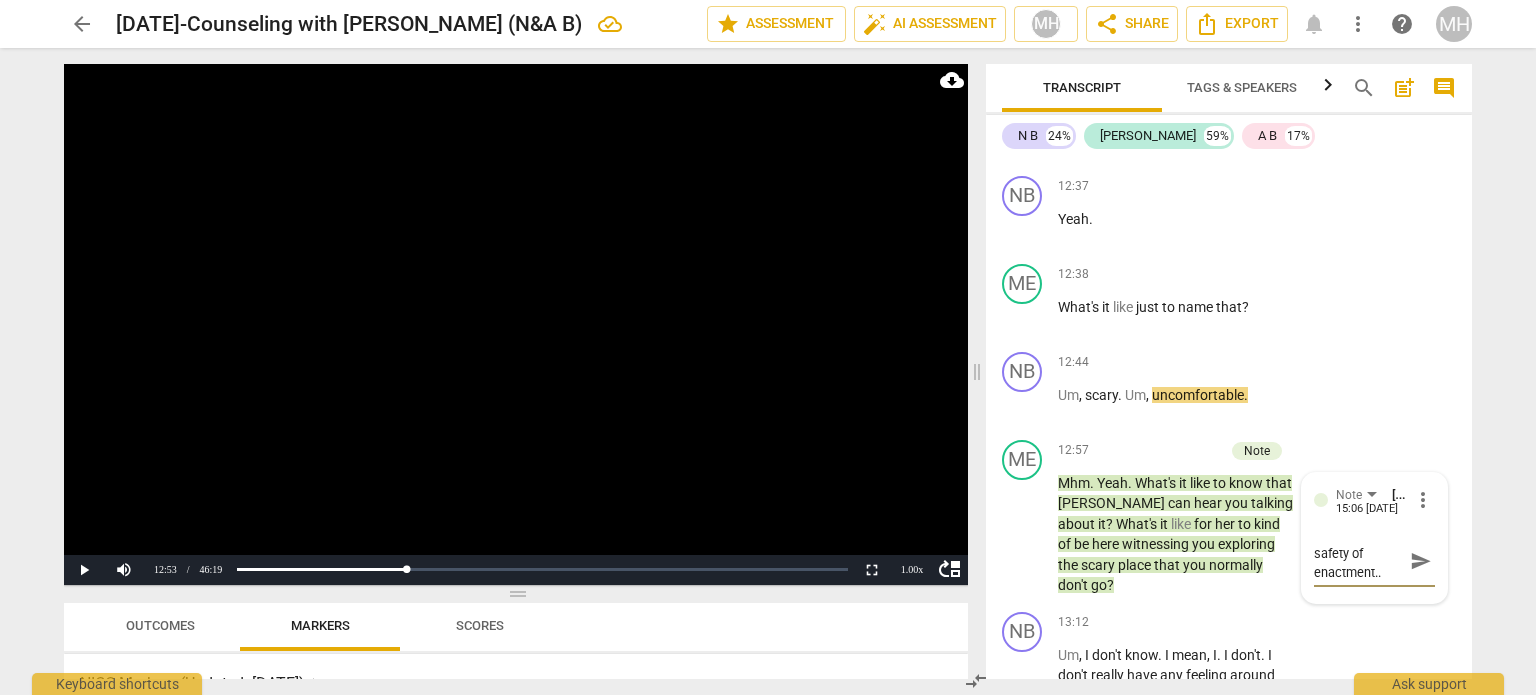 type on "checking for safety of enactment..." 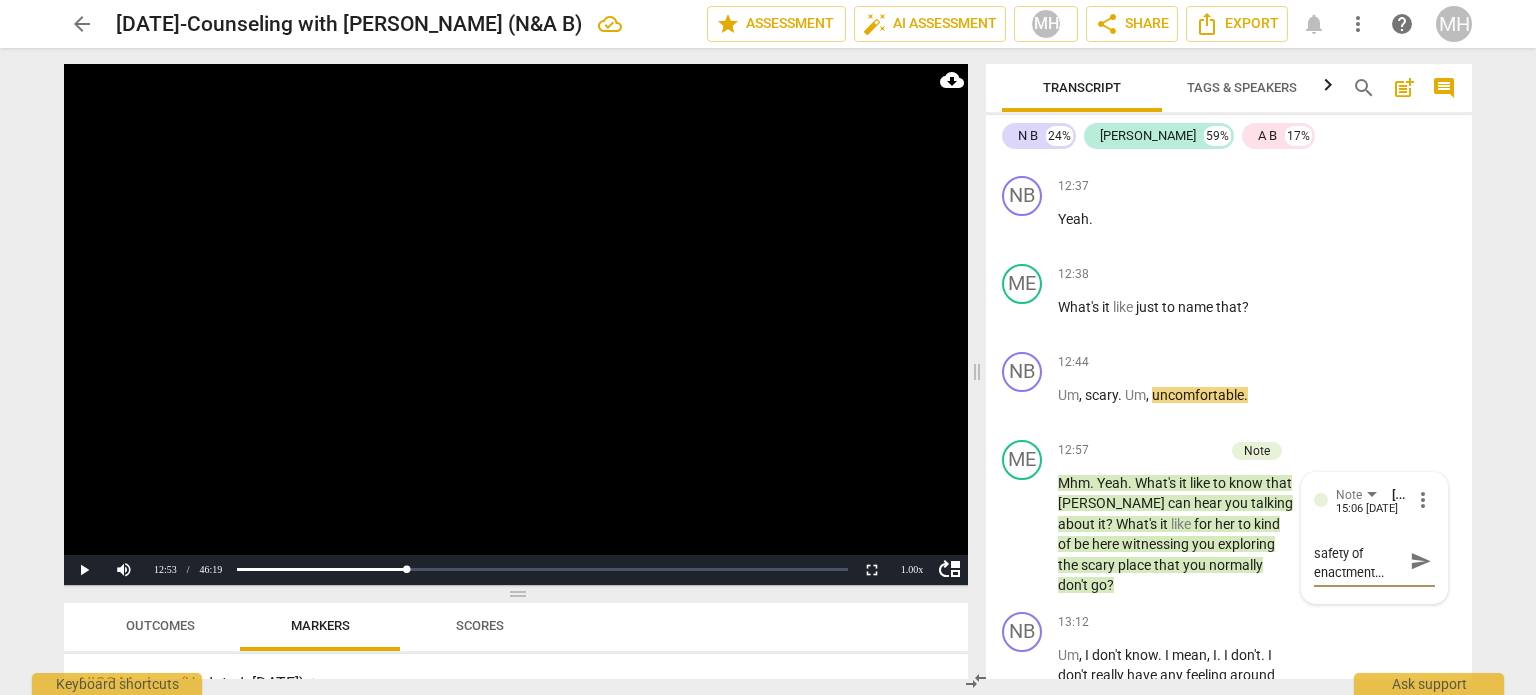 type on "checking for safety of enactment..." 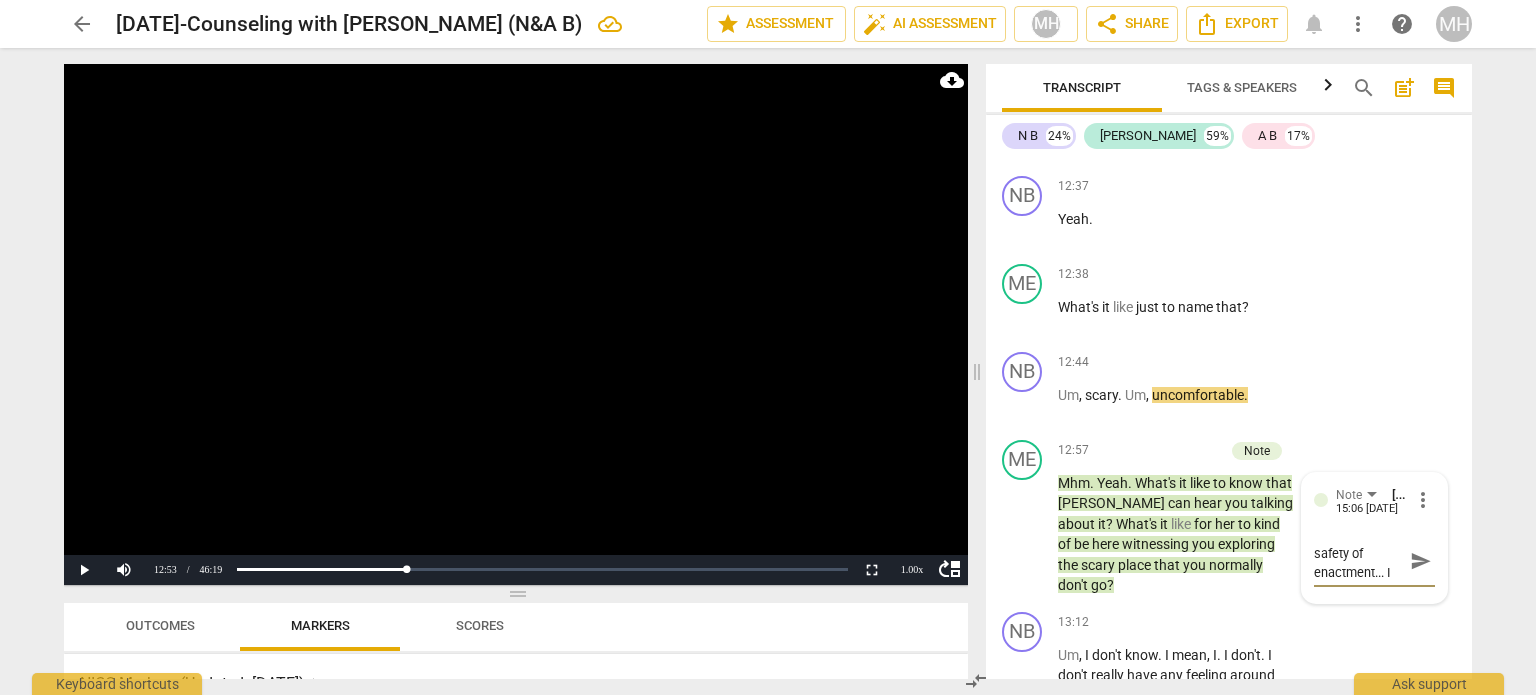 type on "checking for safety of enactment... I" 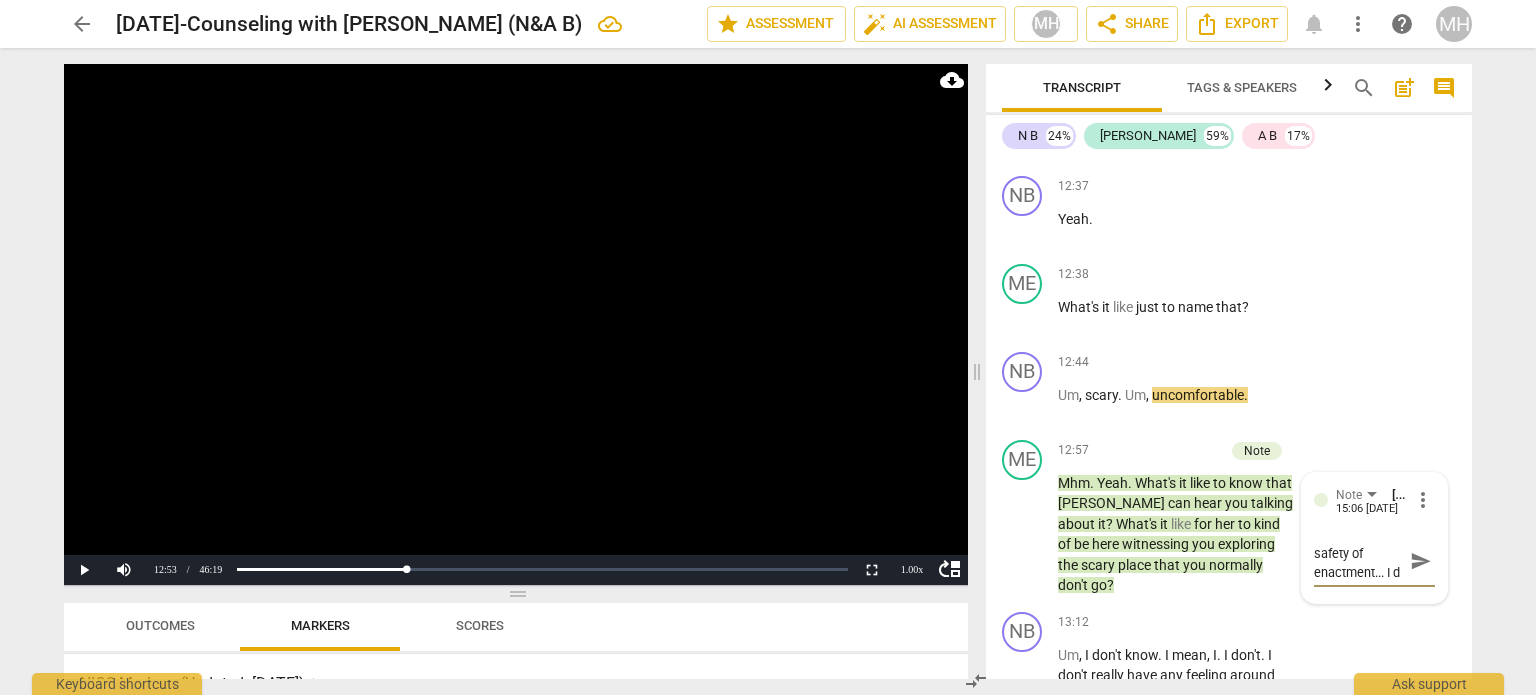 type on "checking for safety of enactment... I do" 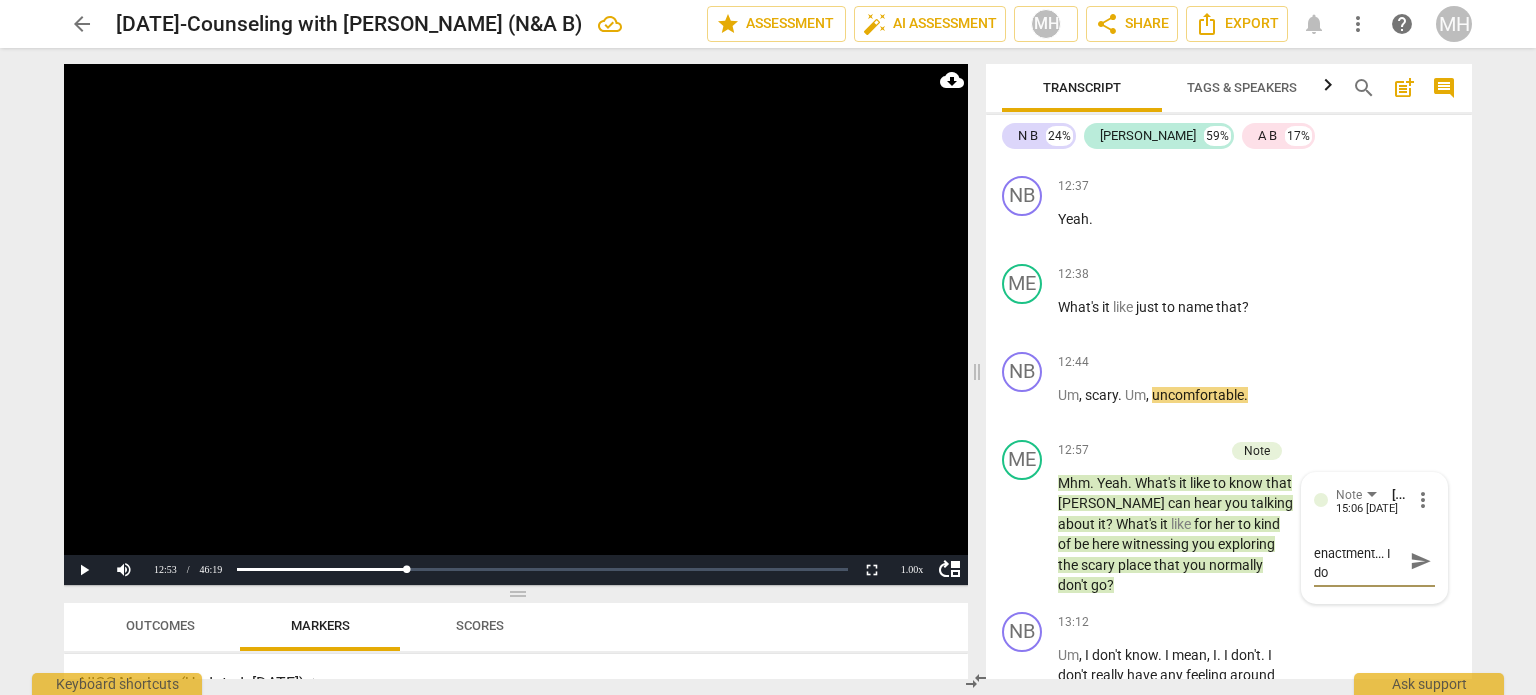type on "checking for safety of enactment... I do" 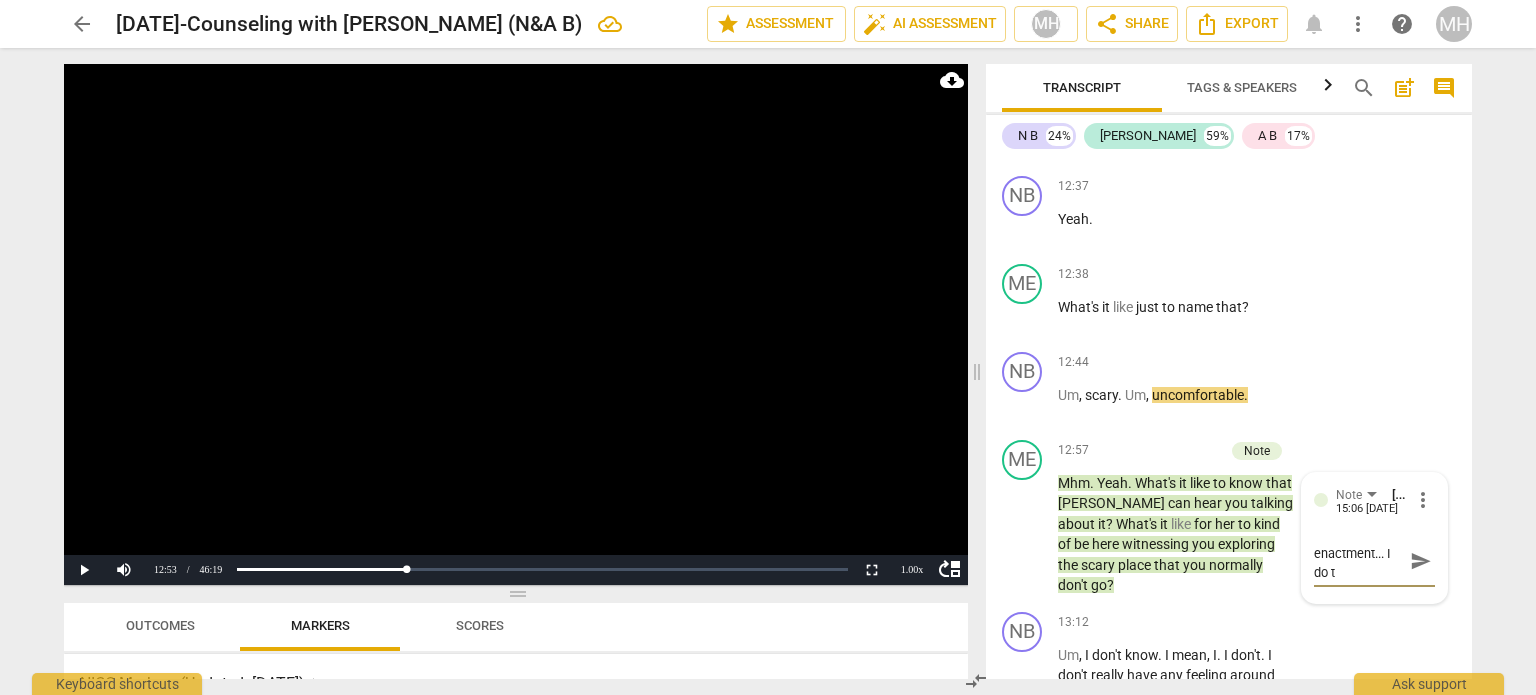 type on "checking for safety of enactment... I do th" 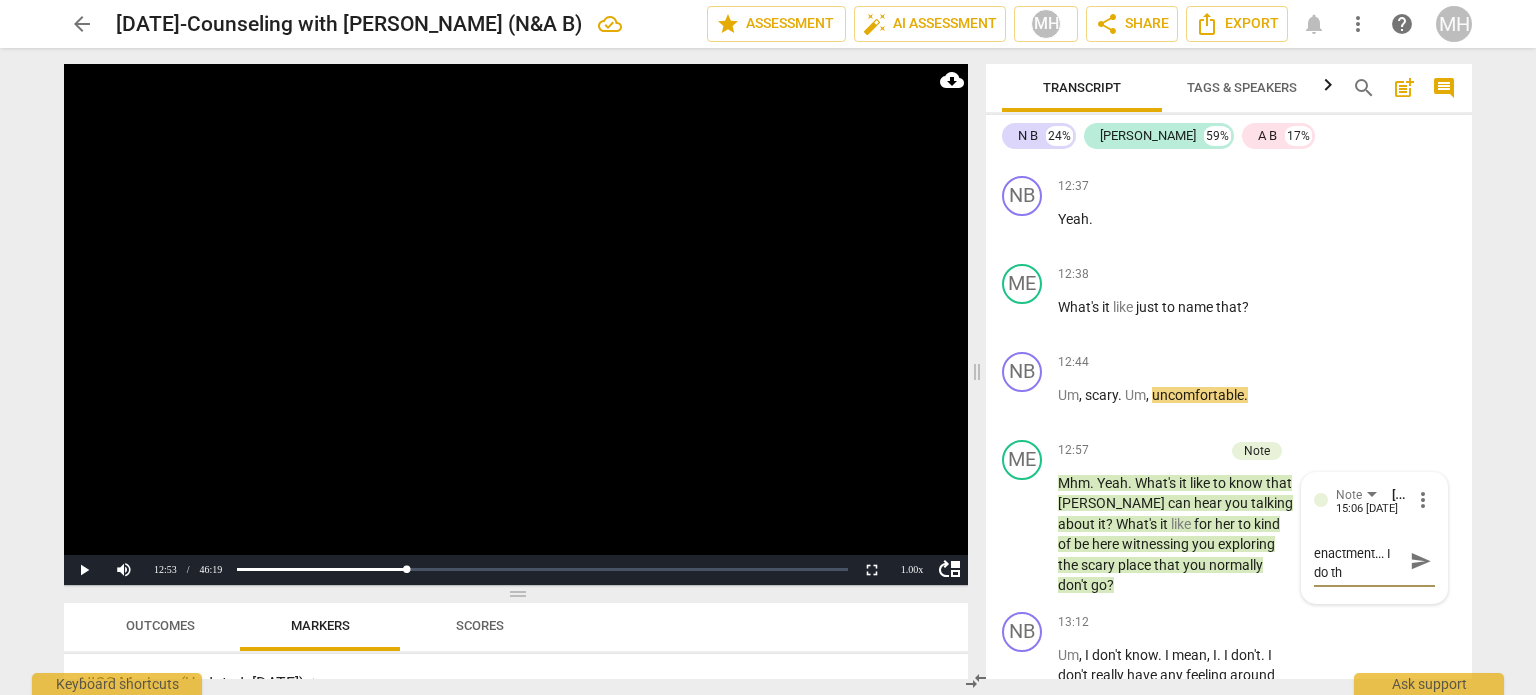 type on "checking for safety of enactment... I do thi" 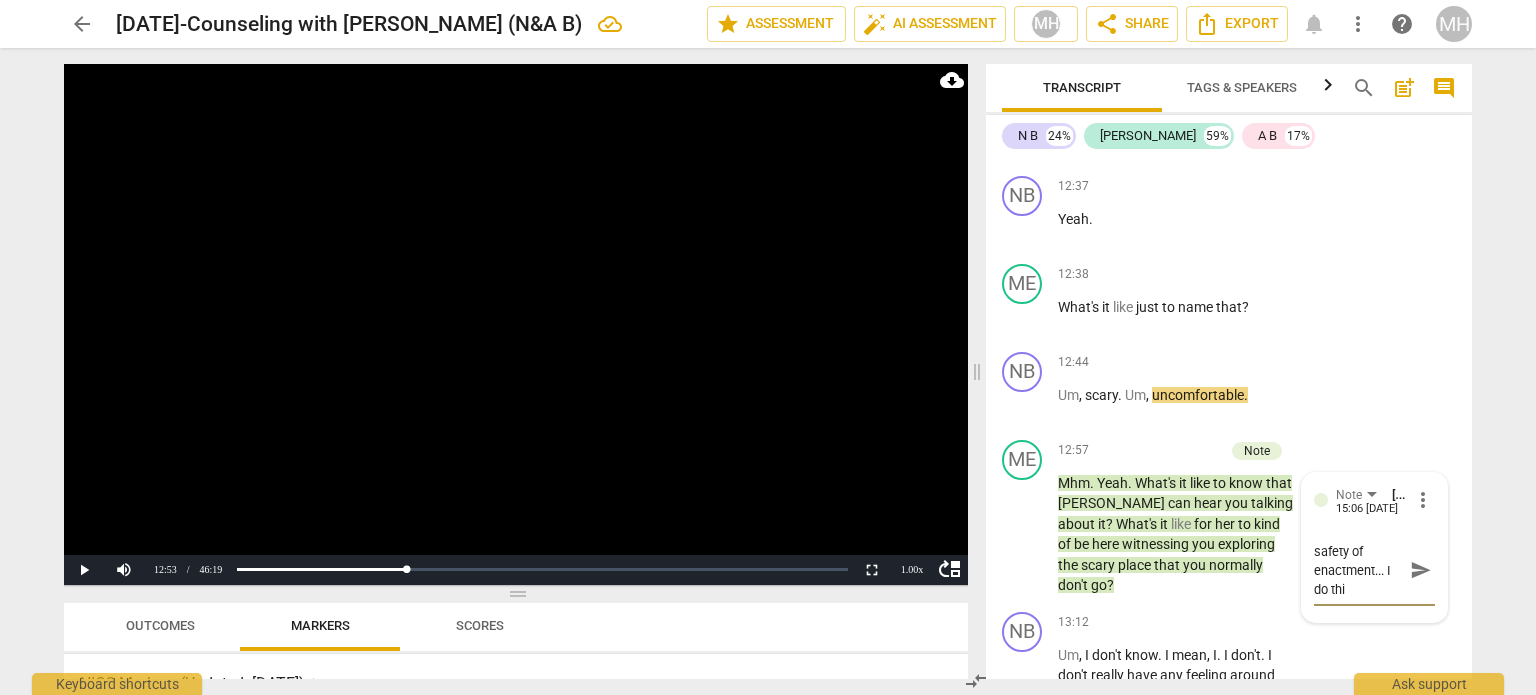 scroll, scrollTop: 19, scrollLeft: 0, axis: vertical 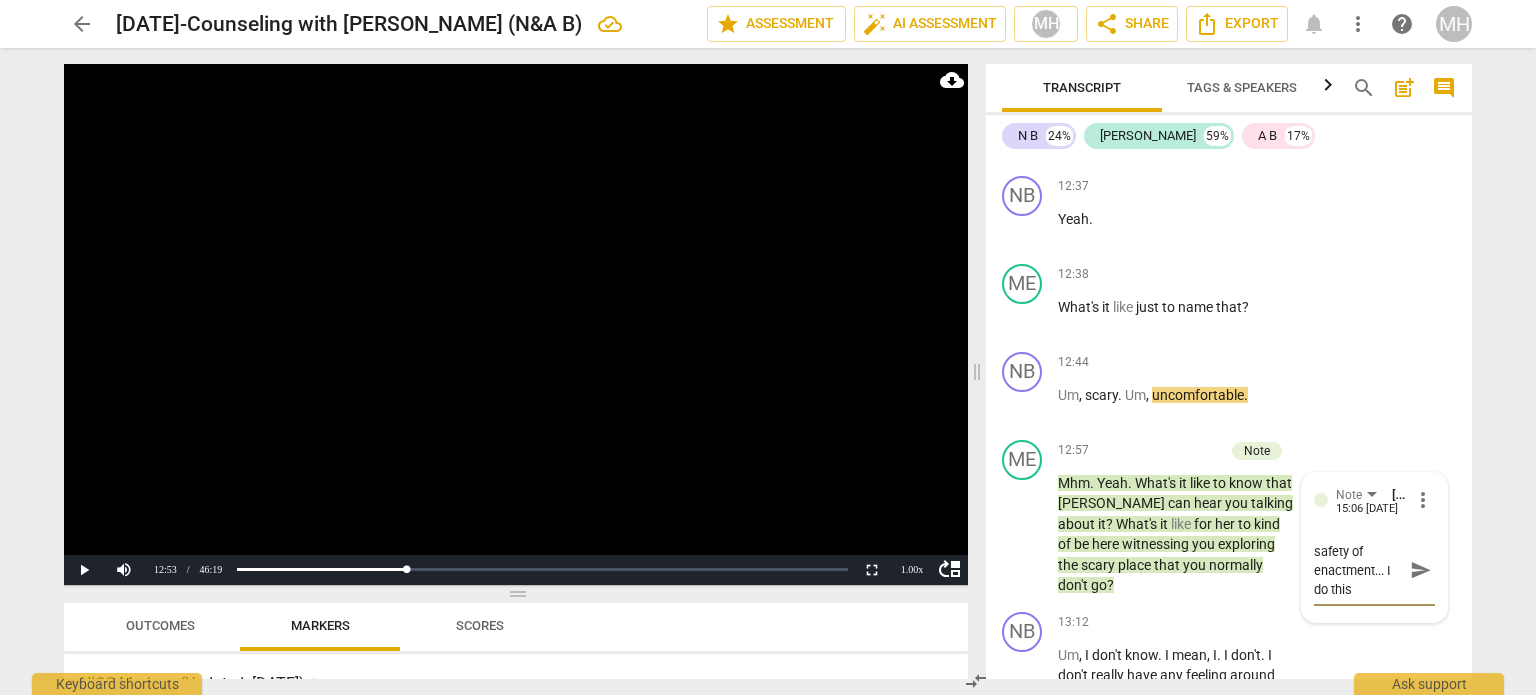 type on "checking for safety of enactment... I do this" 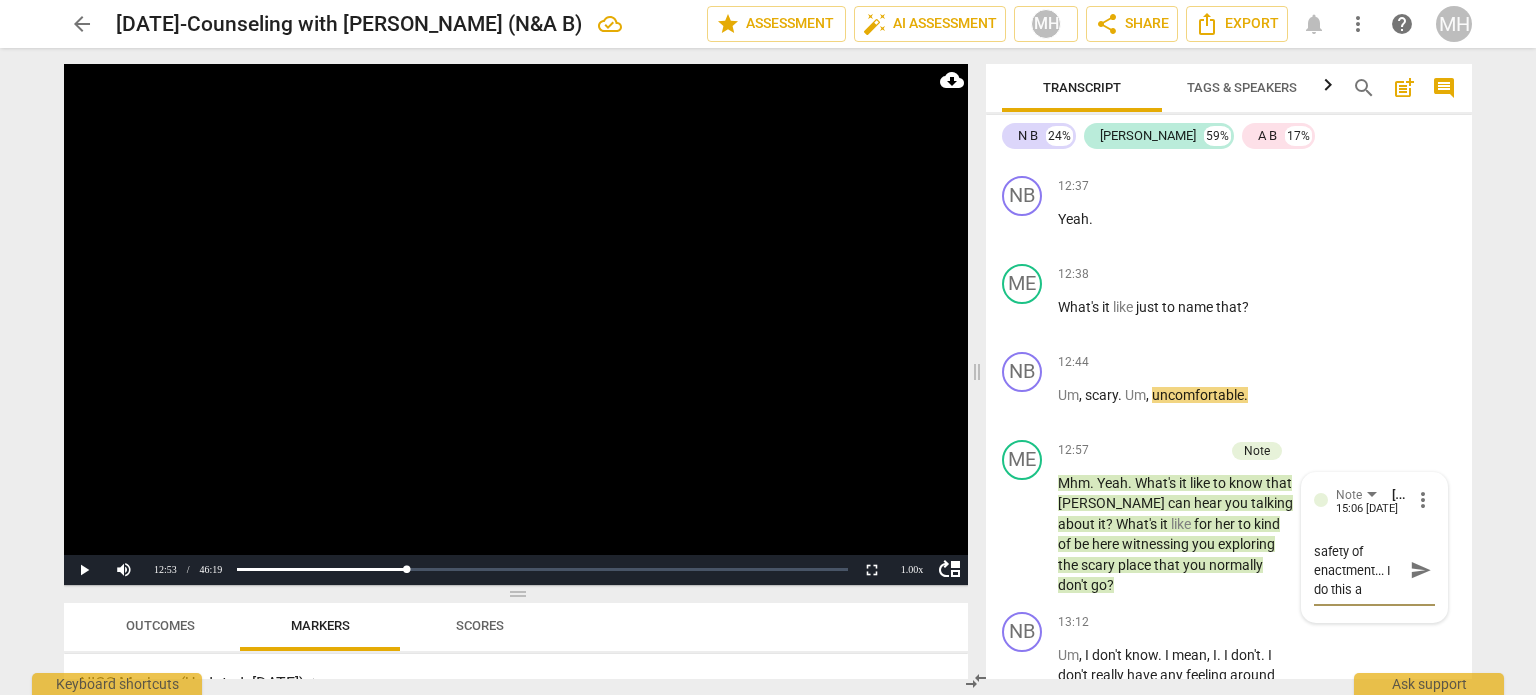type on "checking for safety of enactment... I do this a" 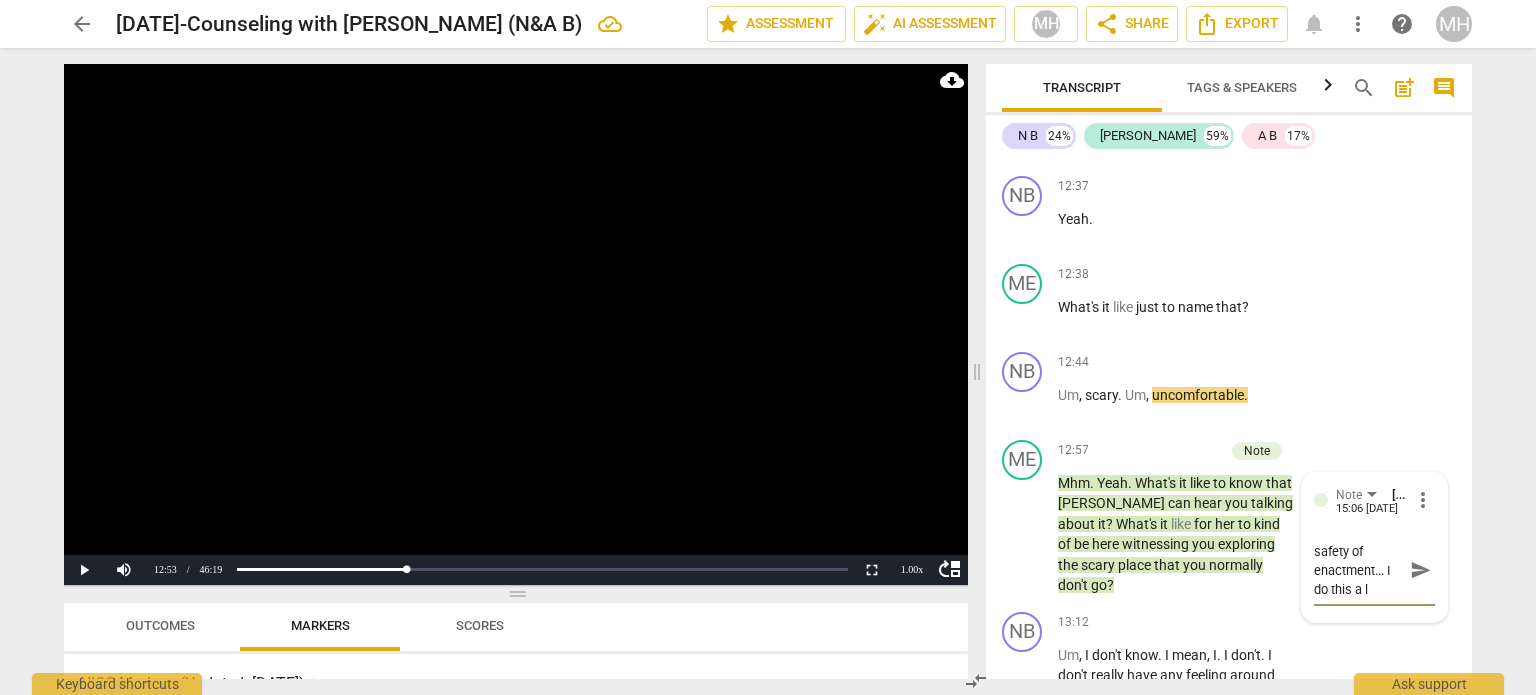 type on "checking for safety of enactment... I do this a lo" 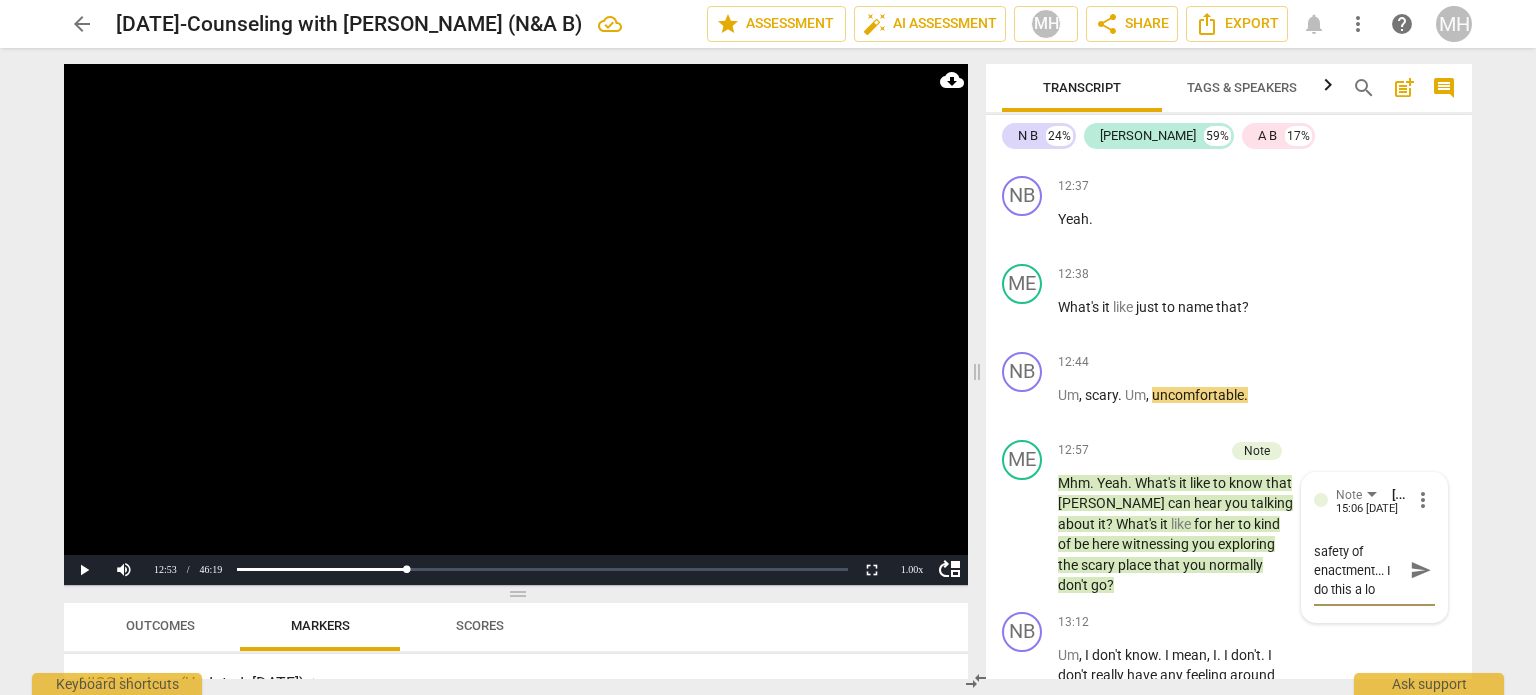 type on "checking for safety of enactment... I do this a lot" 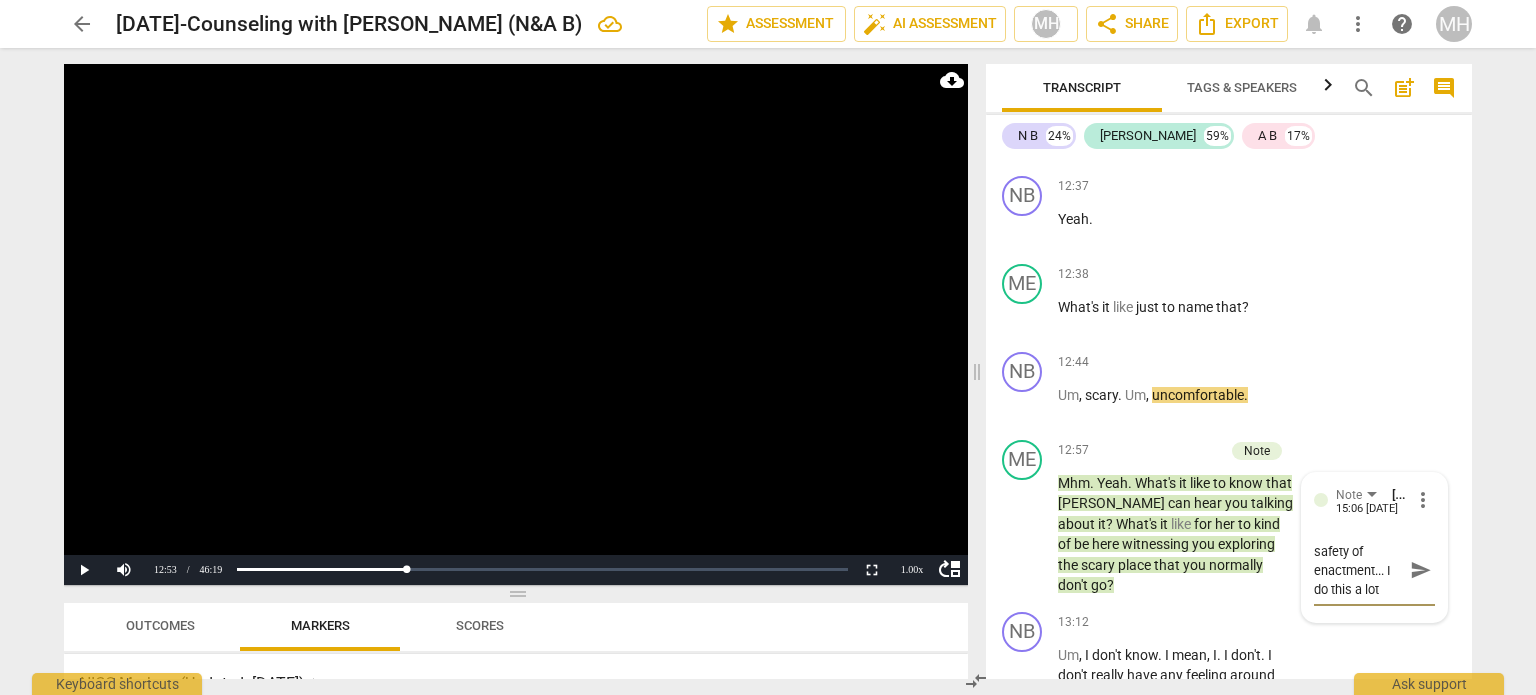 type on "checking for safety of enactment... I do this a lot" 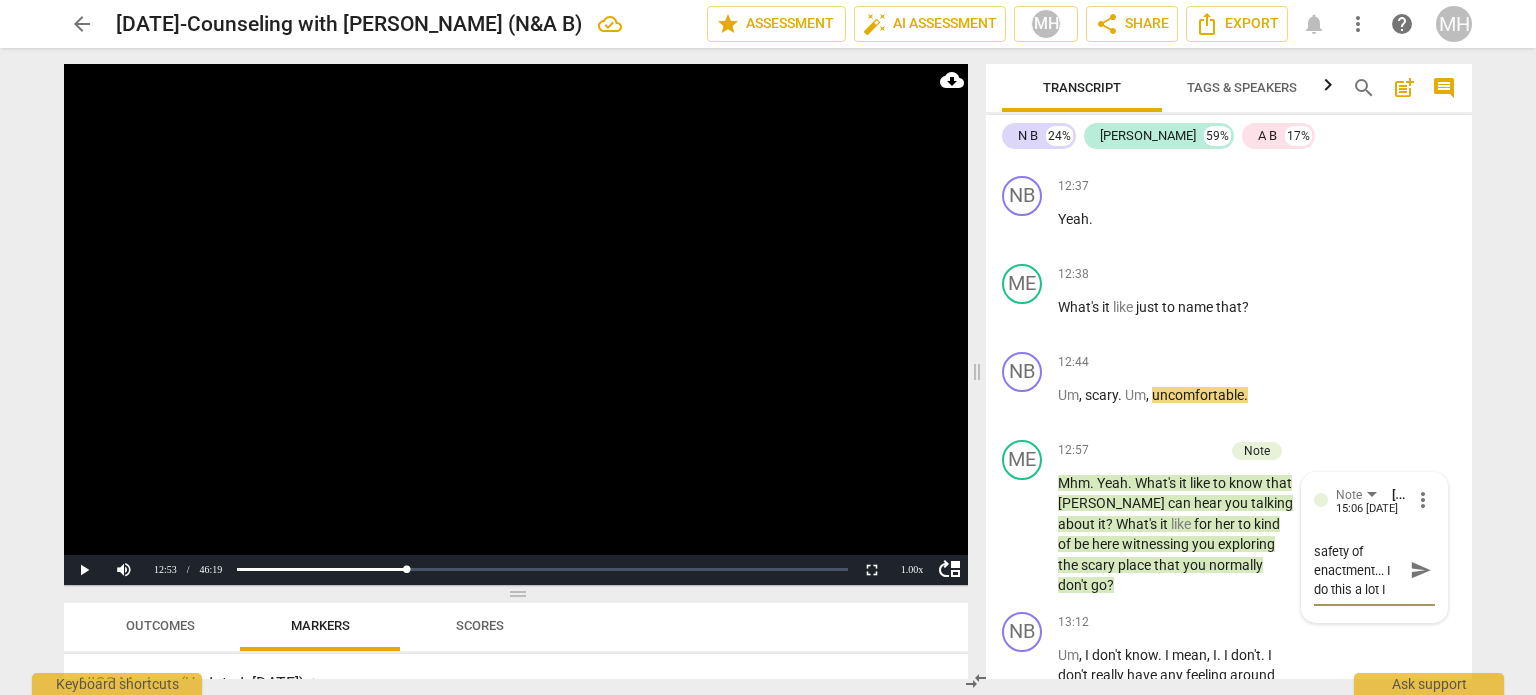 type on "checking for safety of enactment... I do this a lot I" 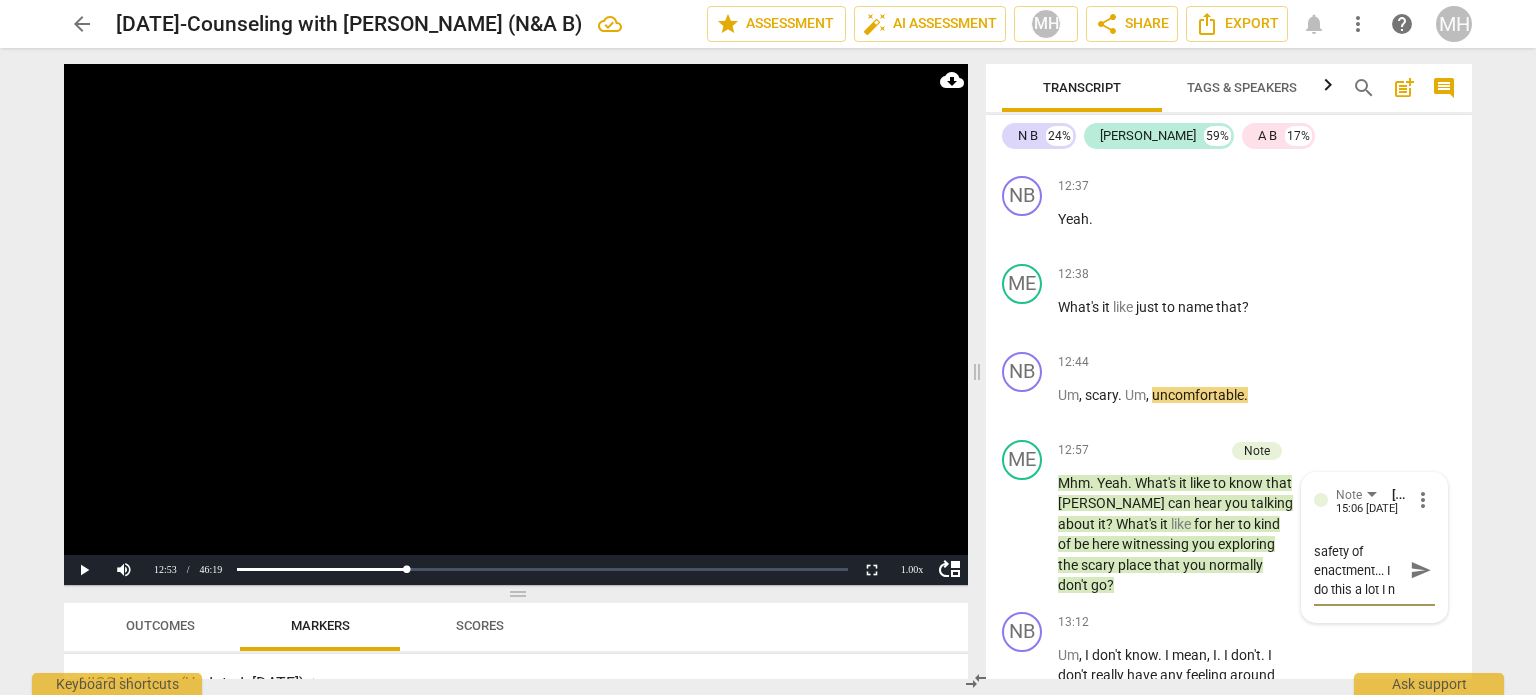 type on "checking for safety of enactment... I do this a lot I no" 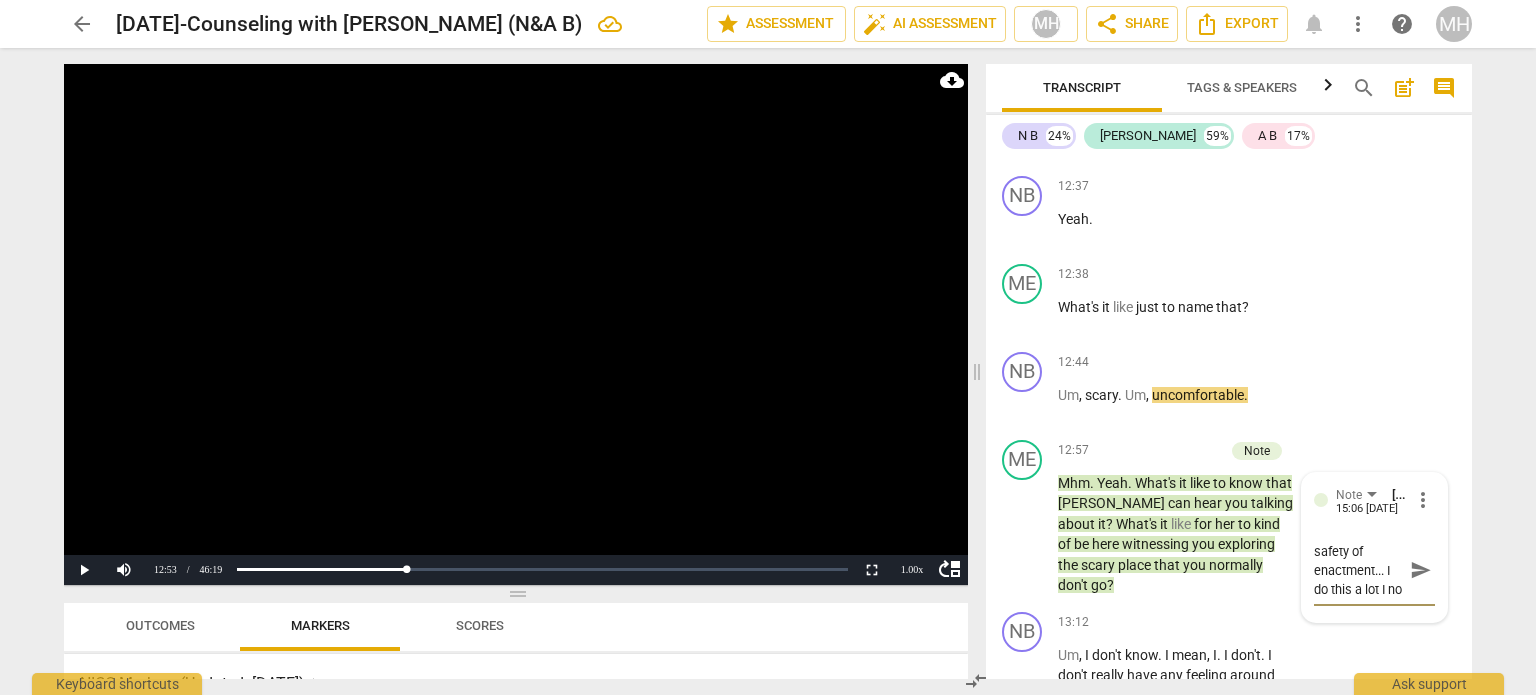 type on "checking for safety of enactment... I do this a lot I not" 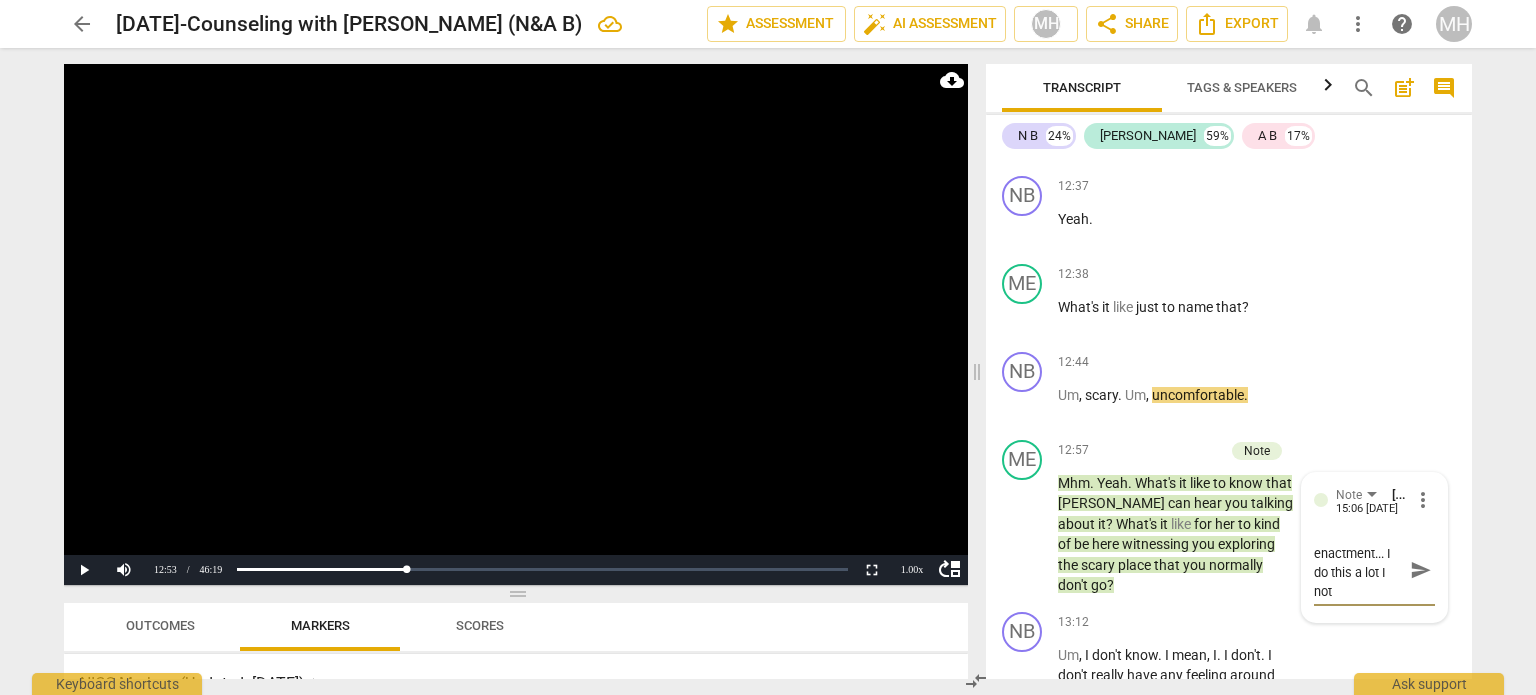 type on "checking for safety of enactment... I do this a lot I noti" 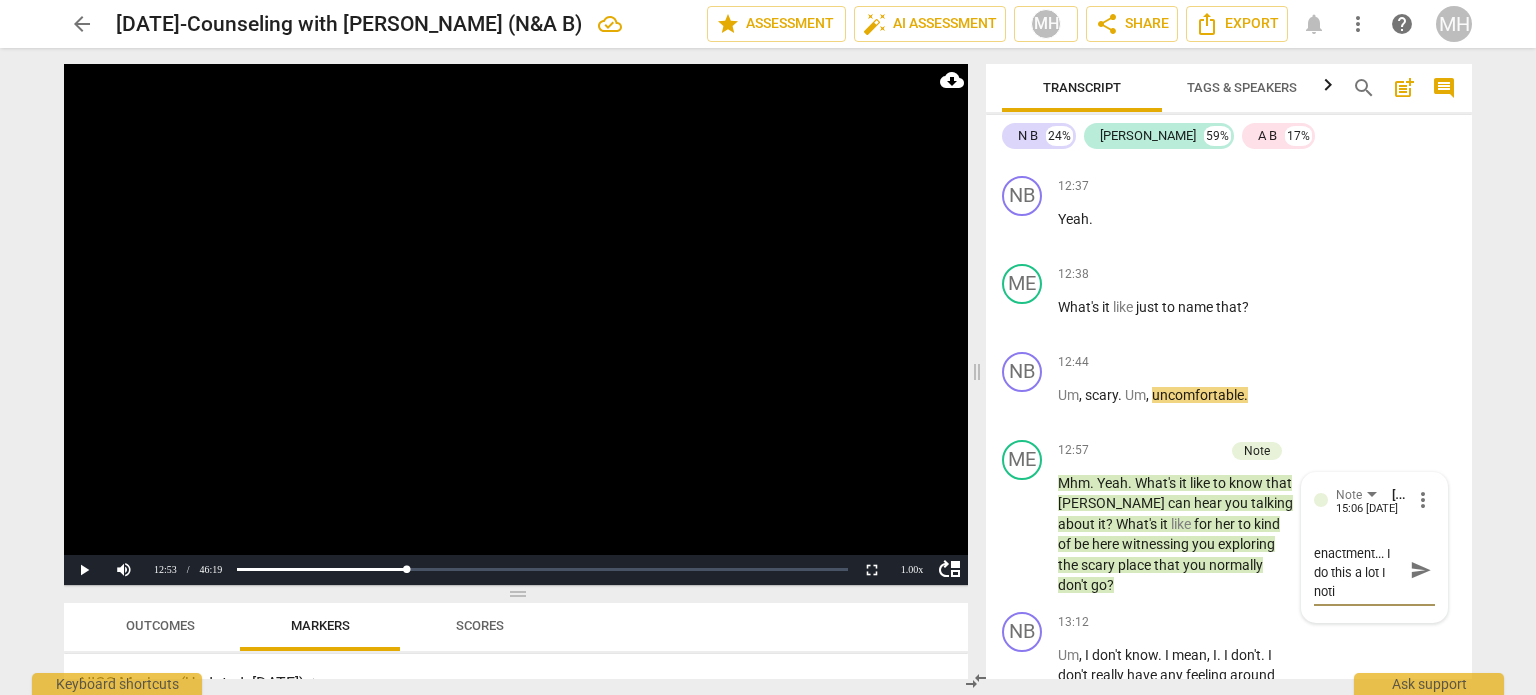 type on "checking for safety of enactment... I do this a lot I notic" 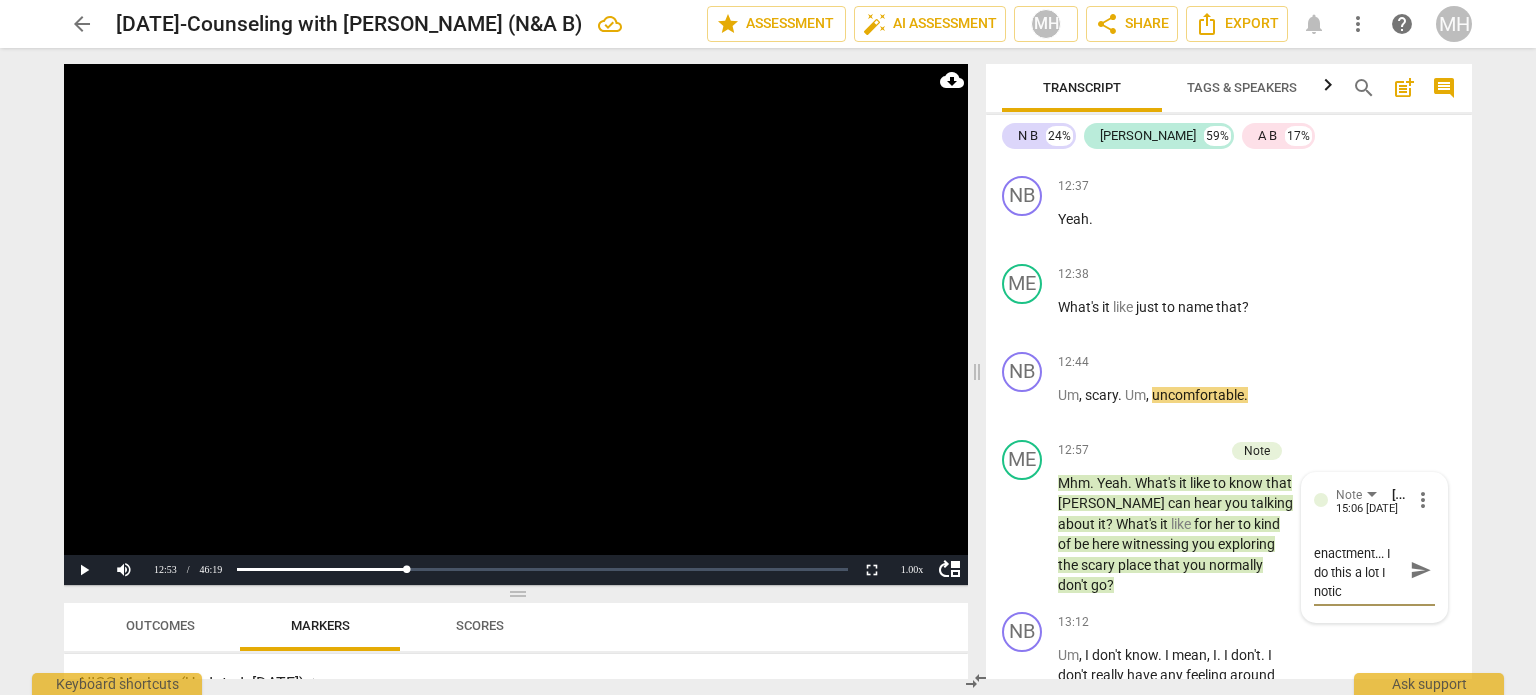 type on "checking for safety of enactment... I do this a lot I notici" 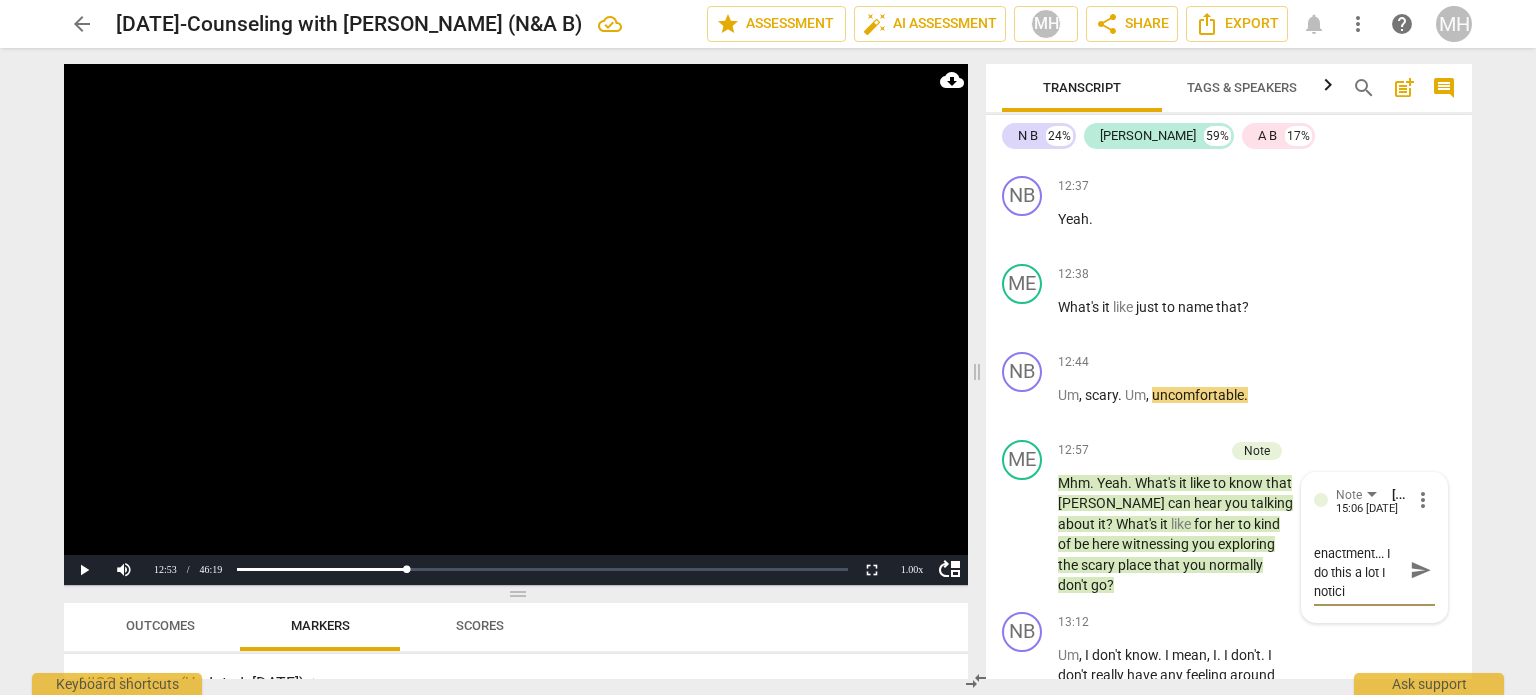 type on "checking for safety of enactment... I do this a lot I notic" 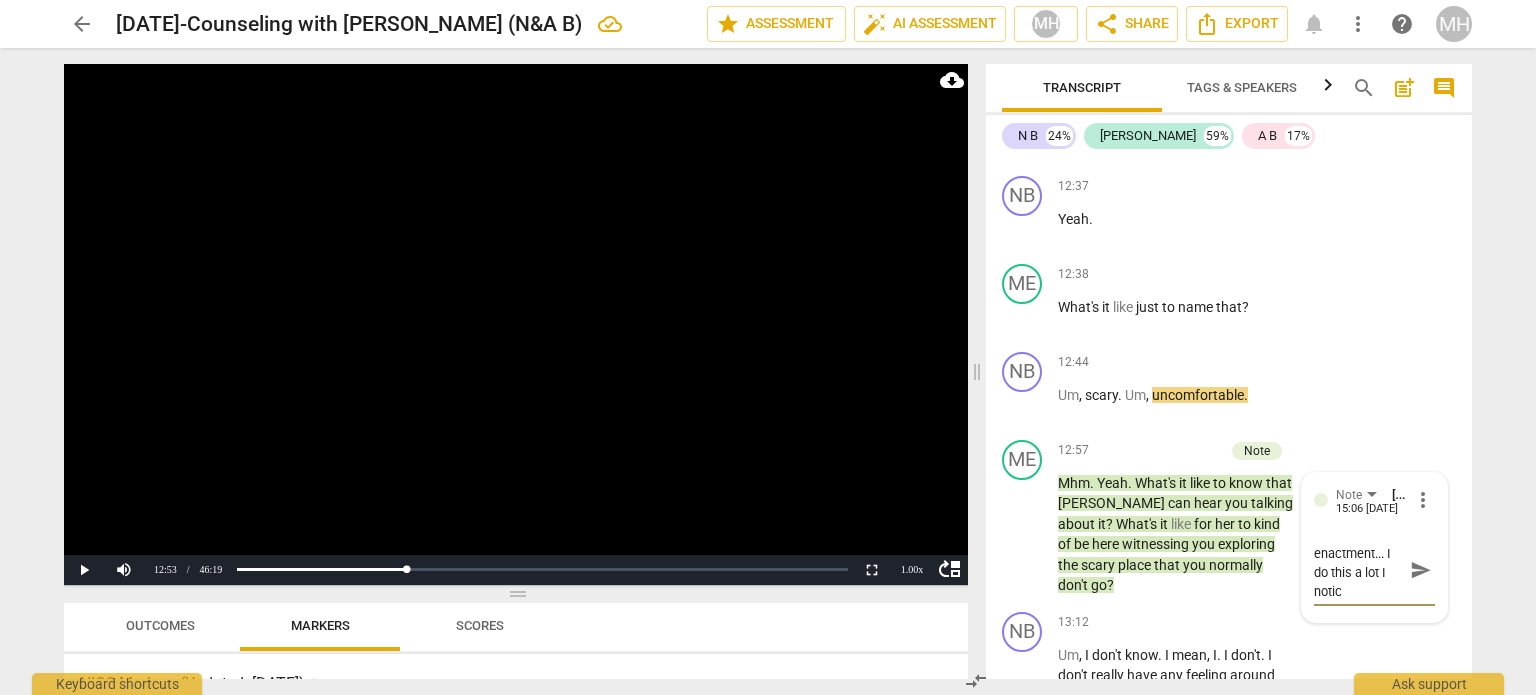 type on "checking for safety of enactment... I do this a lot I notice" 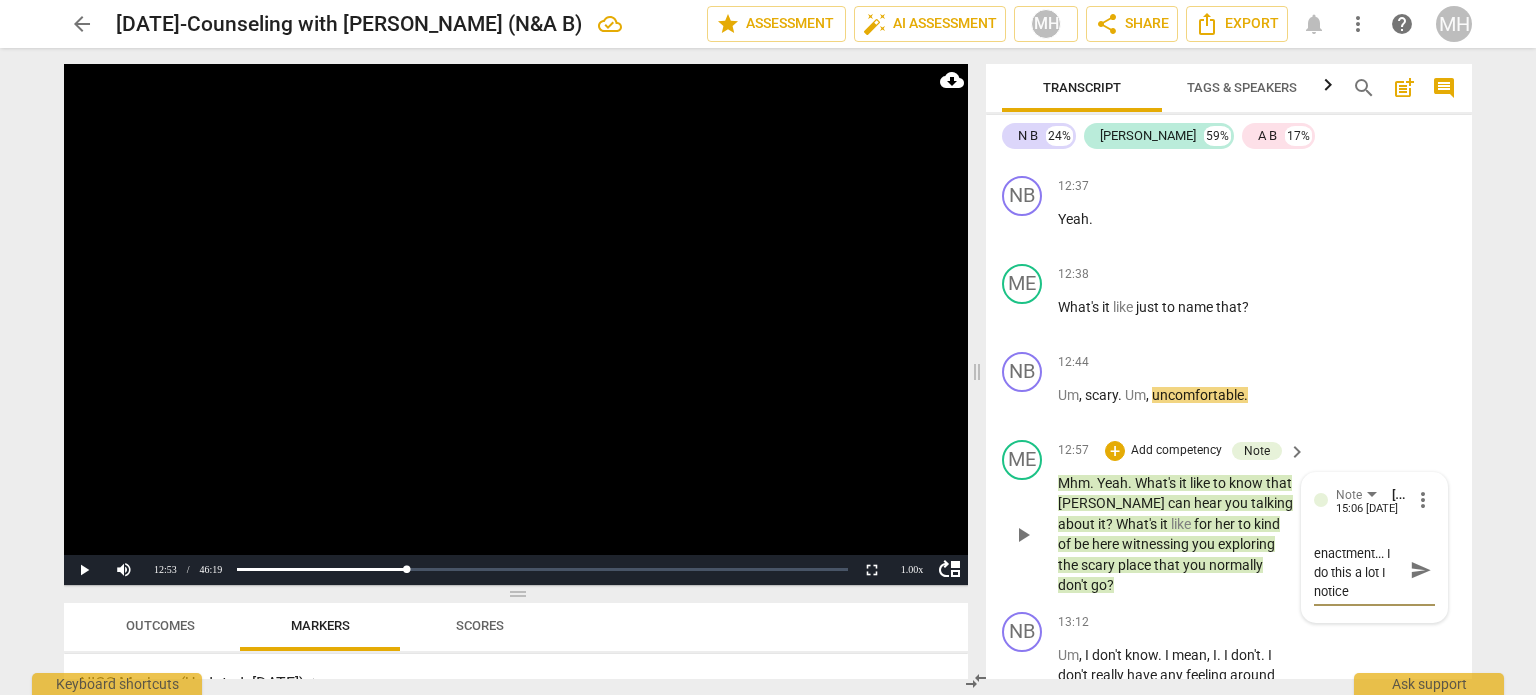 type on "checking for safety of enactment... I do this a lot I notice" 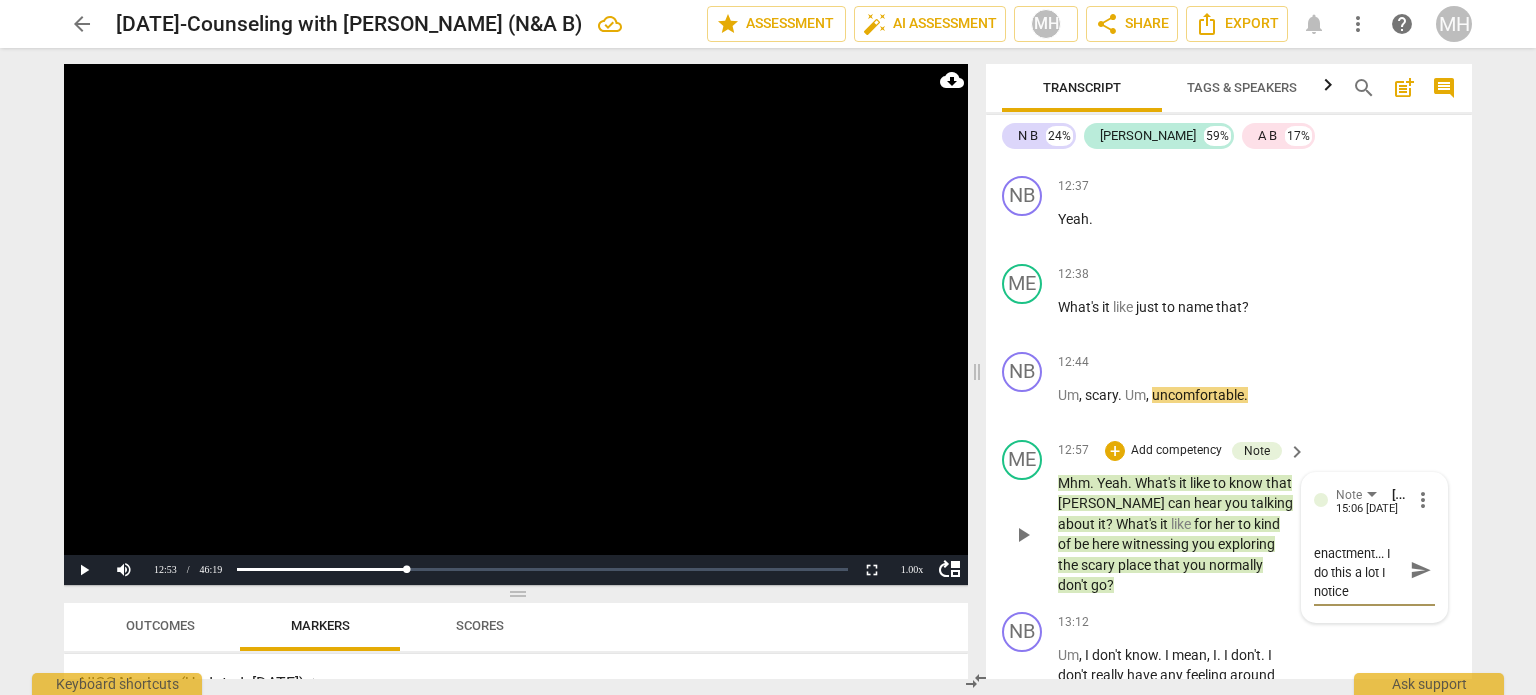 click on "send" at bounding box center (1420, 570) 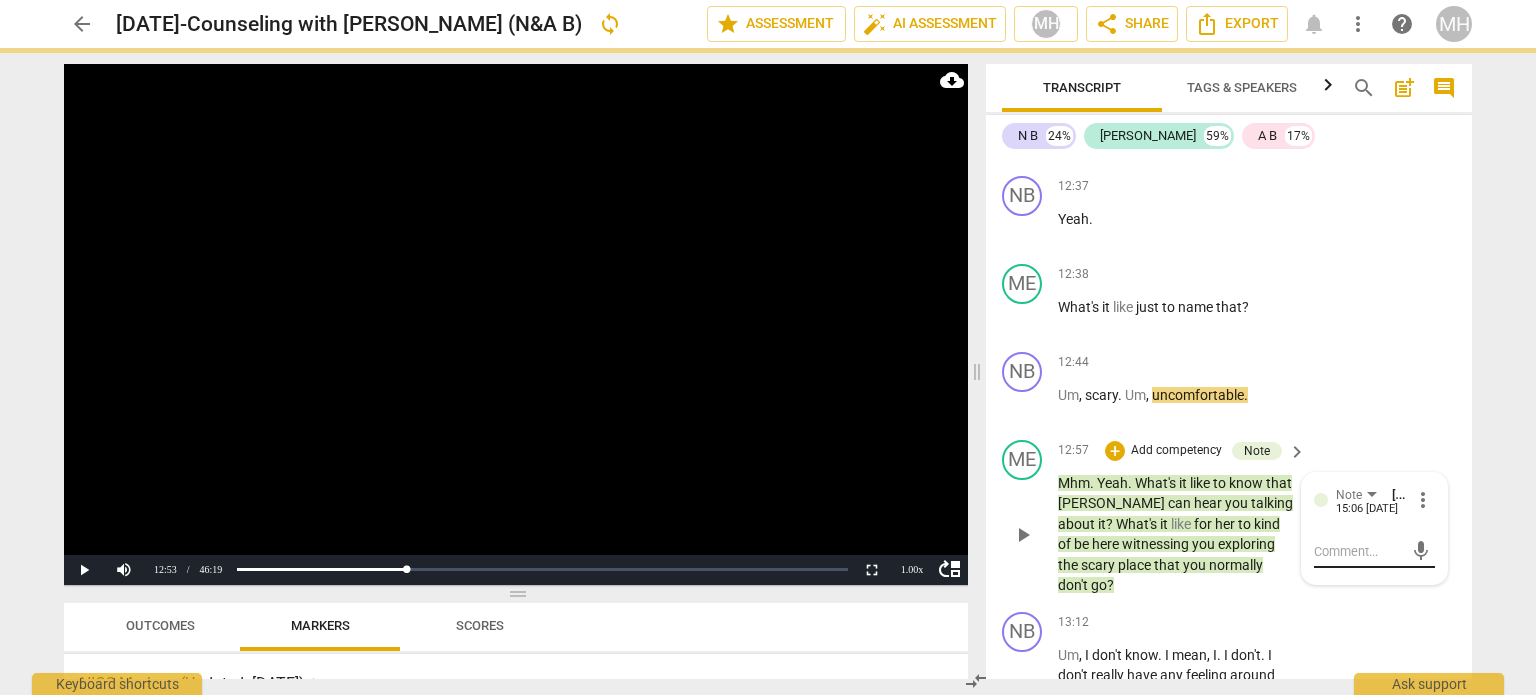 scroll, scrollTop: 0, scrollLeft: 0, axis: both 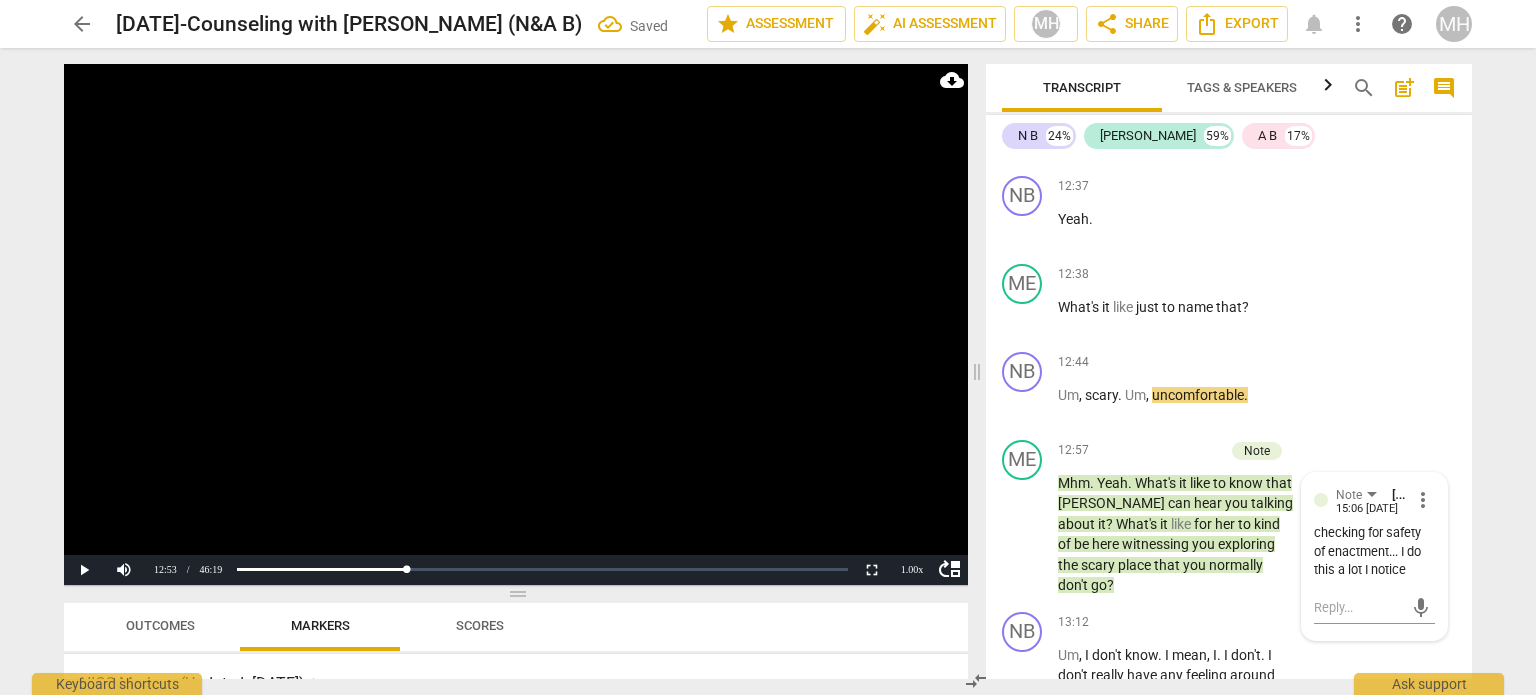 click at bounding box center (516, 324) 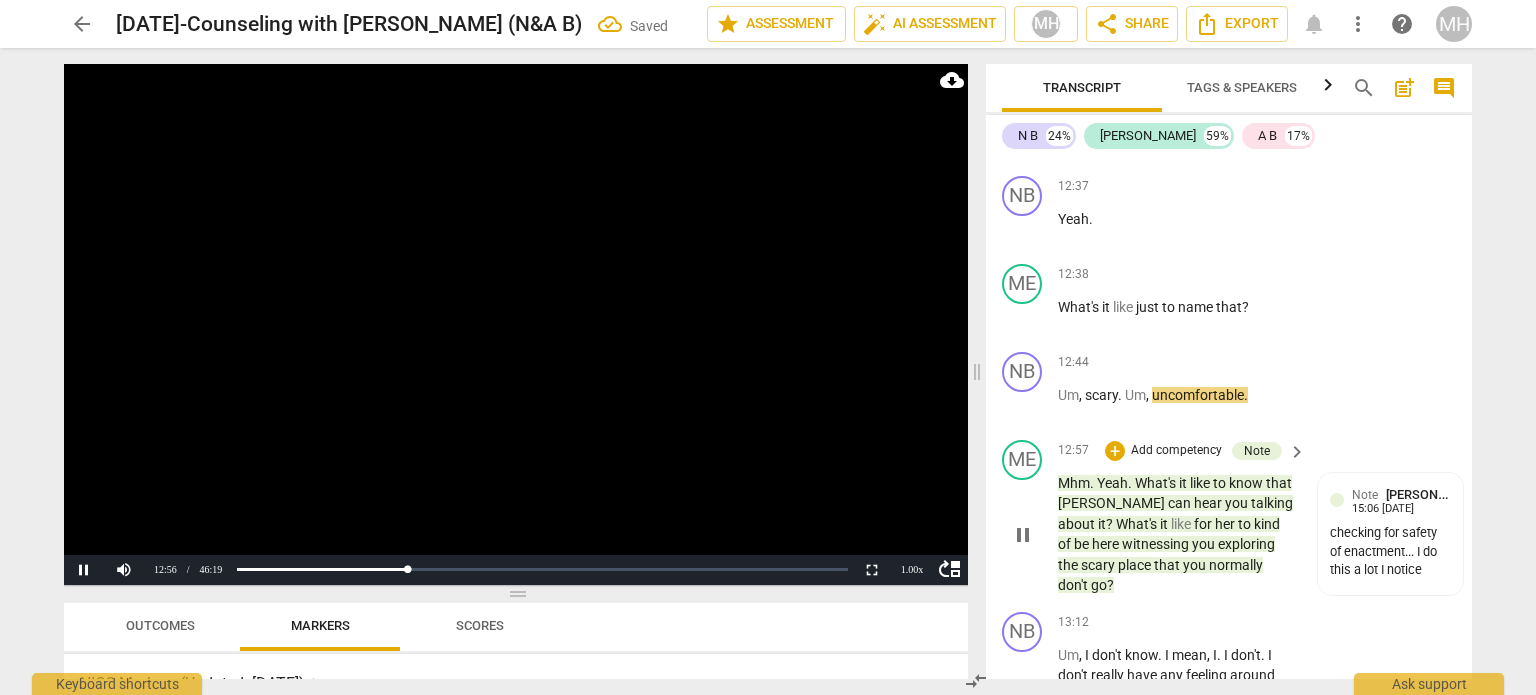 click on "Add competency" at bounding box center [1176, 451] 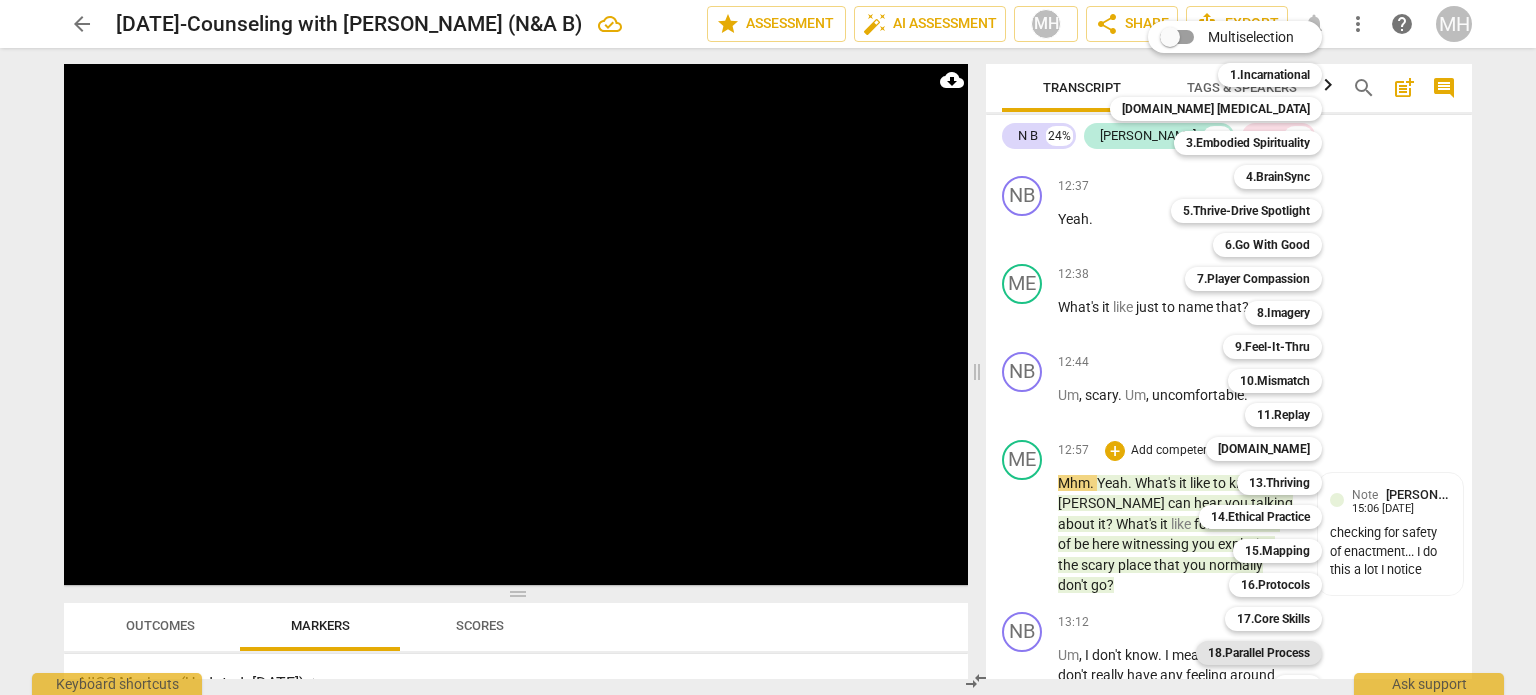 click on "18.Parallel Process" at bounding box center [1259, 653] 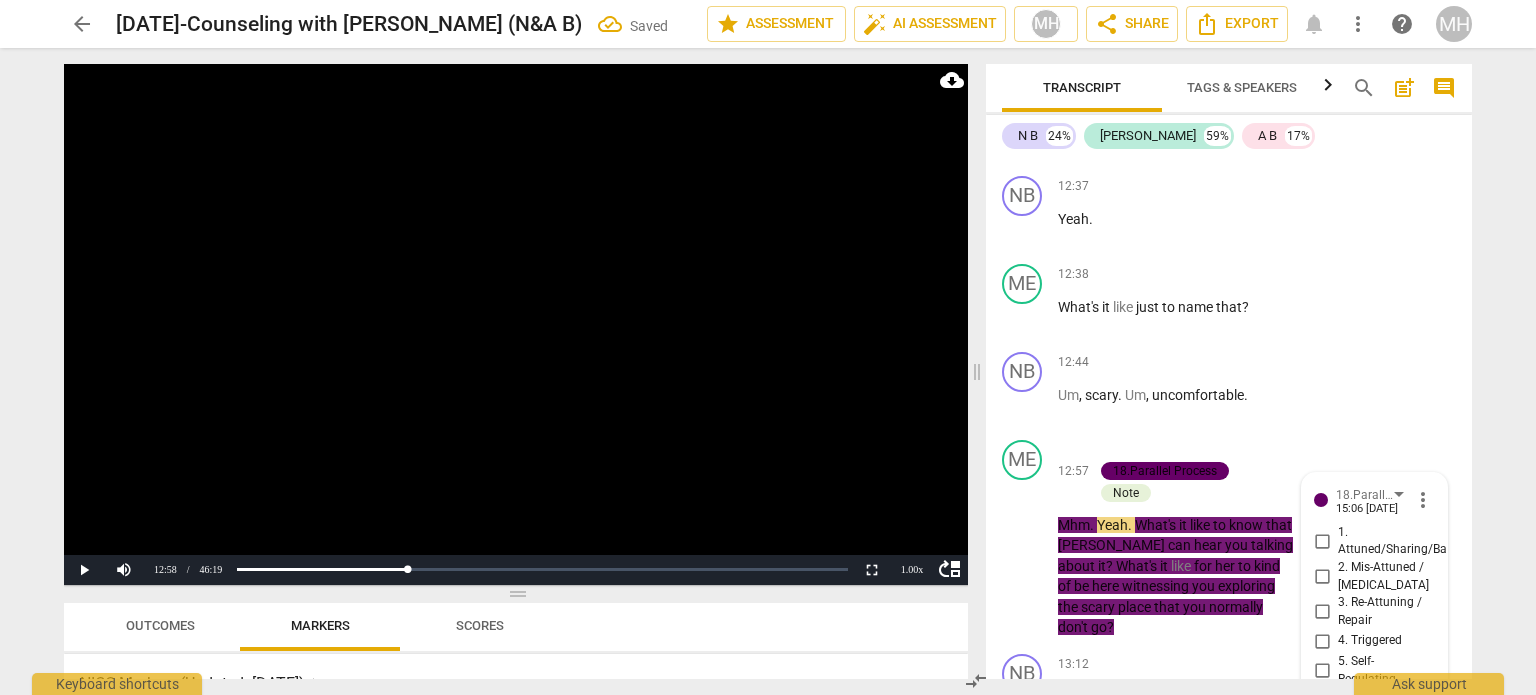 scroll, scrollTop: 11900, scrollLeft: 0, axis: vertical 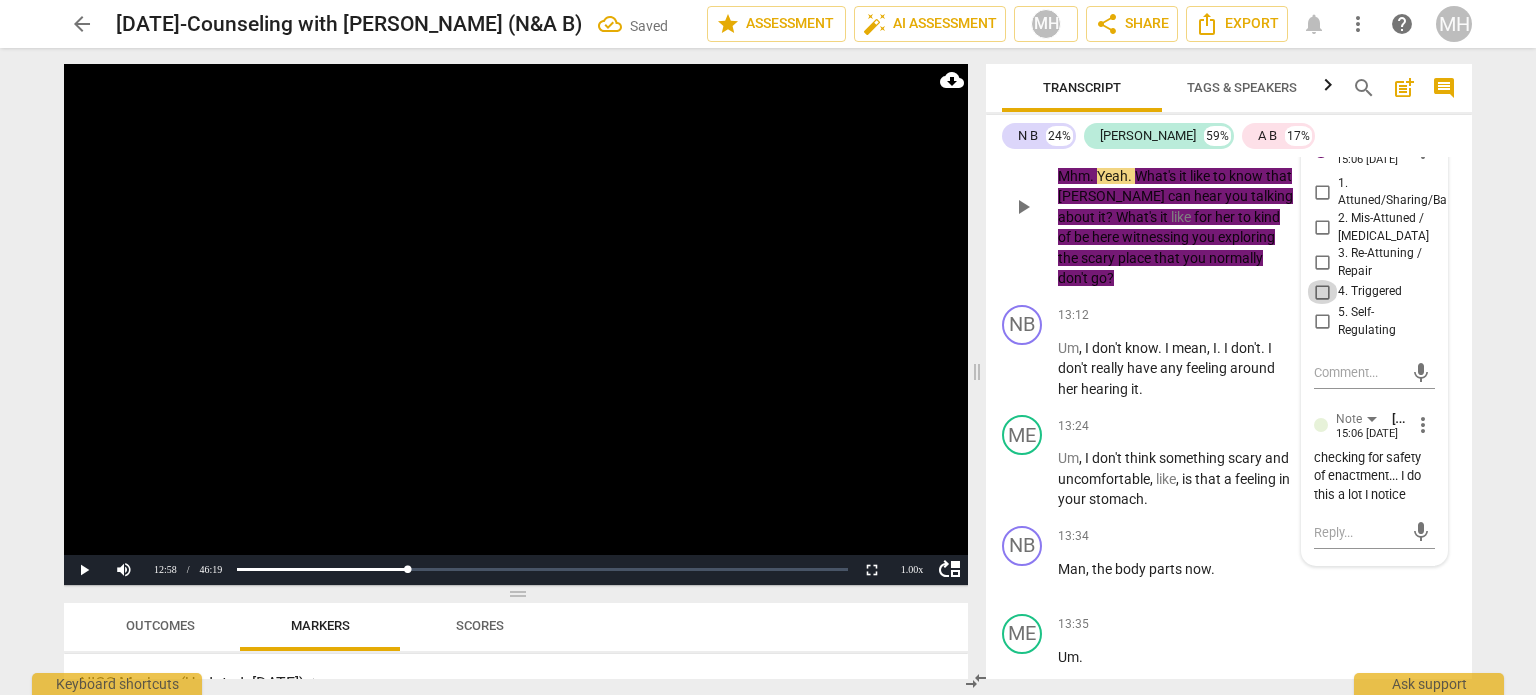 click on "4. Triggered" at bounding box center [1322, 292] 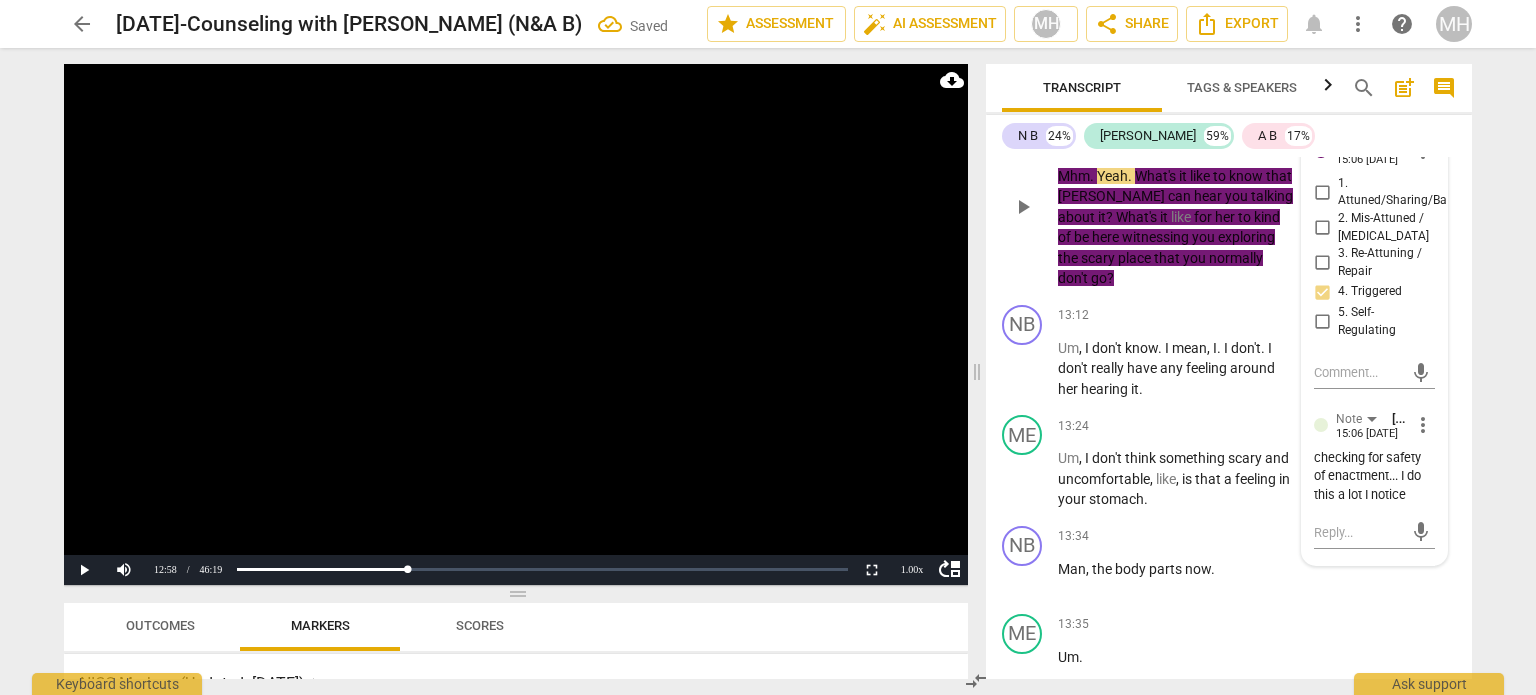 click on "5. Self-Regulating" at bounding box center (1322, 322) 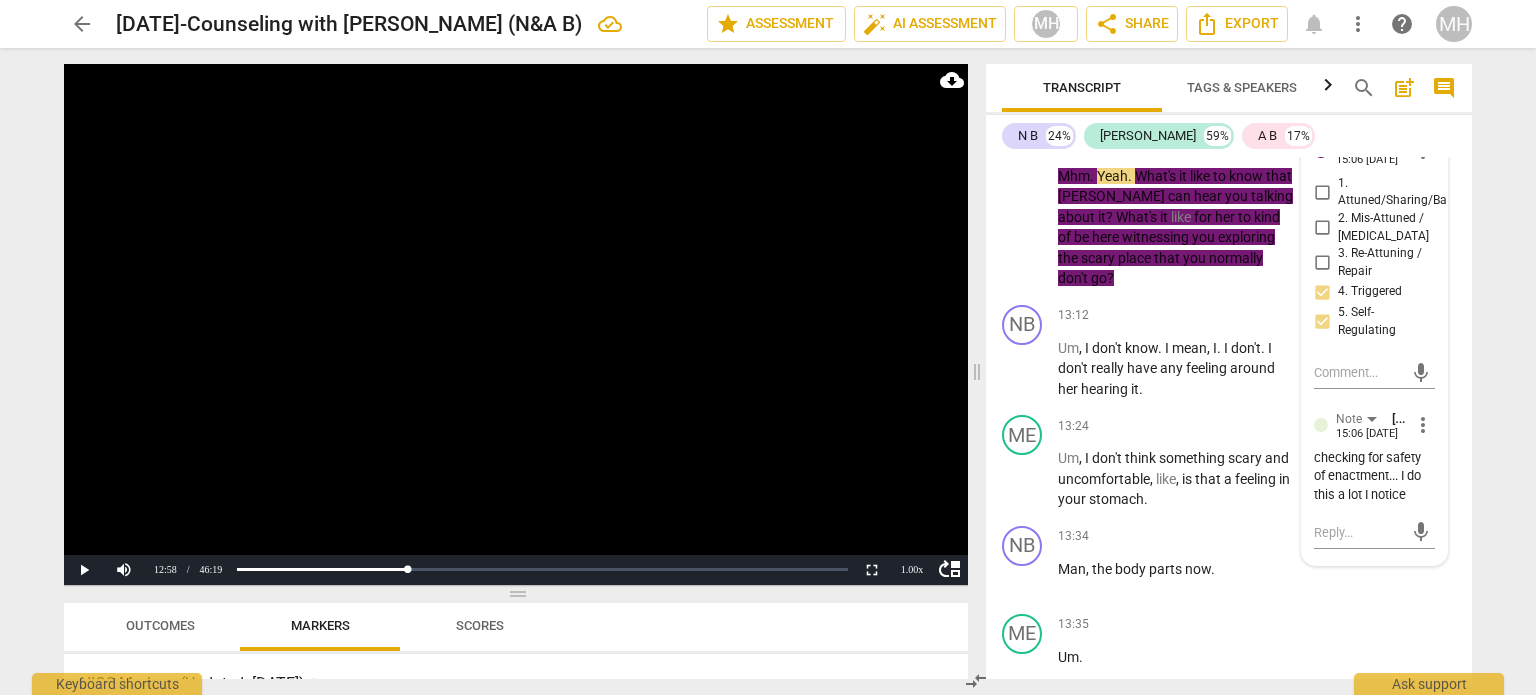 click at bounding box center [516, 324] 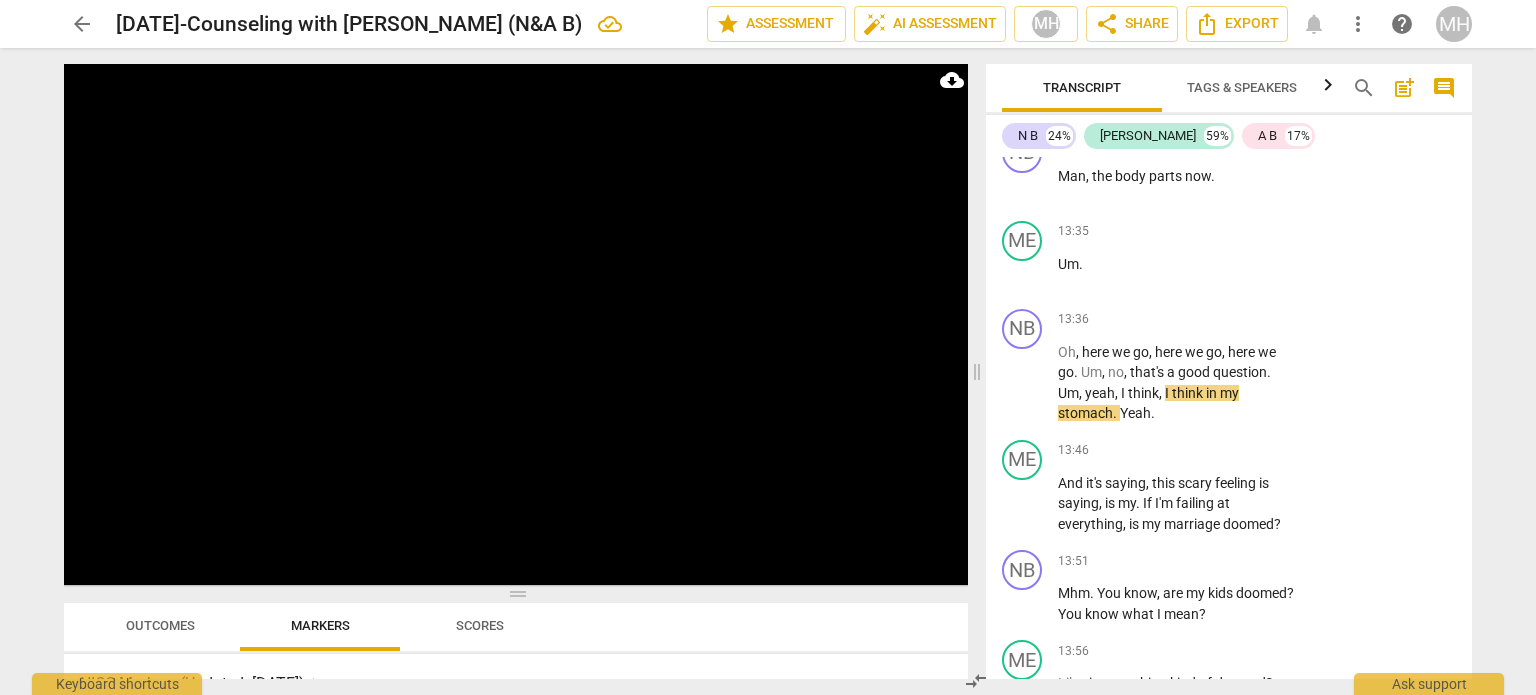 scroll, scrollTop: 12392, scrollLeft: 0, axis: vertical 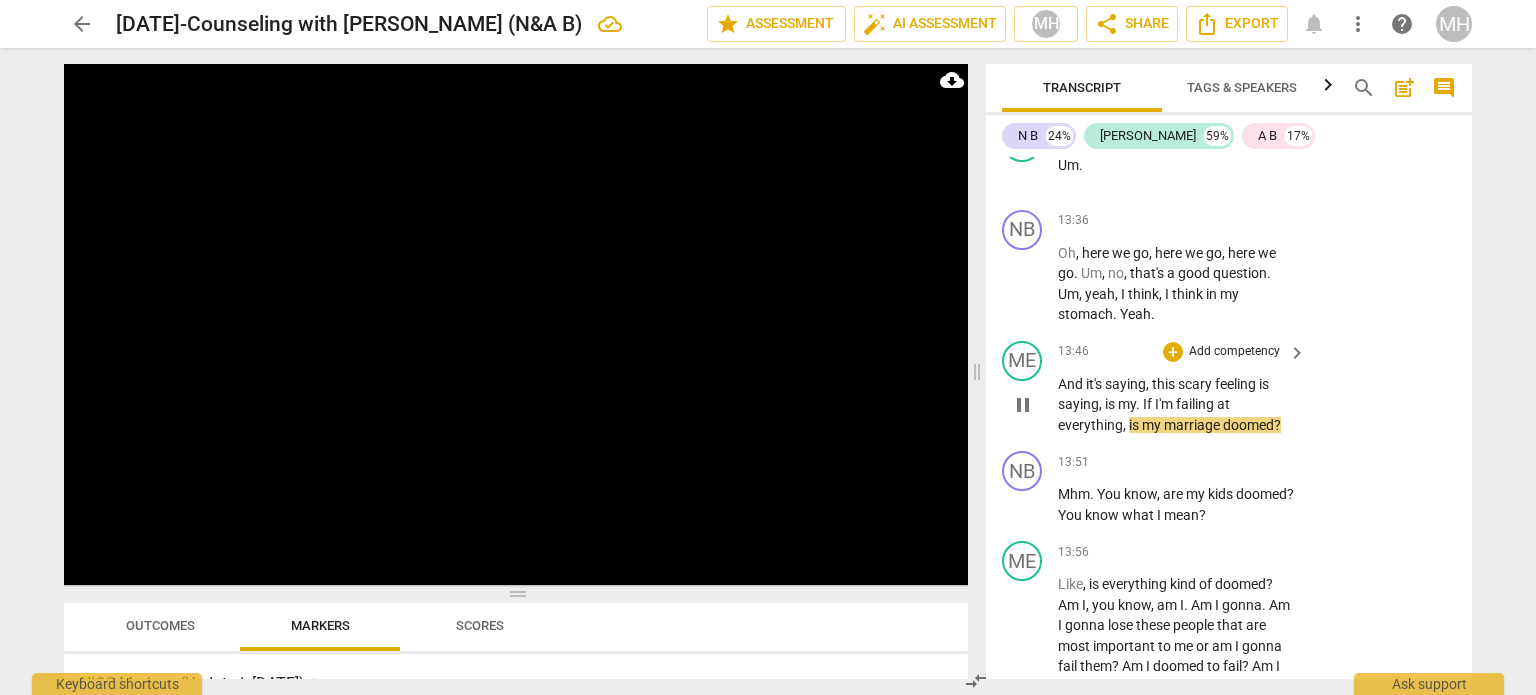 click on "Add competency" at bounding box center [1234, 352] 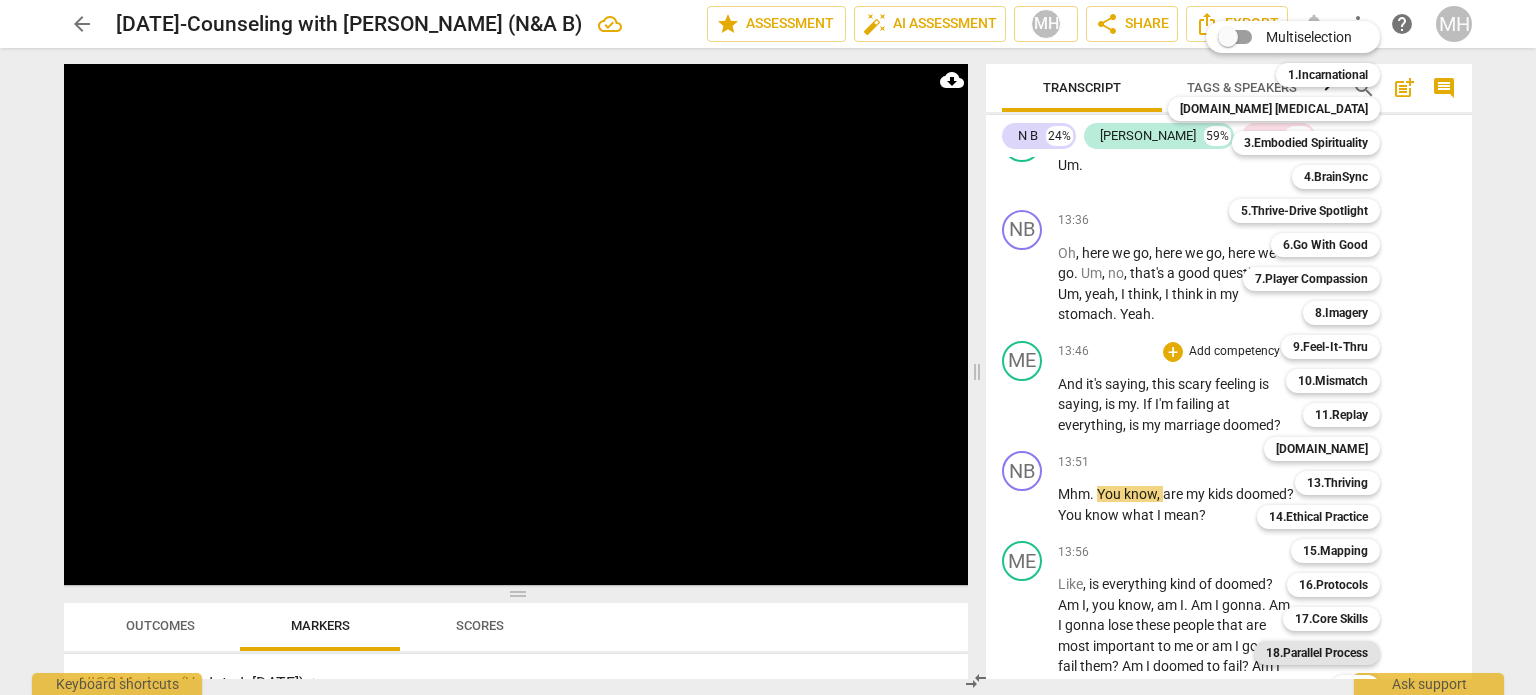 scroll, scrollTop: 46, scrollLeft: 0, axis: vertical 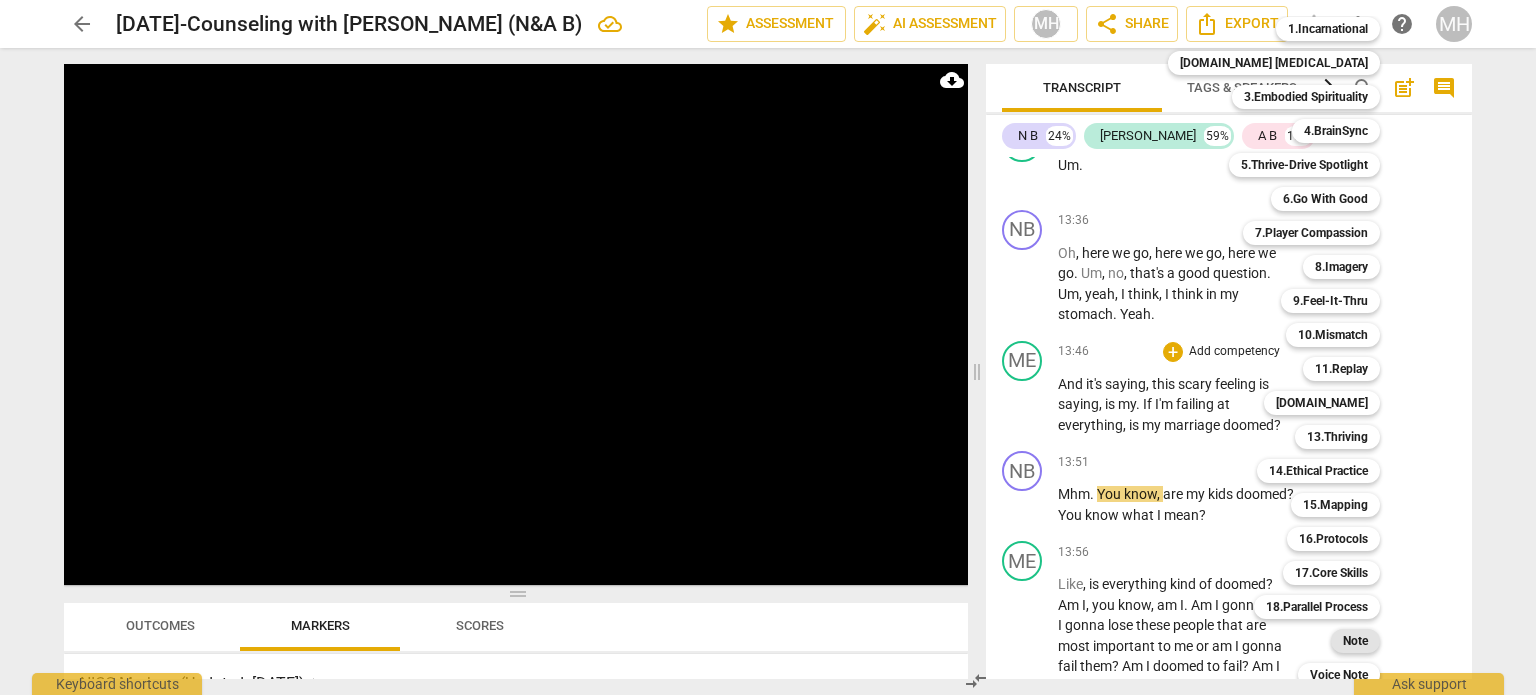 click on "Note" at bounding box center [1355, 641] 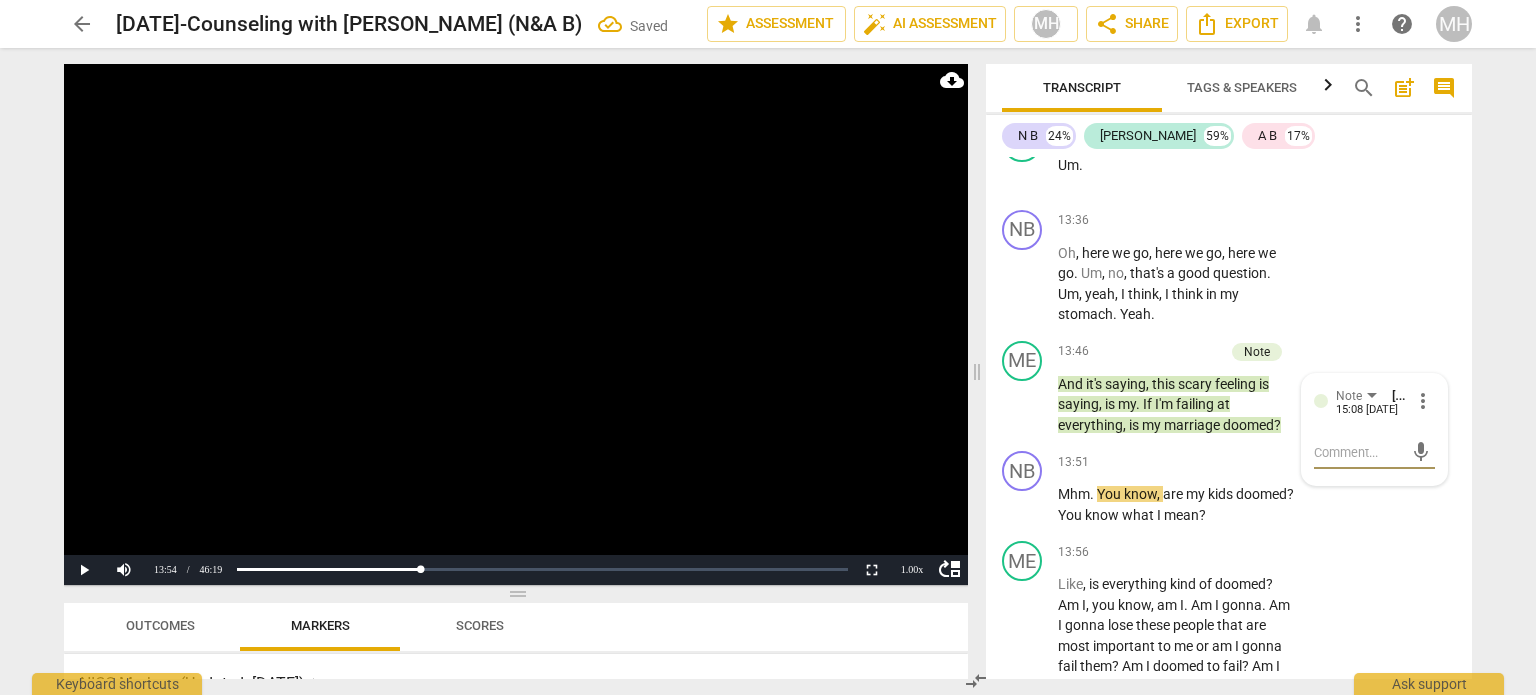 type on "p" 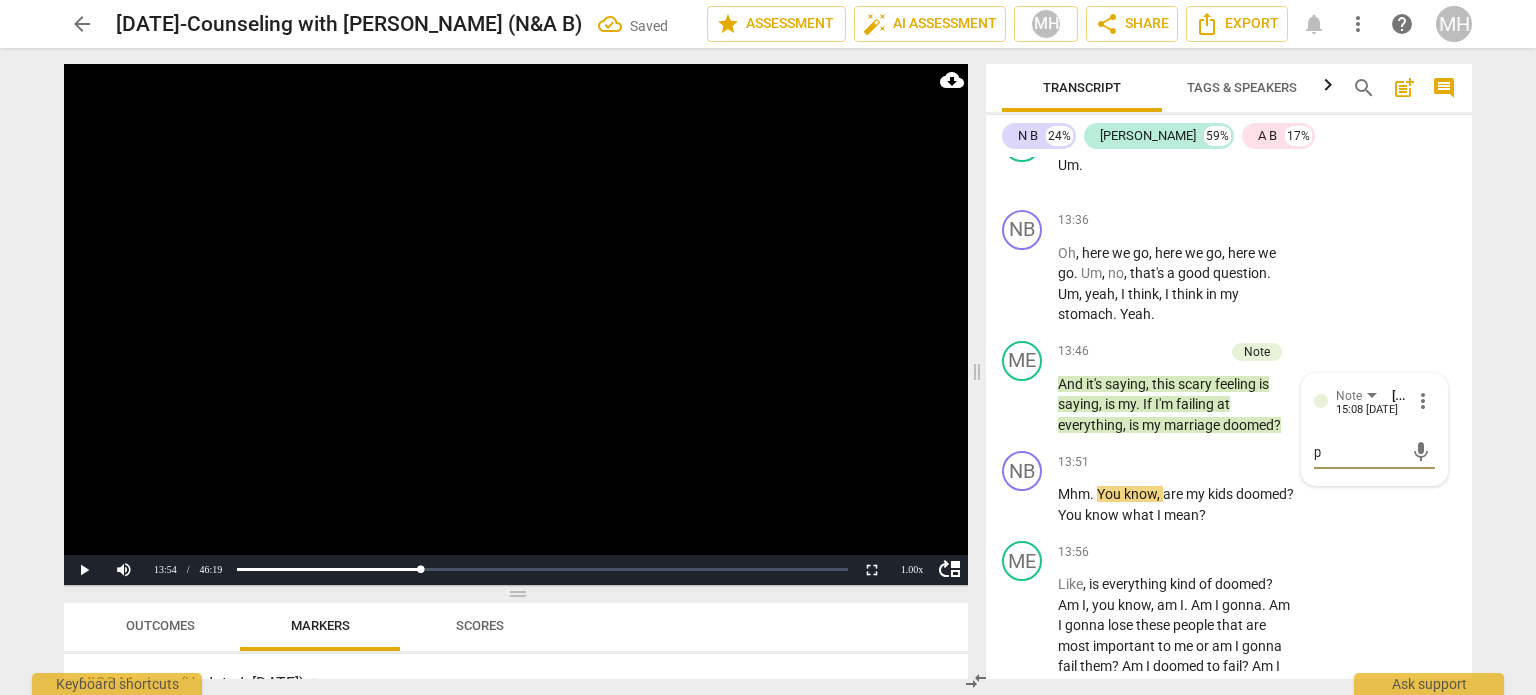type on "pr" 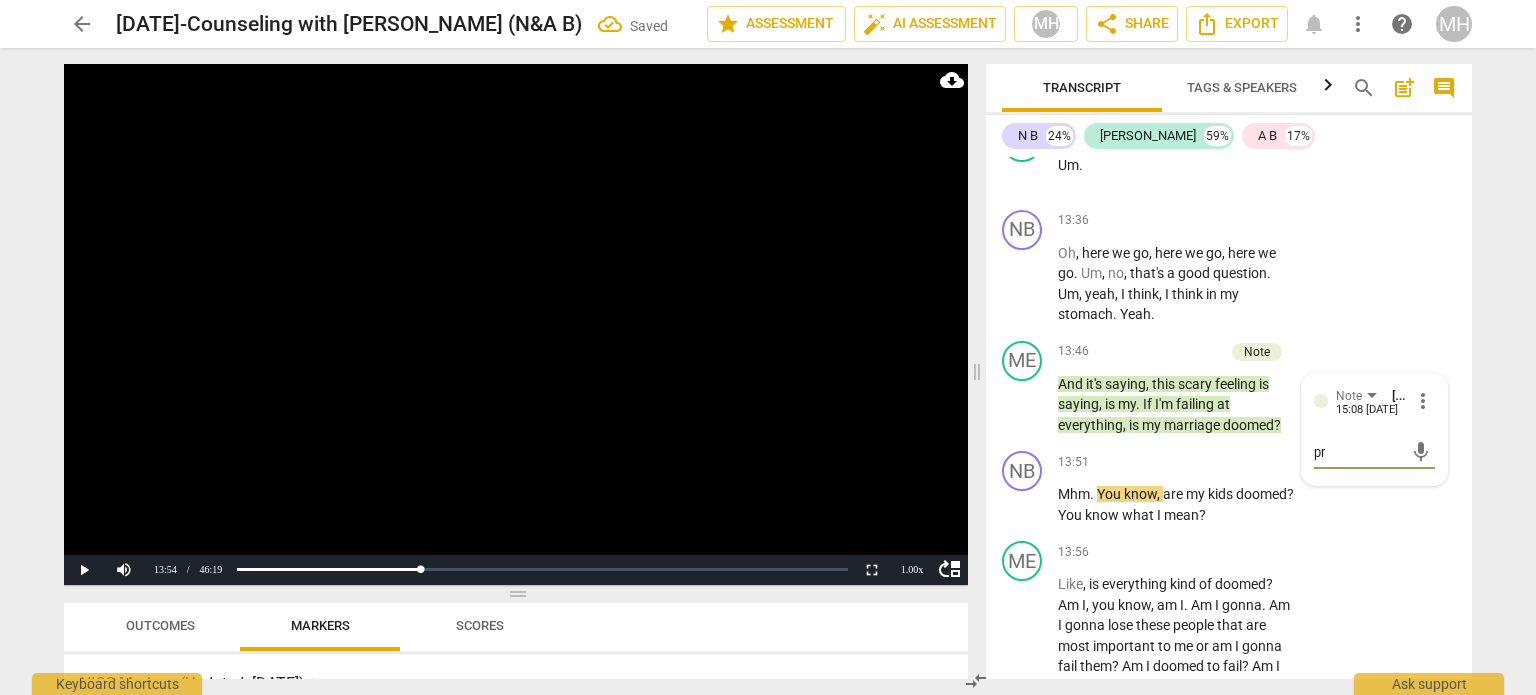 type on "pre" 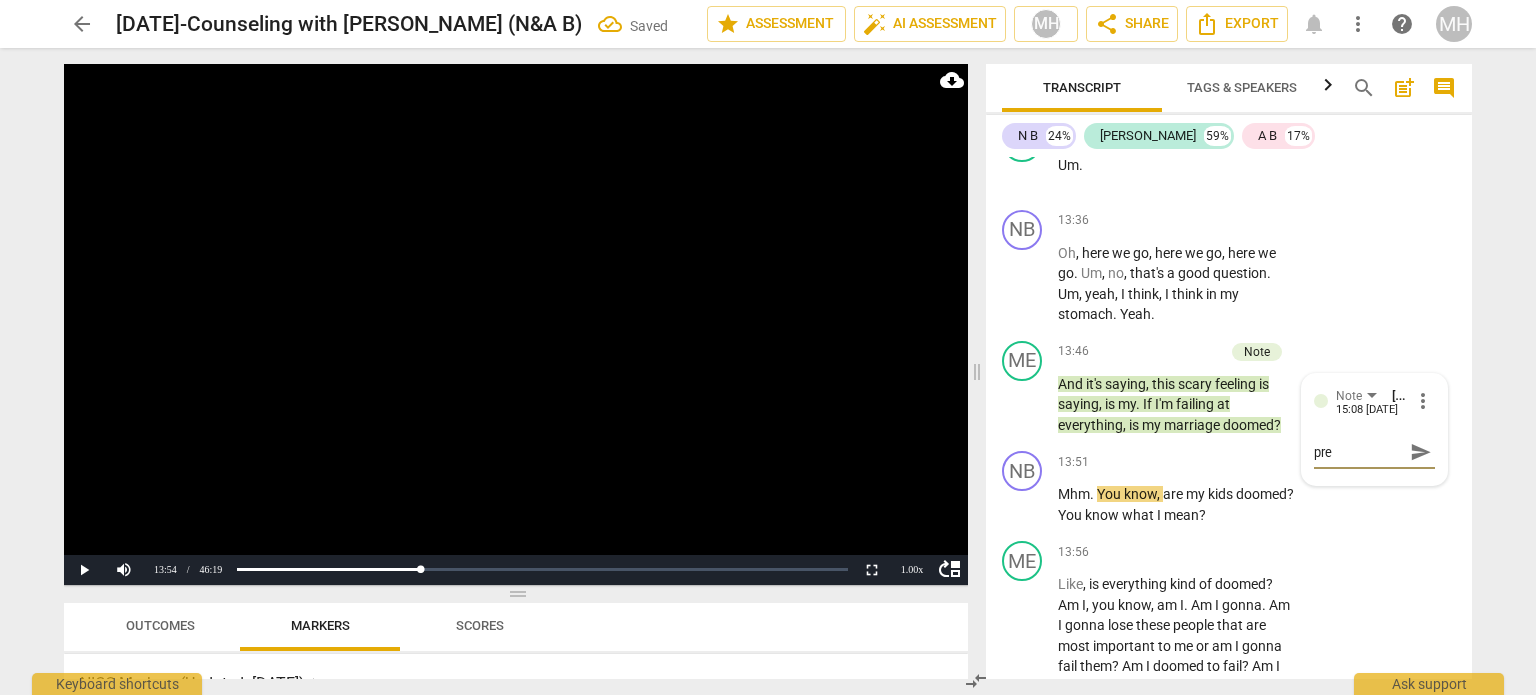 type on "prep" 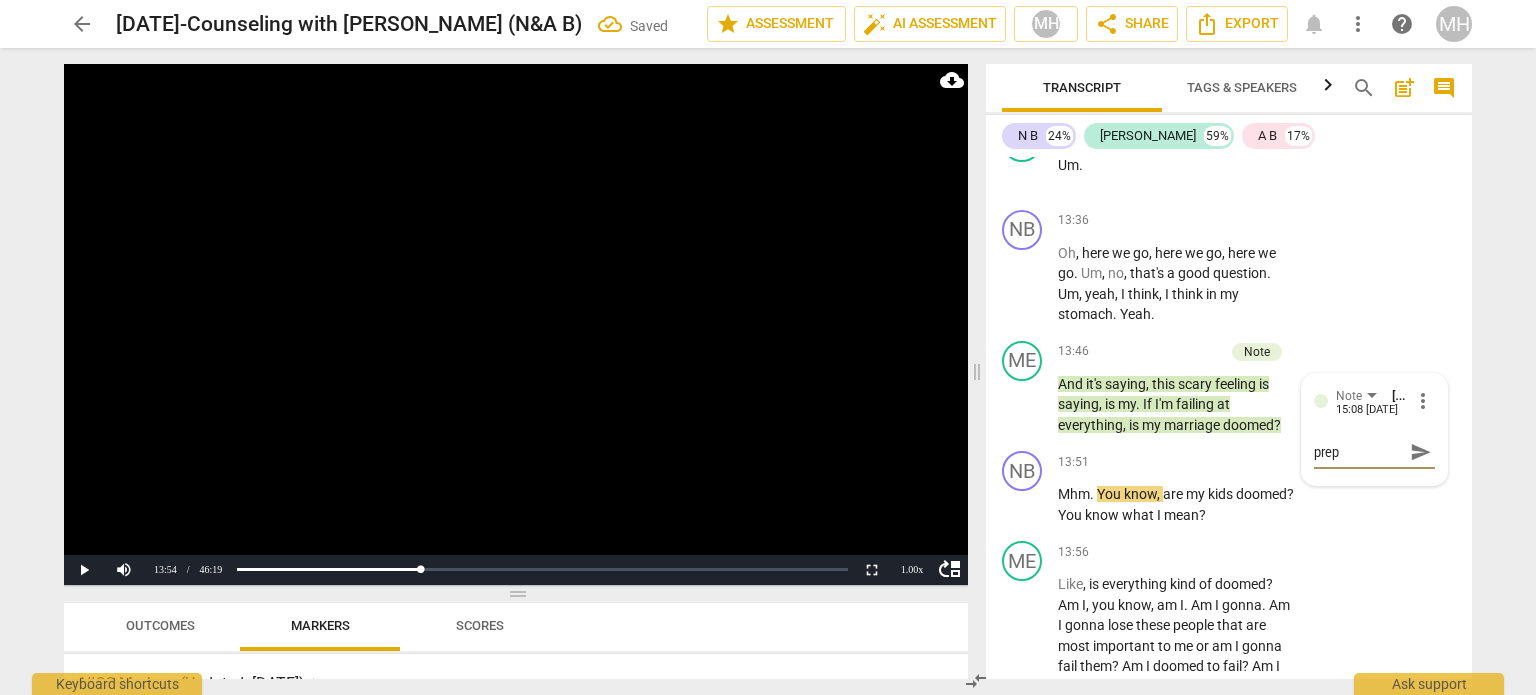 type on "prepp" 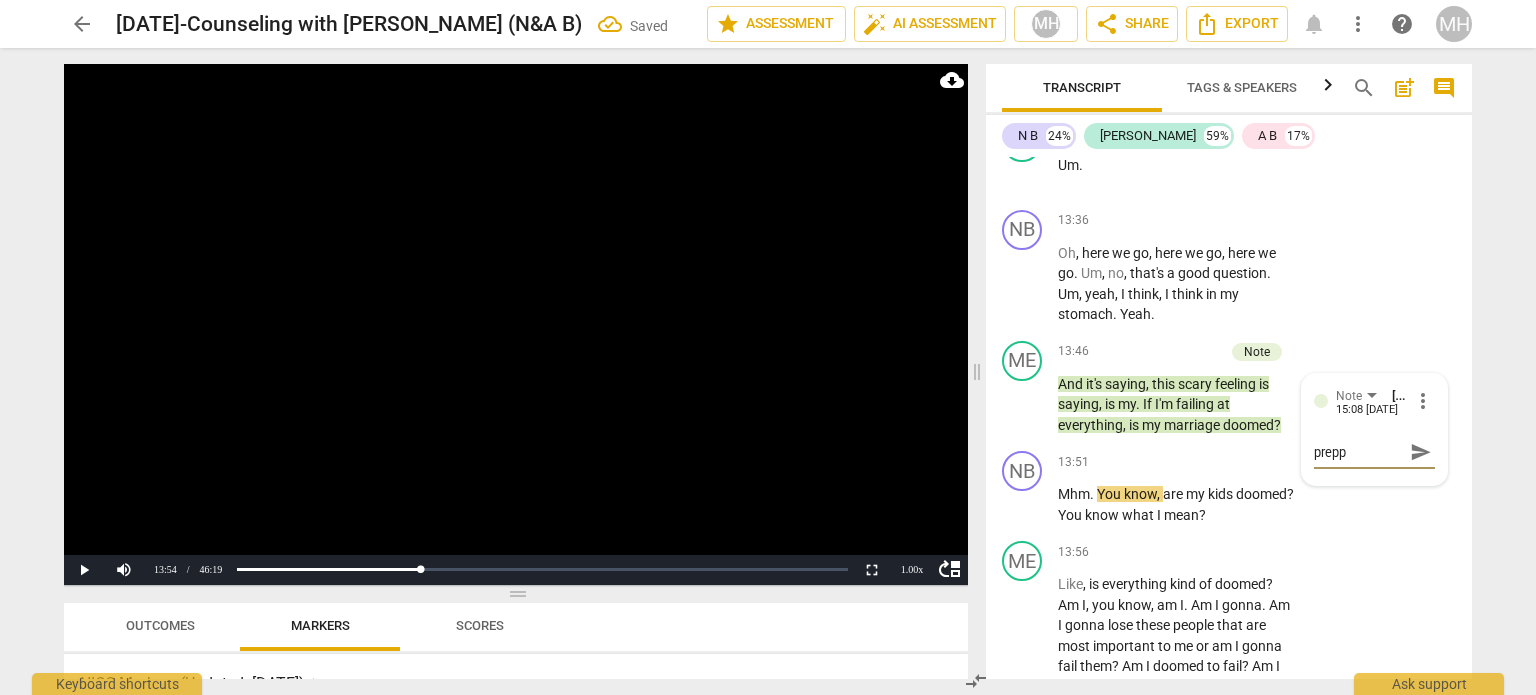 type on "preppi" 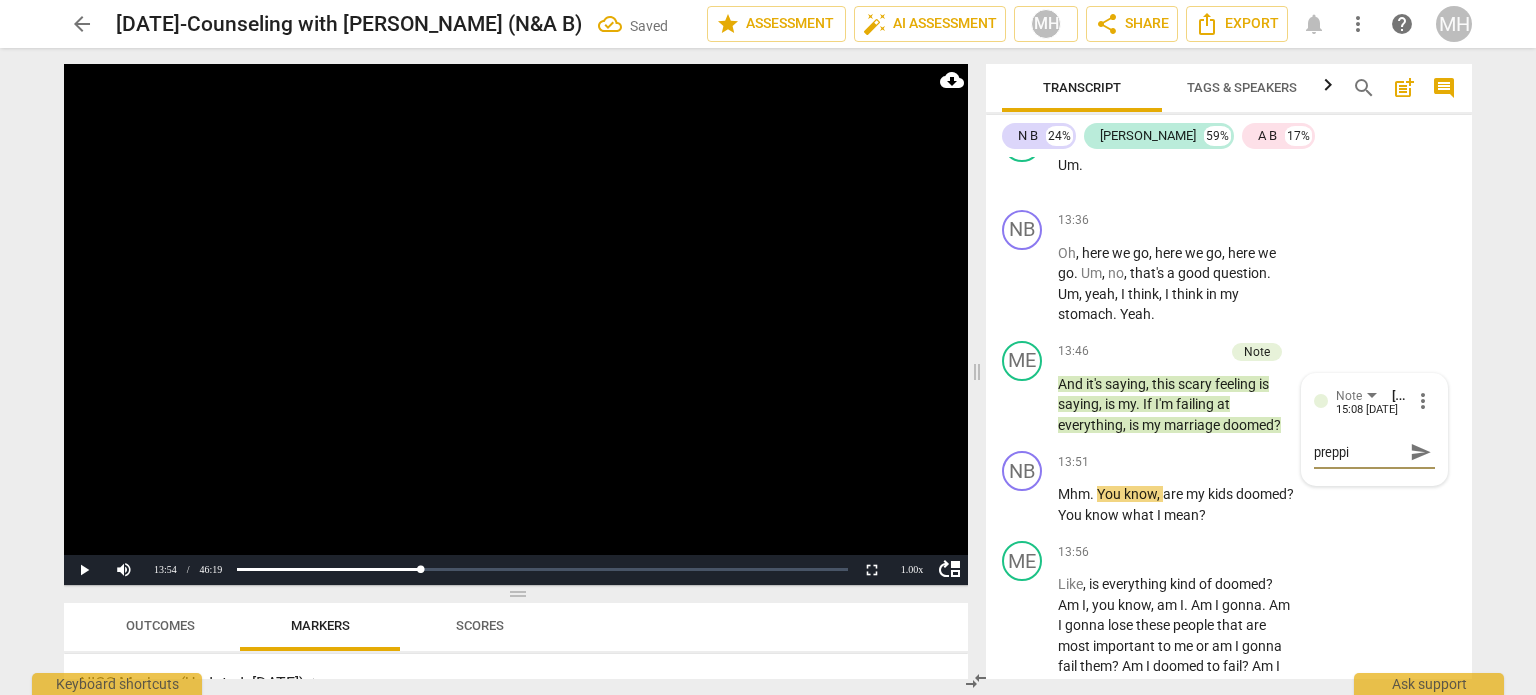 type on "preppin" 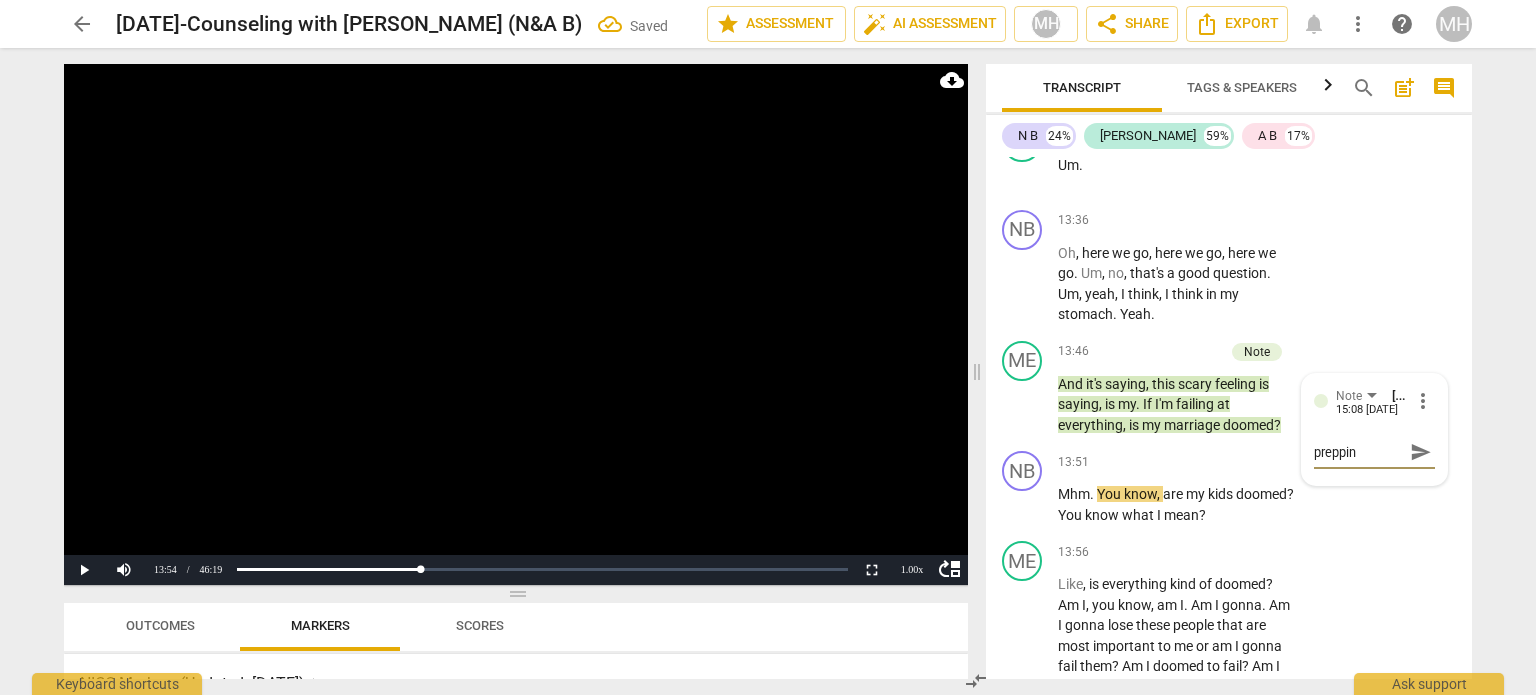 type on "prepping" 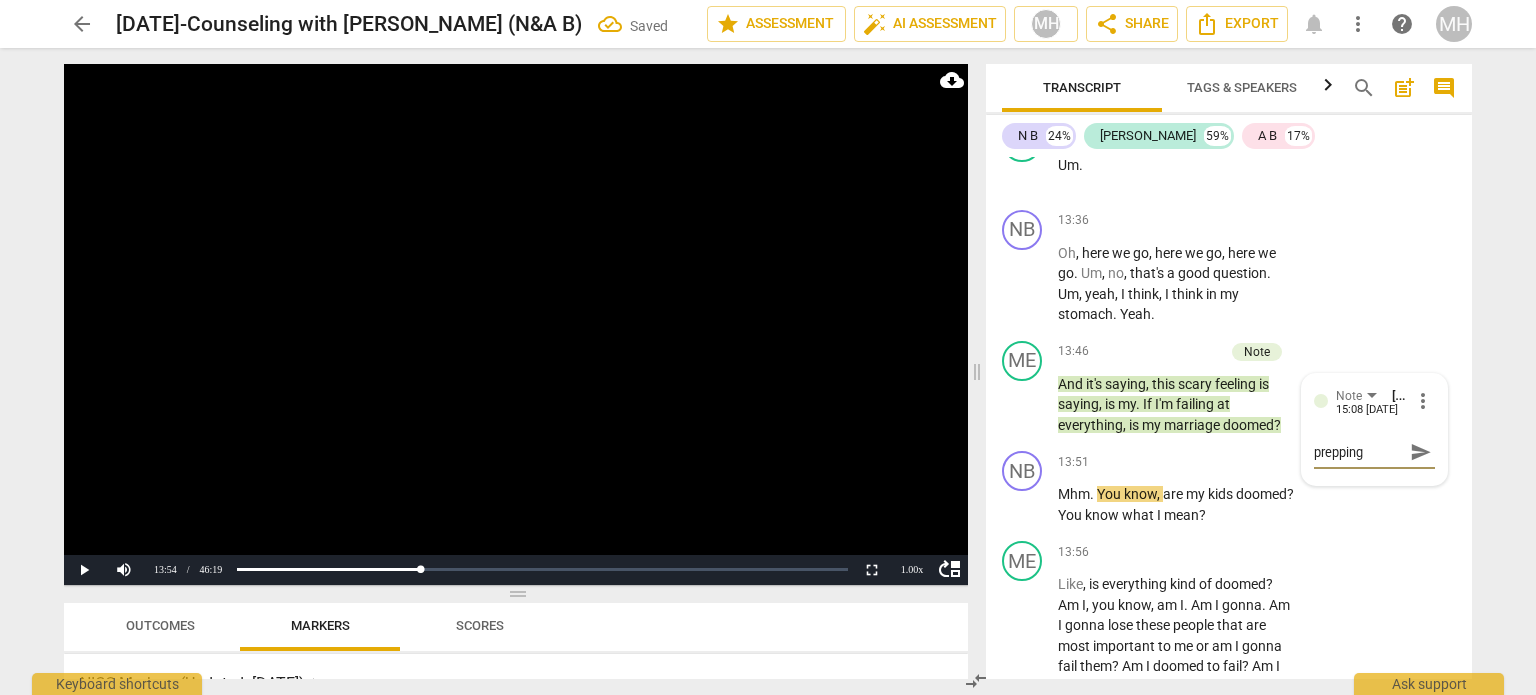 type on "prepping" 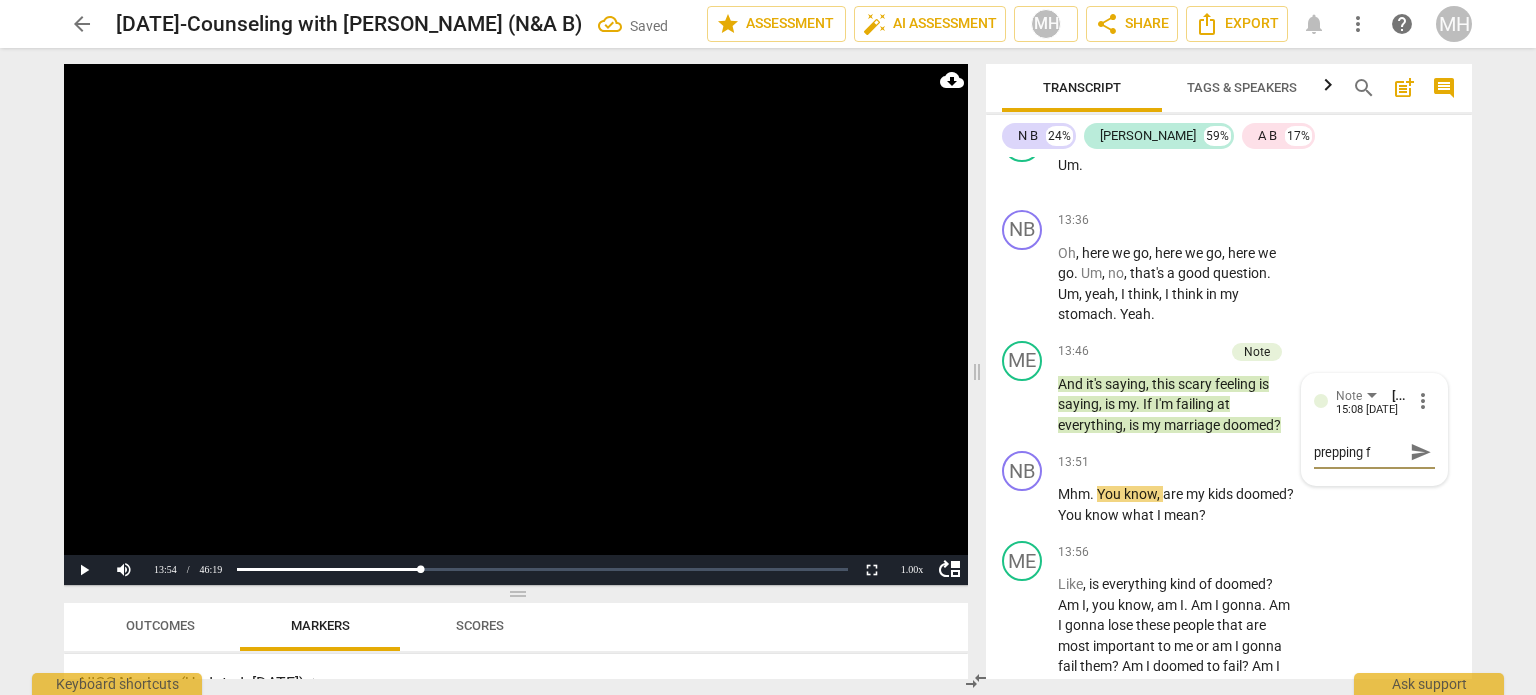 type on "prepping fo" 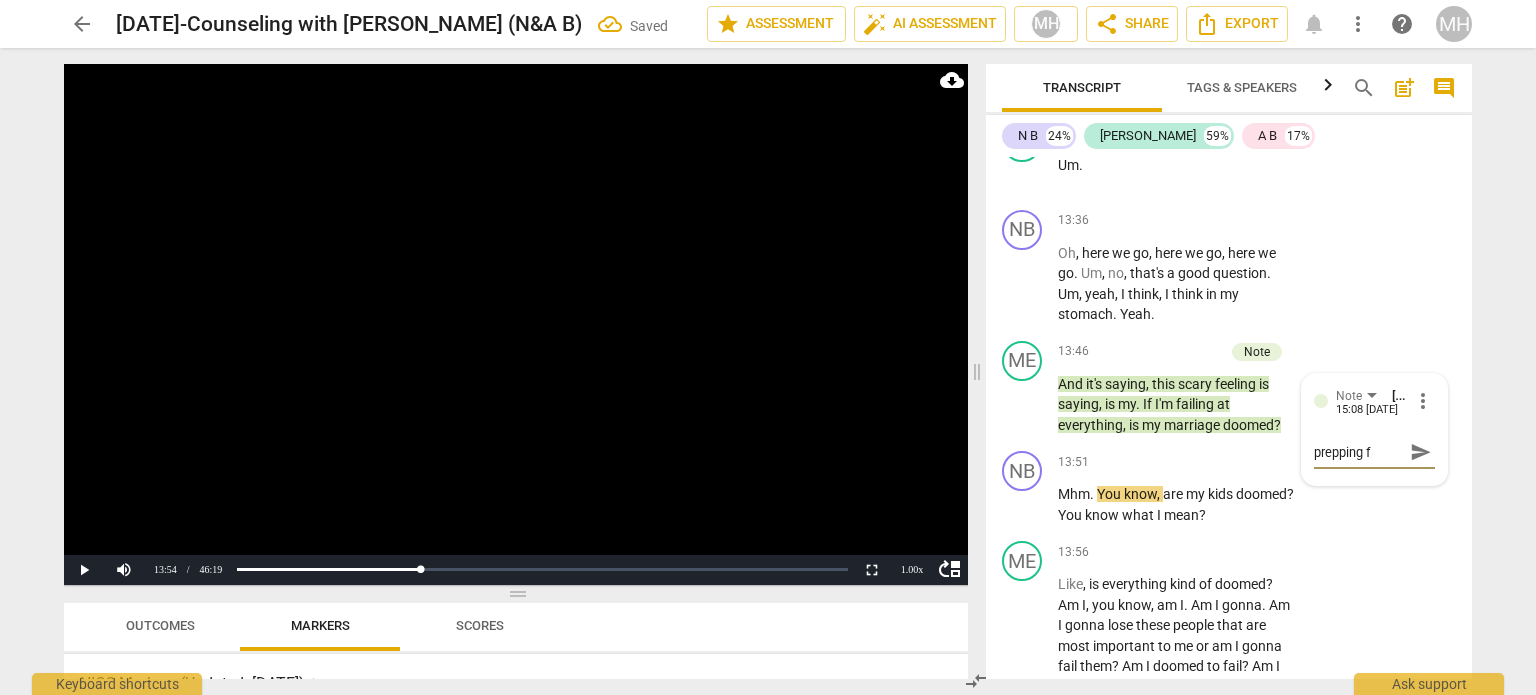 type on "prepping fo" 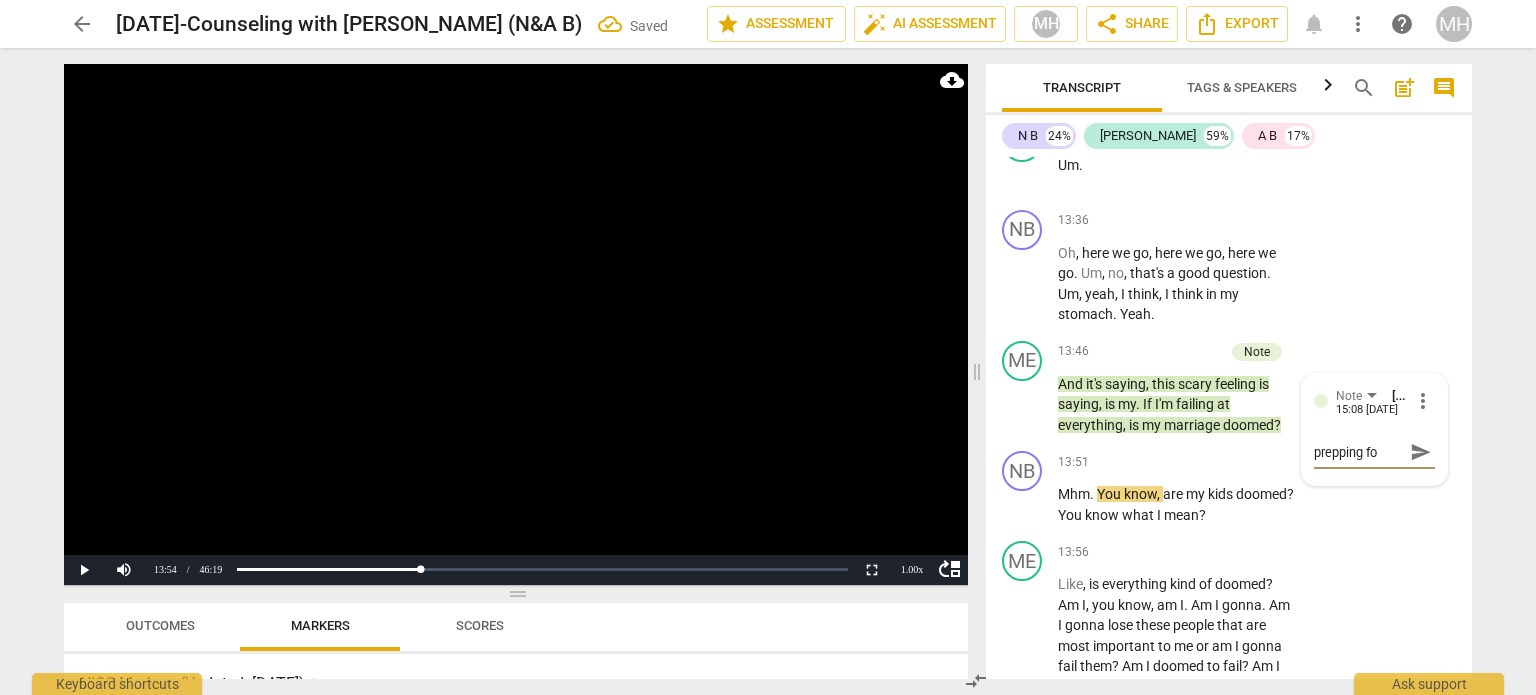 type on "prepping for" 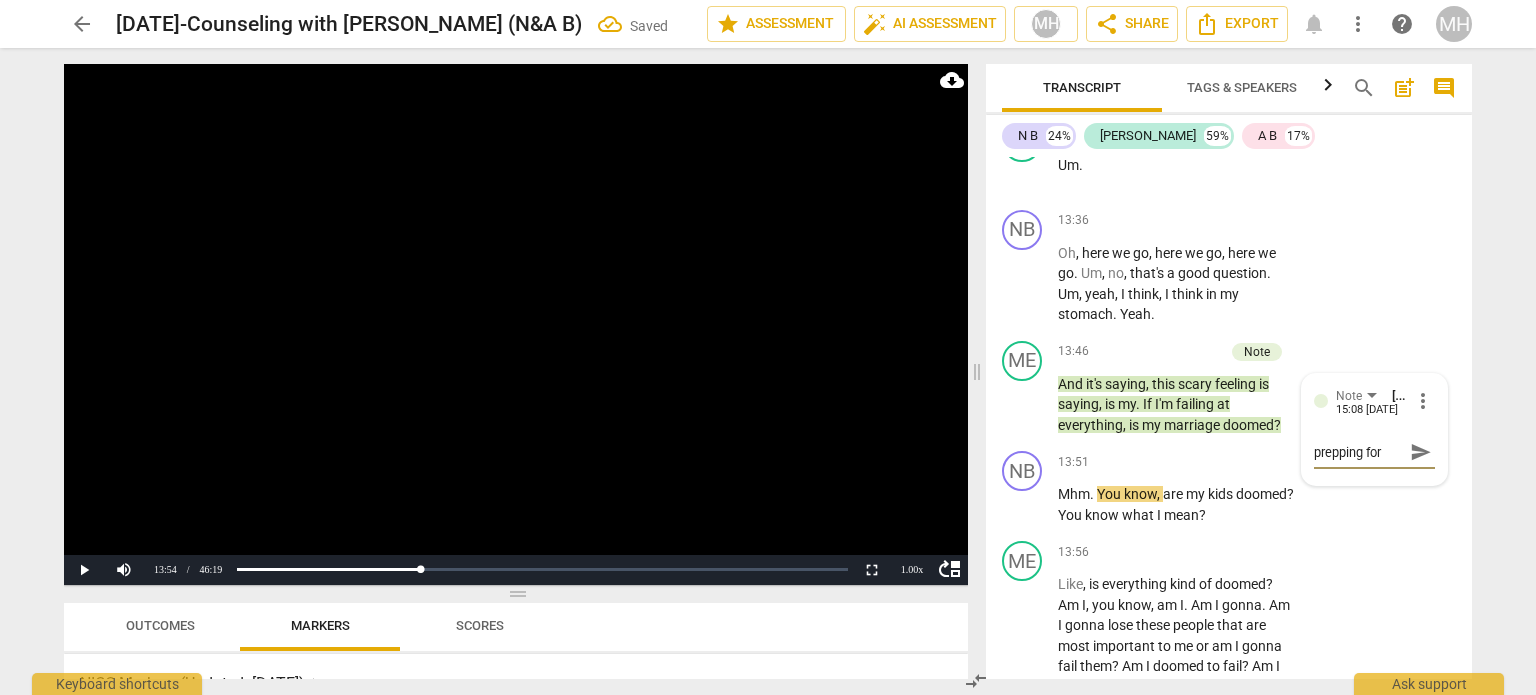 type on "prepping for" 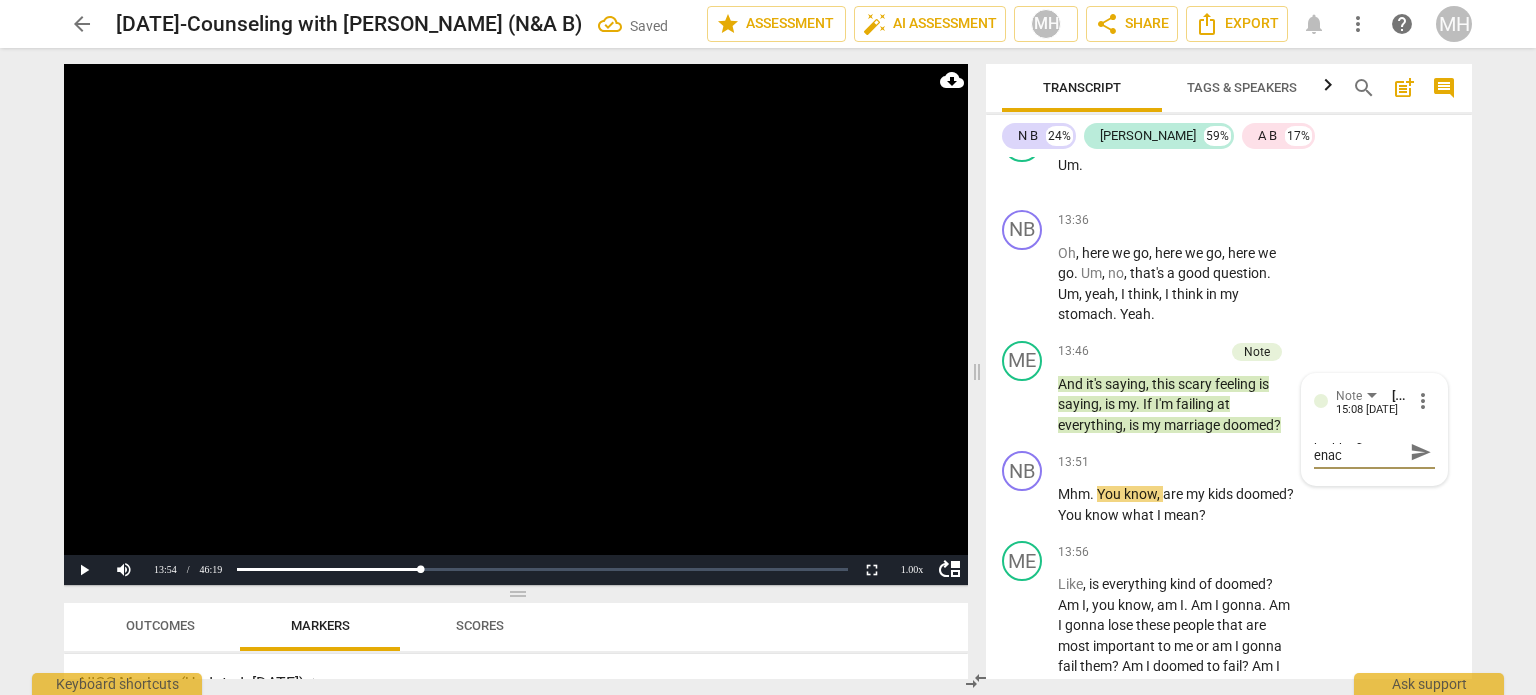 scroll, scrollTop: 0, scrollLeft: 0, axis: both 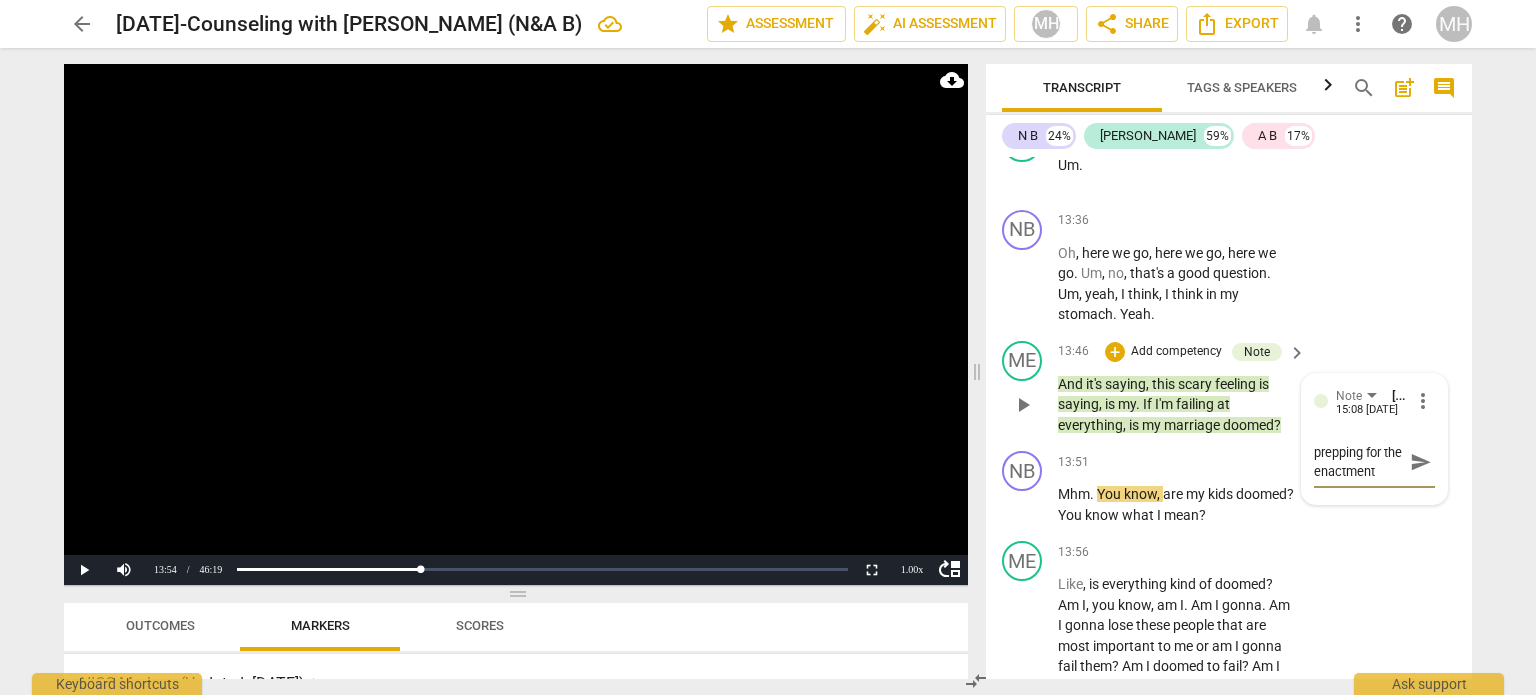 click on "send" at bounding box center [1421, 462] 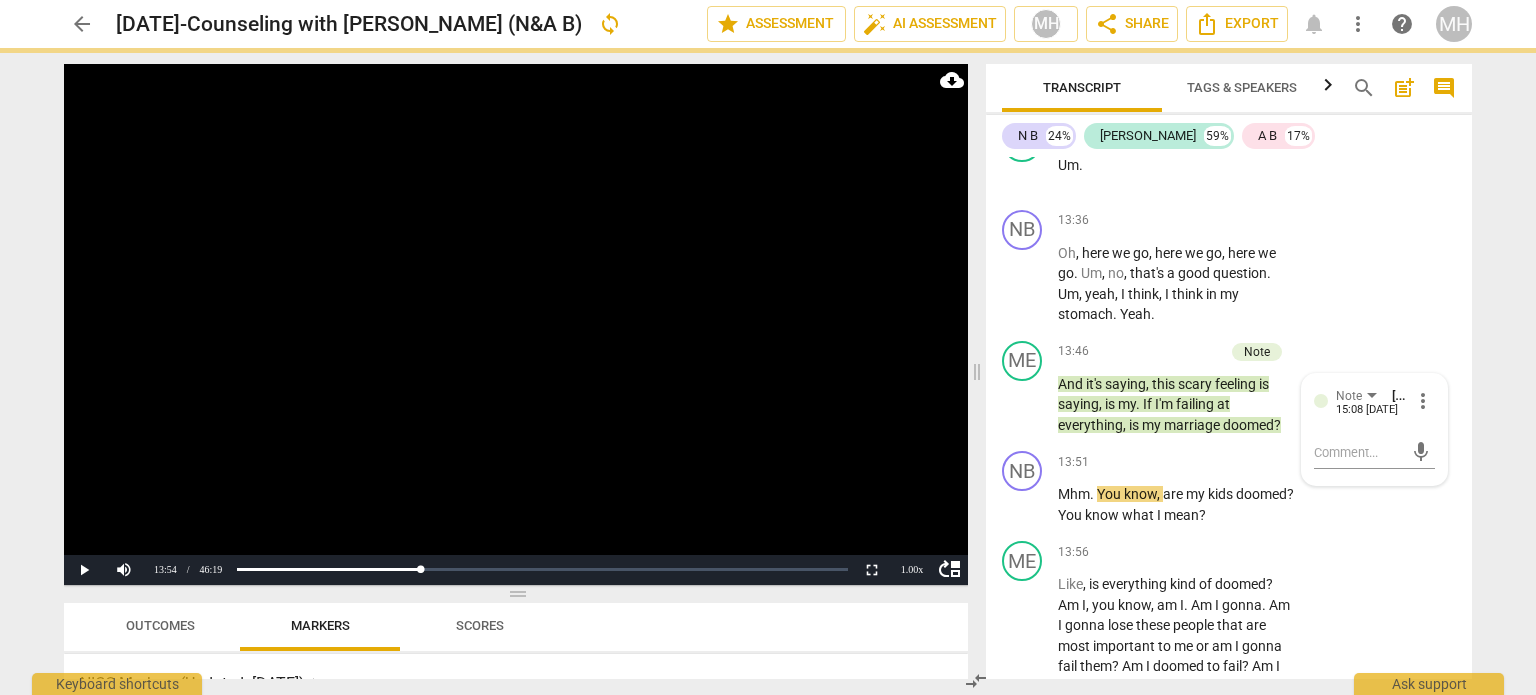 click at bounding box center [516, 324] 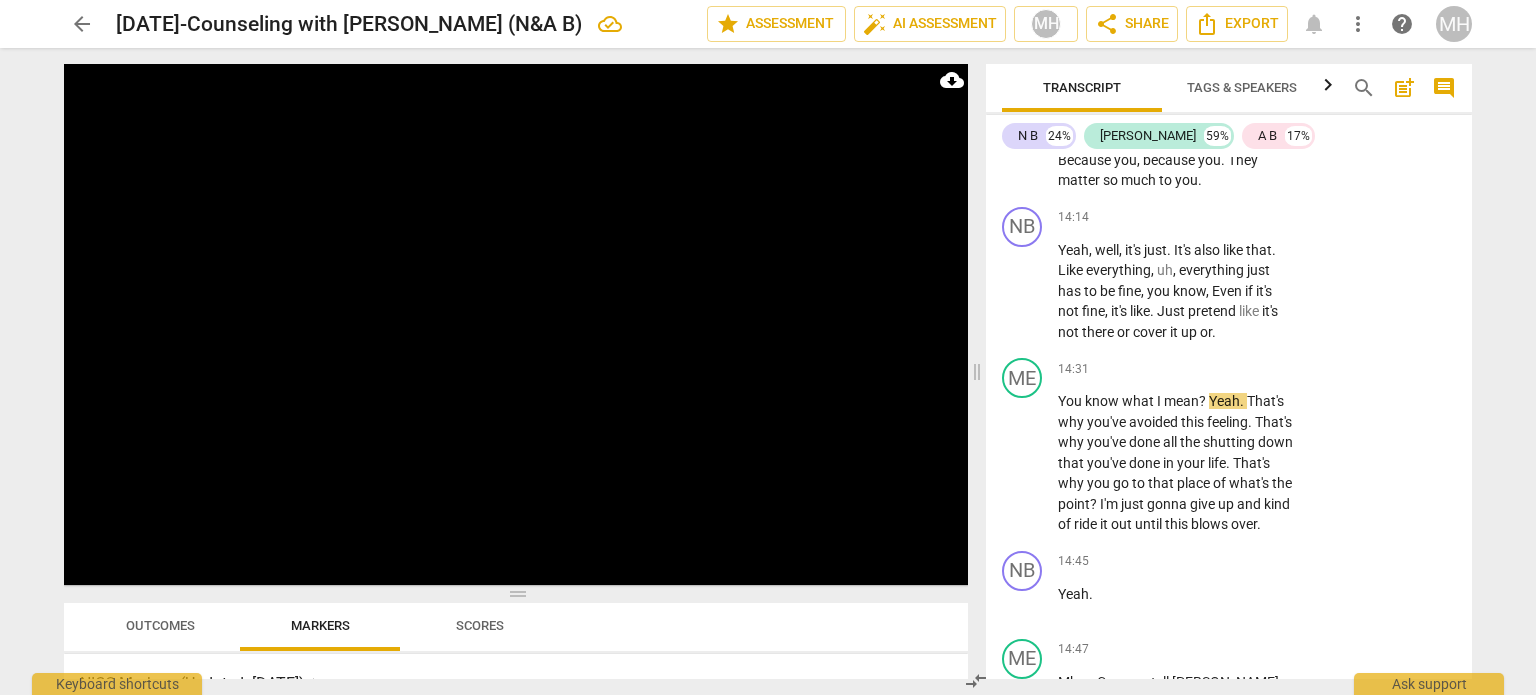 scroll, scrollTop: 13120, scrollLeft: 0, axis: vertical 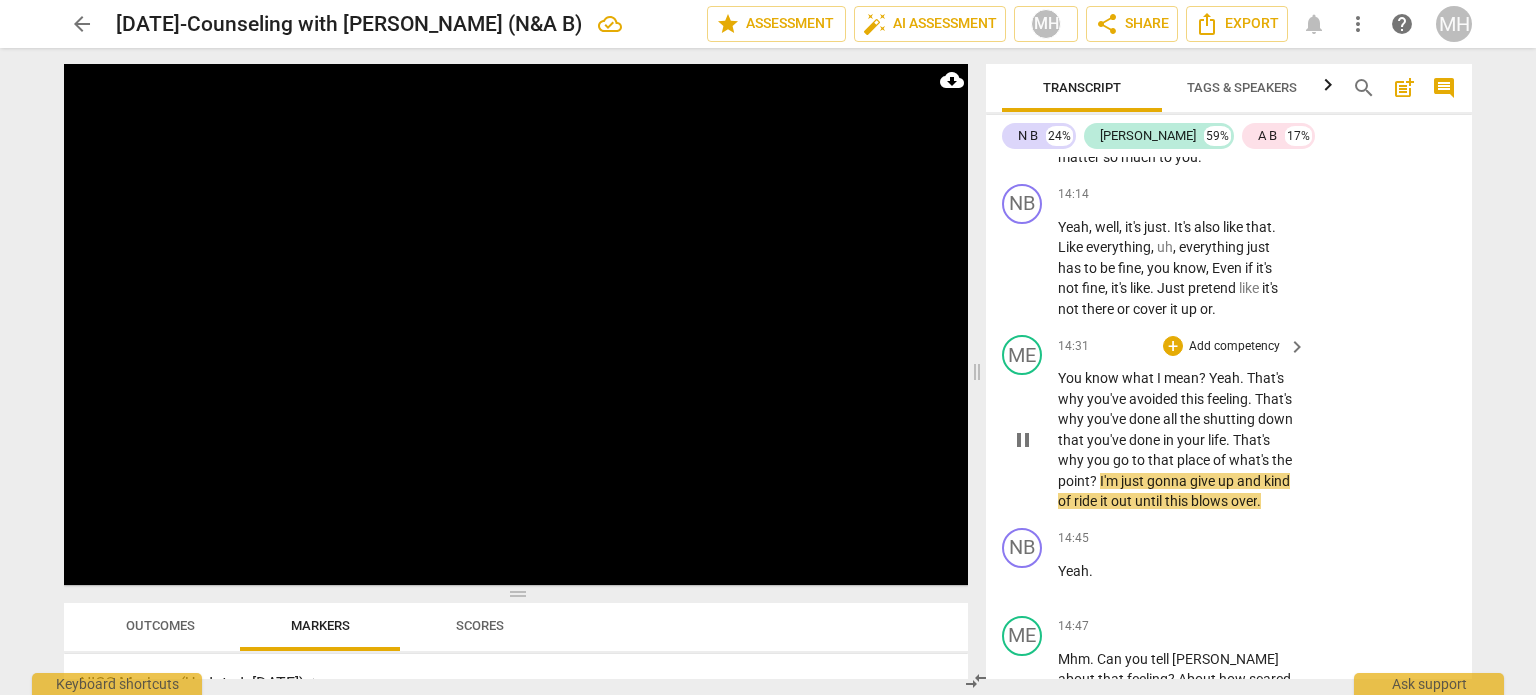 click on "Add competency" at bounding box center (1234, 347) 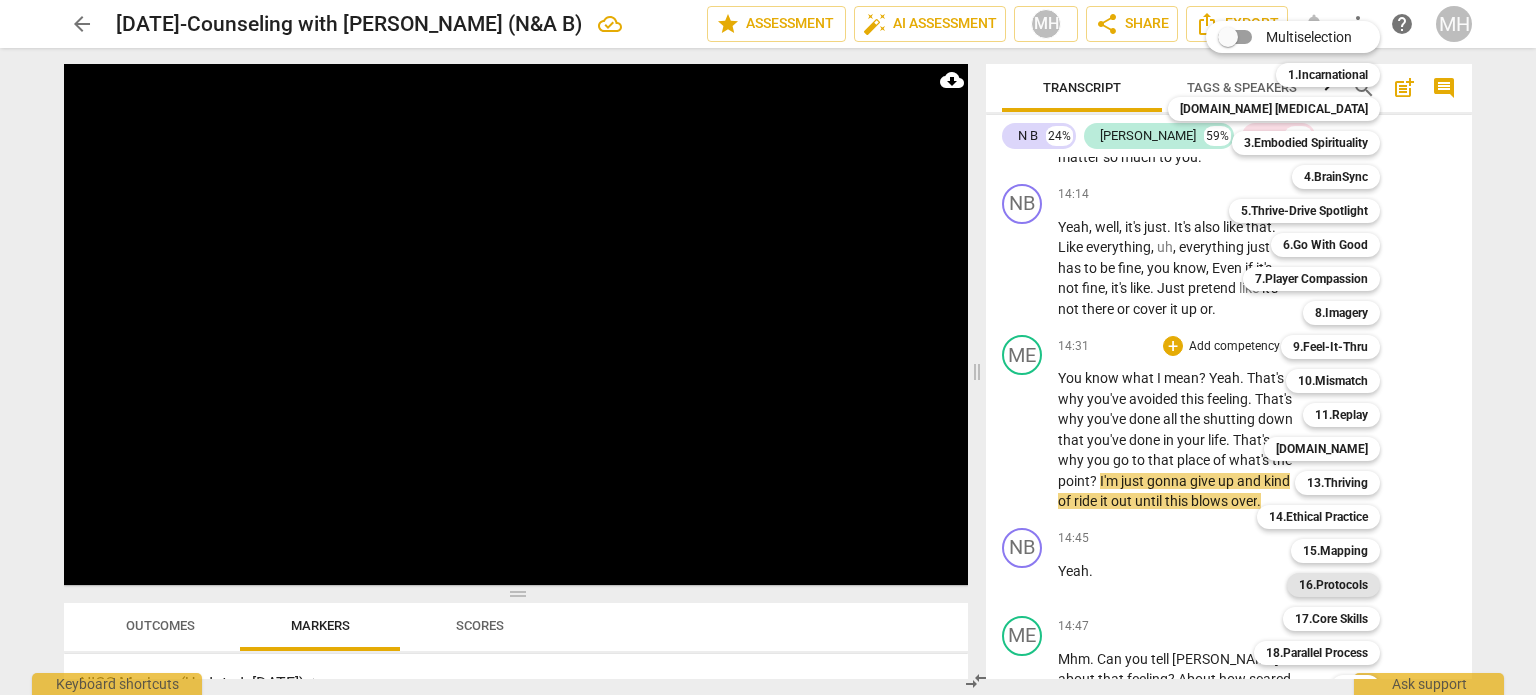 scroll, scrollTop: 59, scrollLeft: 0, axis: vertical 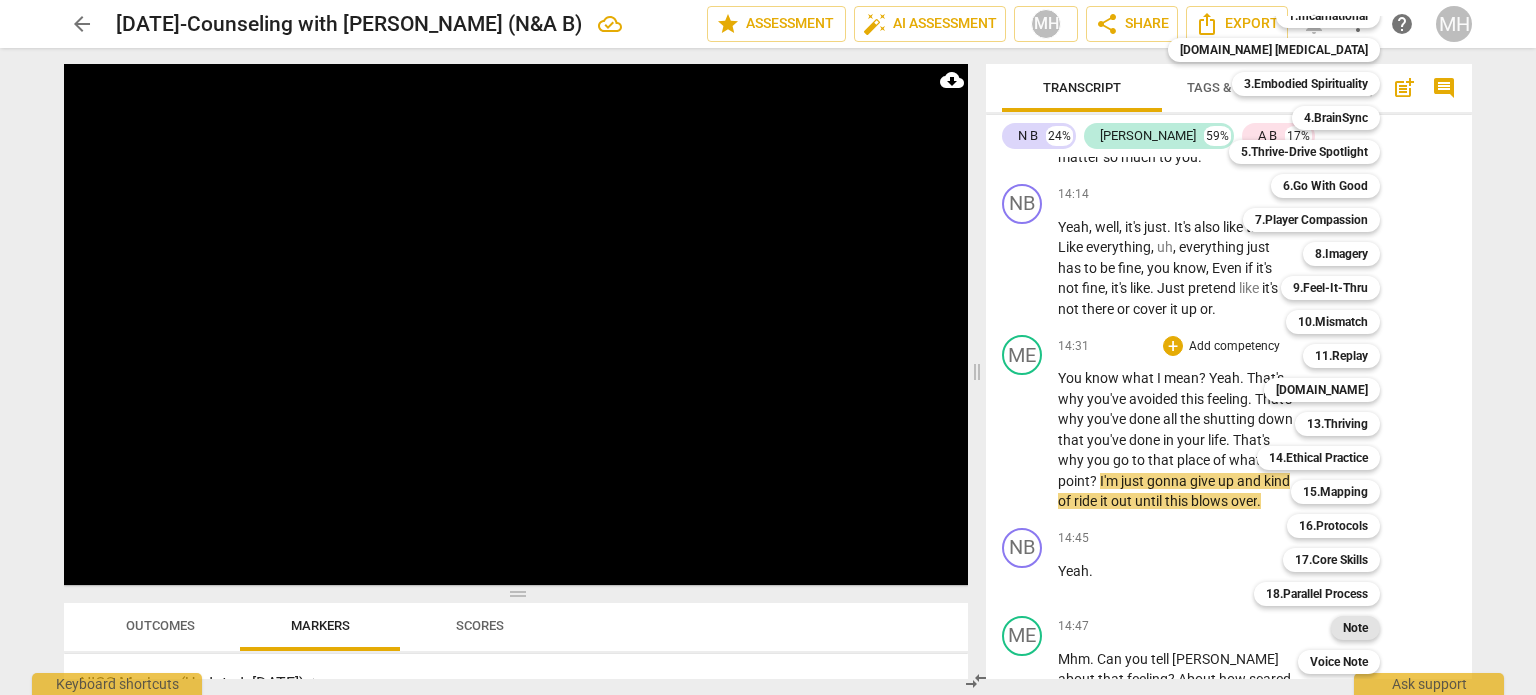 click on "Note" at bounding box center (1355, 628) 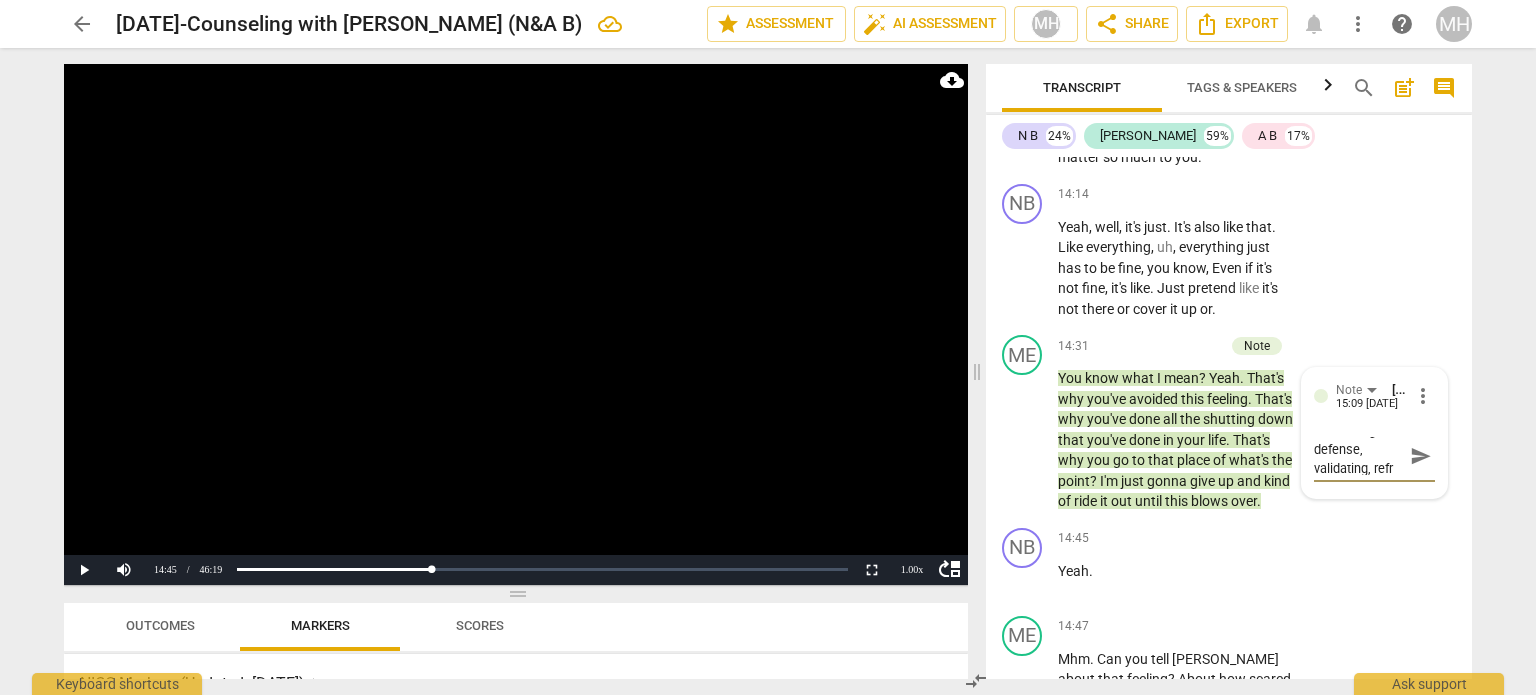 scroll, scrollTop: 36, scrollLeft: 0, axis: vertical 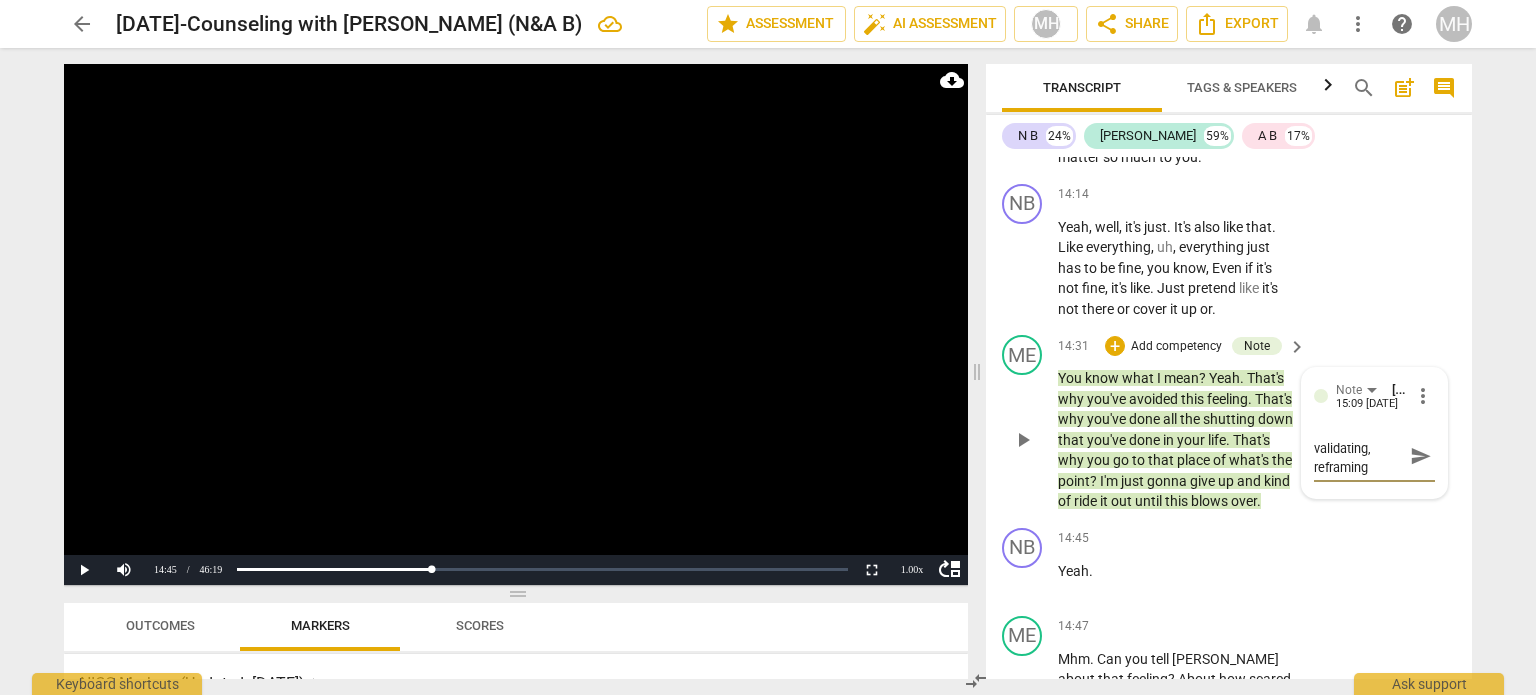 click on "send" at bounding box center [1420, 456] 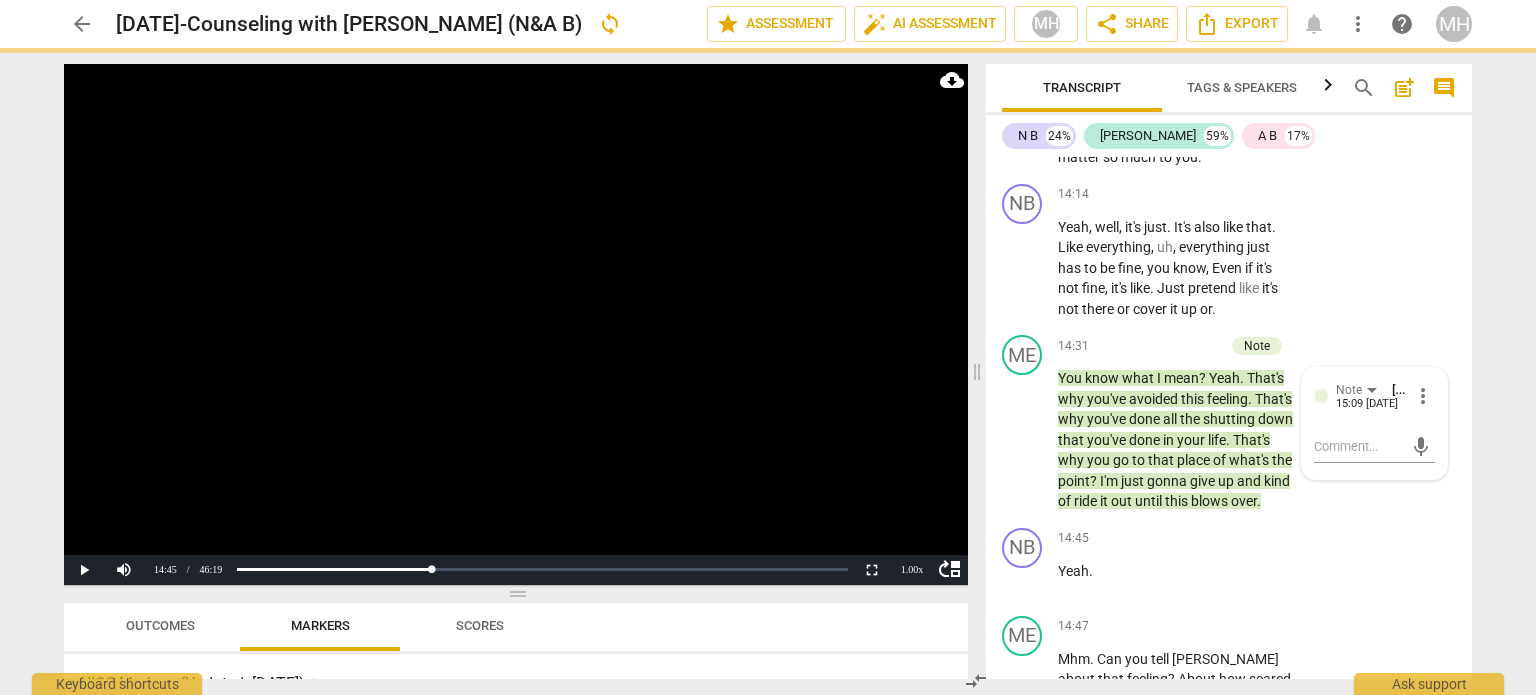 scroll, scrollTop: 0, scrollLeft: 0, axis: both 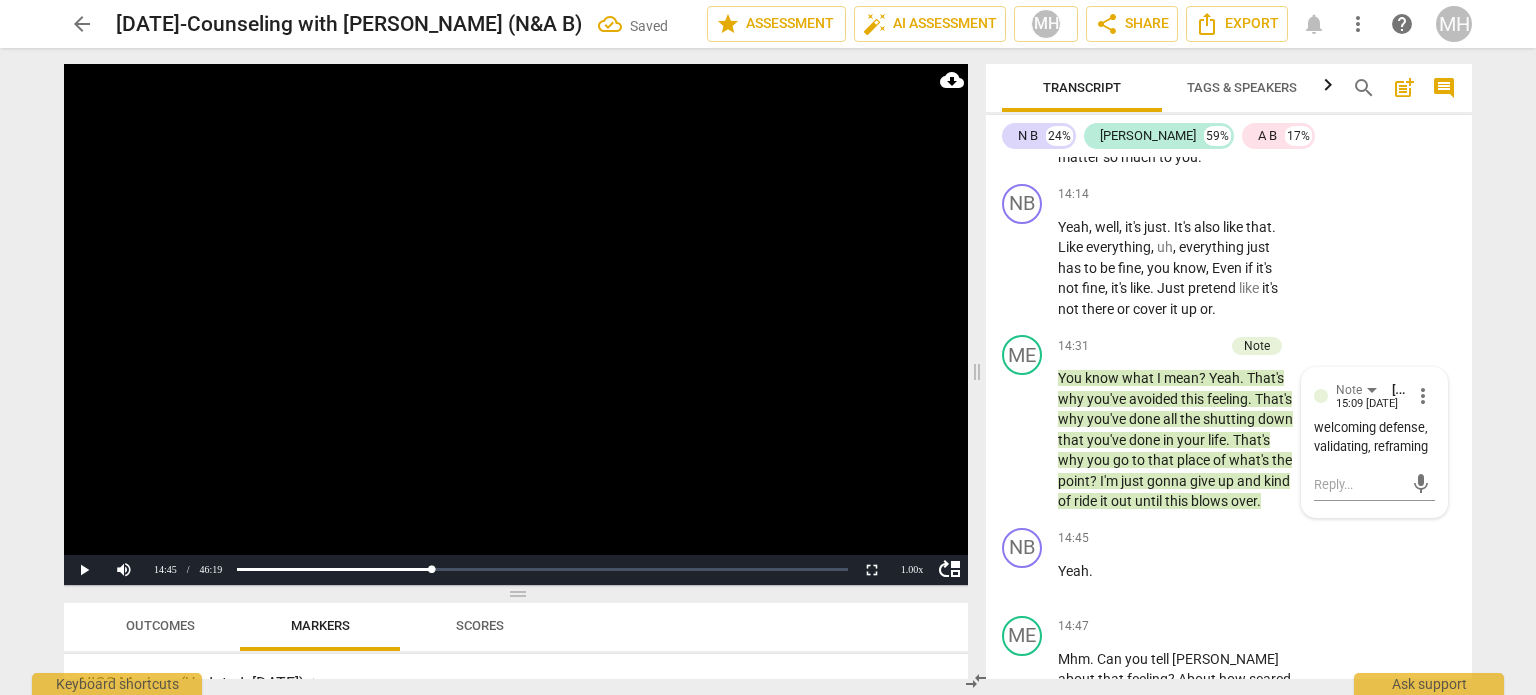 click at bounding box center [516, 324] 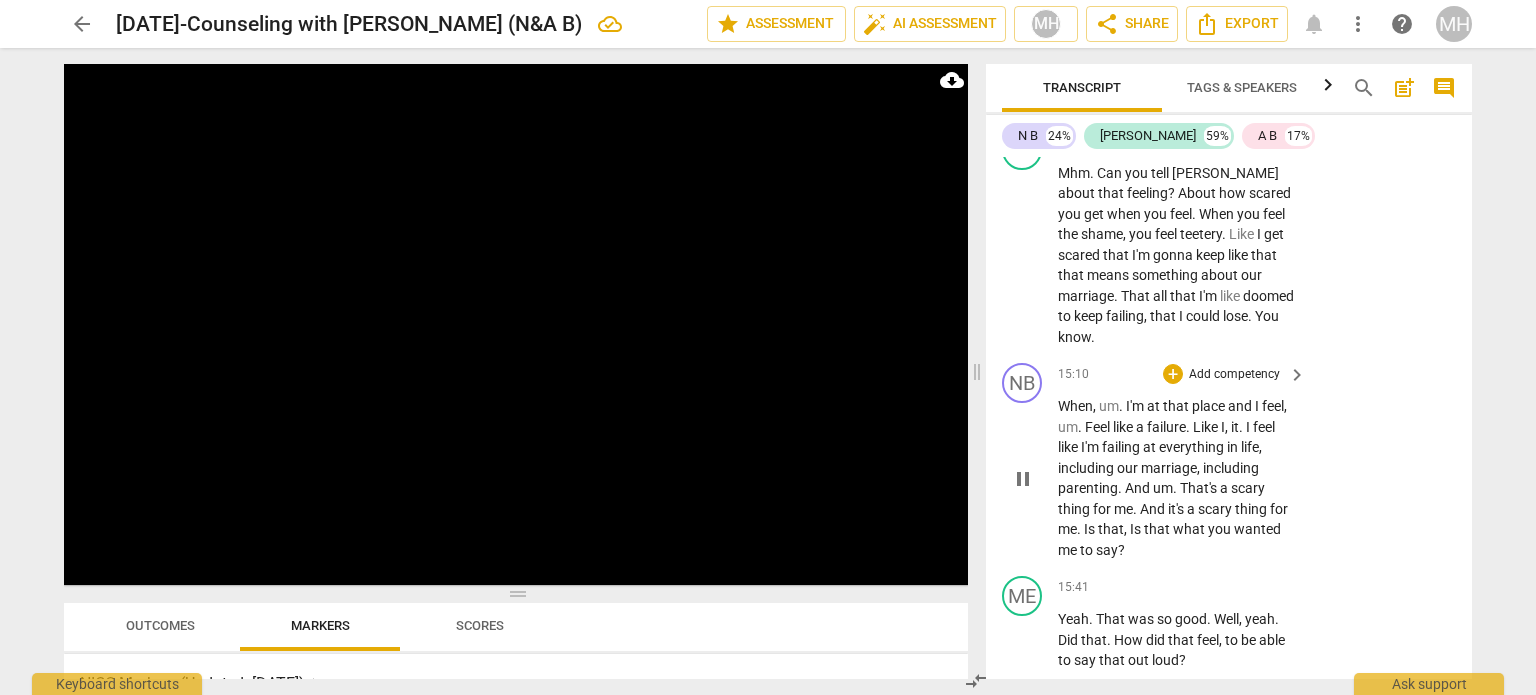 scroll, scrollTop: 13600, scrollLeft: 0, axis: vertical 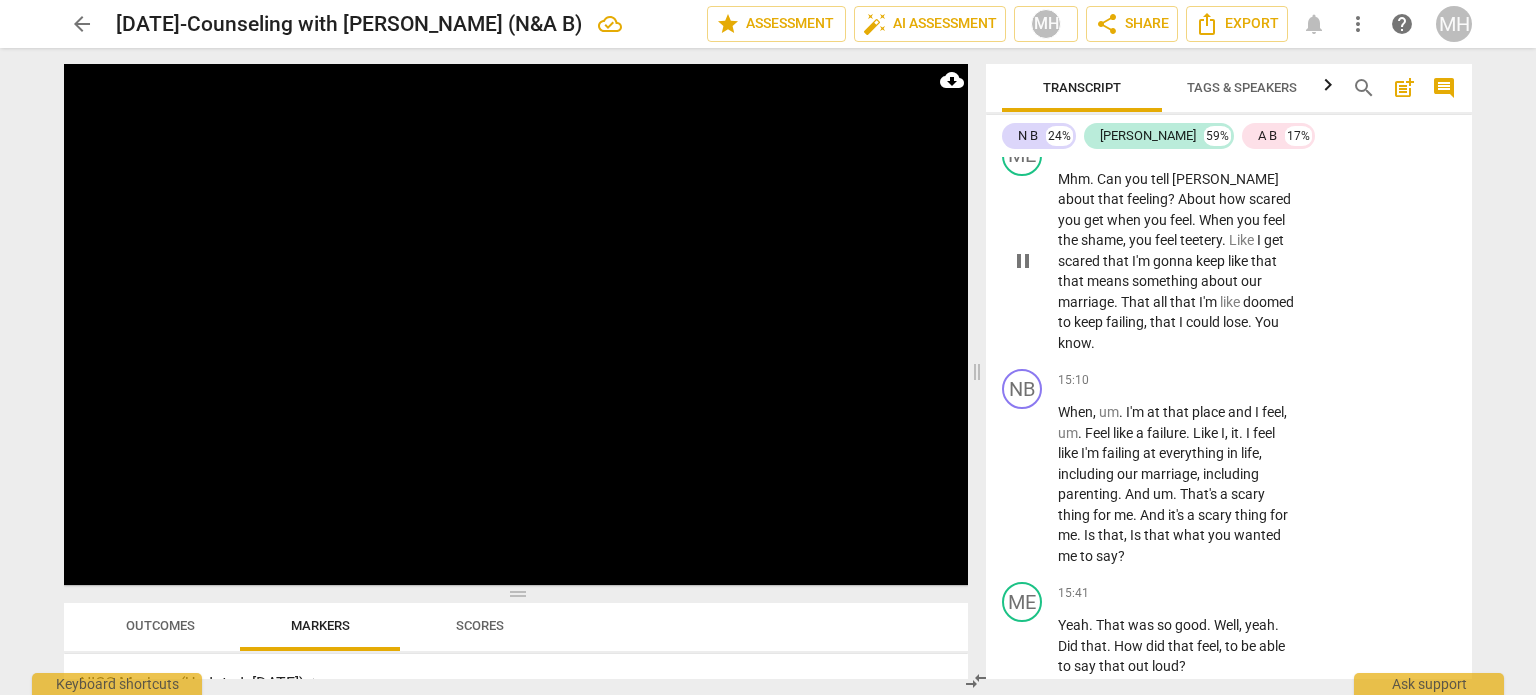 click on "Add competency" at bounding box center (1234, 147) 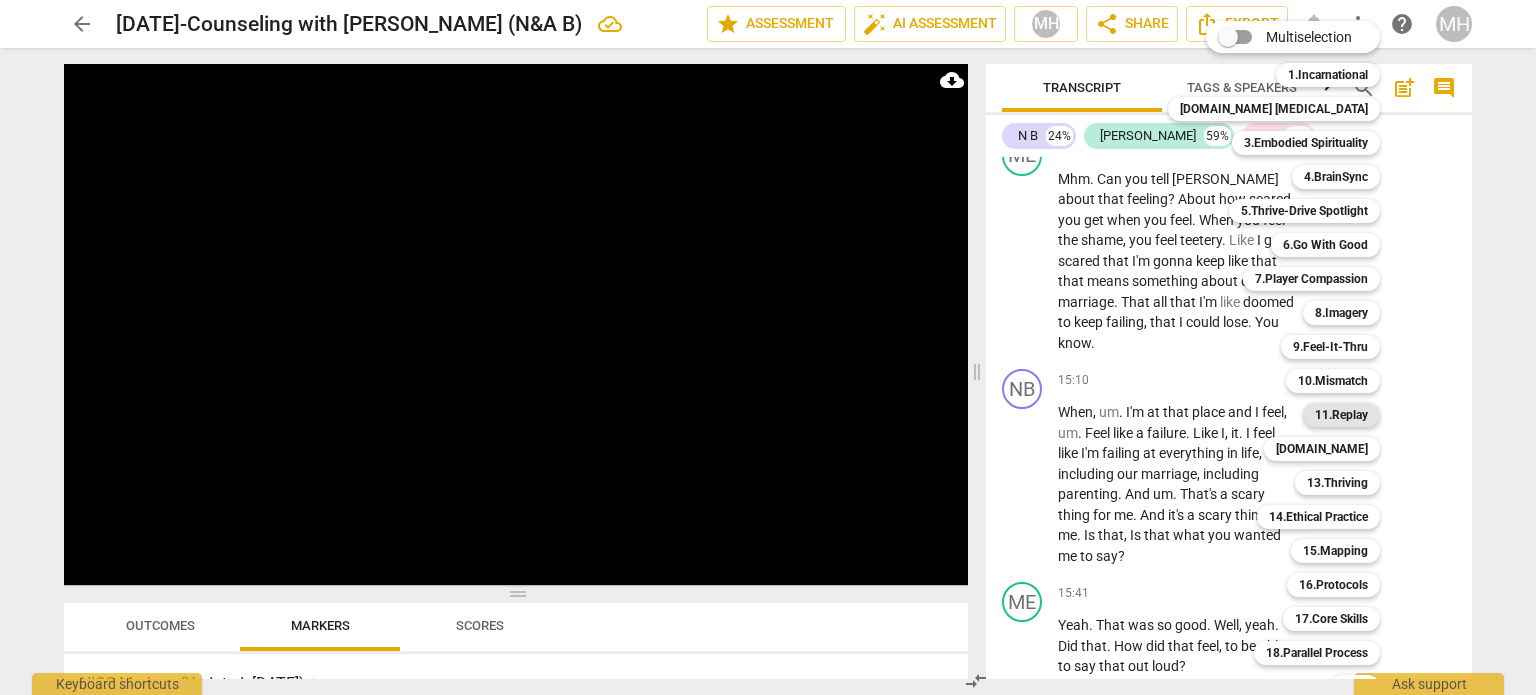 scroll, scrollTop: 59, scrollLeft: 0, axis: vertical 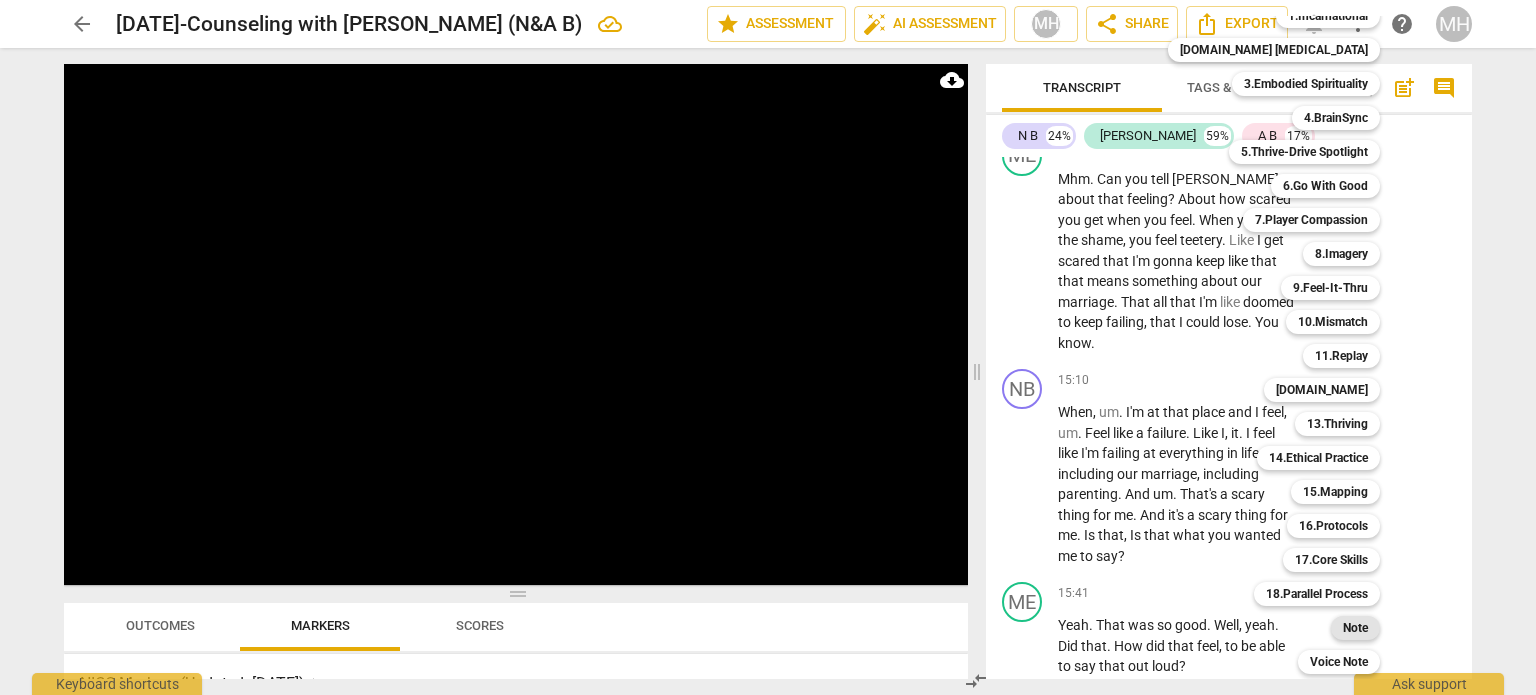 click on "Note" at bounding box center (1355, 628) 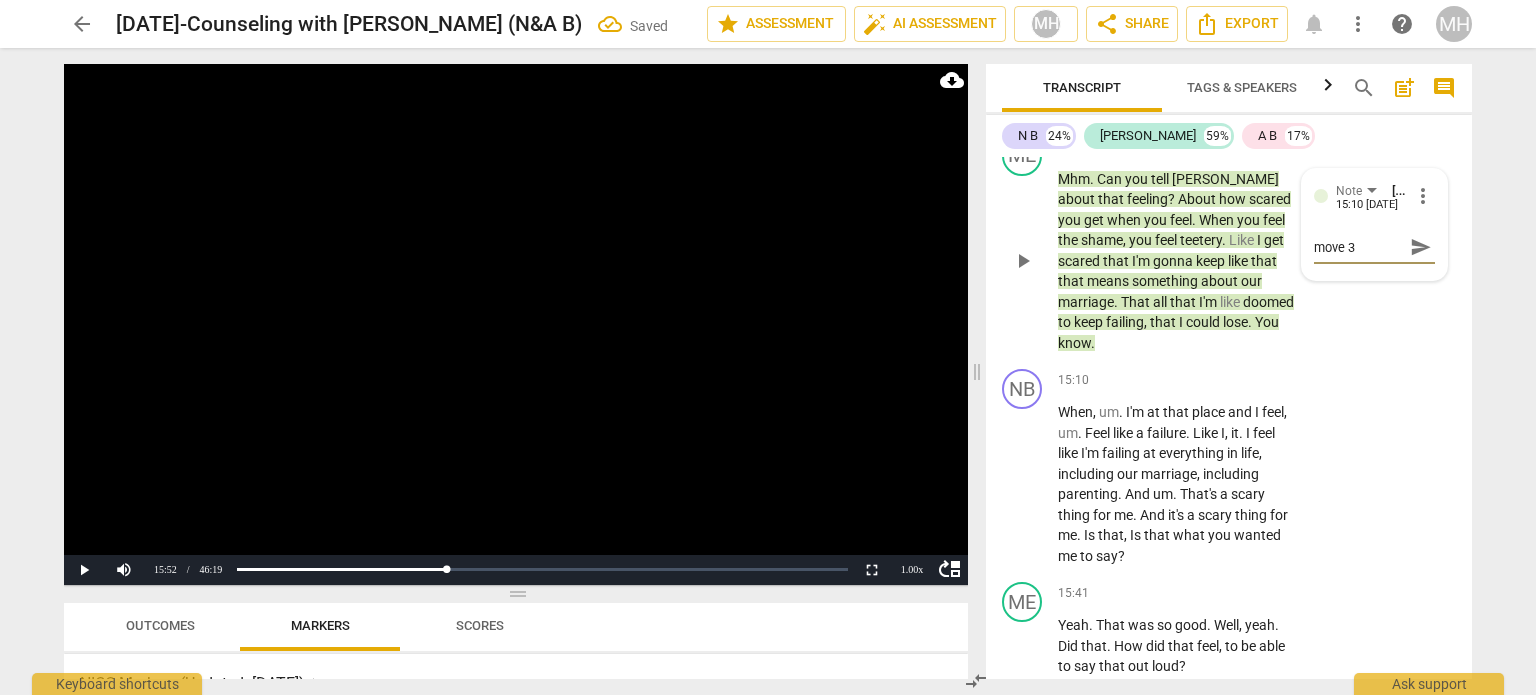 click on "send" at bounding box center [1421, 247] 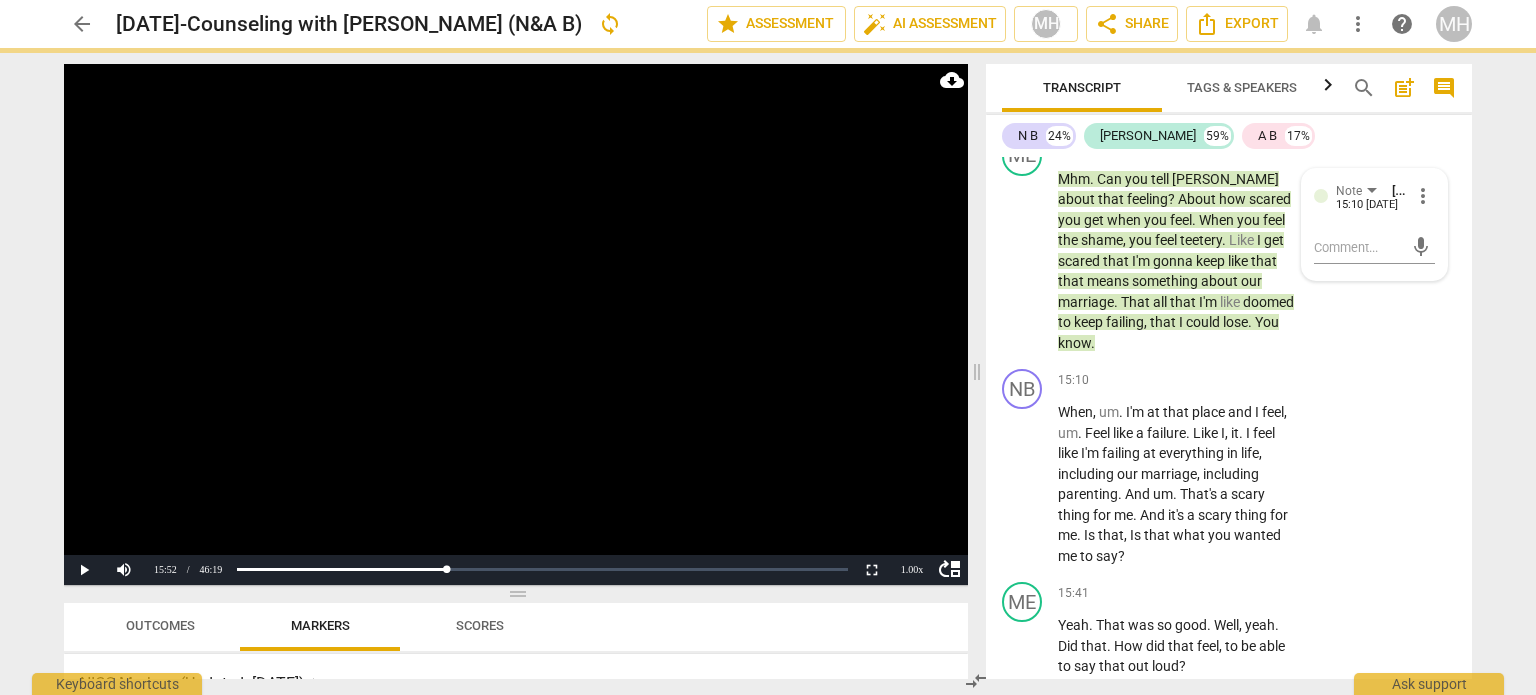 click at bounding box center (516, 324) 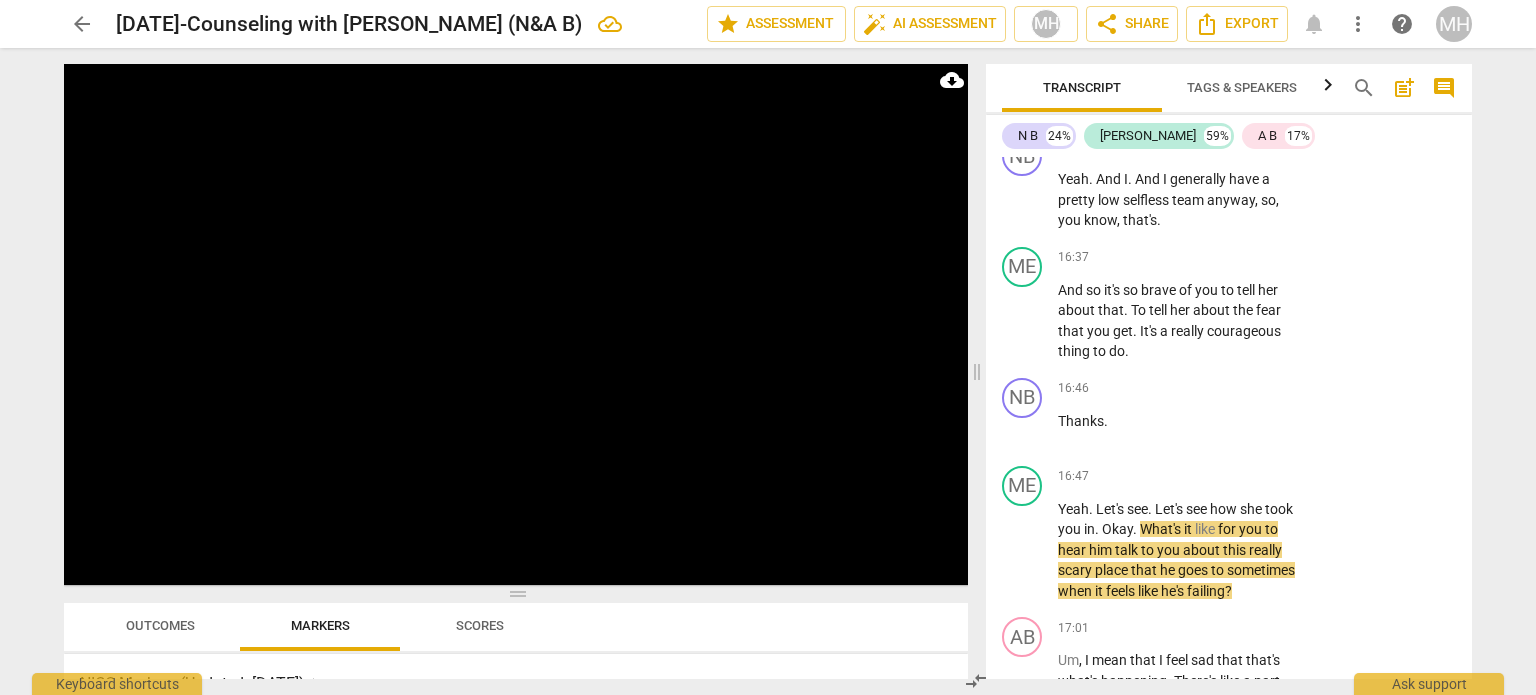 scroll, scrollTop: 14945, scrollLeft: 0, axis: vertical 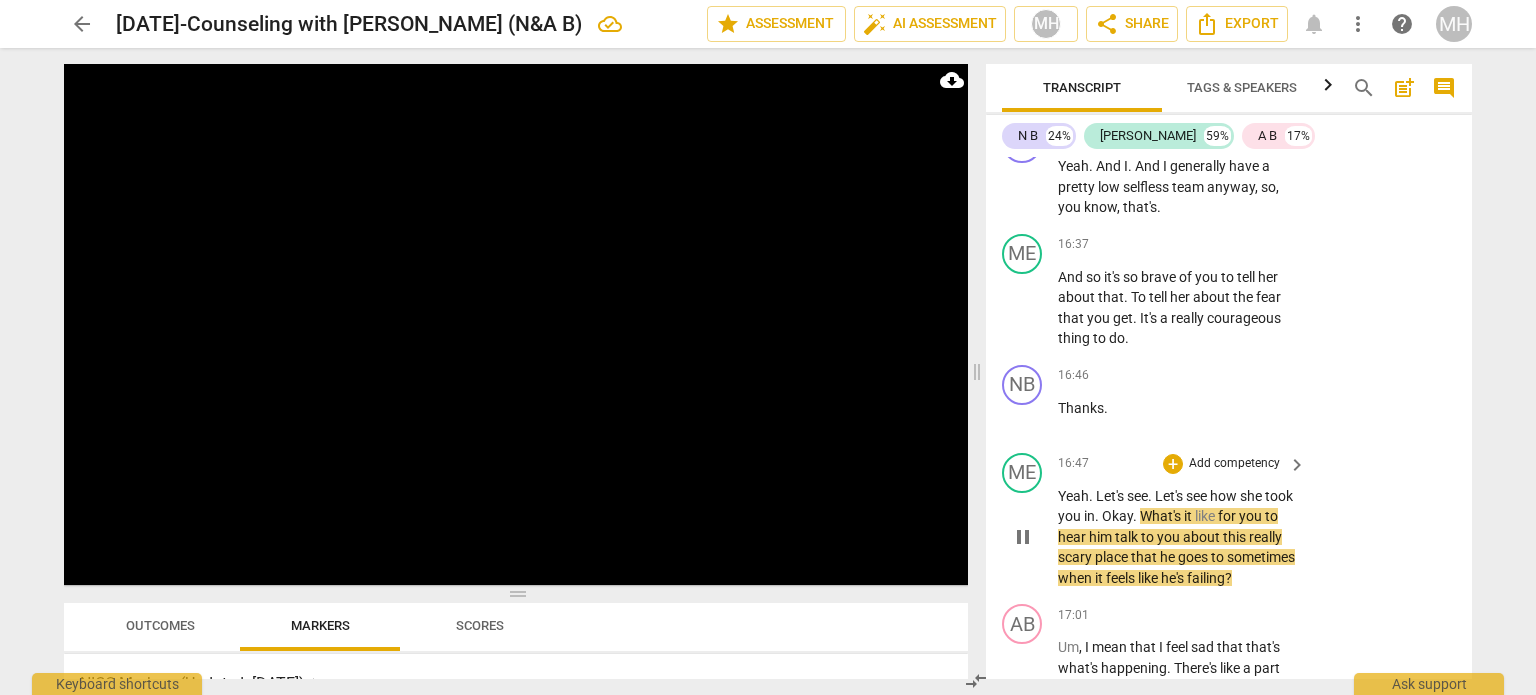 click on "Add competency" at bounding box center (1234, 464) 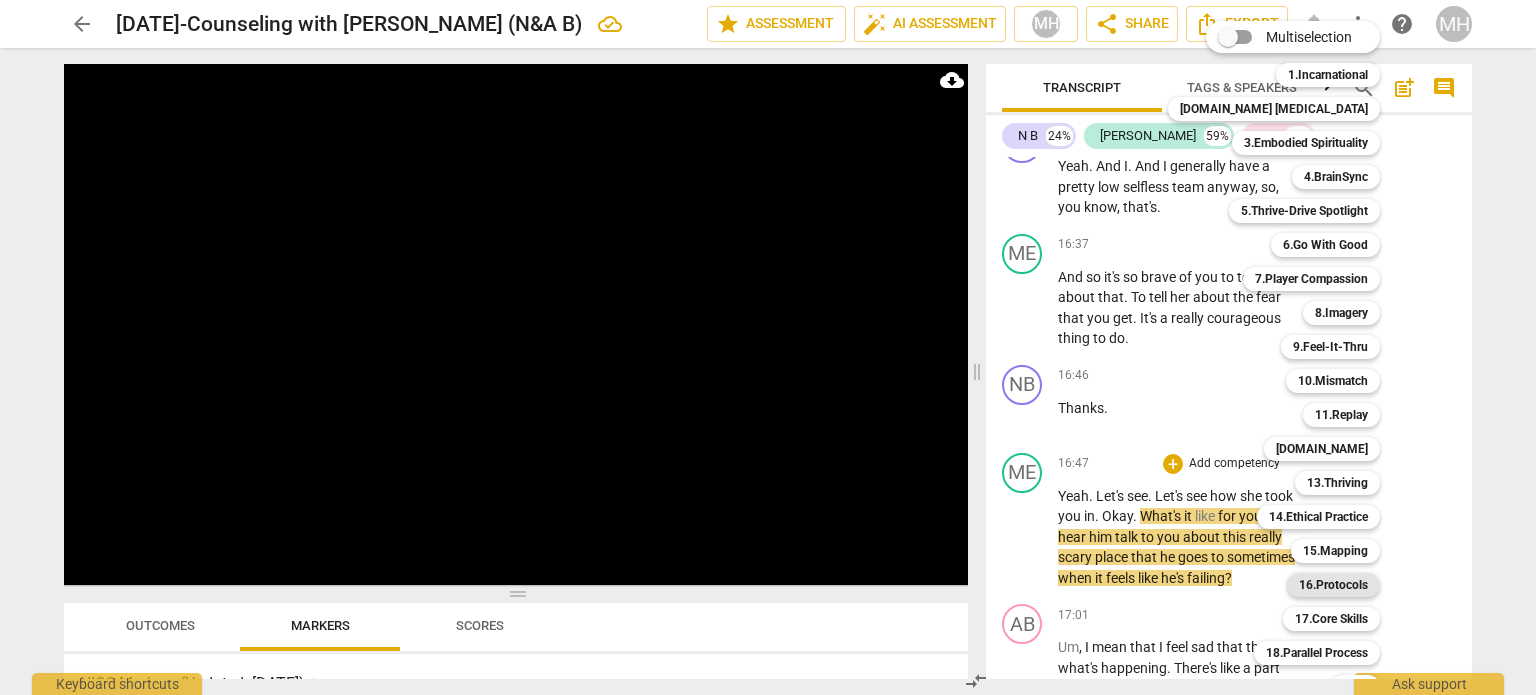 scroll, scrollTop: 59, scrollLeft: 0, axis: vertical 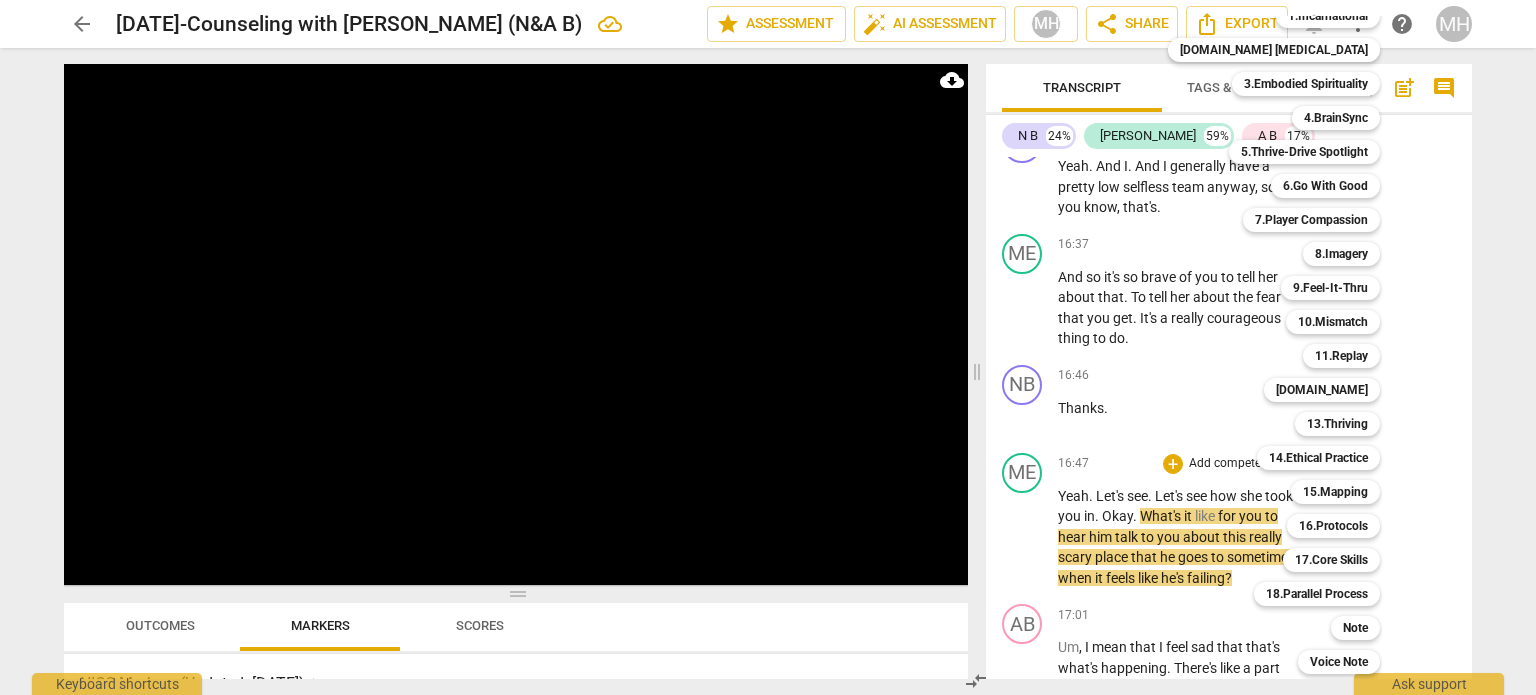 click at bounding box center (768, 347) 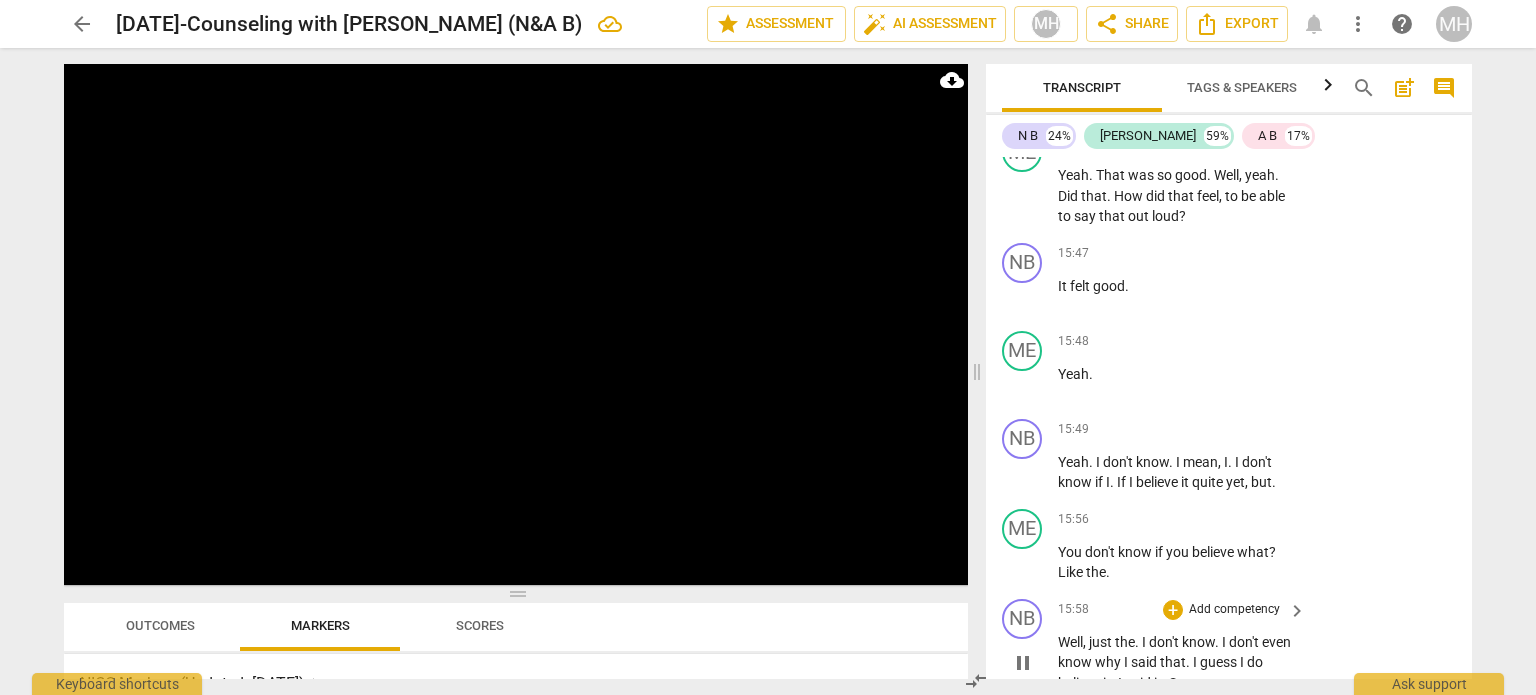 scroll, scrollTop: 14048, scrollLeft: 0, axis: vertical 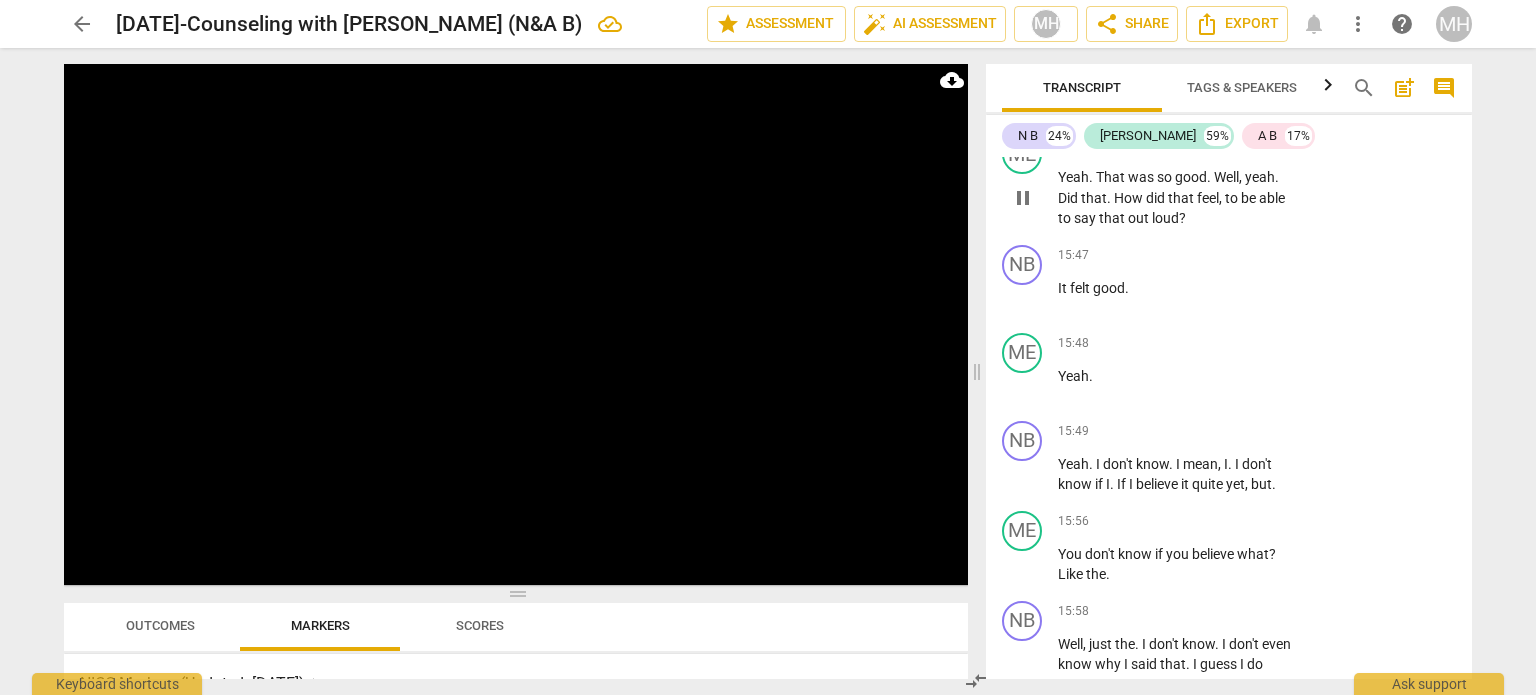 click on "Add competency" at bounding box center (1234, 146) 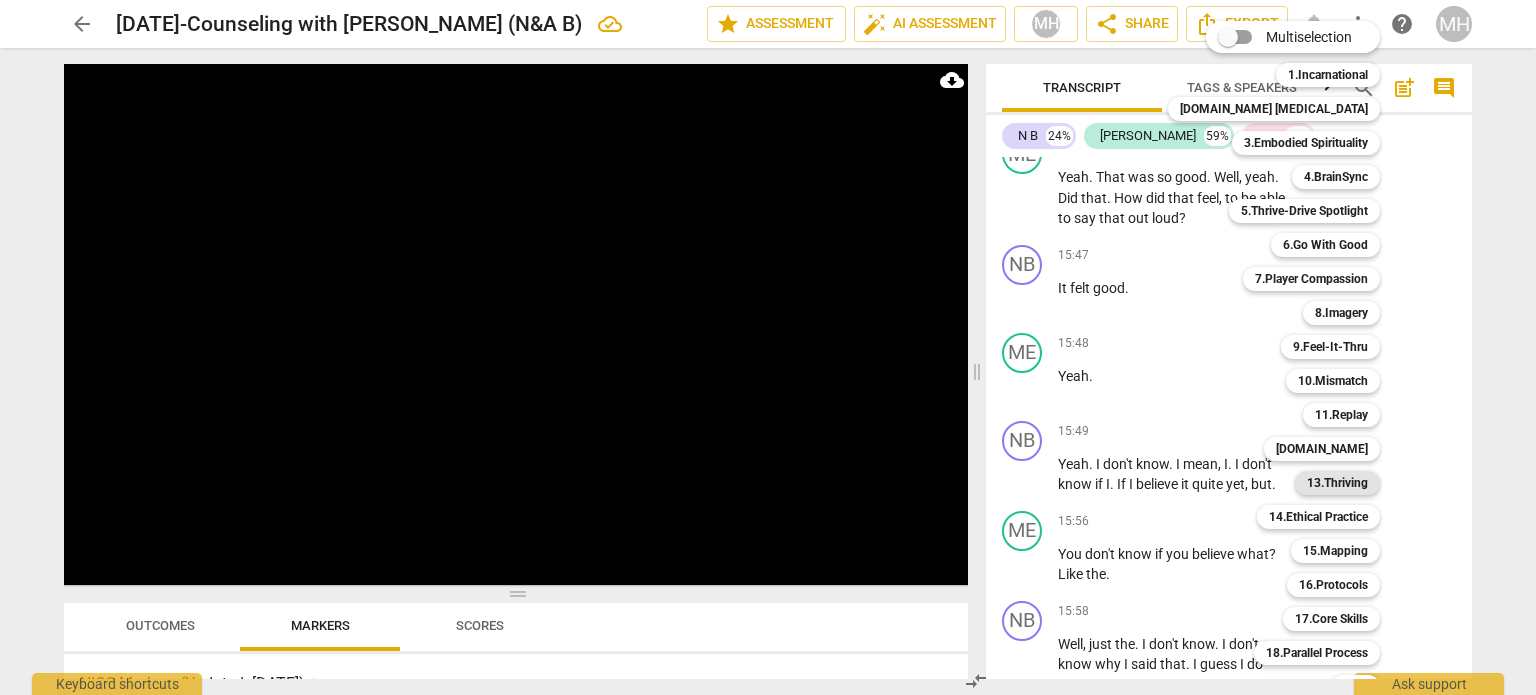 scroll, scrollTop: 59, scrollLeft: 0, axis: vertical 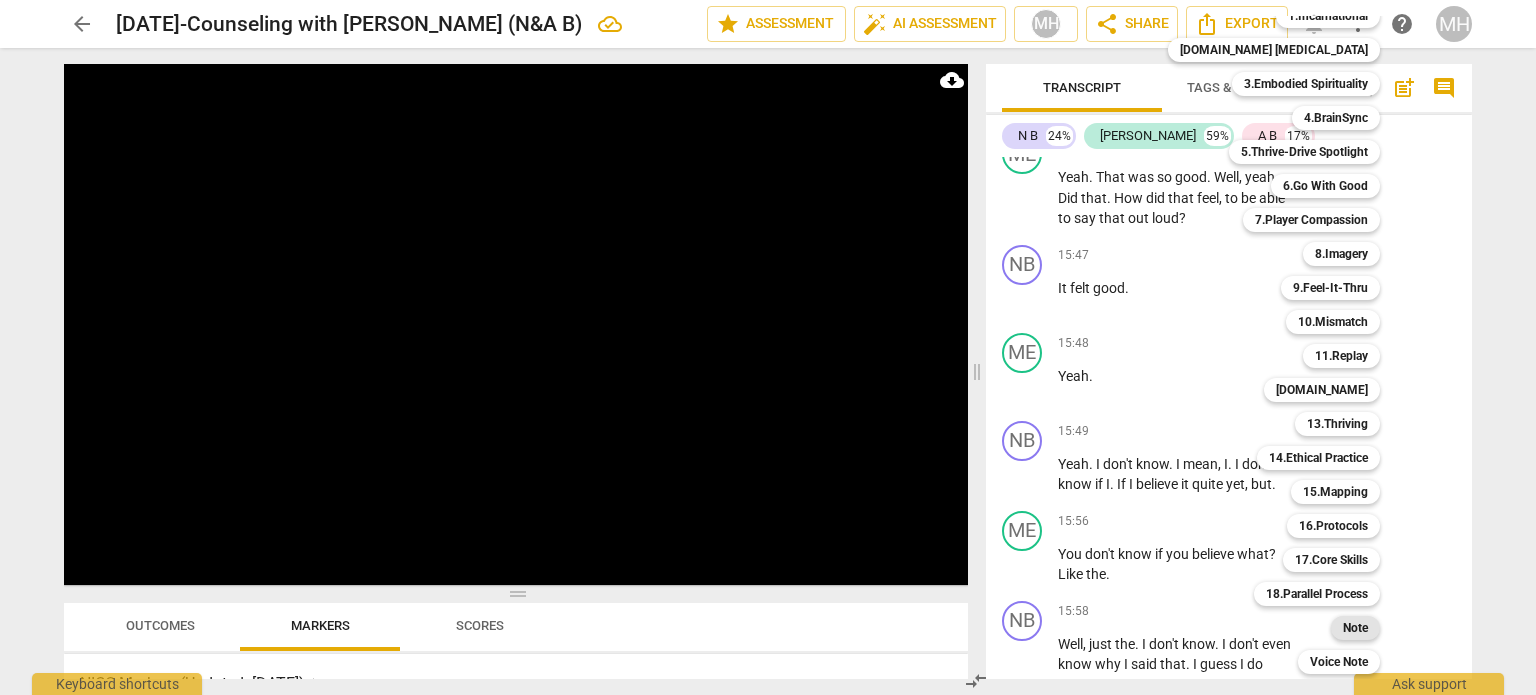 click on "Note" at bounding box center (1355, 628) 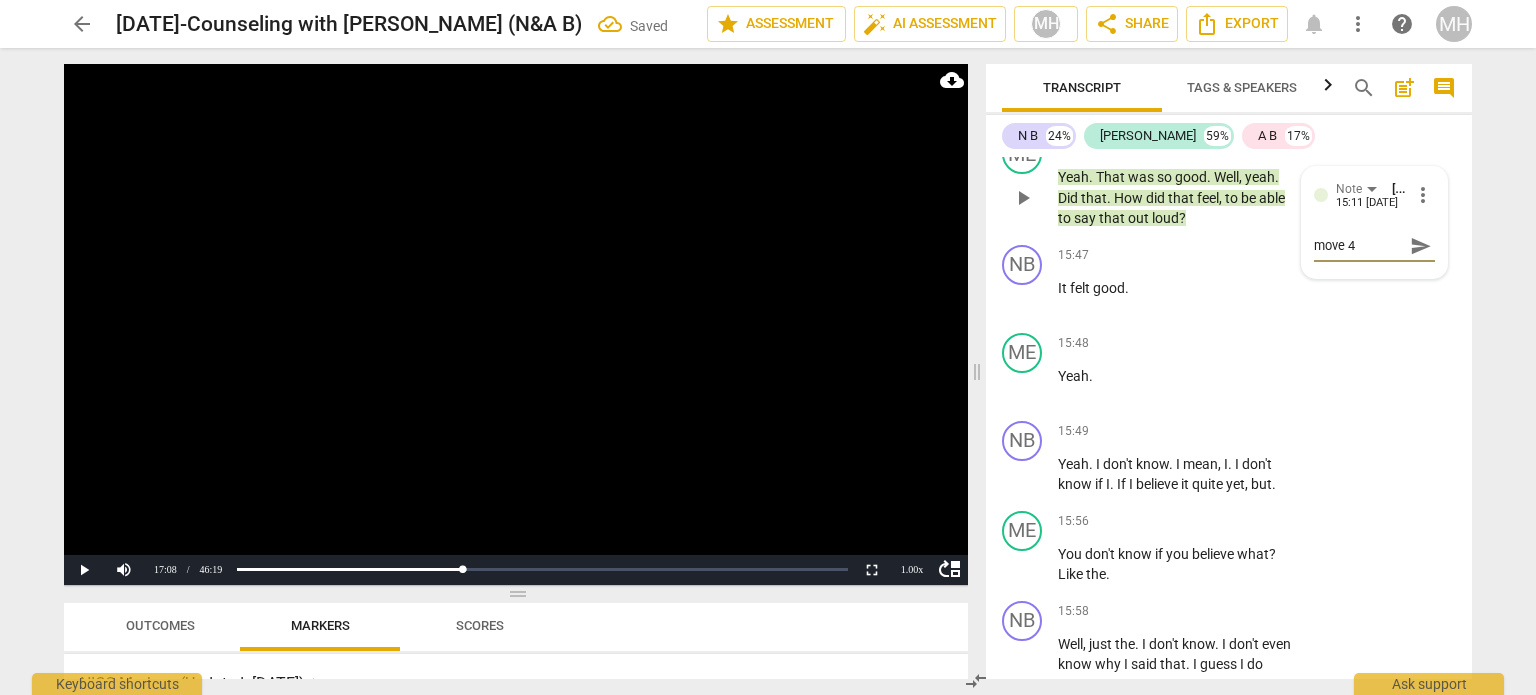 click on "send" at bounding box center [1421, 246] 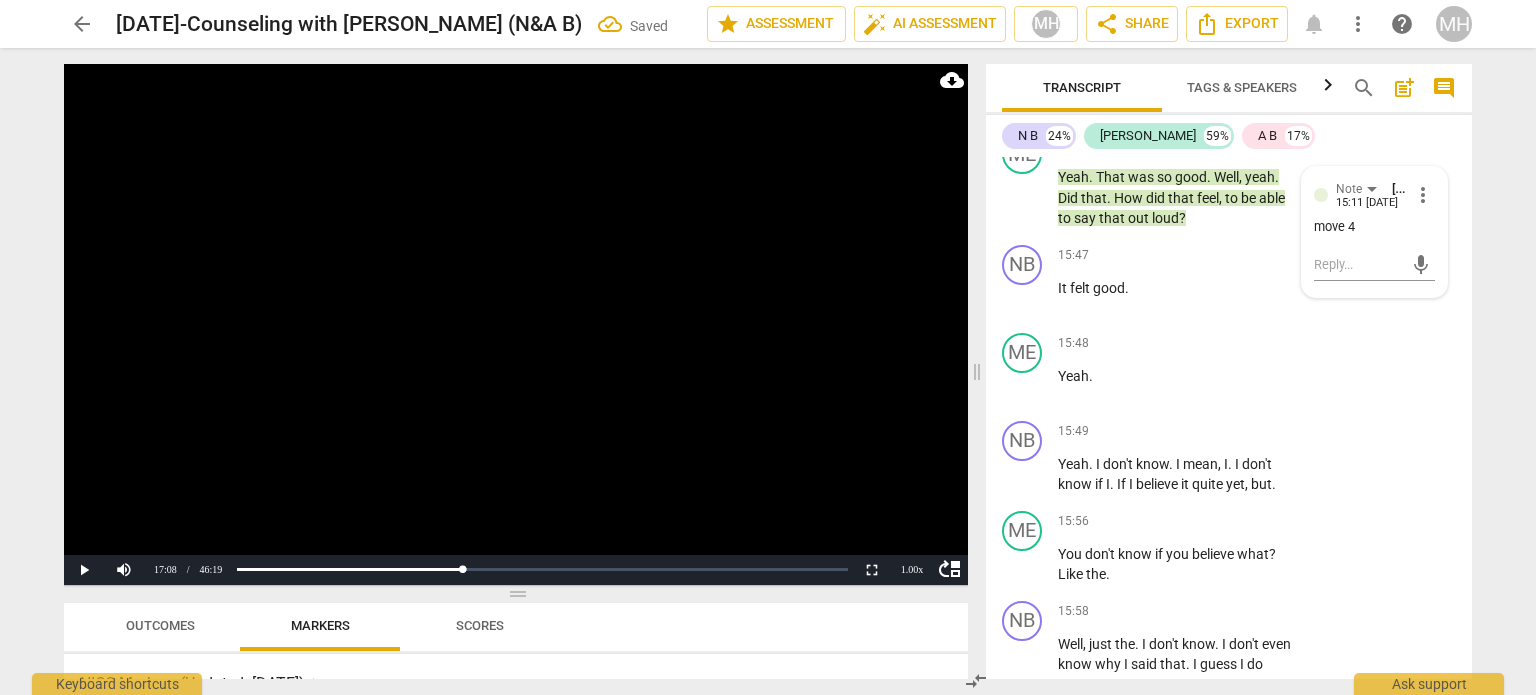 click at bounding box center [516, 324] 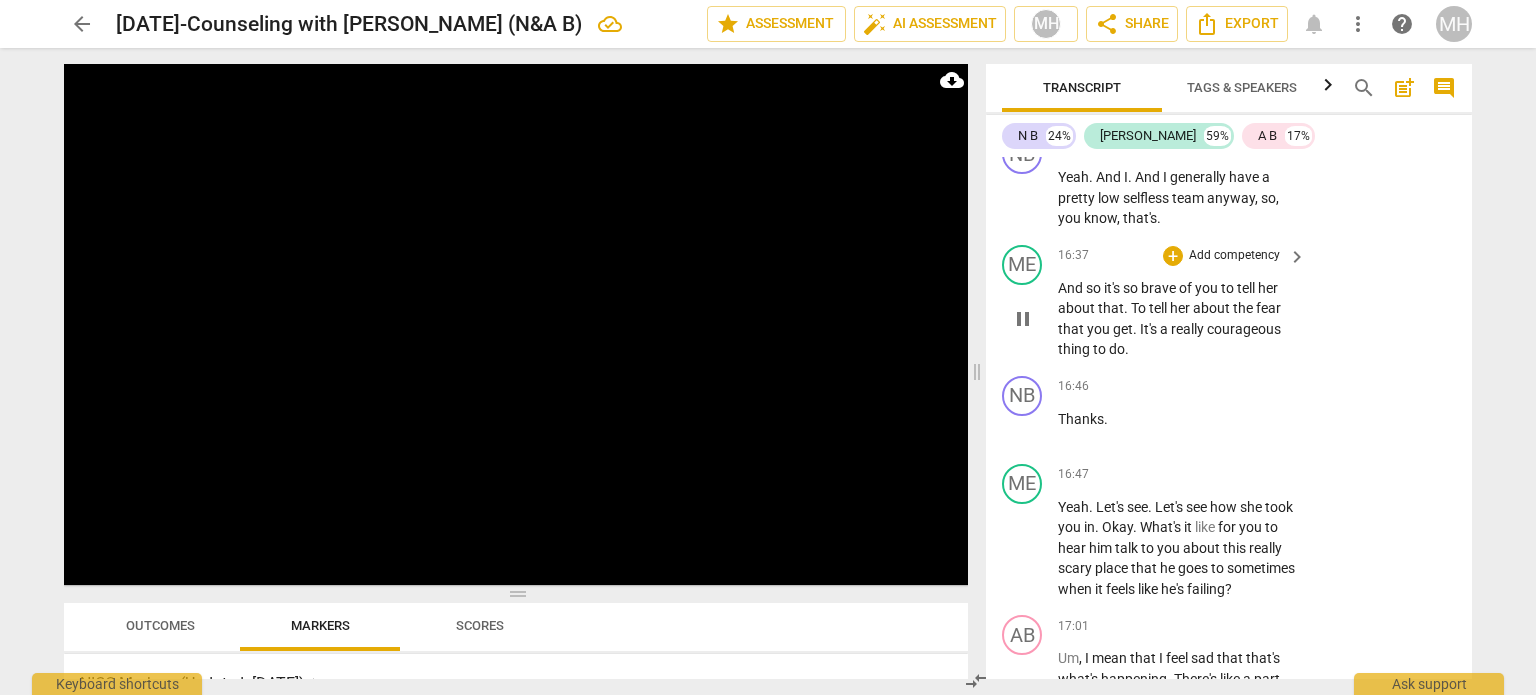 scroll, scrollTop: 14933, scrollLeft: 0, axis: vertical 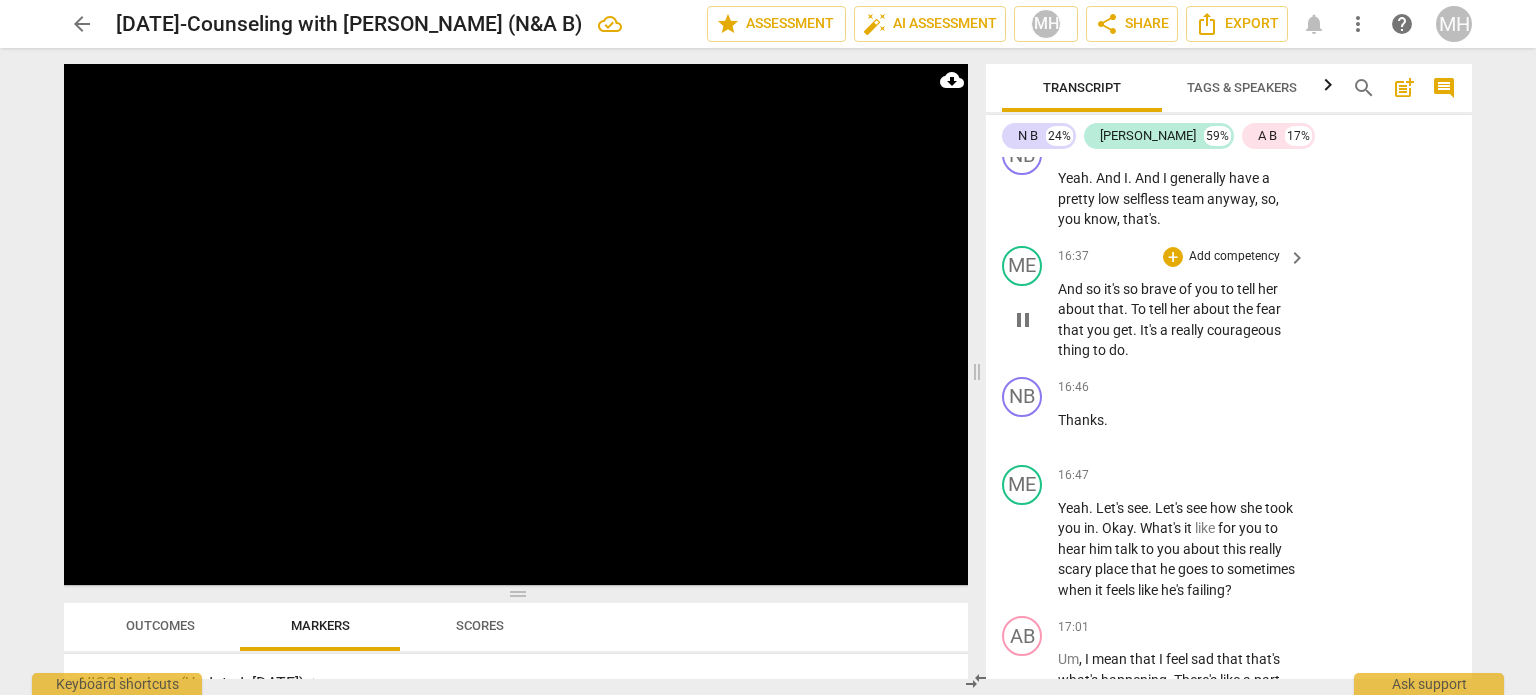 click on "Add competency" at bounding box center (1234, 257) 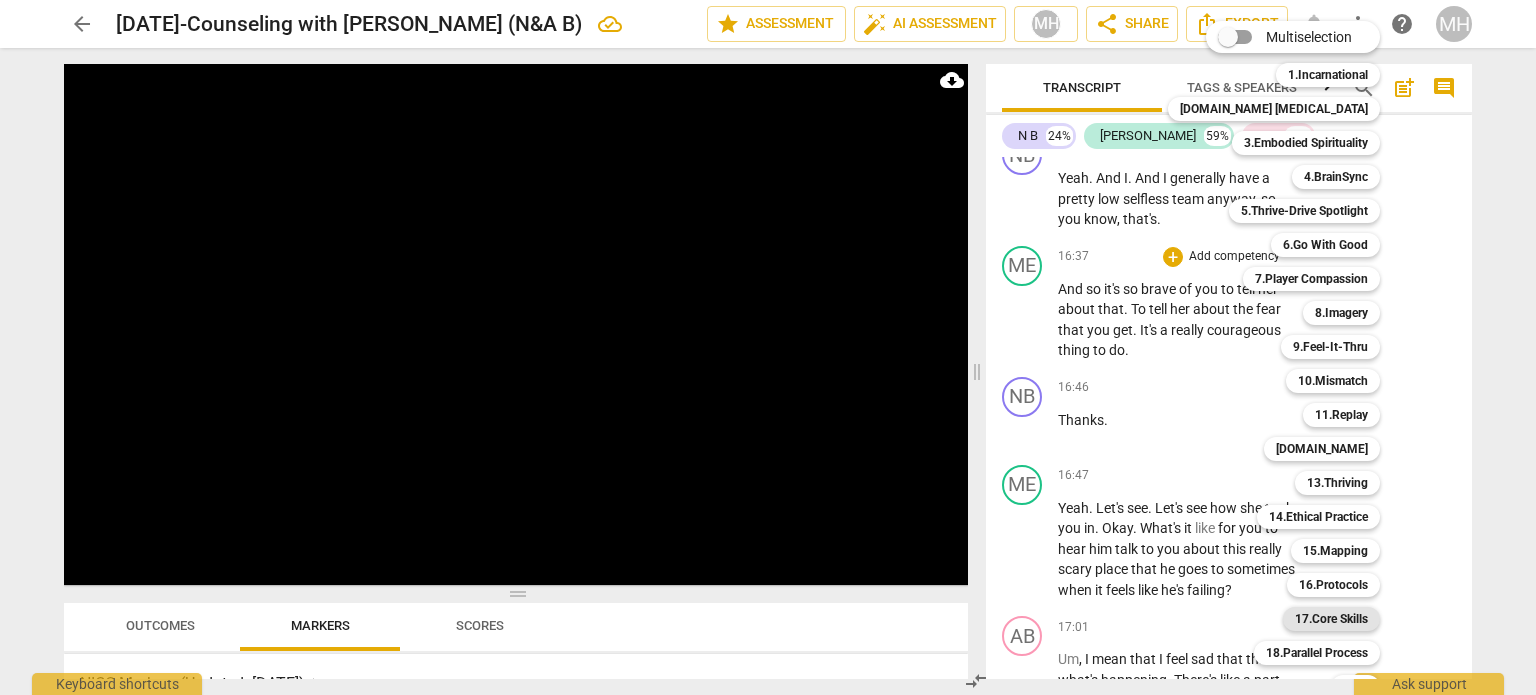 click on "17.Core Skills" at bounding box center (1331, 619) 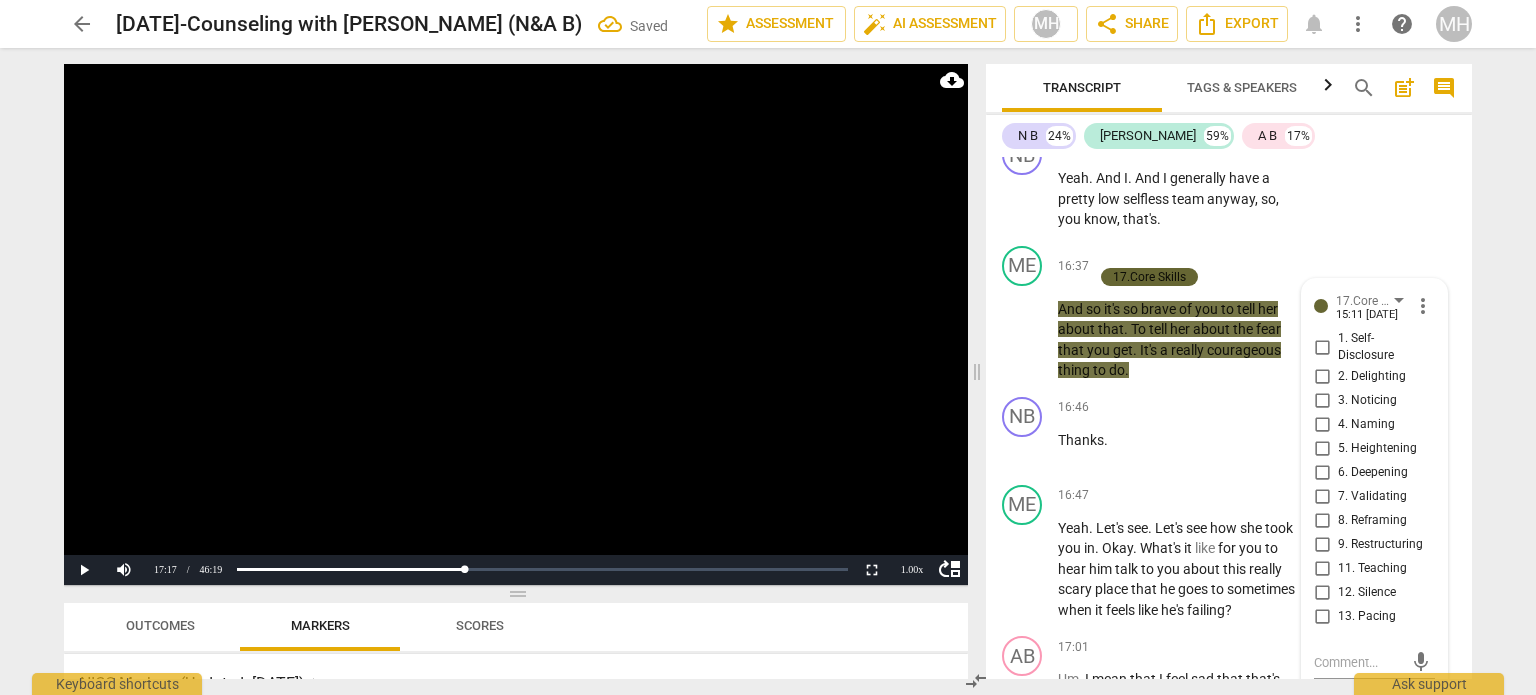 scroll, scrollTop: 15236, scrollLeft: 0, axis: vertical 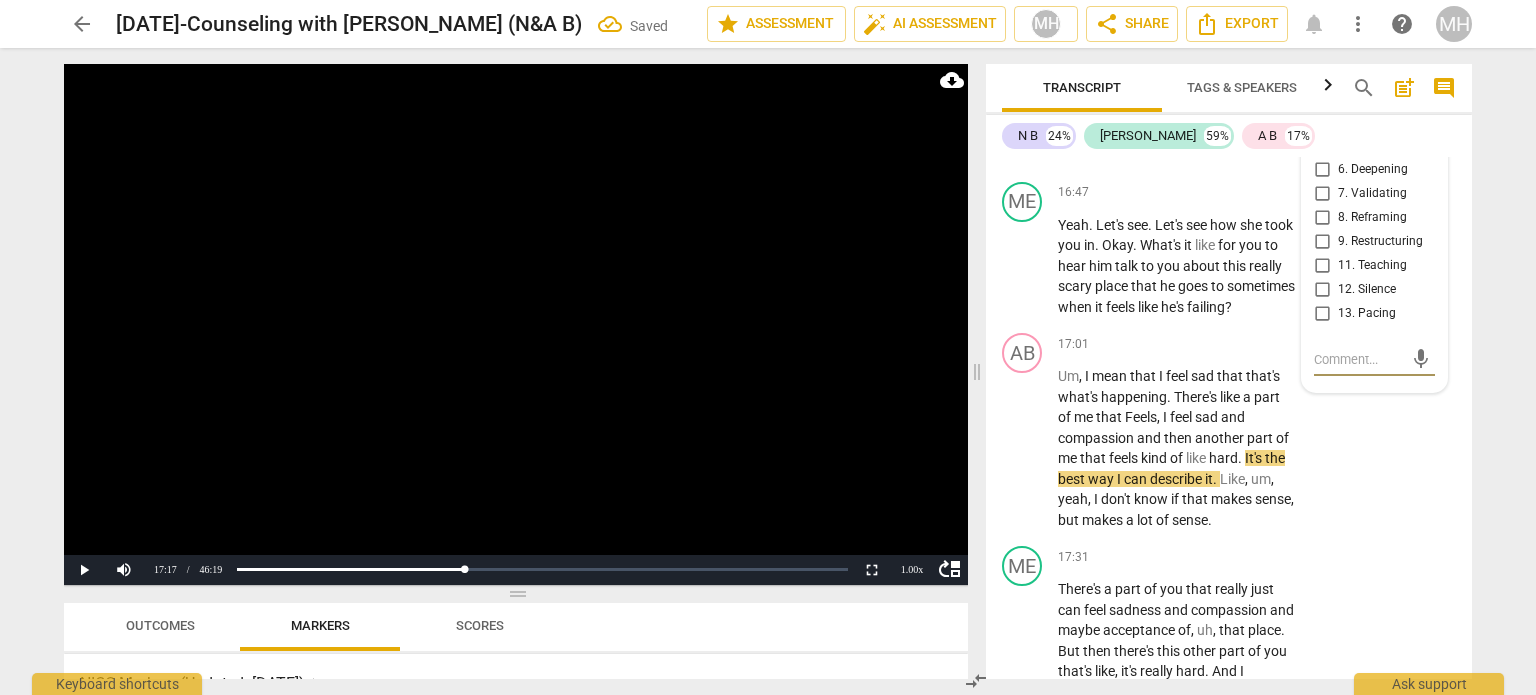 click on "7. Validating" at bounding box center [1322, 194] 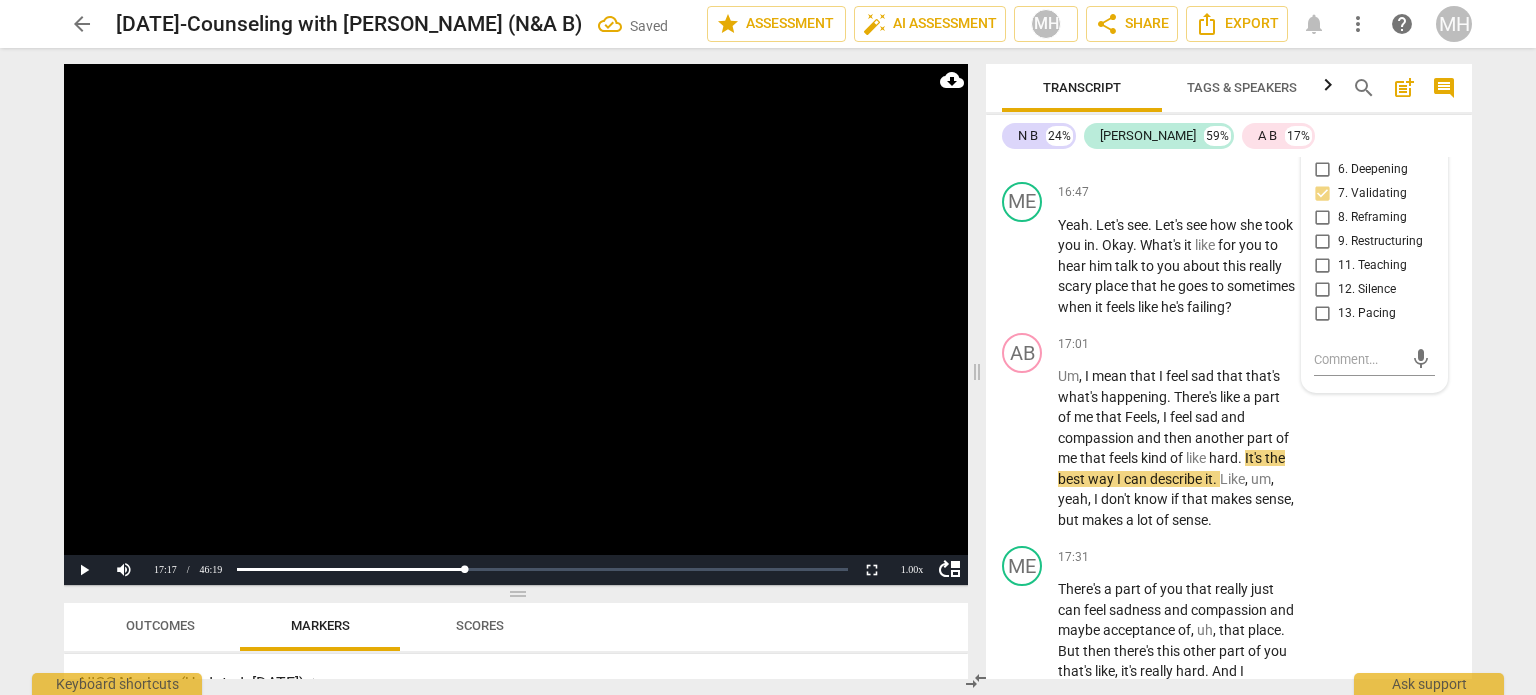 click on "8. Reframing" at bounding box center [1322, 218] 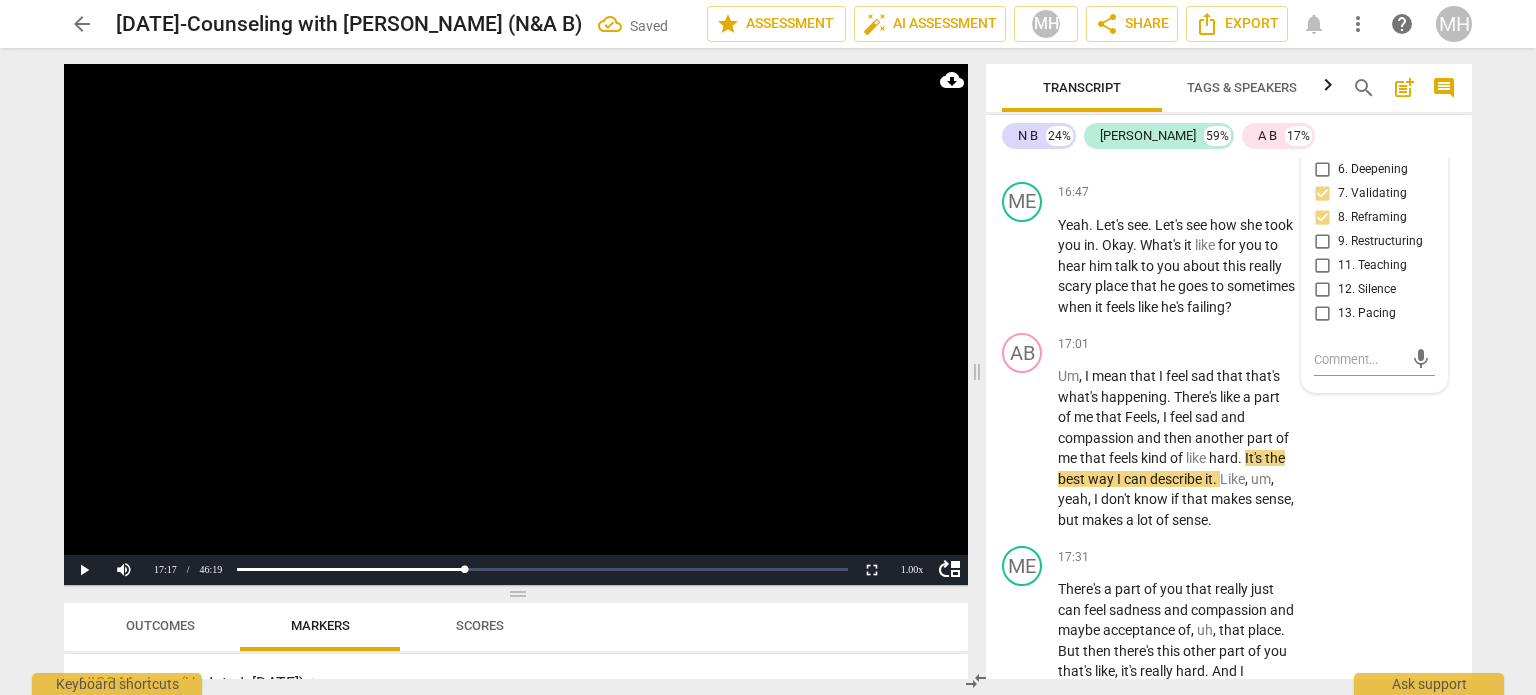 click at bounding box center [516, 324] 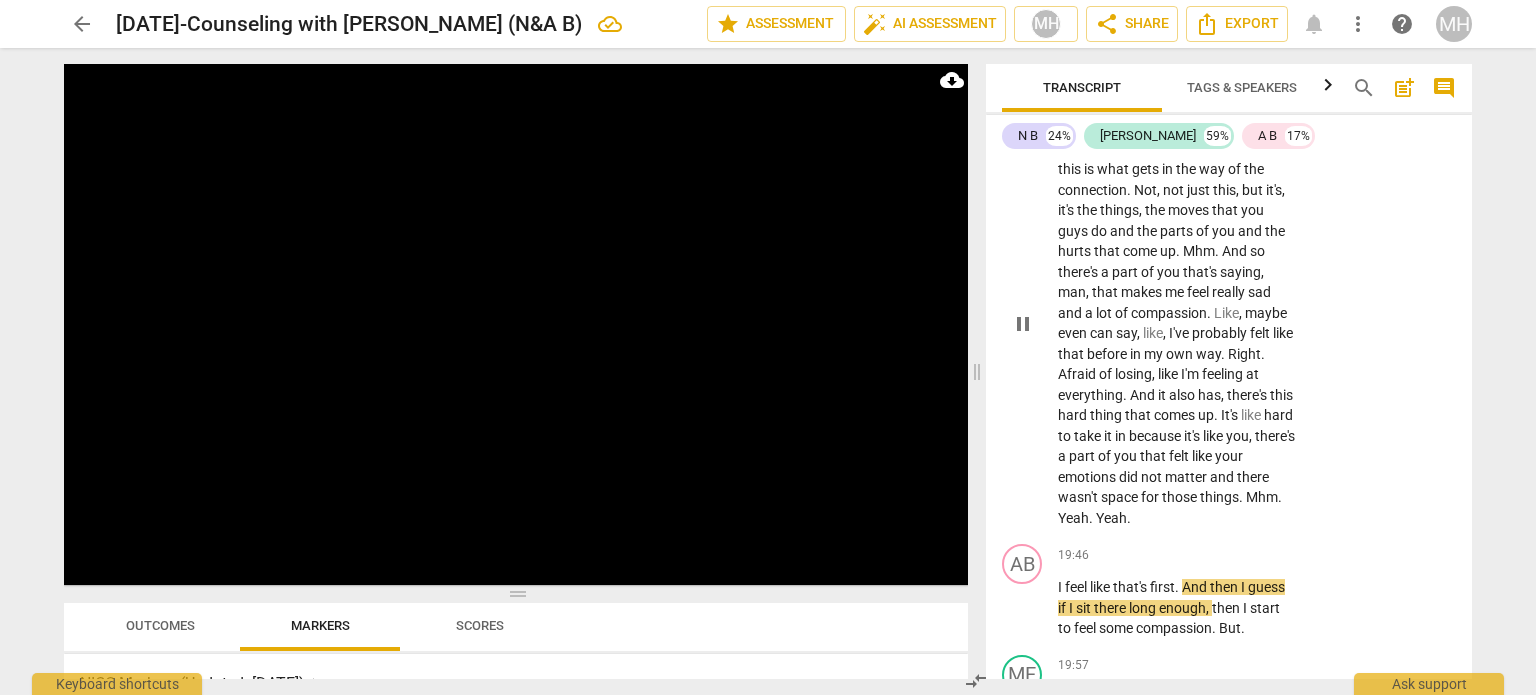 scroll, scrollTop: 16480, scrollLeft: 0, axis: vertical 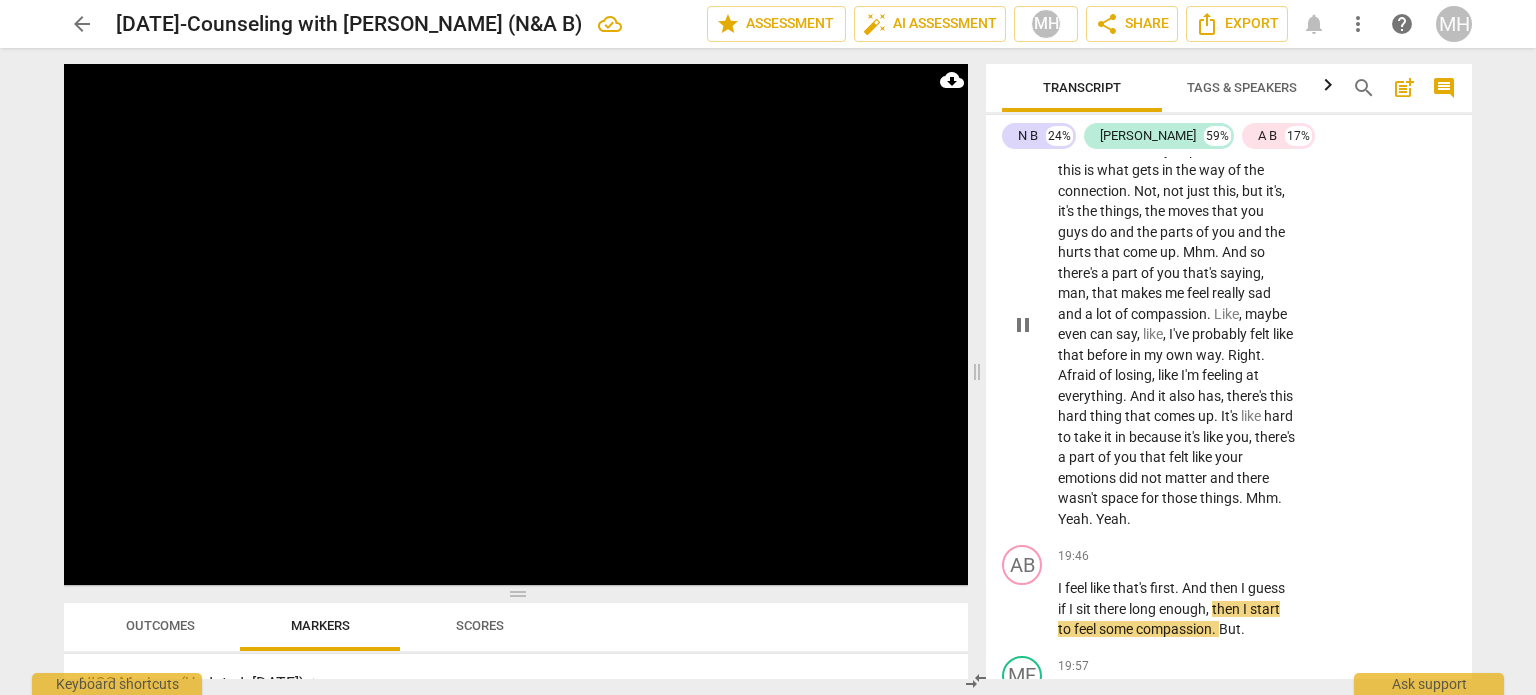 click on "Add competency" at bounding box center [1234, 98] 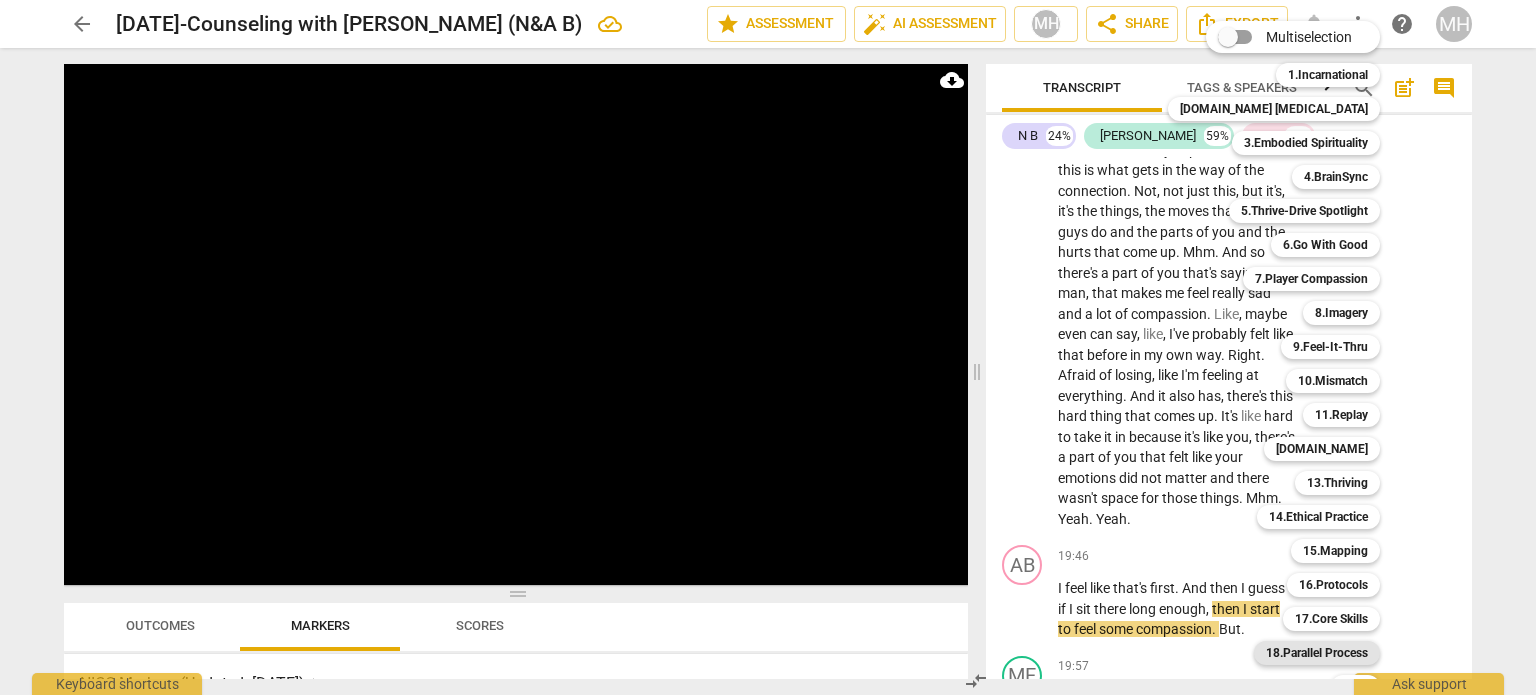 scroll, scrollTop: 59, scrollLeft: 0, axis: vertical 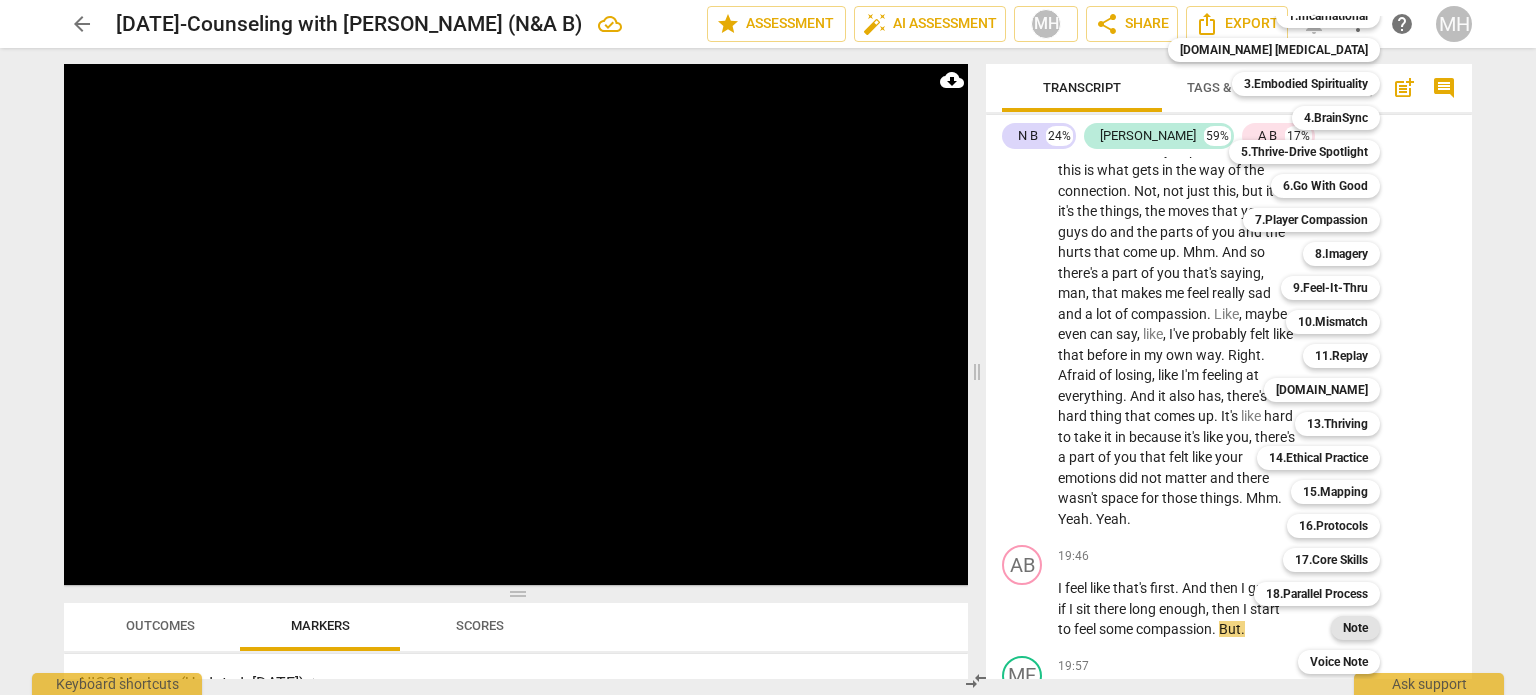 click on "Note" at bounding box center [1355, 628] 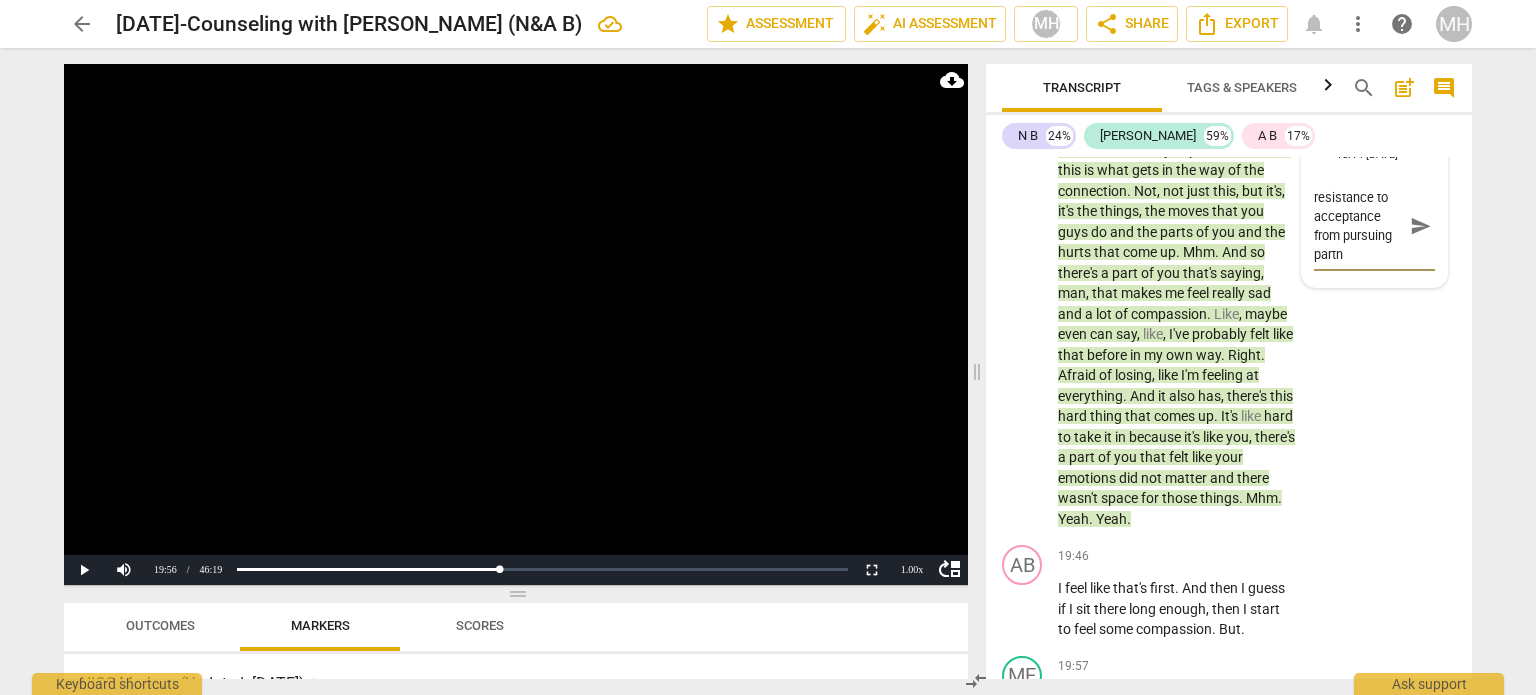 scroll, scrollTop: 55, scrollLeft: 0, axis: vertical 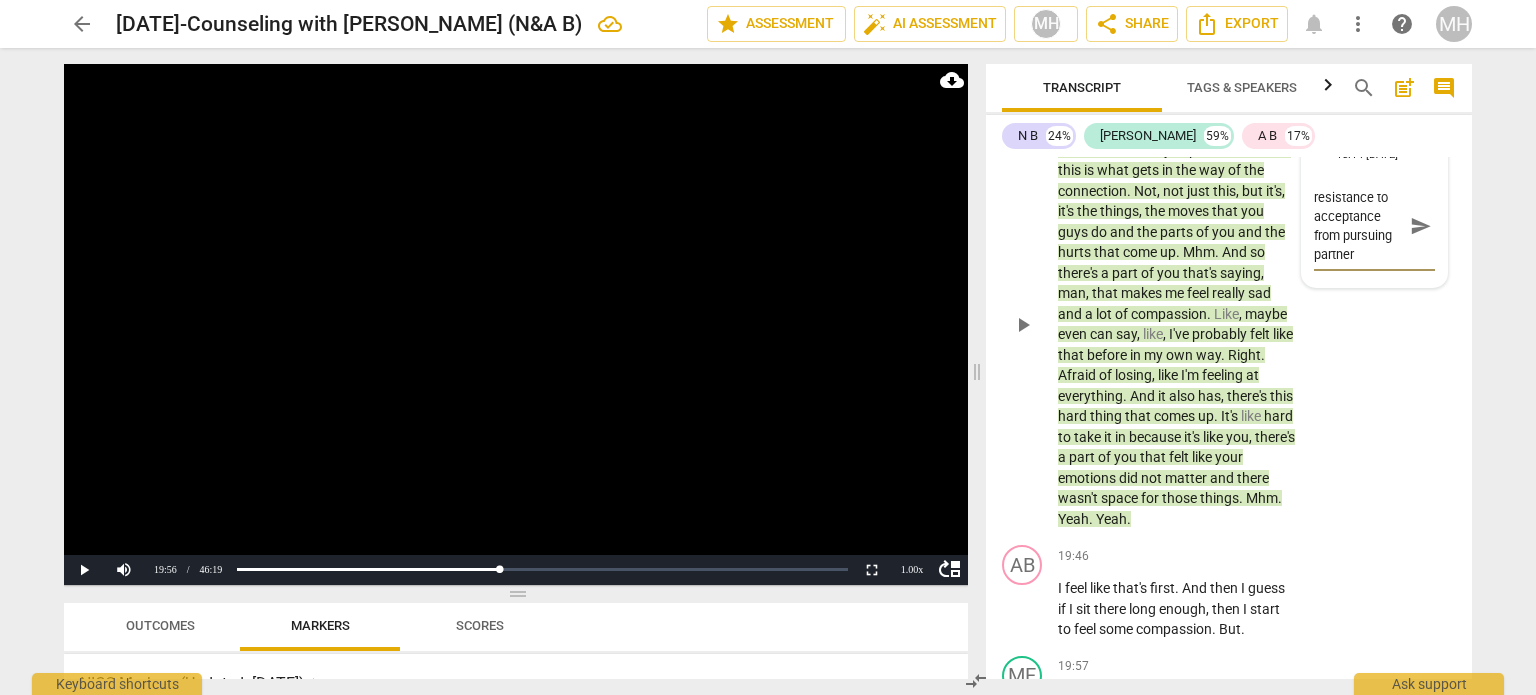click on "send" at bounding box center (1421, 226) 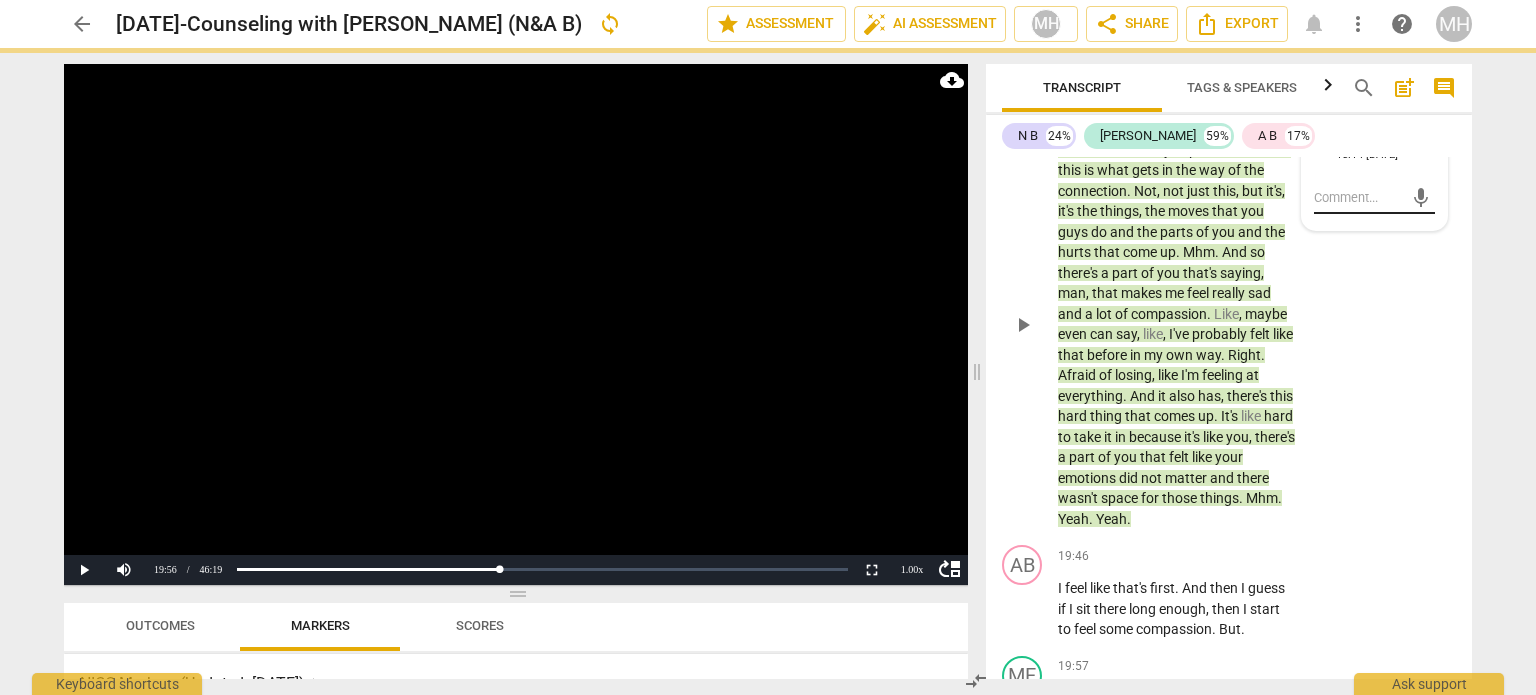 scroll, scrollTop: 0, scrollLeft: 0, axis: both 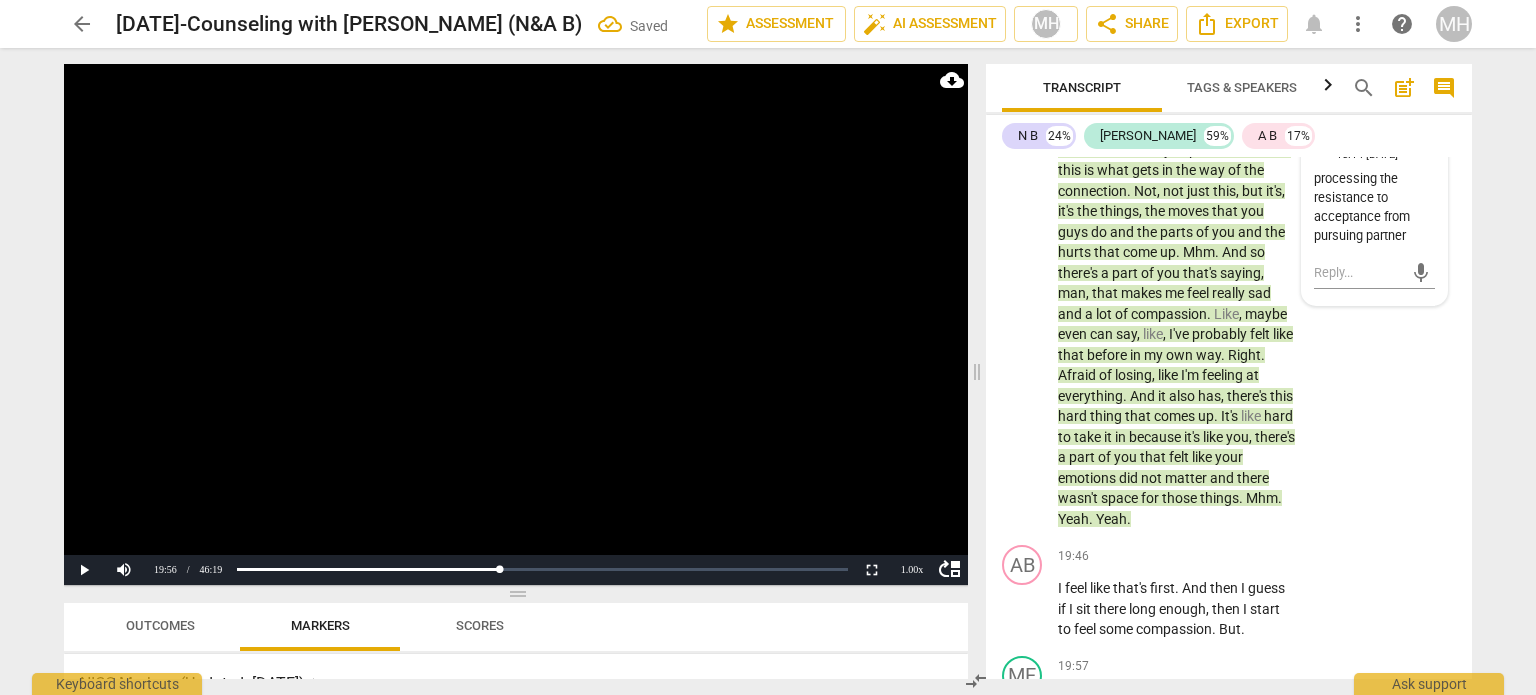 click at bounding box center [516, 324] 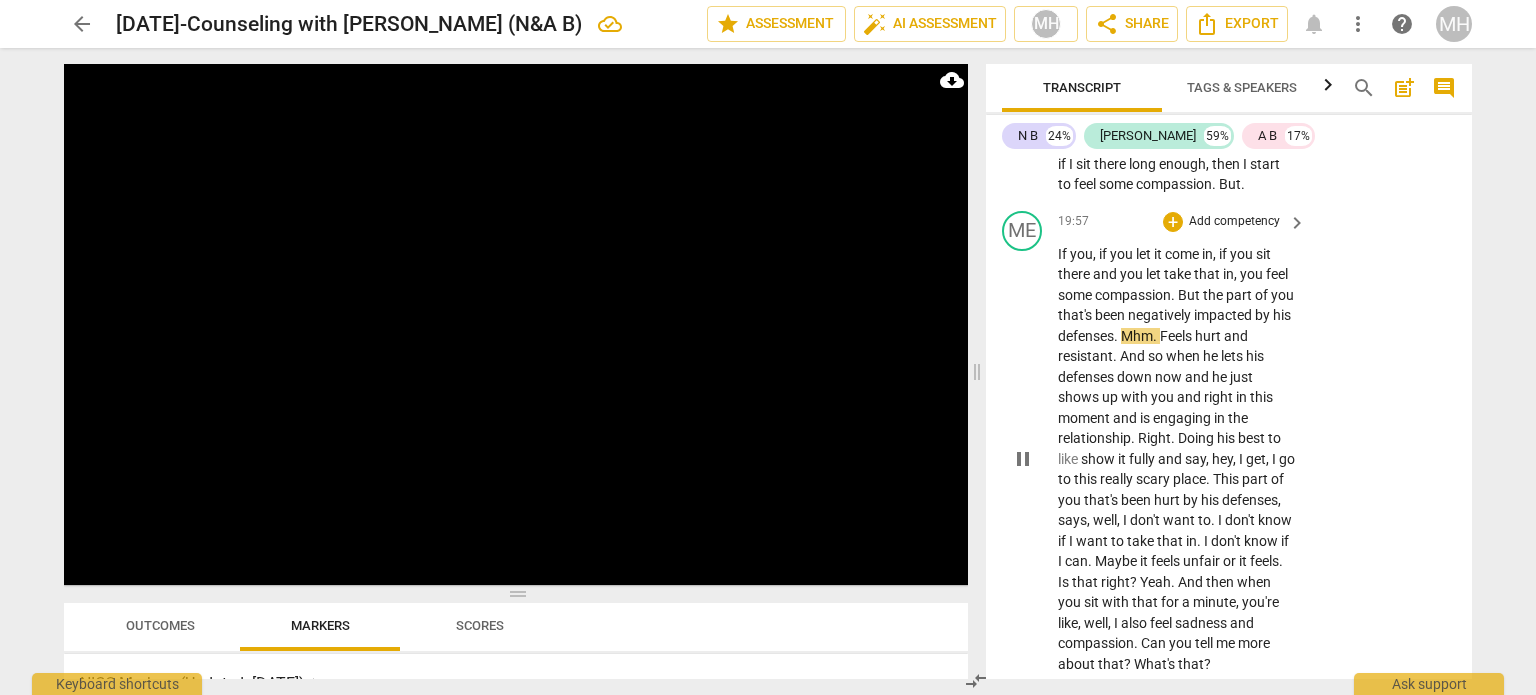 scroll, scrollTop: 16932, scrollLeft: 0, axis: vertical 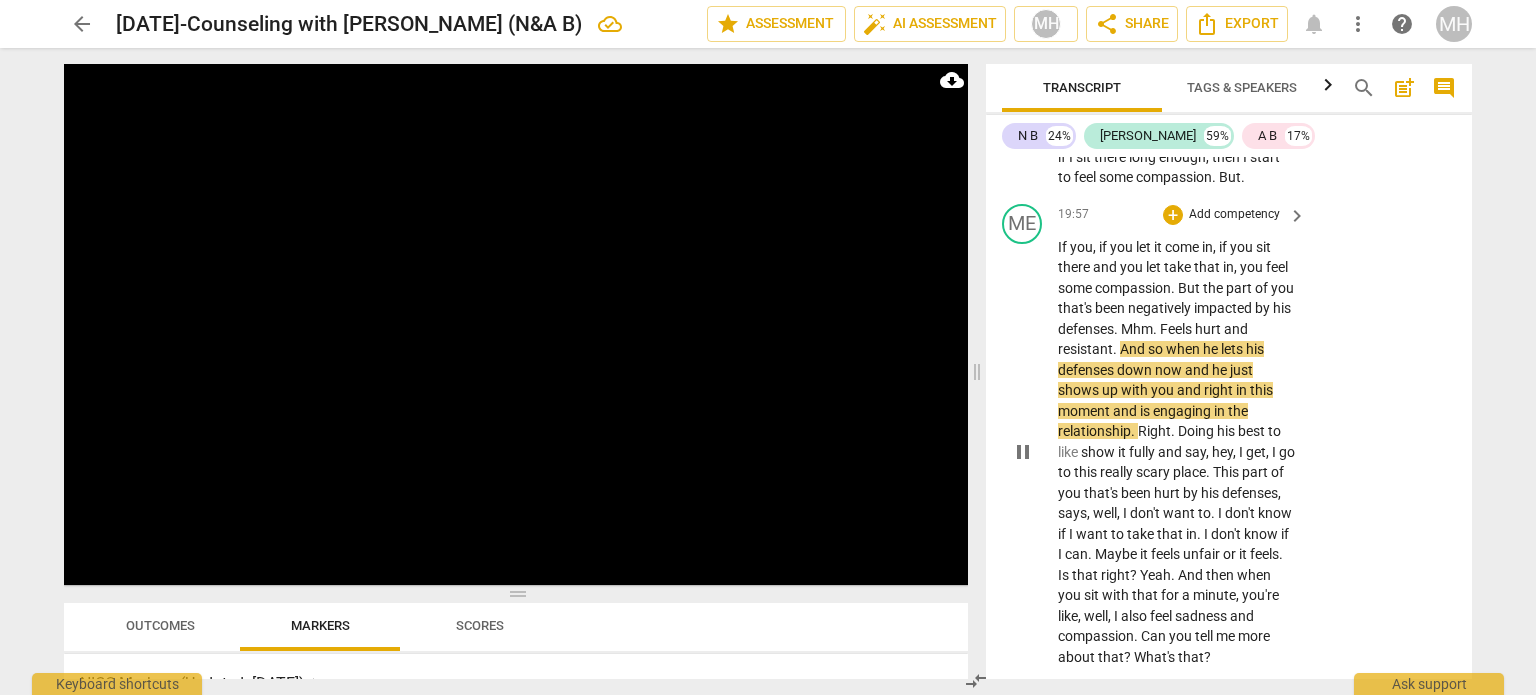 click on "Add competency" at bounding box center (1234, 215) 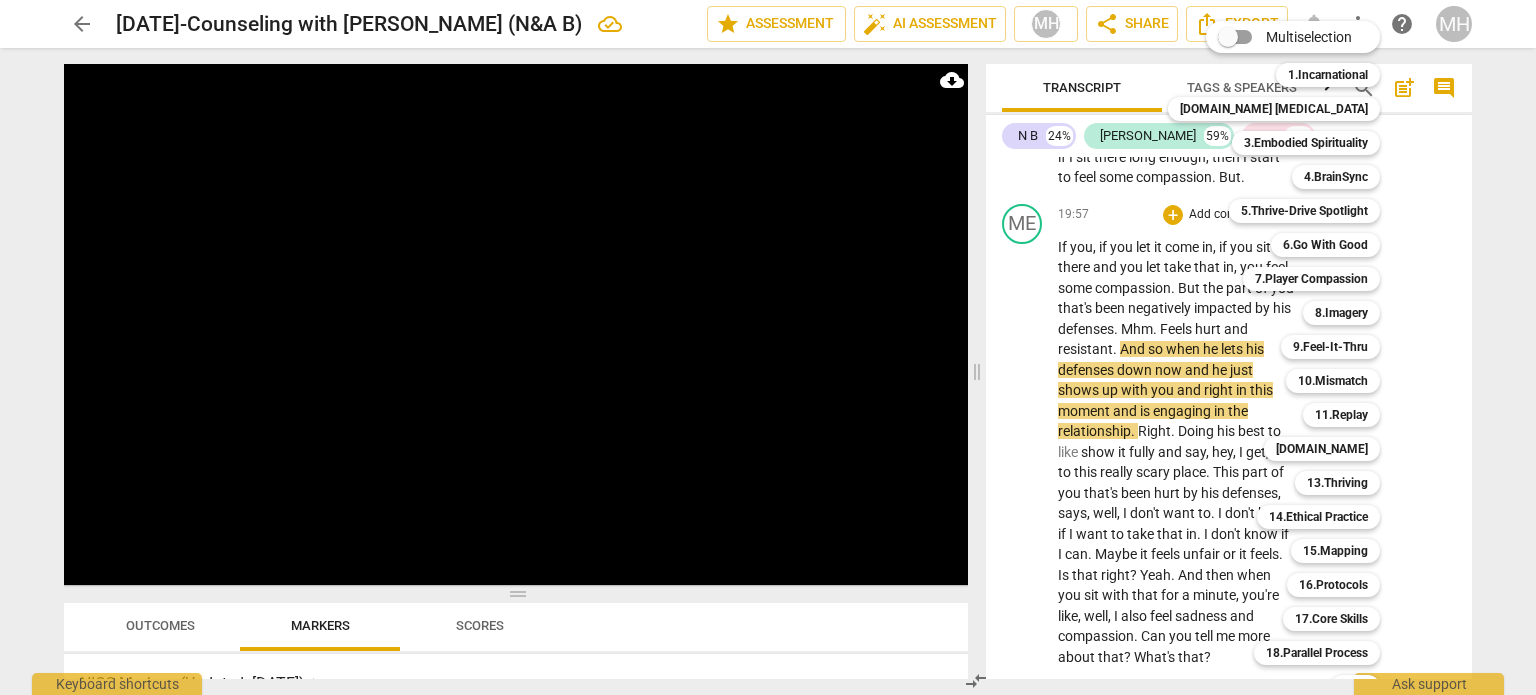 scroll, scrollTop: 59, scrollLeft: 0, axis: vertical 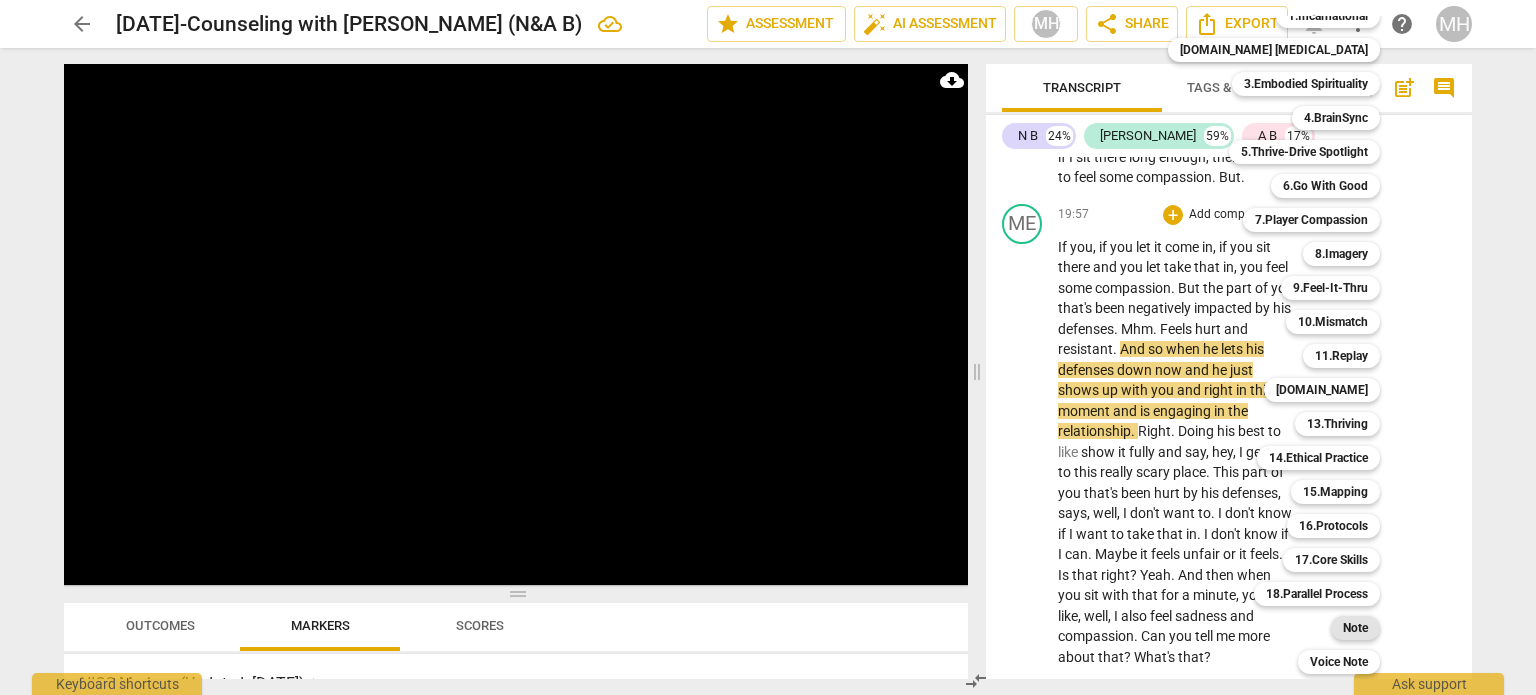click on "Note" at bounding box center (1355, 628) 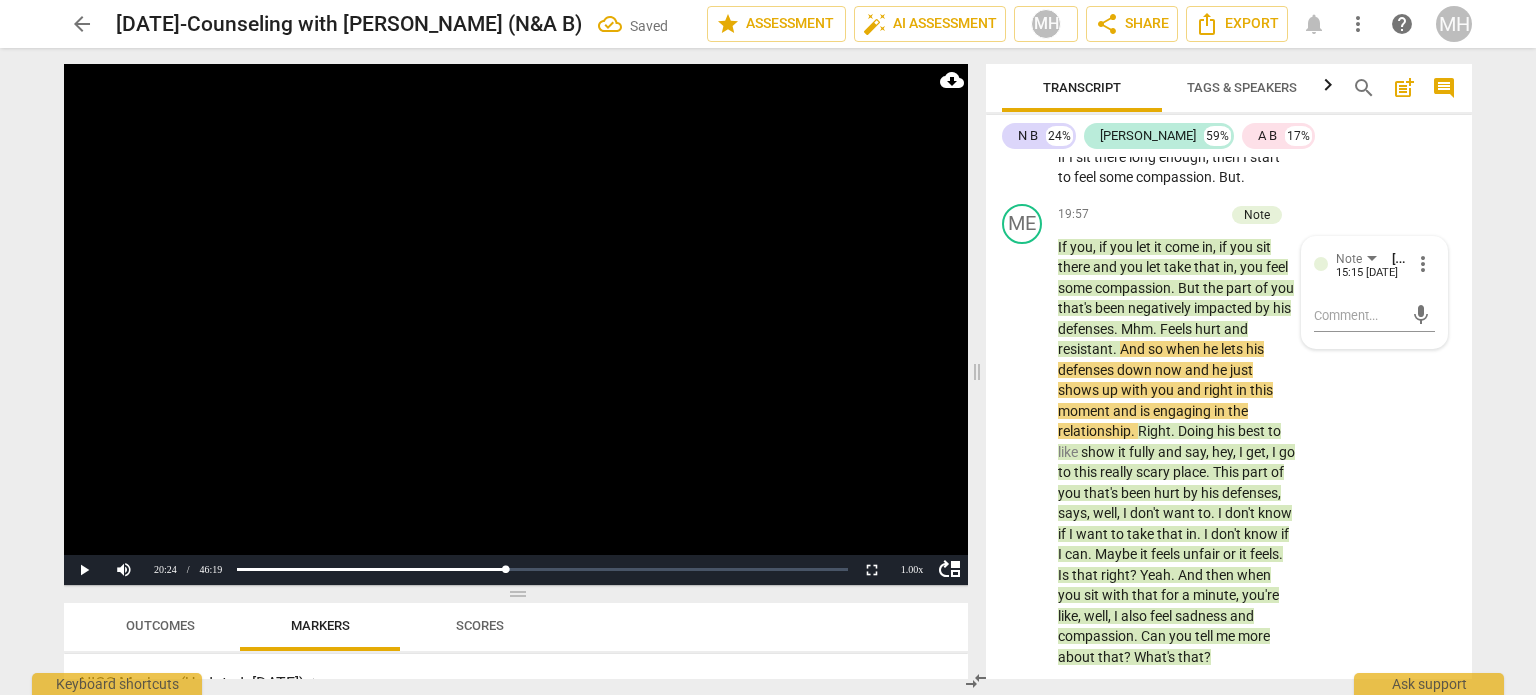 scroll, scrollTop: 17027, scrollLeft: 0, axis: vertical 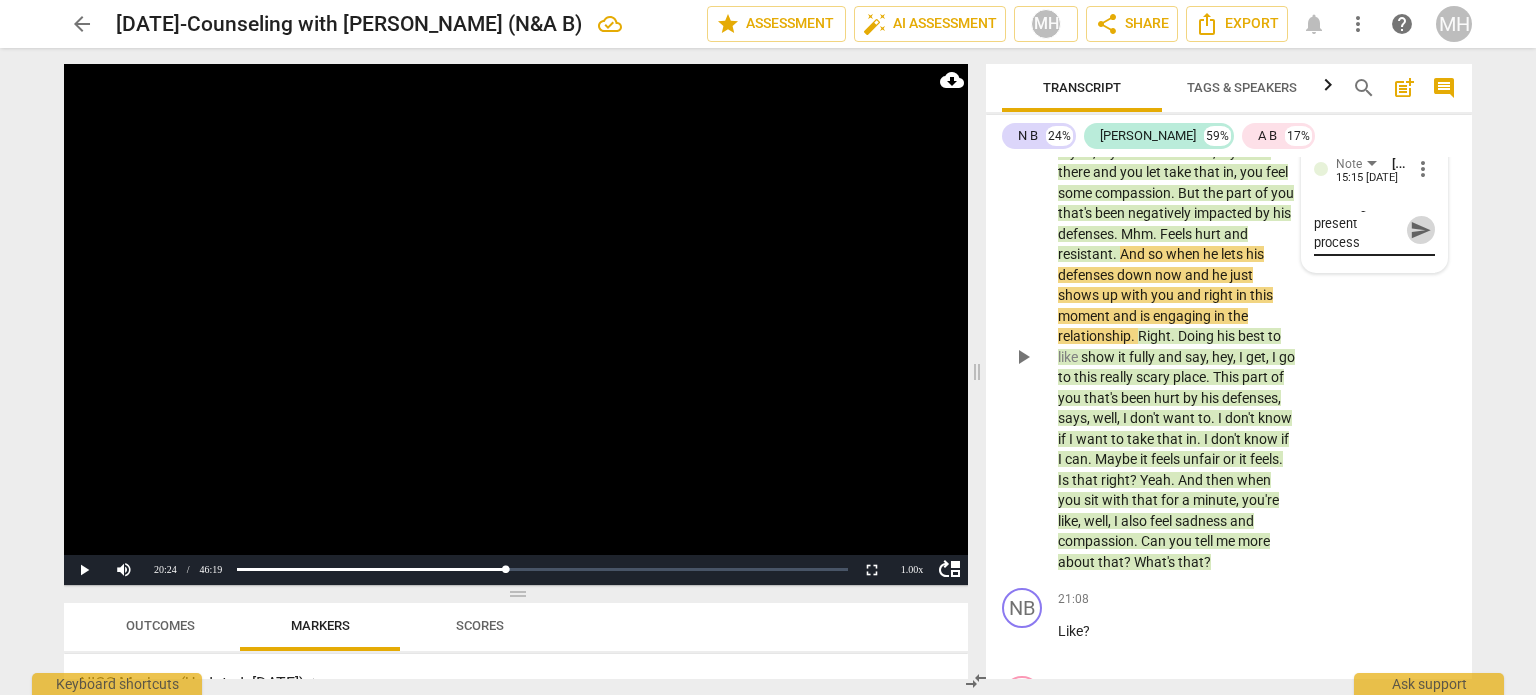 click on "send" at bounding box center (1421, 230) 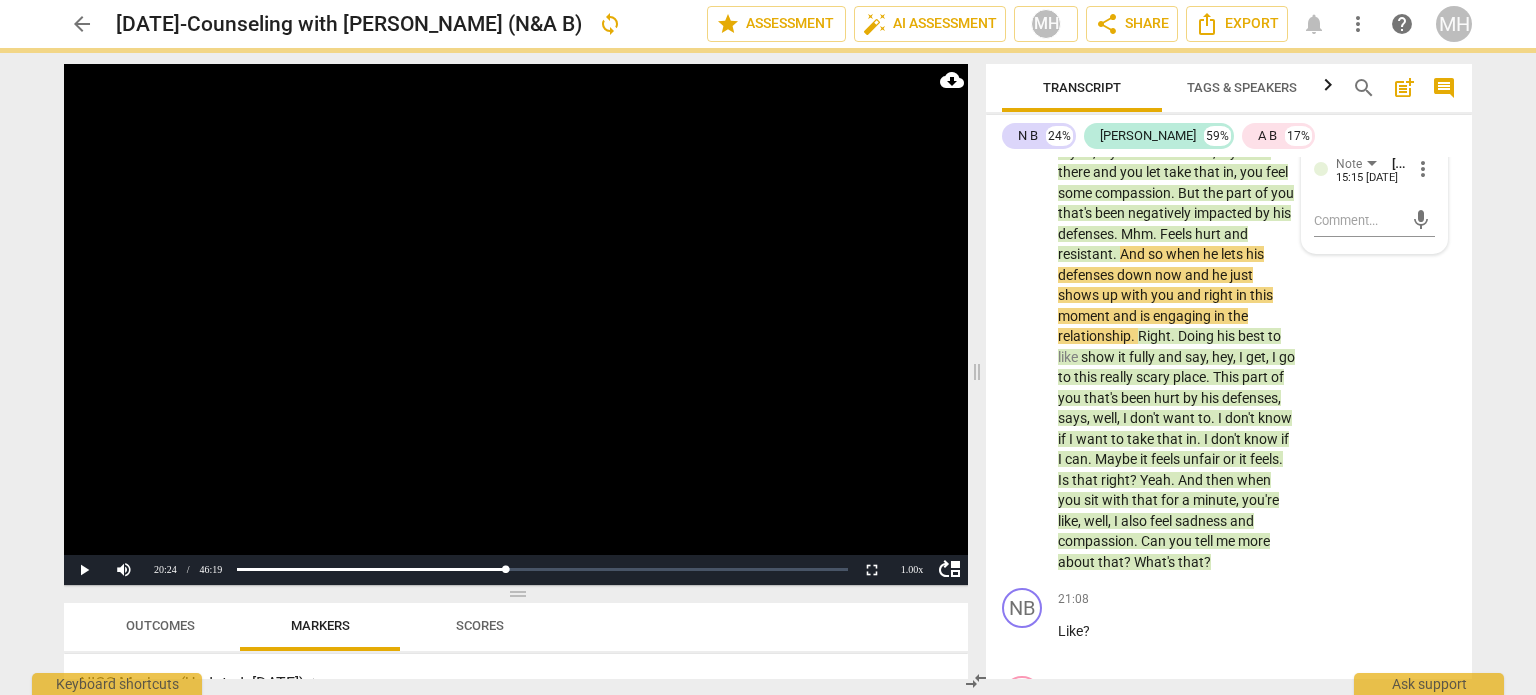 scroll, scrollTop: 0, scrollLeft: 0, axis: both 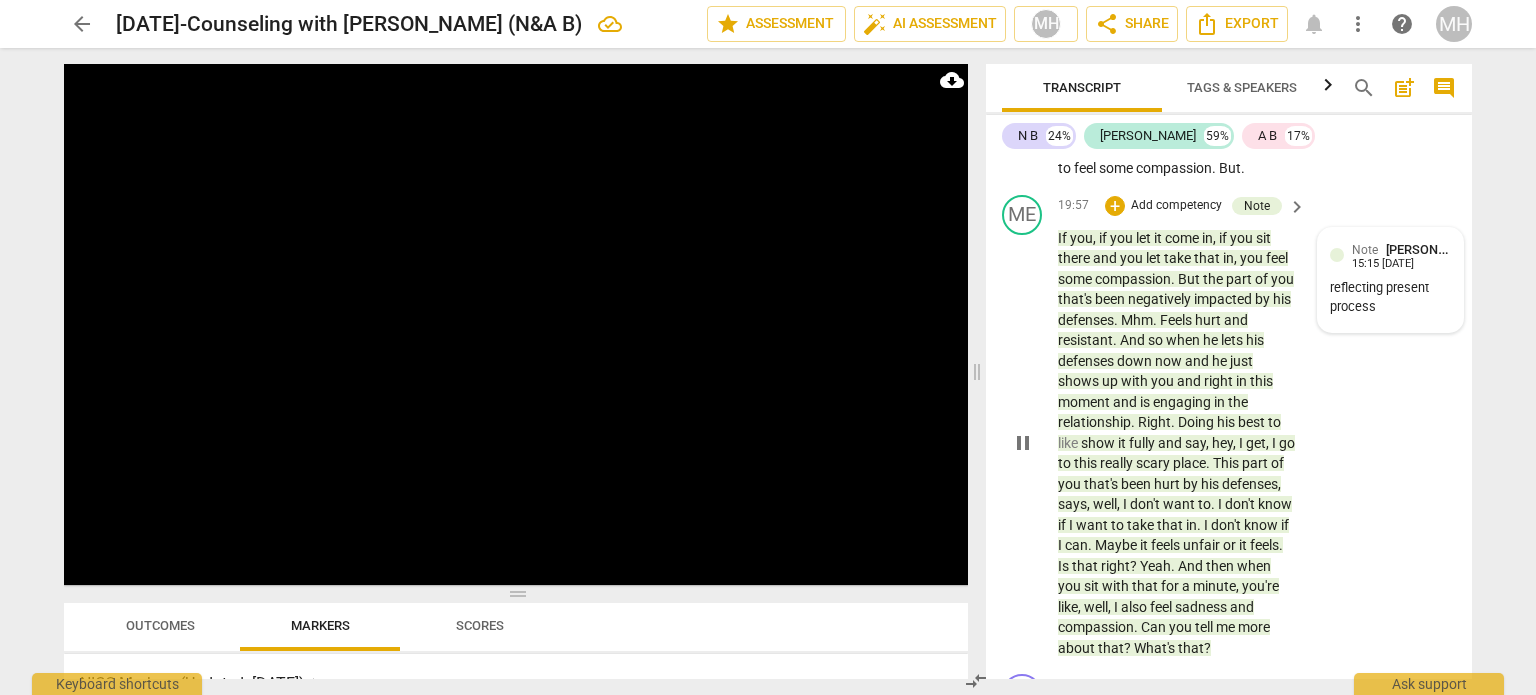 click on "reflecting present process" at bounding box center [1390, 298] 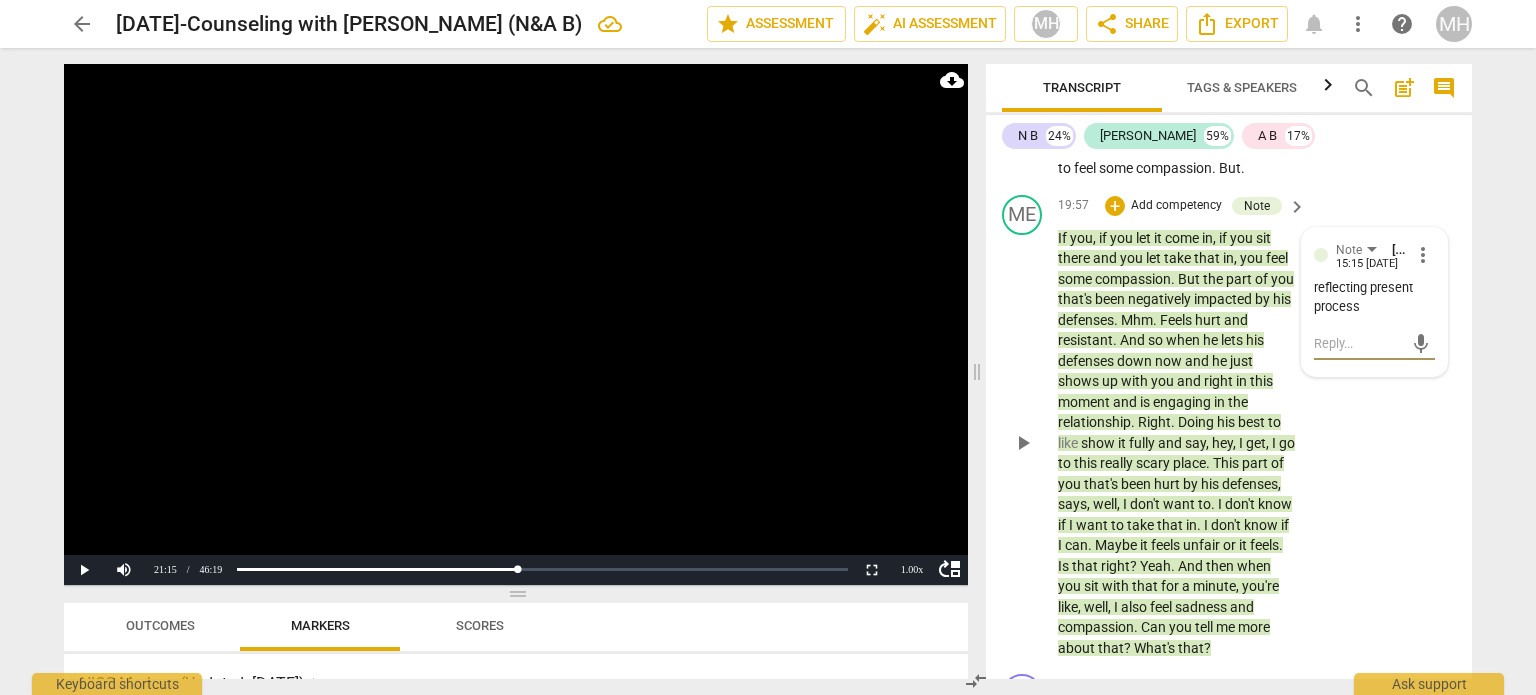 click at bounding box center [1358, 343] 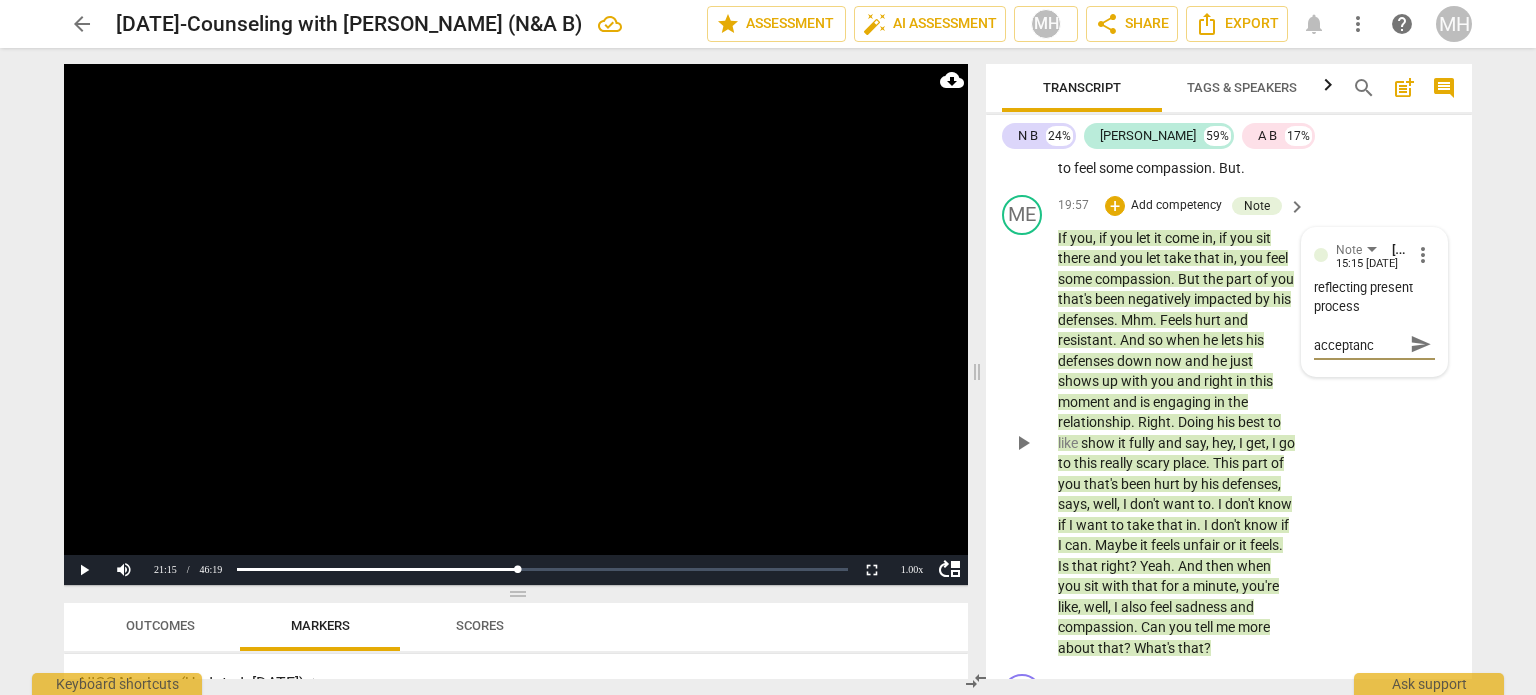 scroll, scrollTop: 0, scrollLeft: 0, axis: both 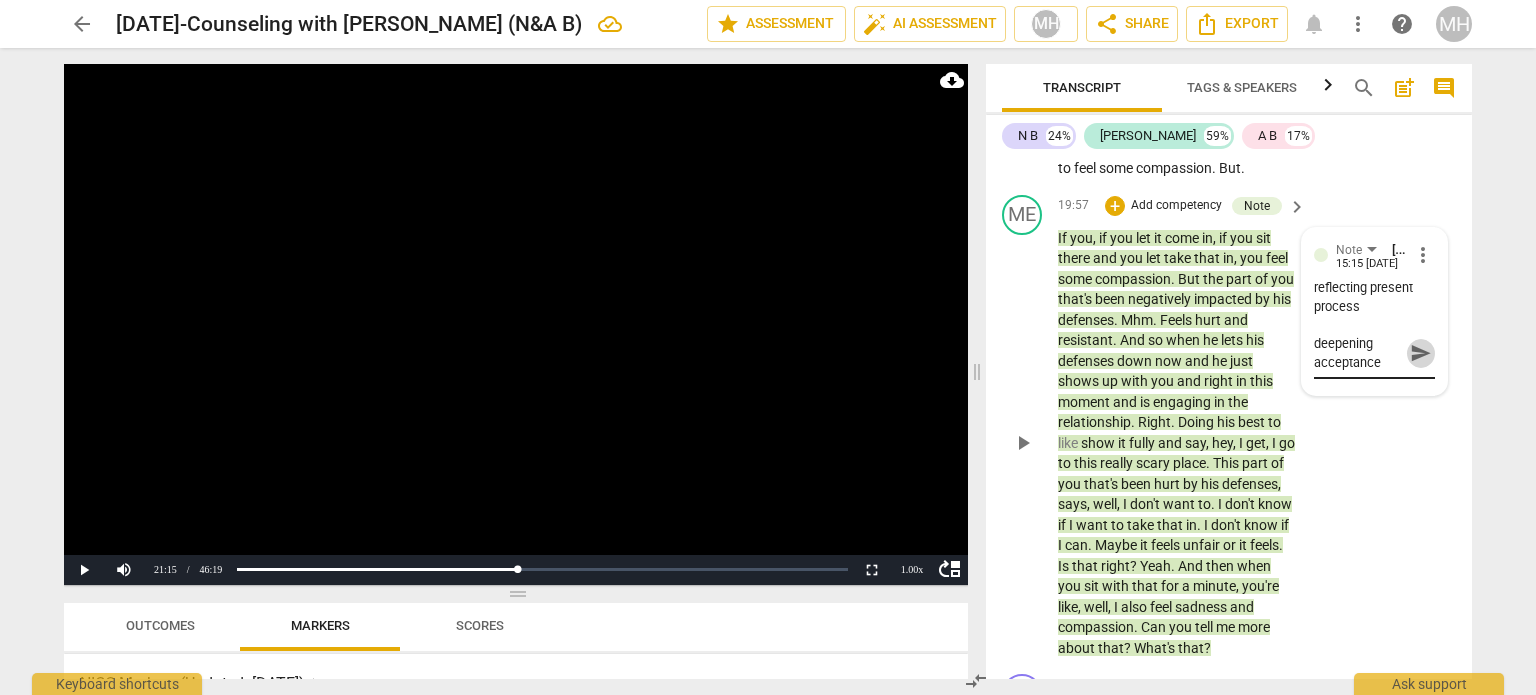 click on "send" at bounding box center [1421, 353] 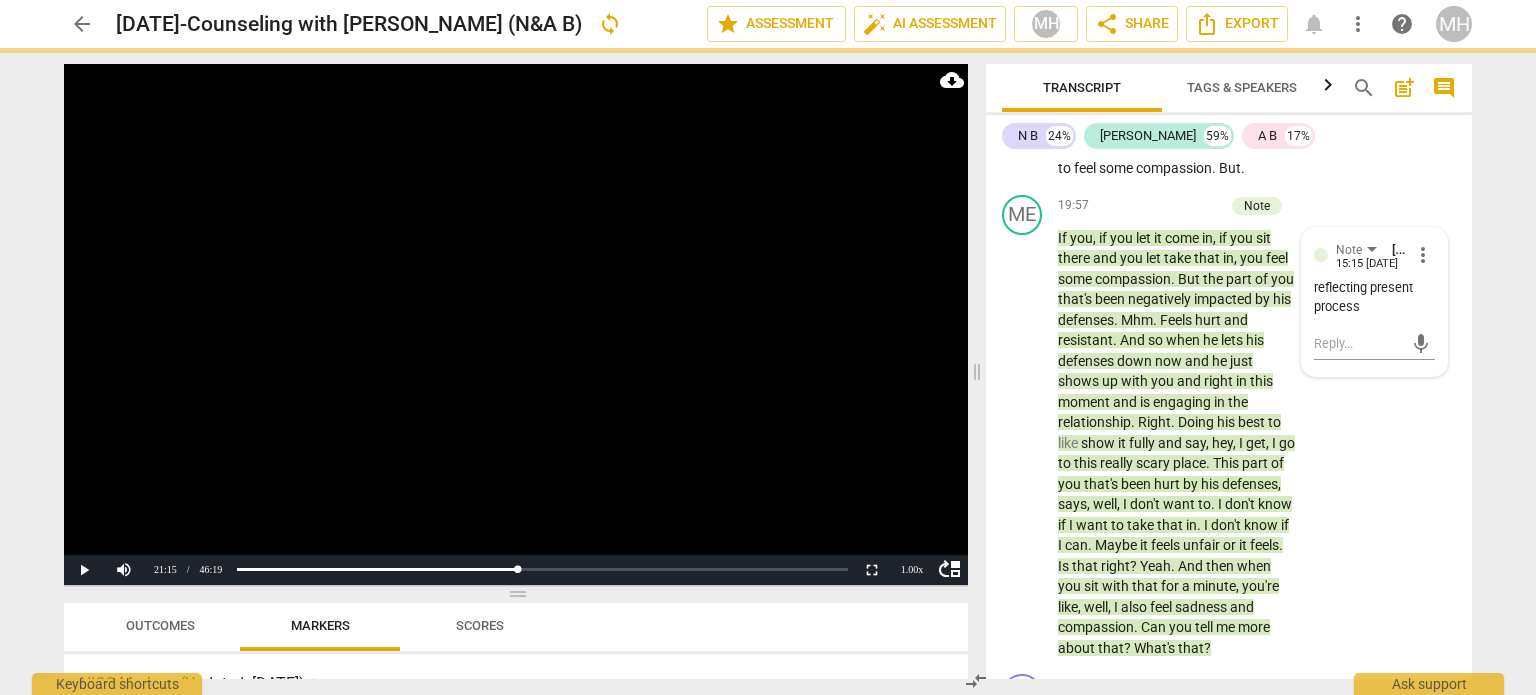 click at bounding box center (516, 324) 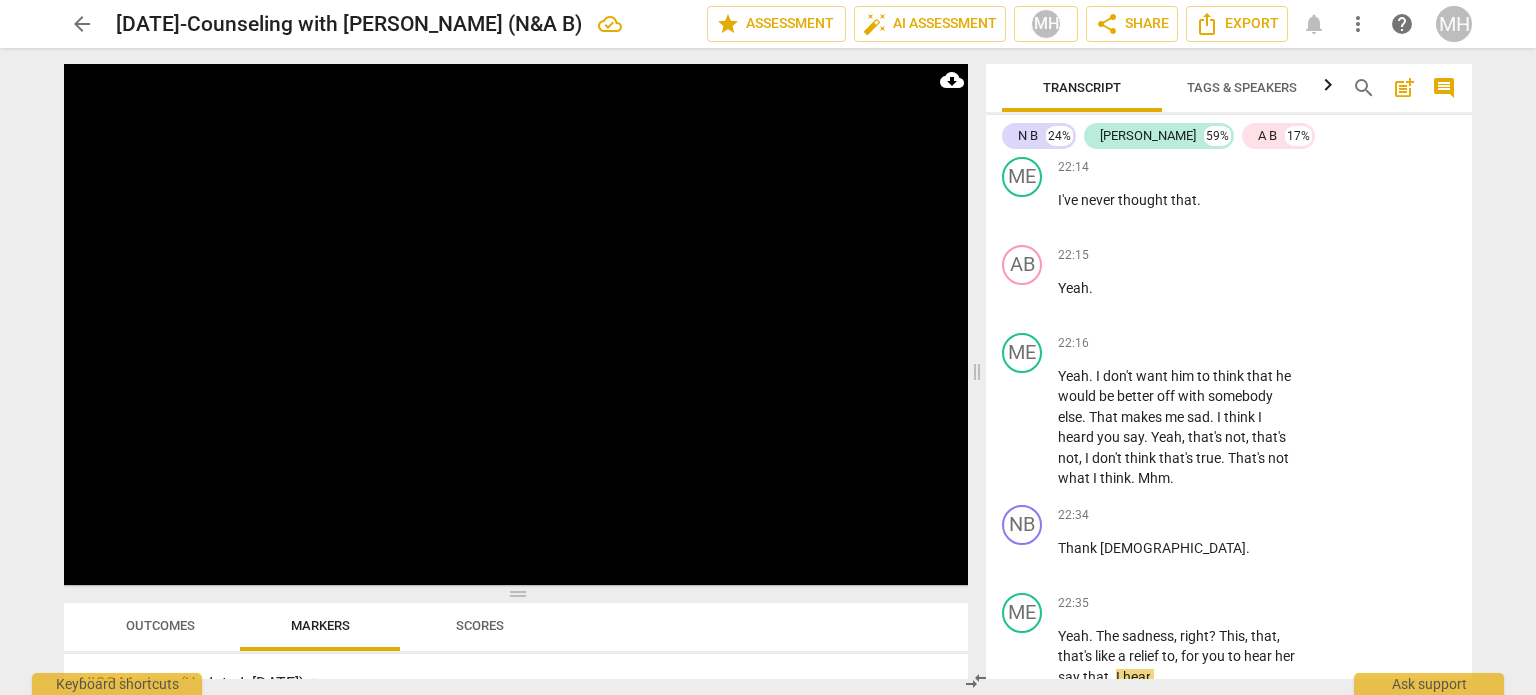 scroll, scrollTop: 18187, scrollLeft: 0, axis: vertical 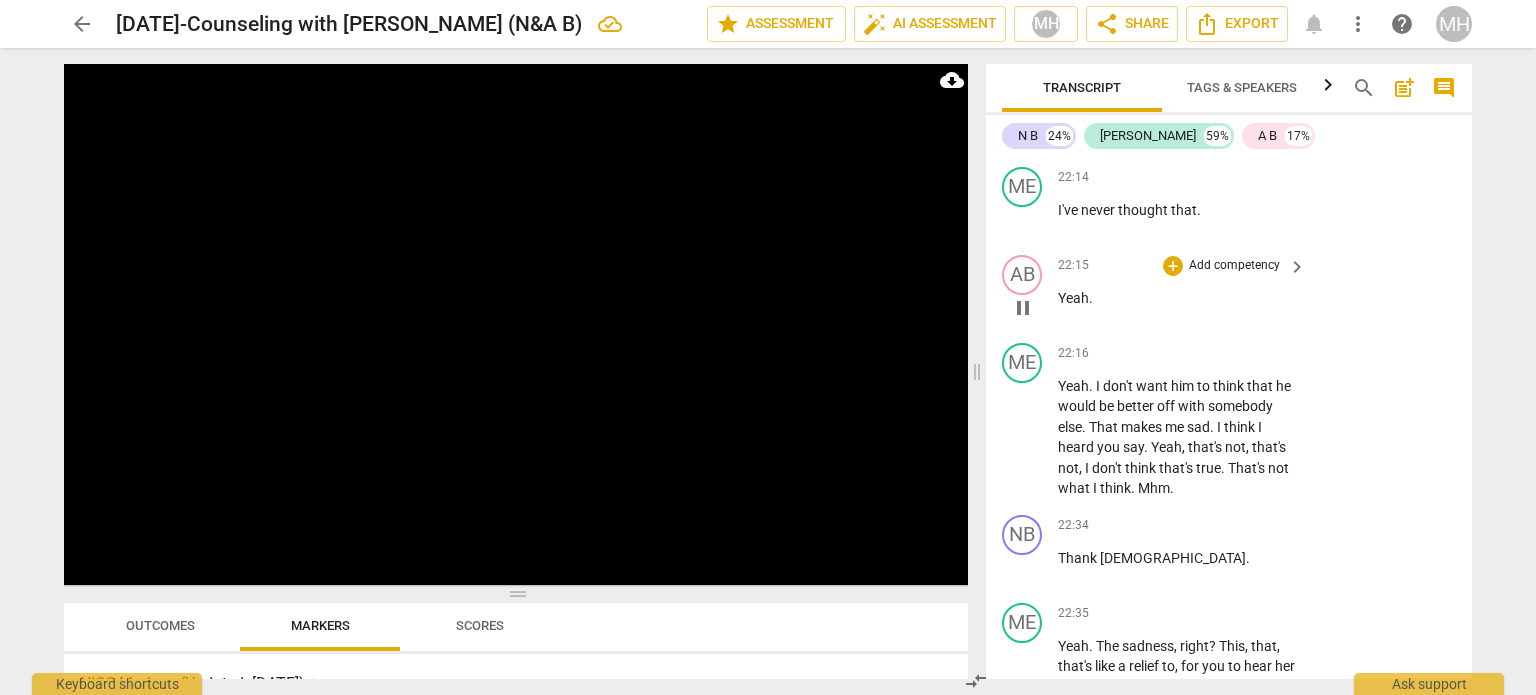 click on "Add competency" at bounding box center (1234, 266) 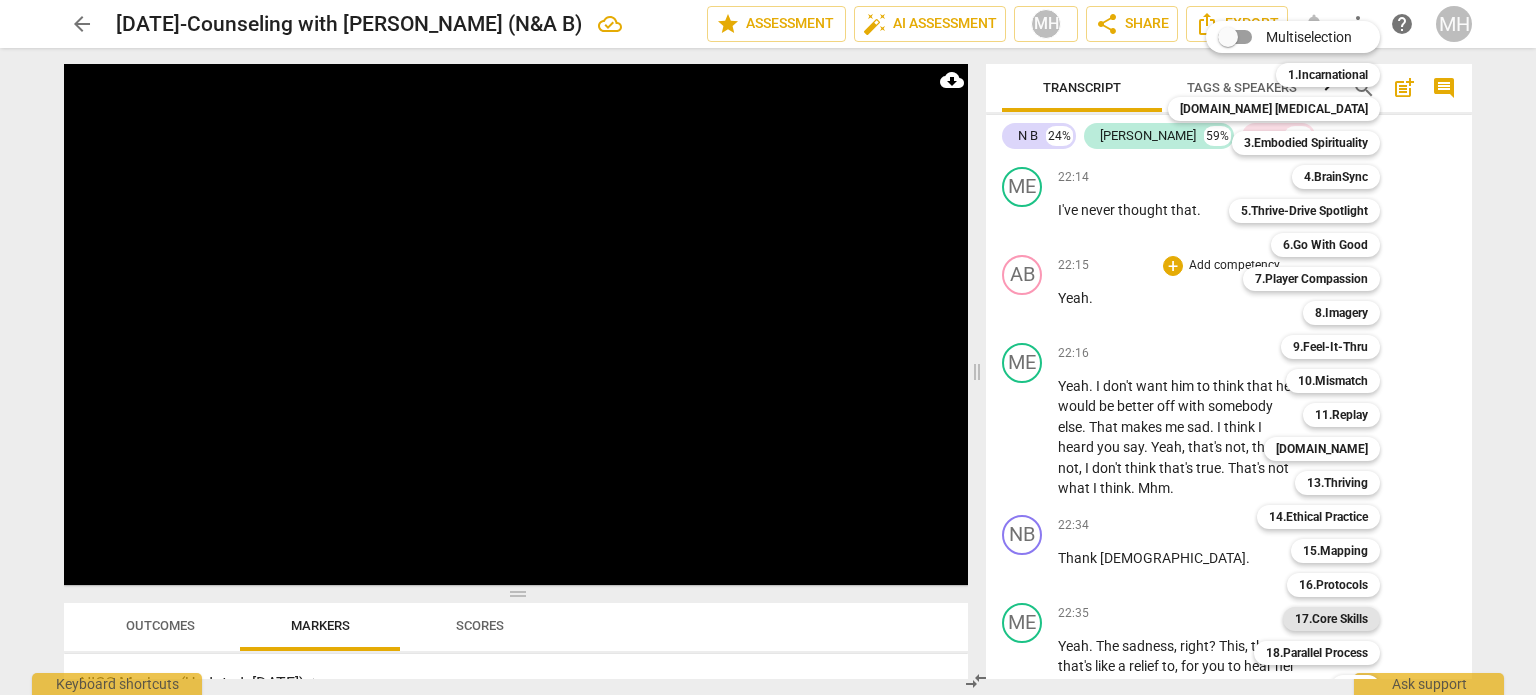 scroll, scrollTop: 59, scrollLeft: 0, axis: vertical 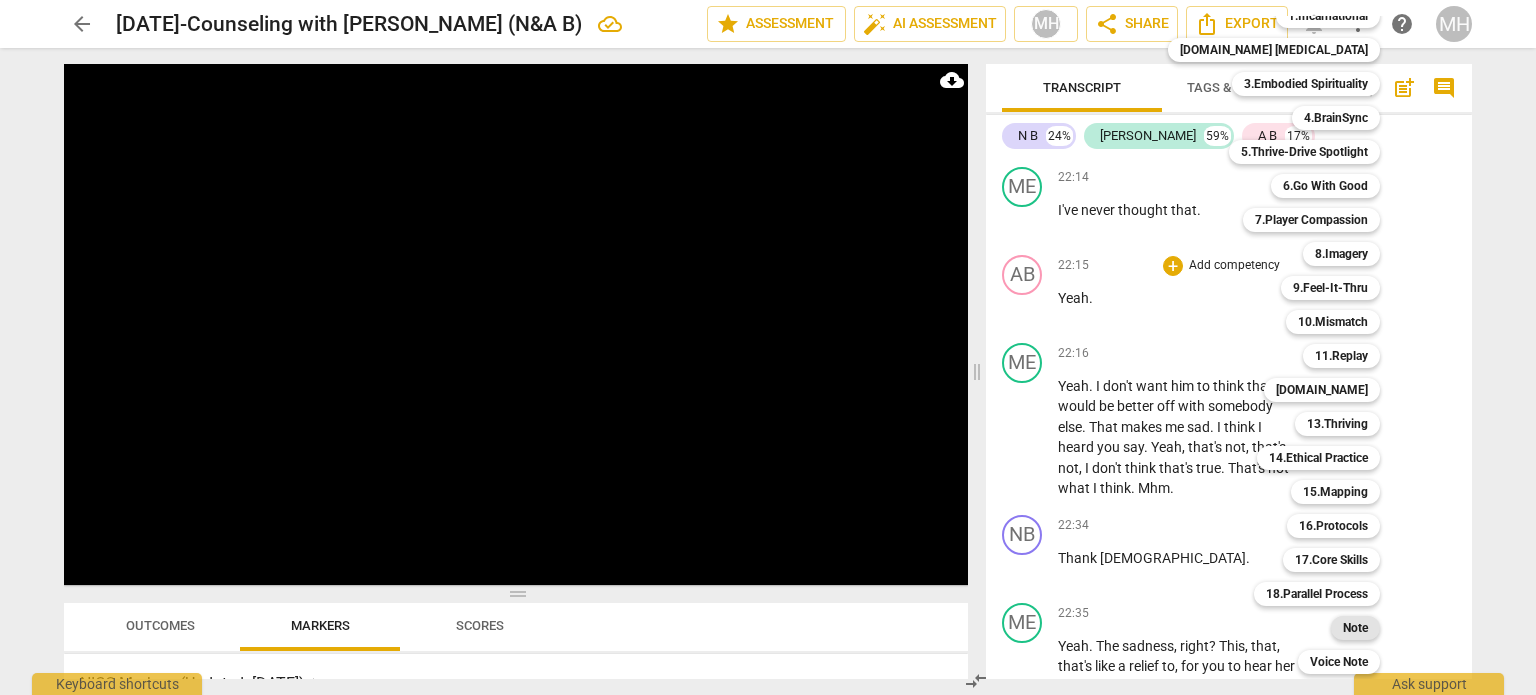 click on "Note" at bounding box center [1355, 628] 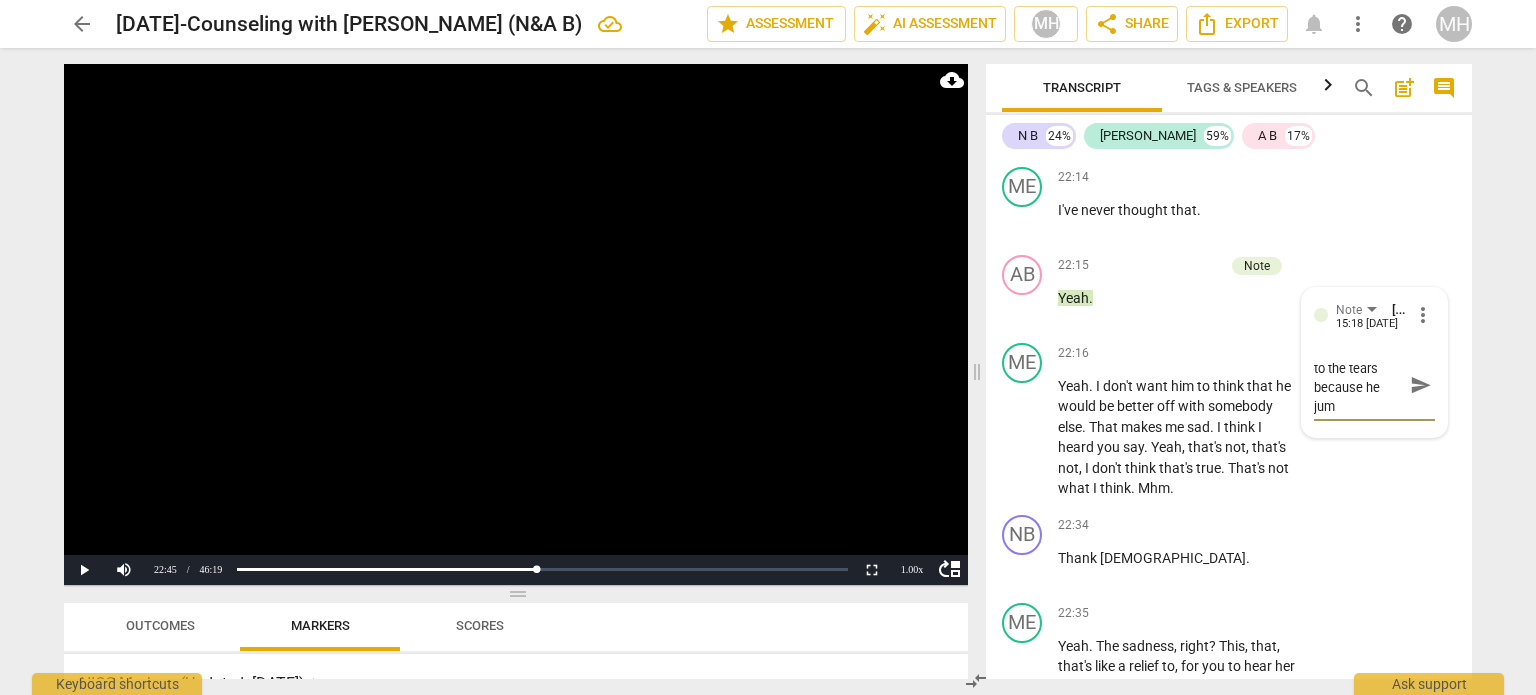 scroll, scrollTop: 36, scrollLeft: 0, axis: vertical 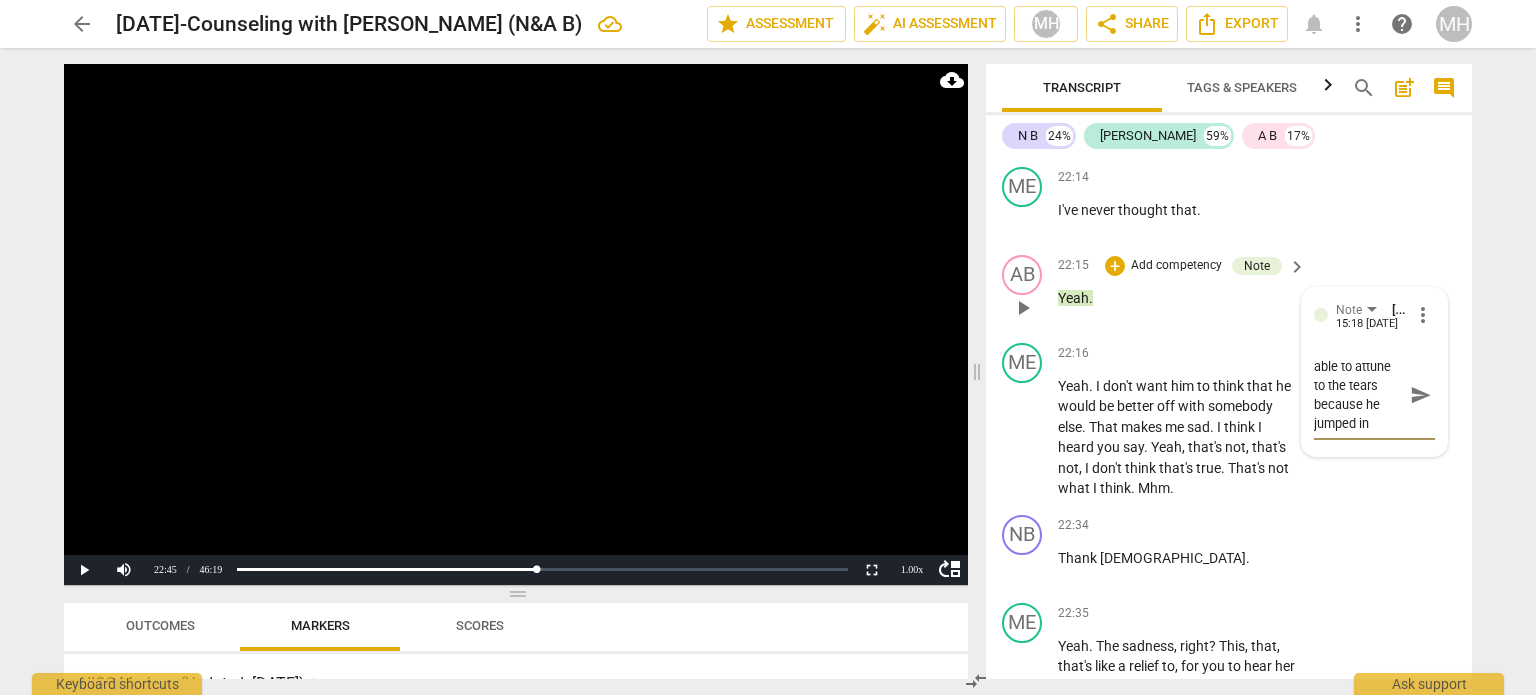 click on "send" at bounding box center [1421, 395] 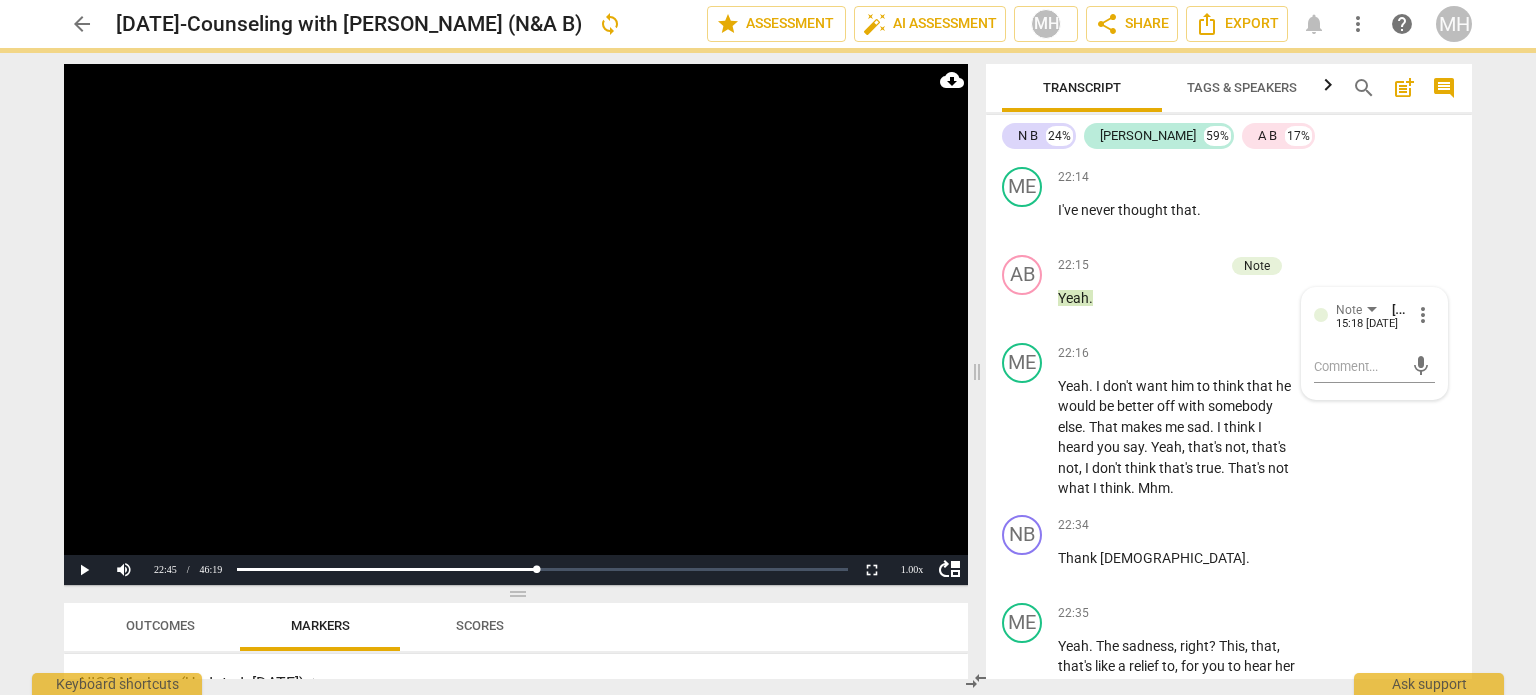 scroll, scrollTop: 0, scrollLeft: 0, axis: both 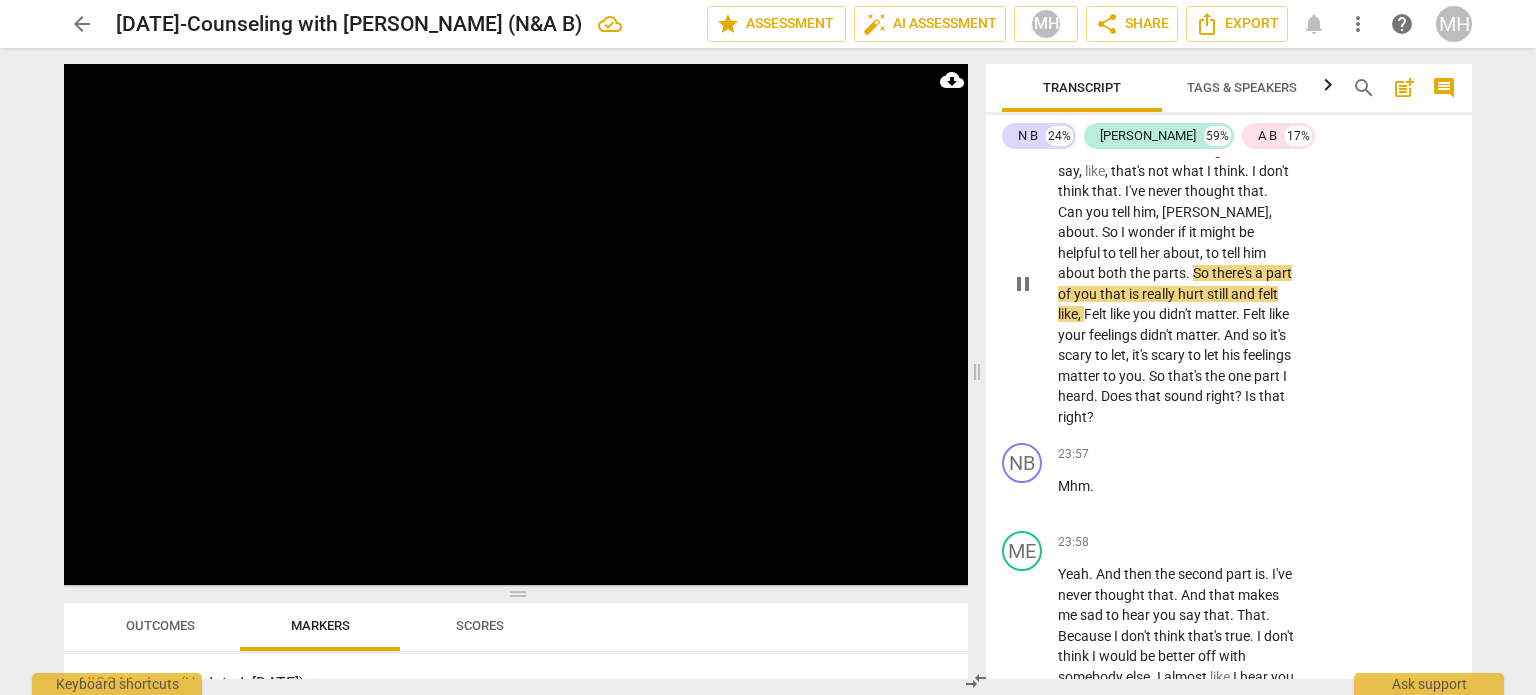 click on "Add competency" at bounding box center [1234, 119] 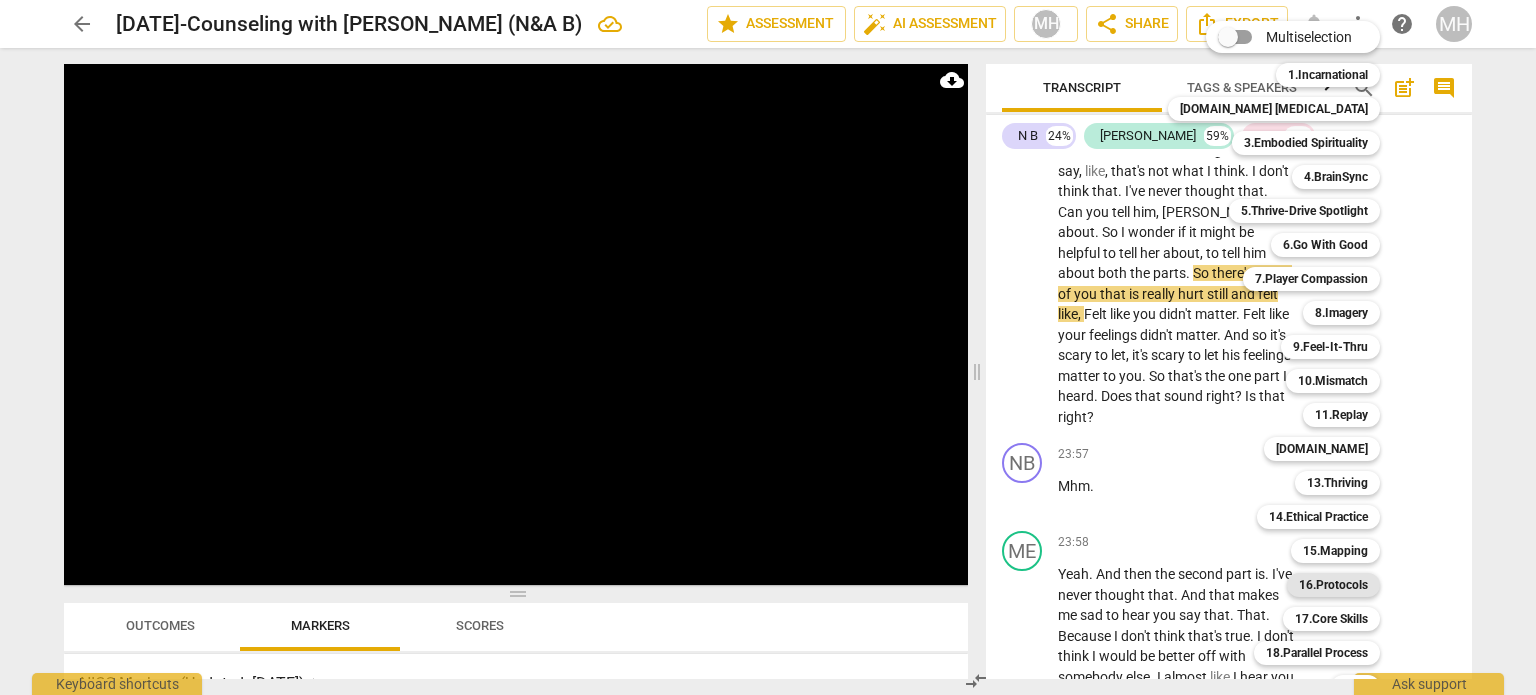 scroll, scrollTop: 59, scrollLeft: 0, axis: vertical 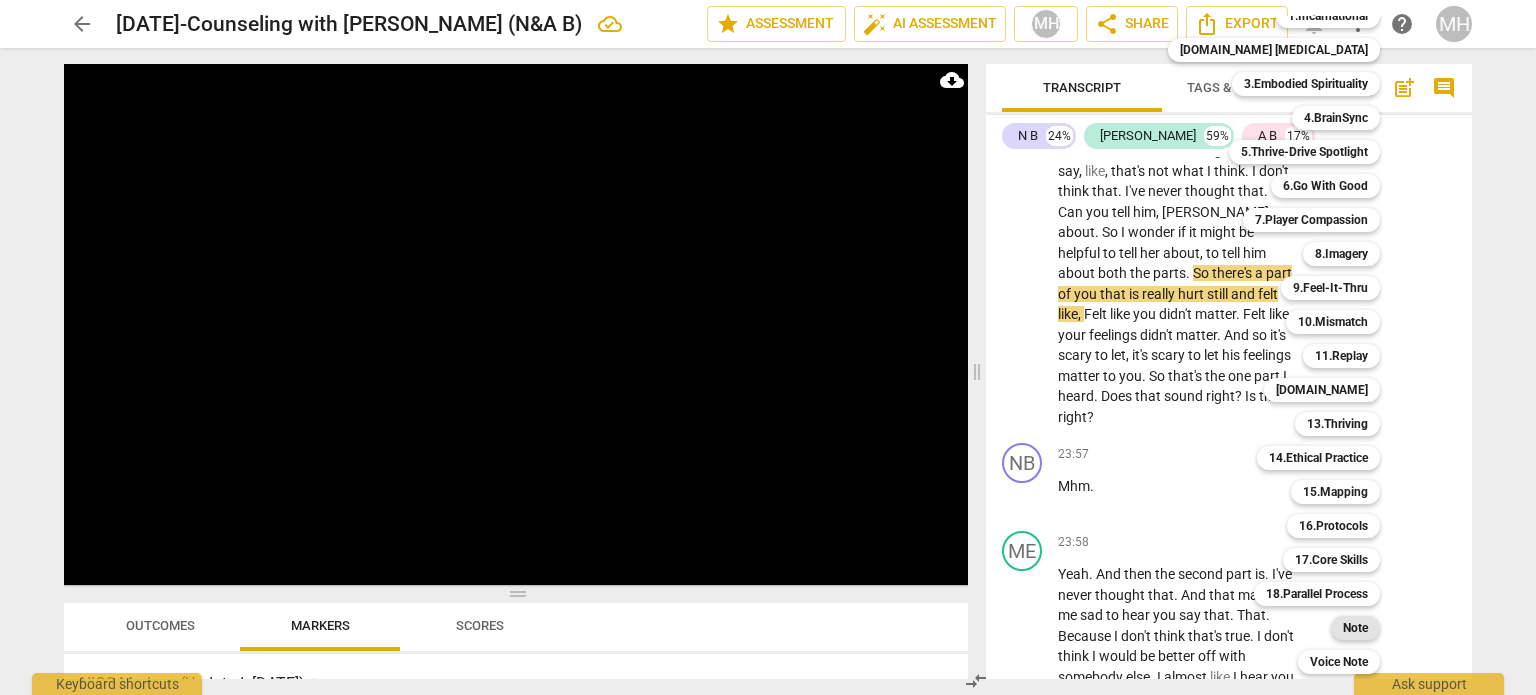 click on "Note" at bounding box center [1355, 628] 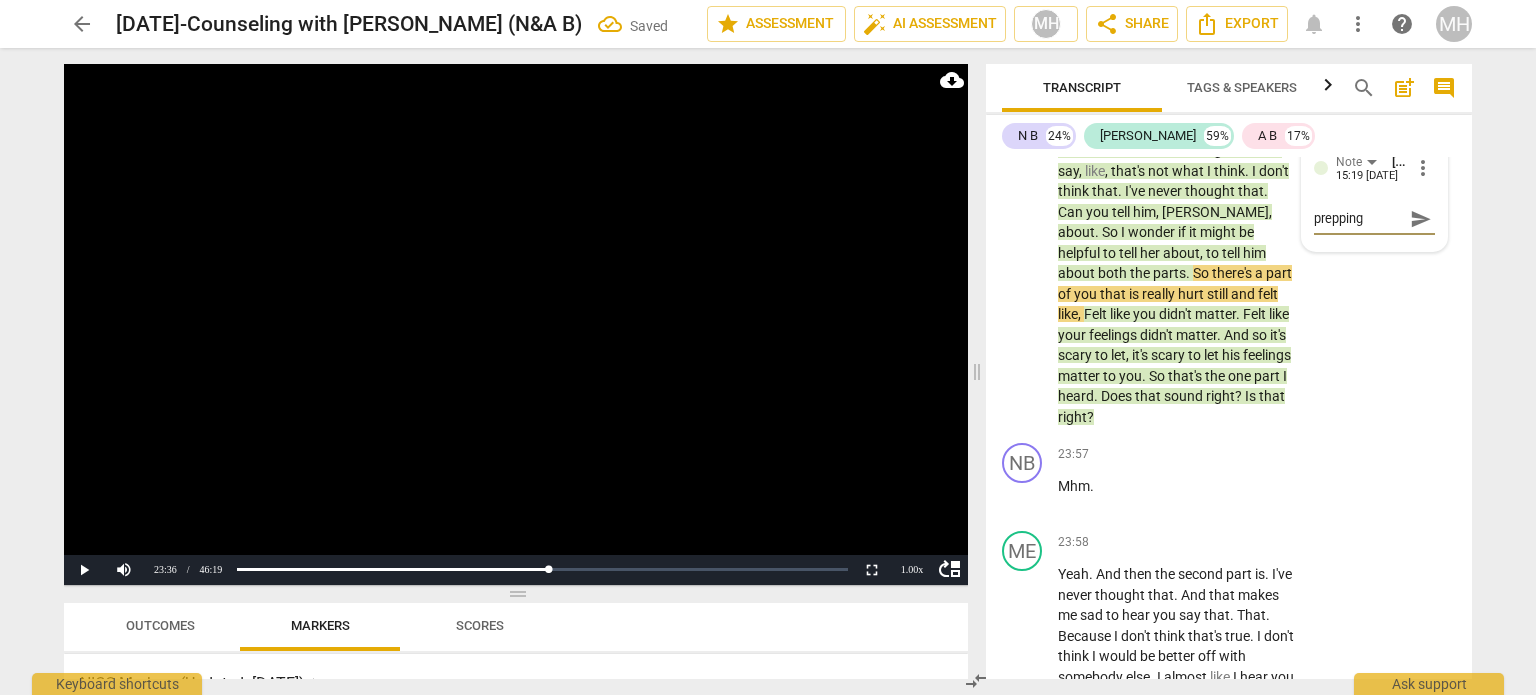 scroll, scrollTop: 16, scrollLeft: 0, axis: vertical 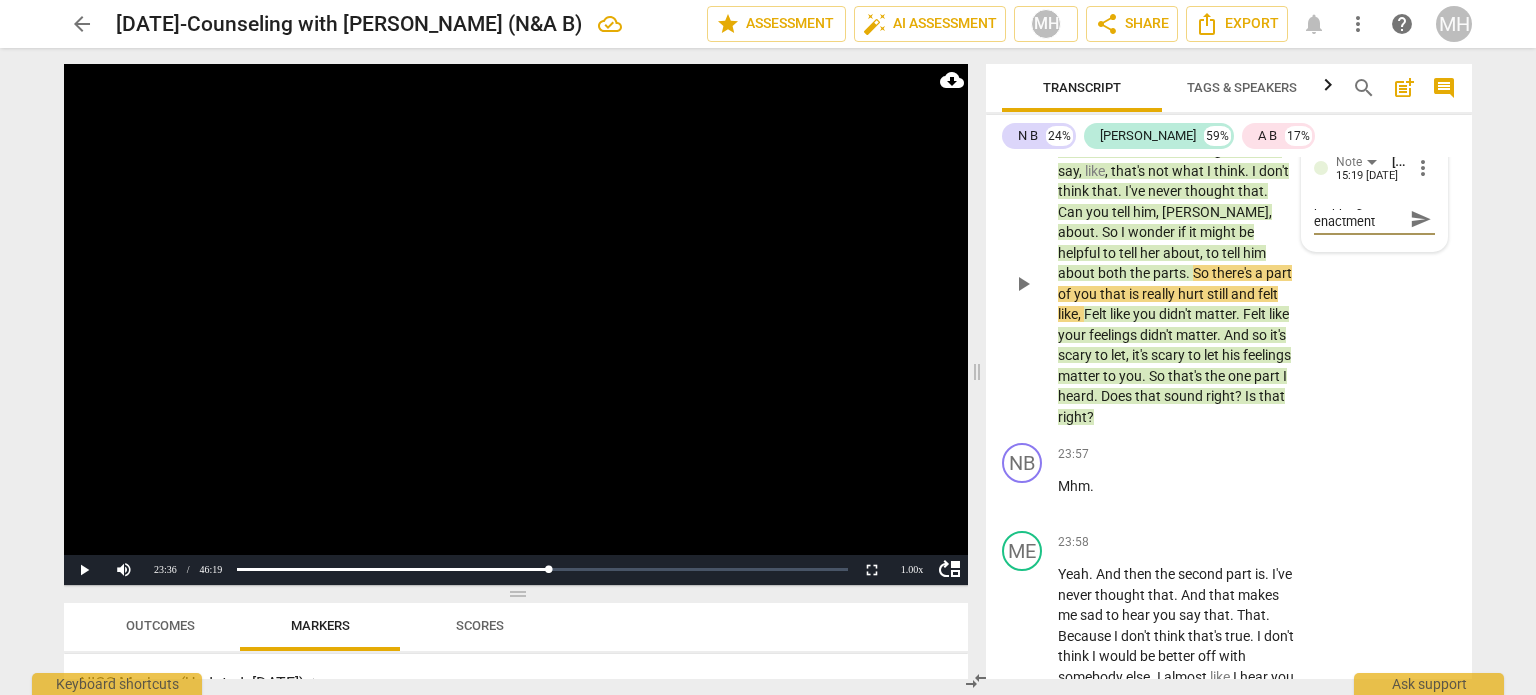 click on "send" at bounding box center [1421, 219] 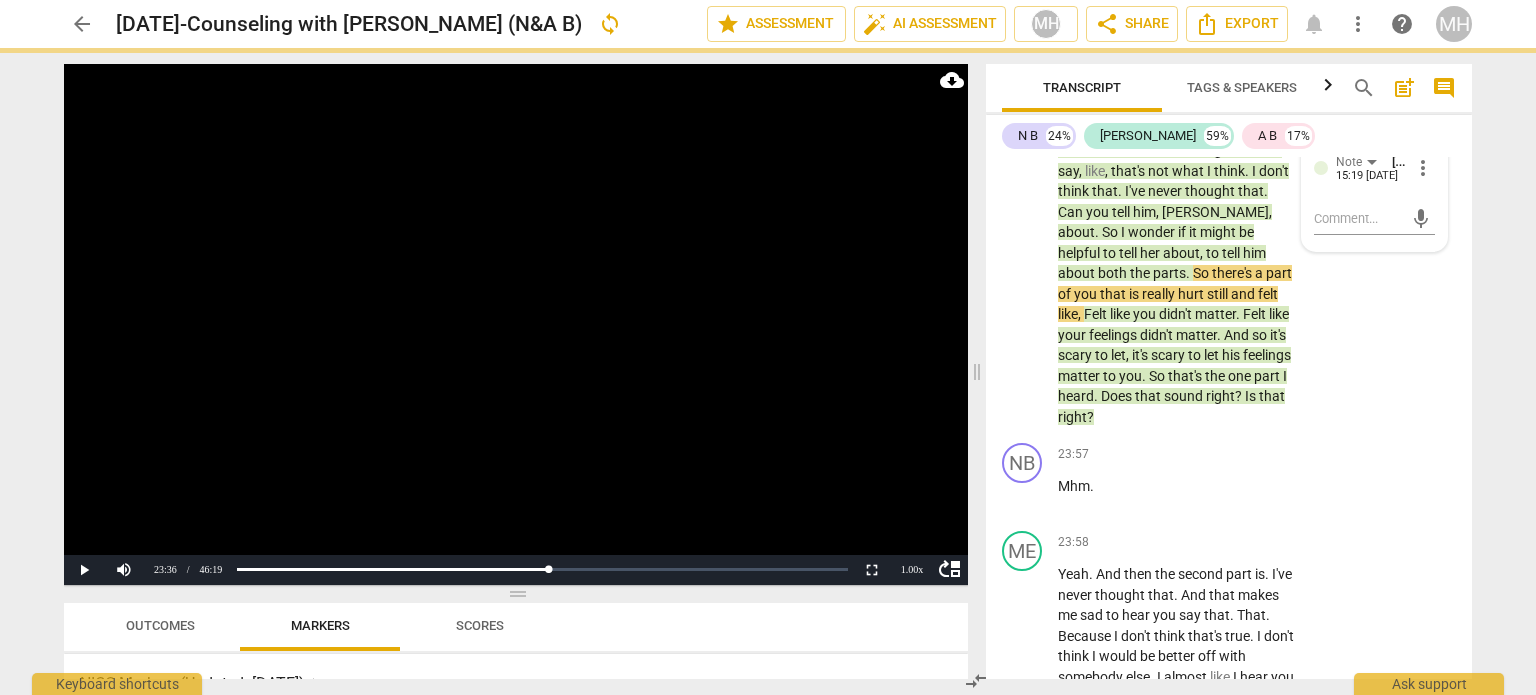 scroll, scrollTop: 0, scrollLeft: 0, axis: both 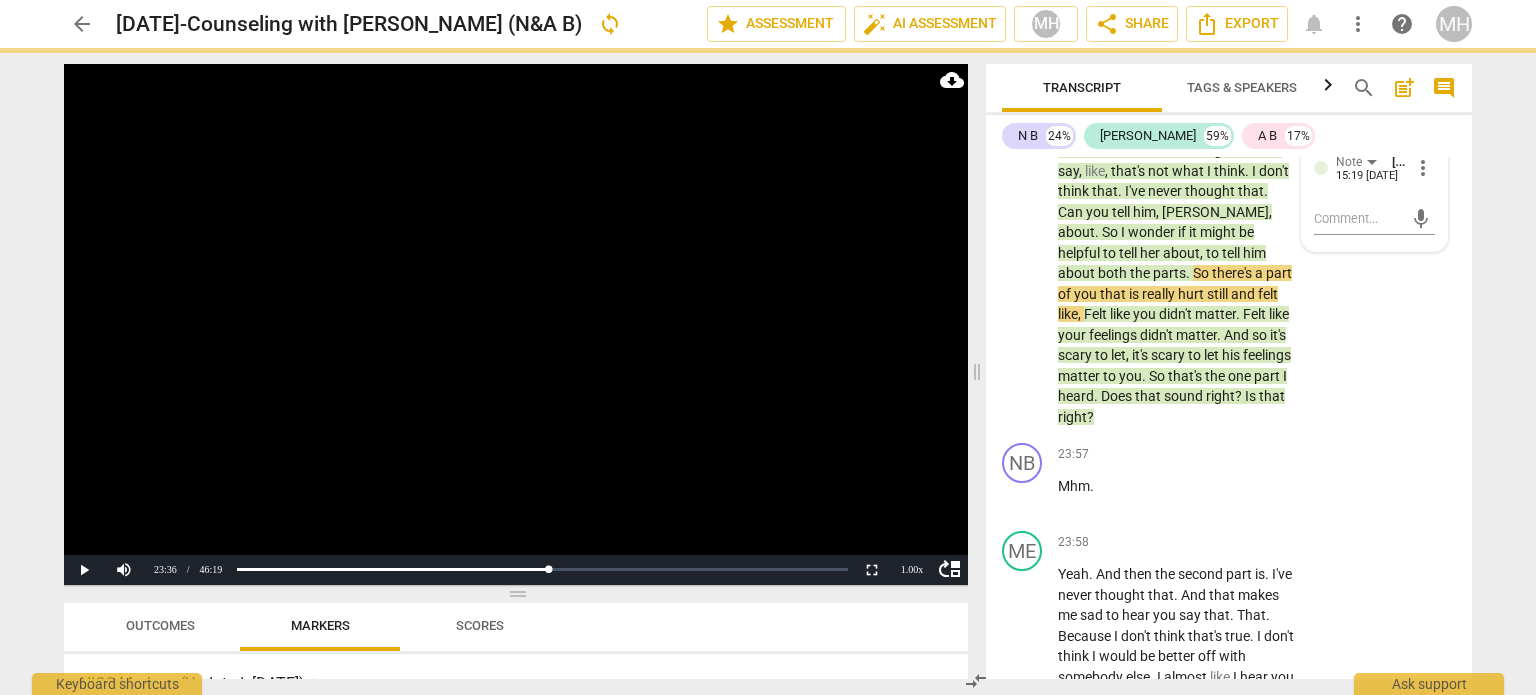 click at bounding box center [516, 324] 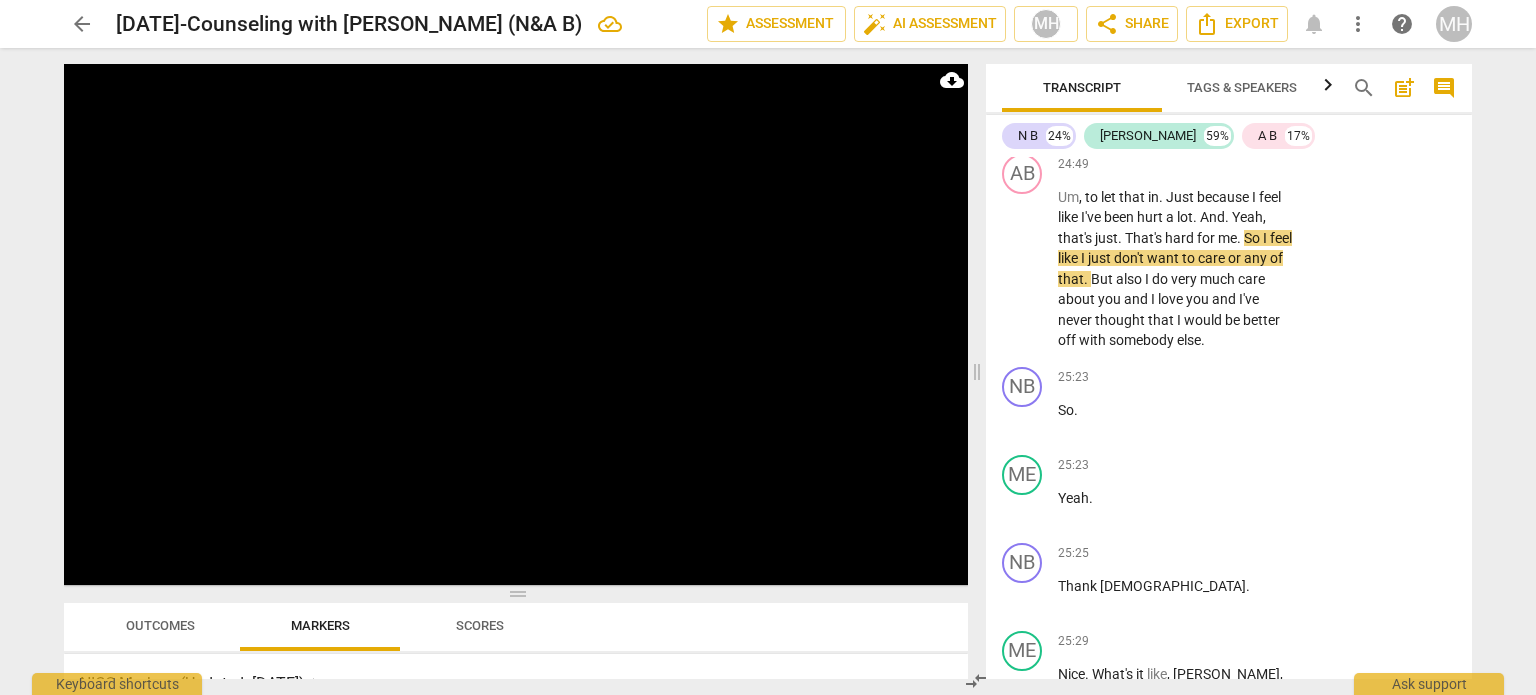 scroll, scrollTop: 20725, scrollLeft: 0, axis: vertical 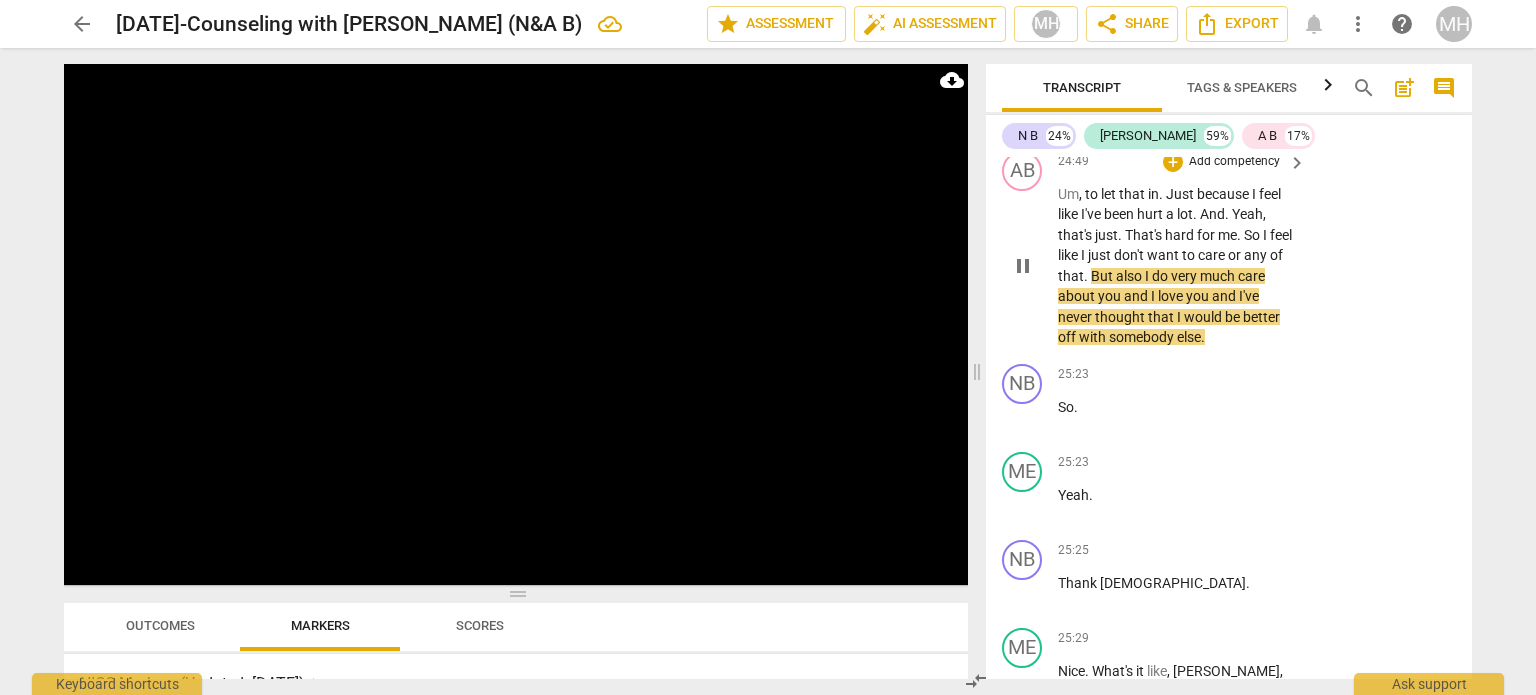 click on "Add competency" at bounding box center (1234, 162) 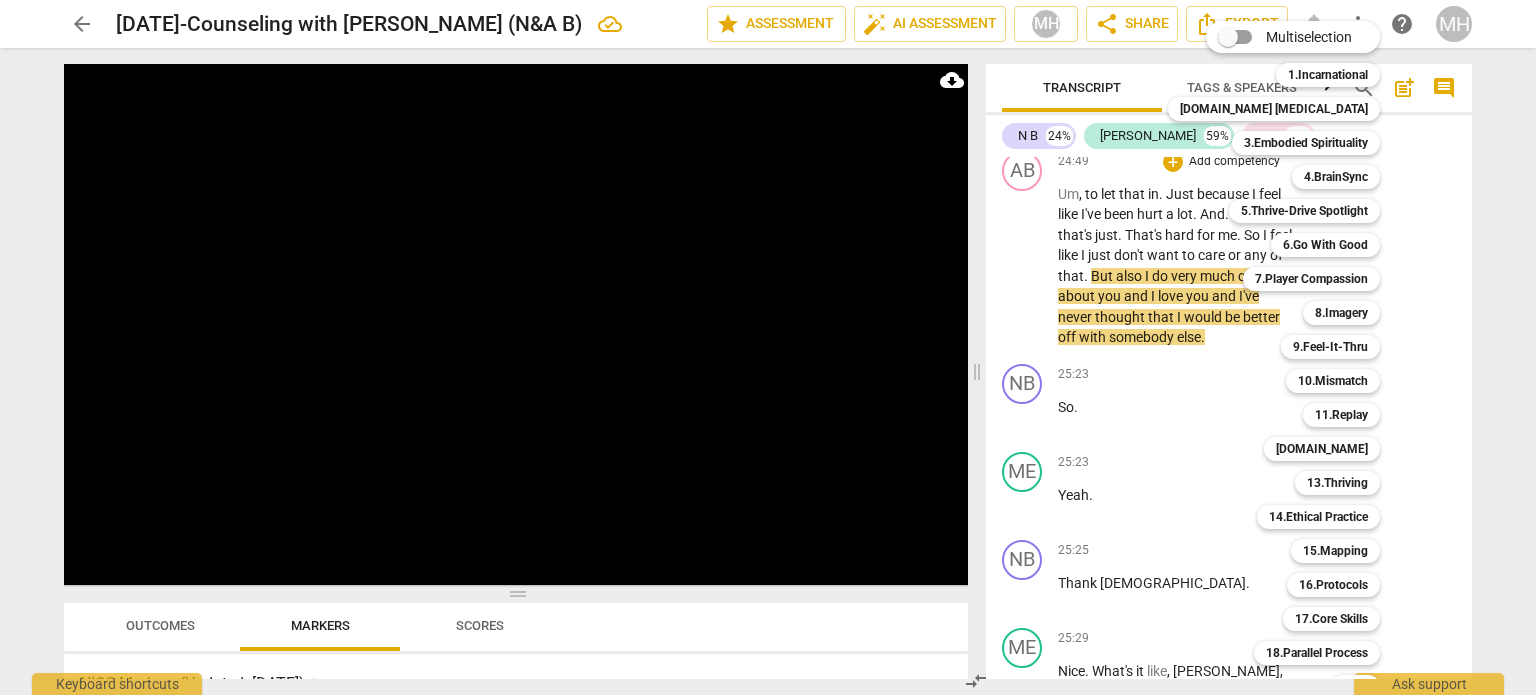 click at bounding box center (768, 347) 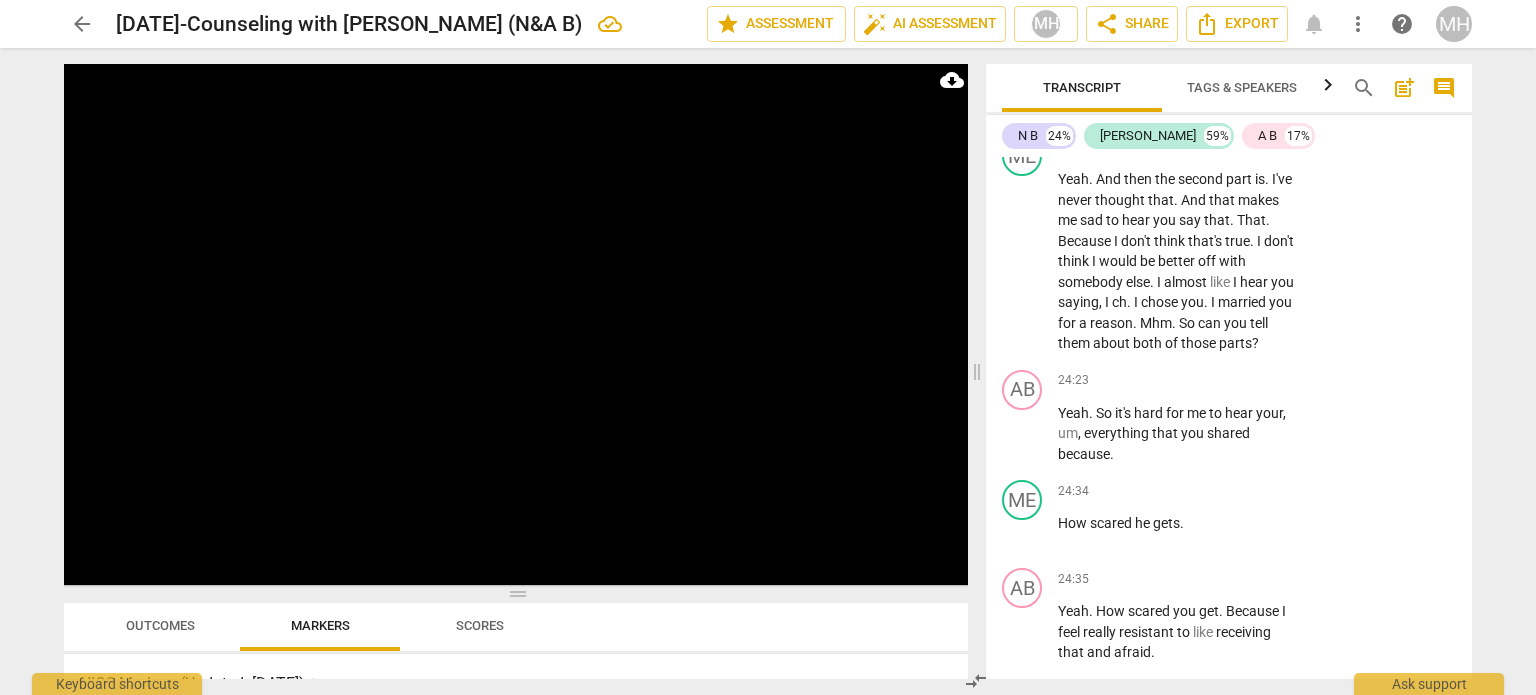 scroll, scrollTop: 19931, scrollLeft: 0, axis: vertical 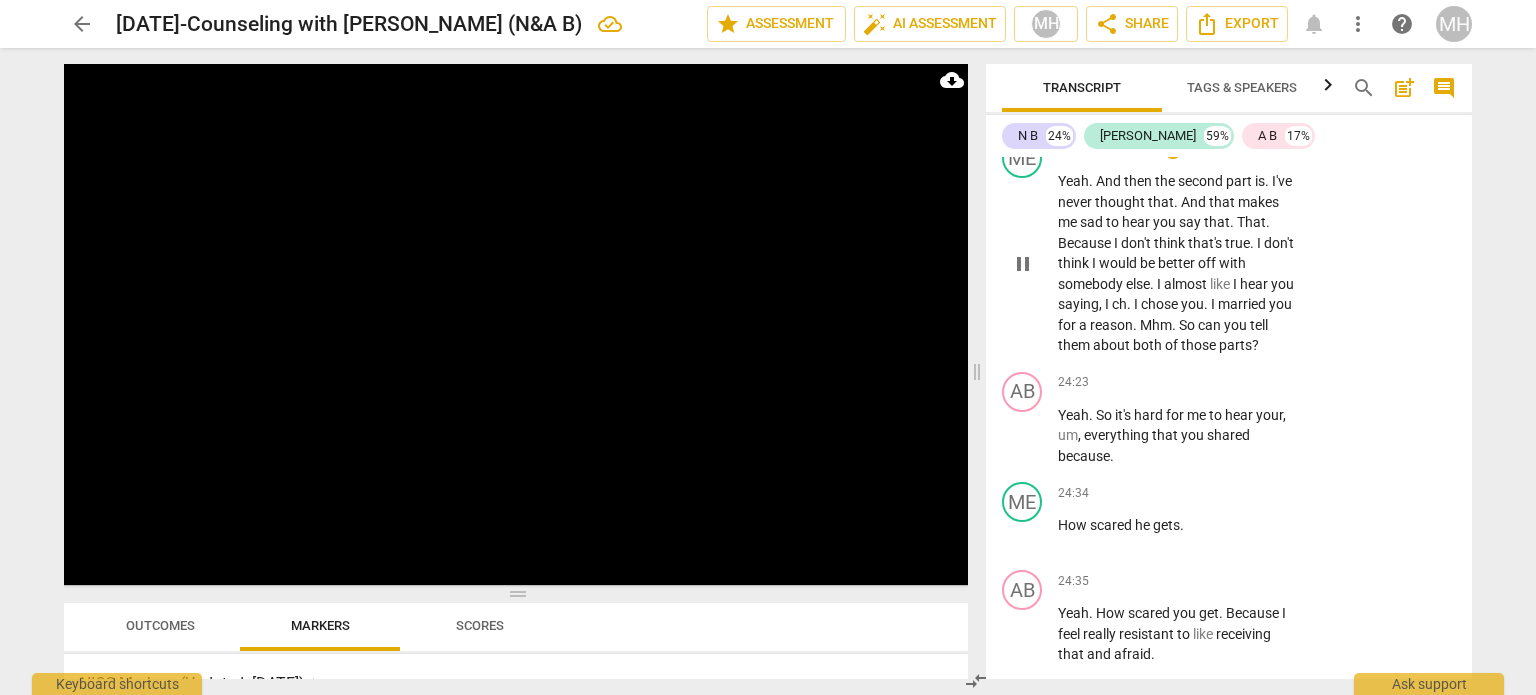 click on "Add competency" at bounding box center [1234, 150] 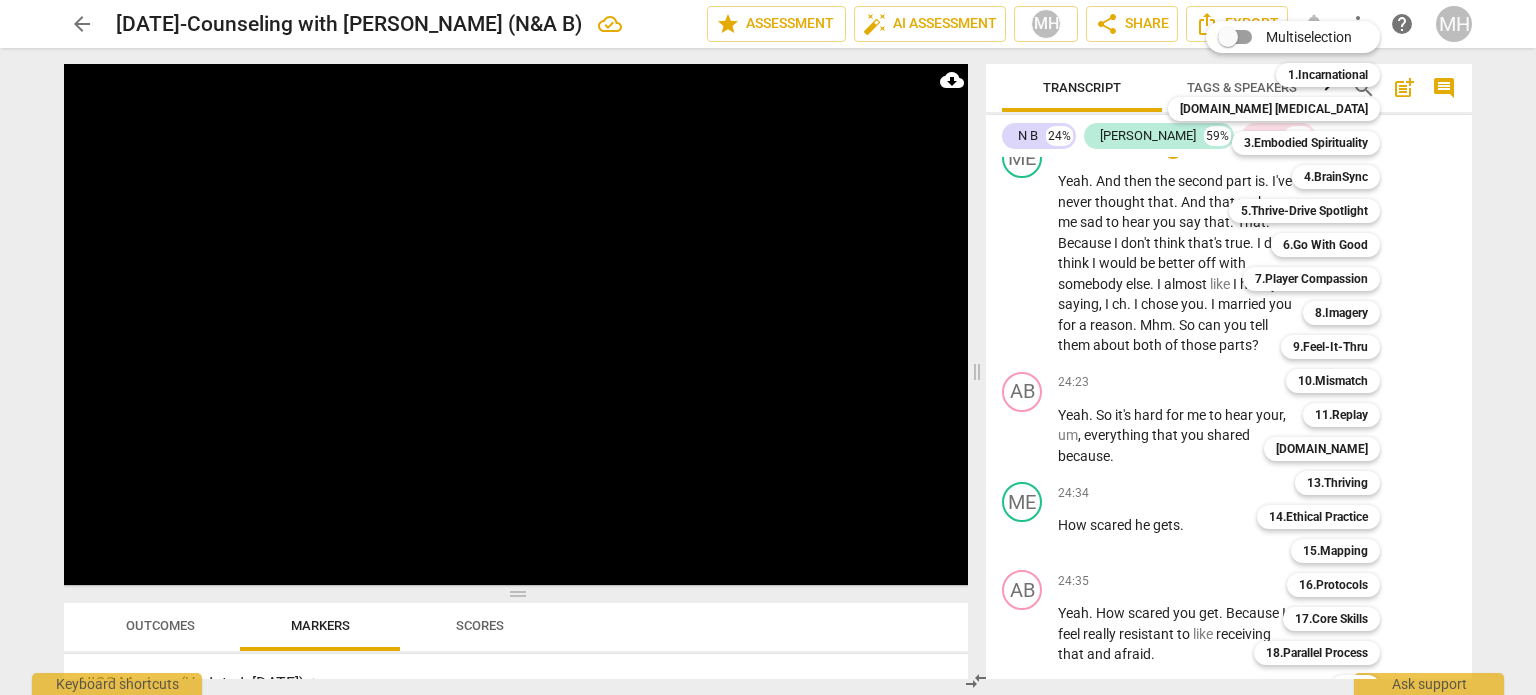 scroll, scrollTop: 59, scrollLeft: 0, axis: vertical 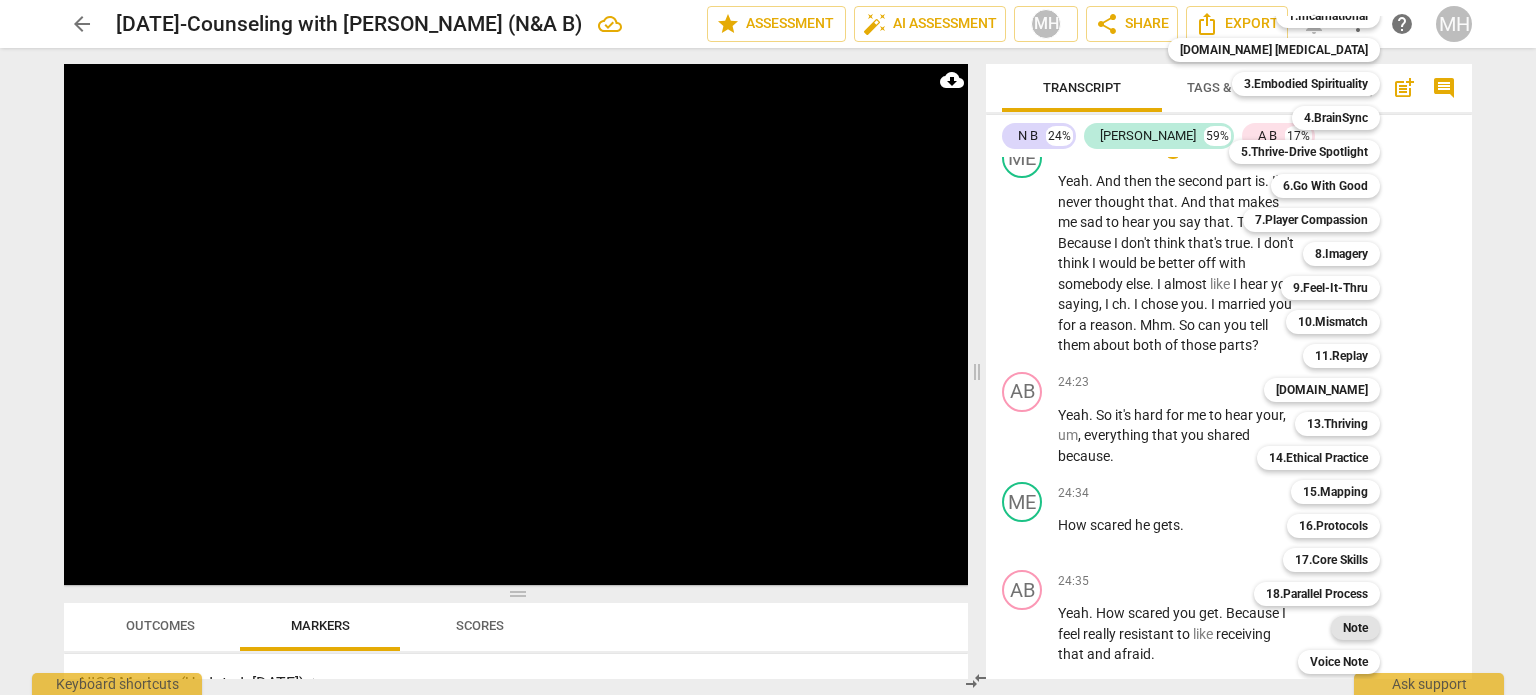 click on "Note" at bounding box center [1355, 628] 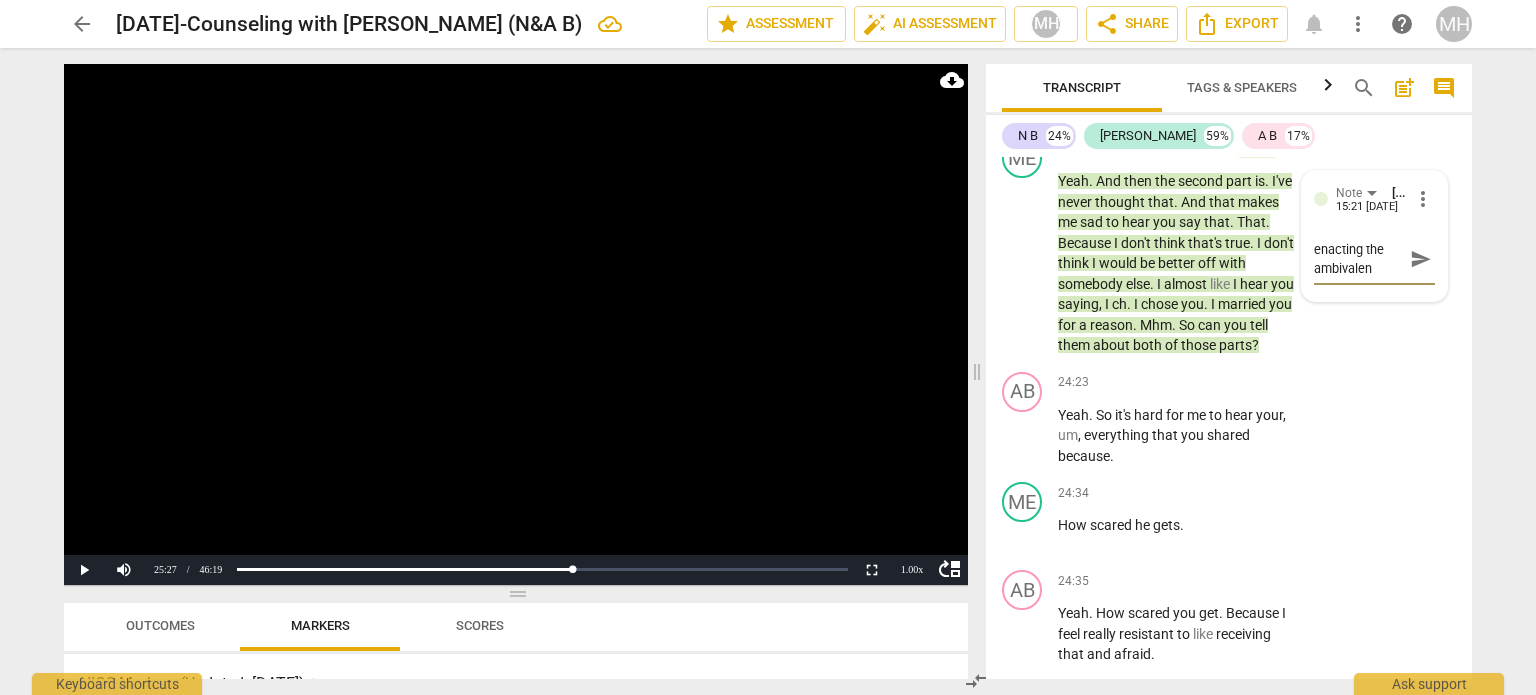 scroll, scrollTop: 0, scrollLeft: 0, axis: both 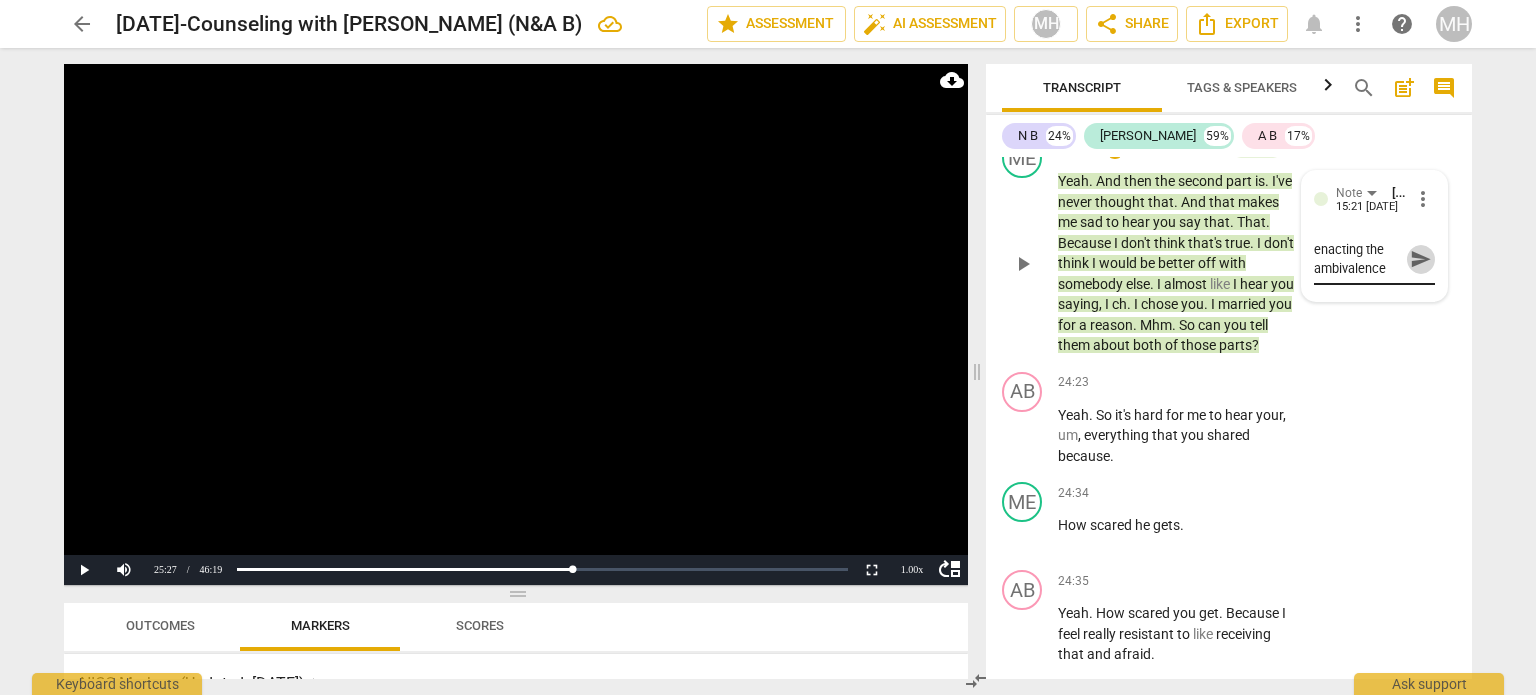 click on "send" at bounding box center (1420, 259) 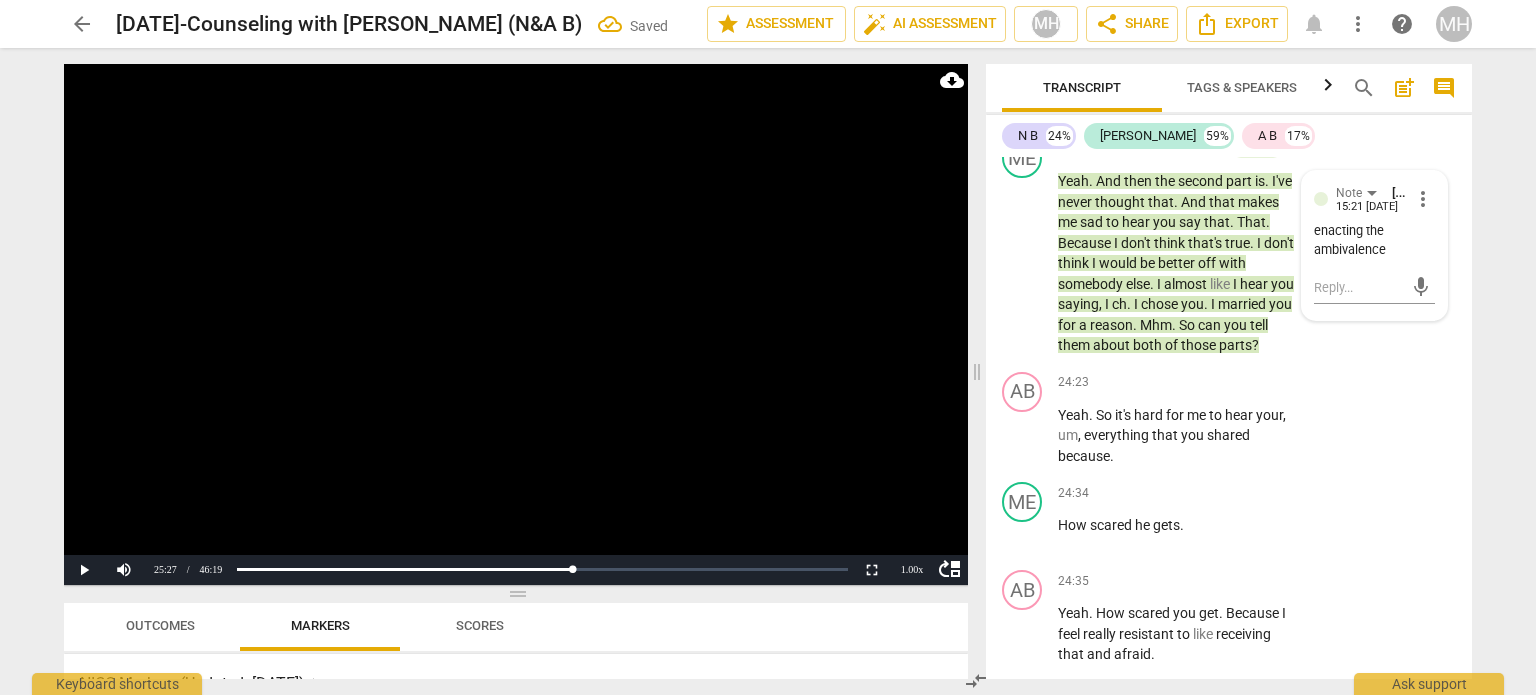 click at bounding box center (516, 324) 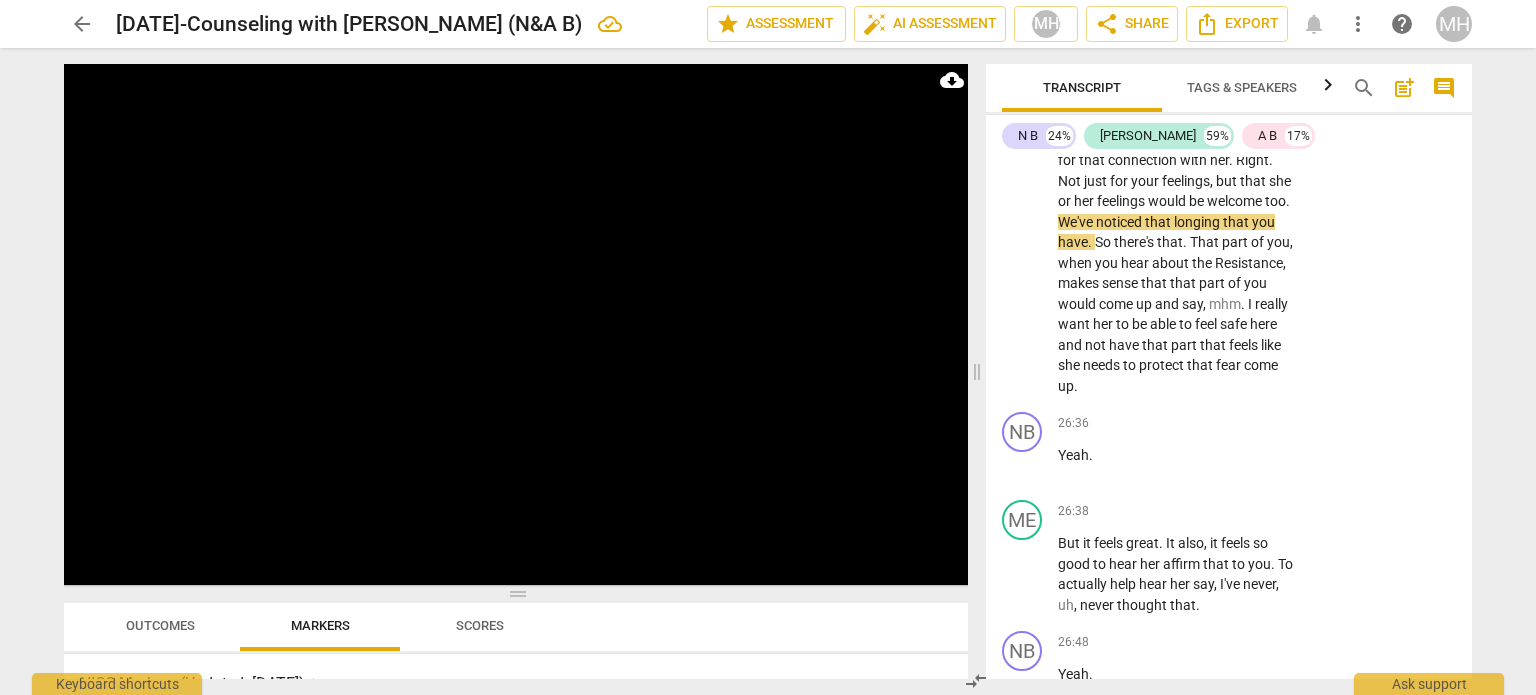 scroll, scrollTop: 21642, scrollLeft: 0, axis: vertical 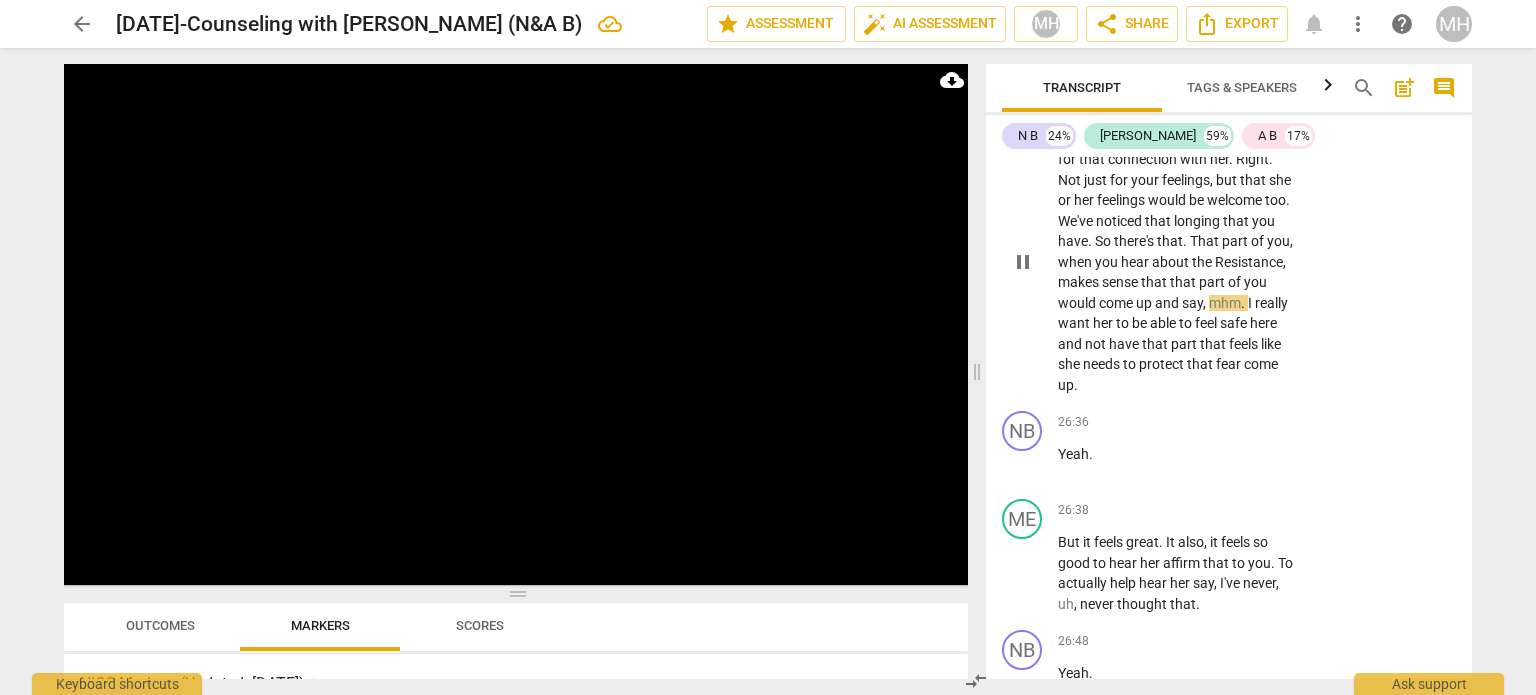 click on "Add competency" at bounding box center [1234, 107] 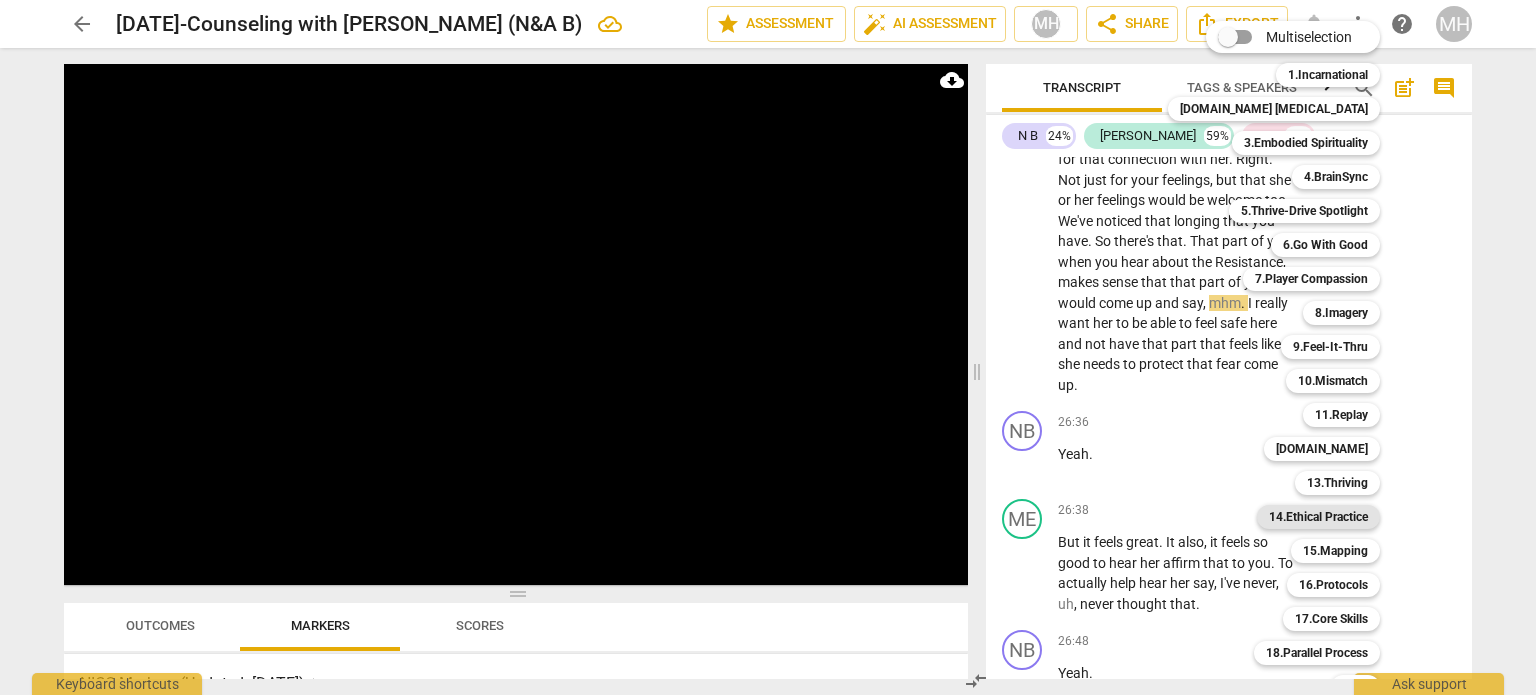 scroll, scrollTop: 59, scrollLeft: 0, axis: vertical 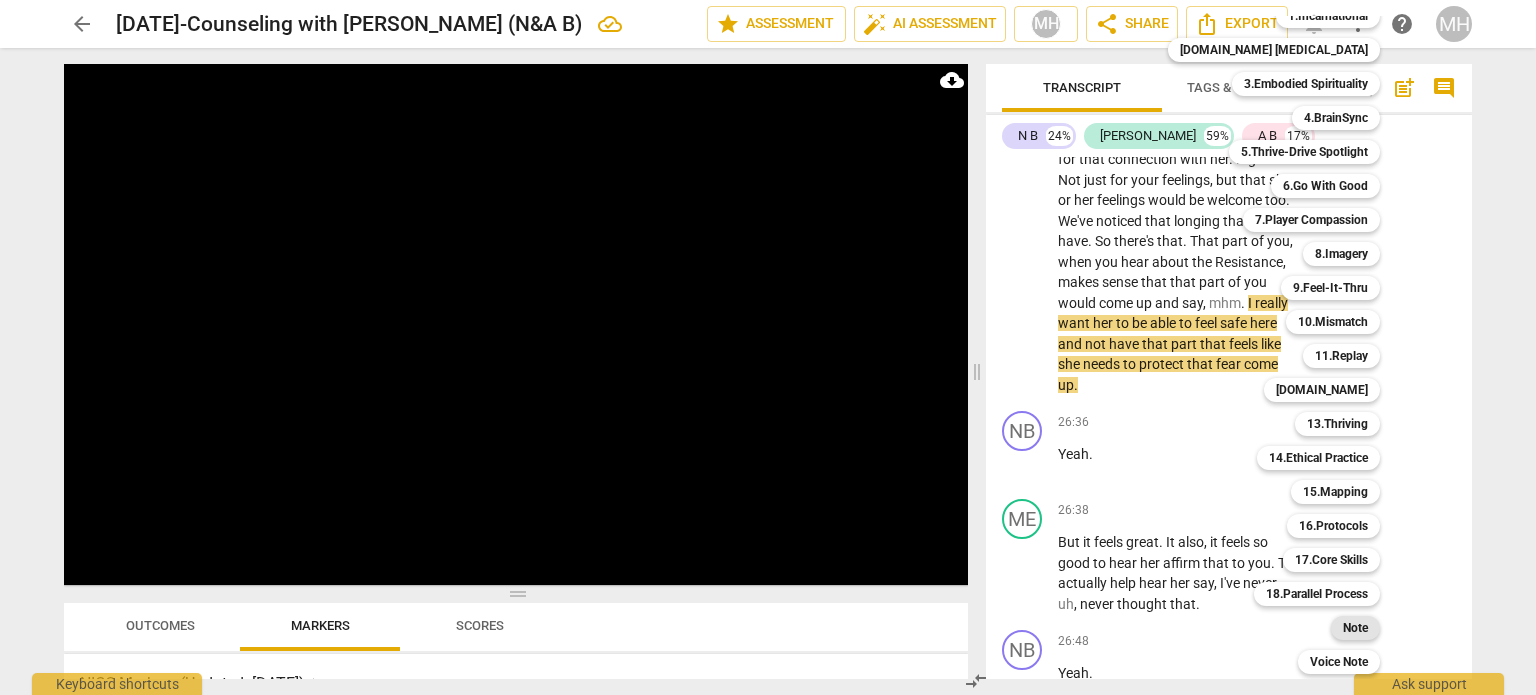 click on "Note" at bounding box center (1355, 628) 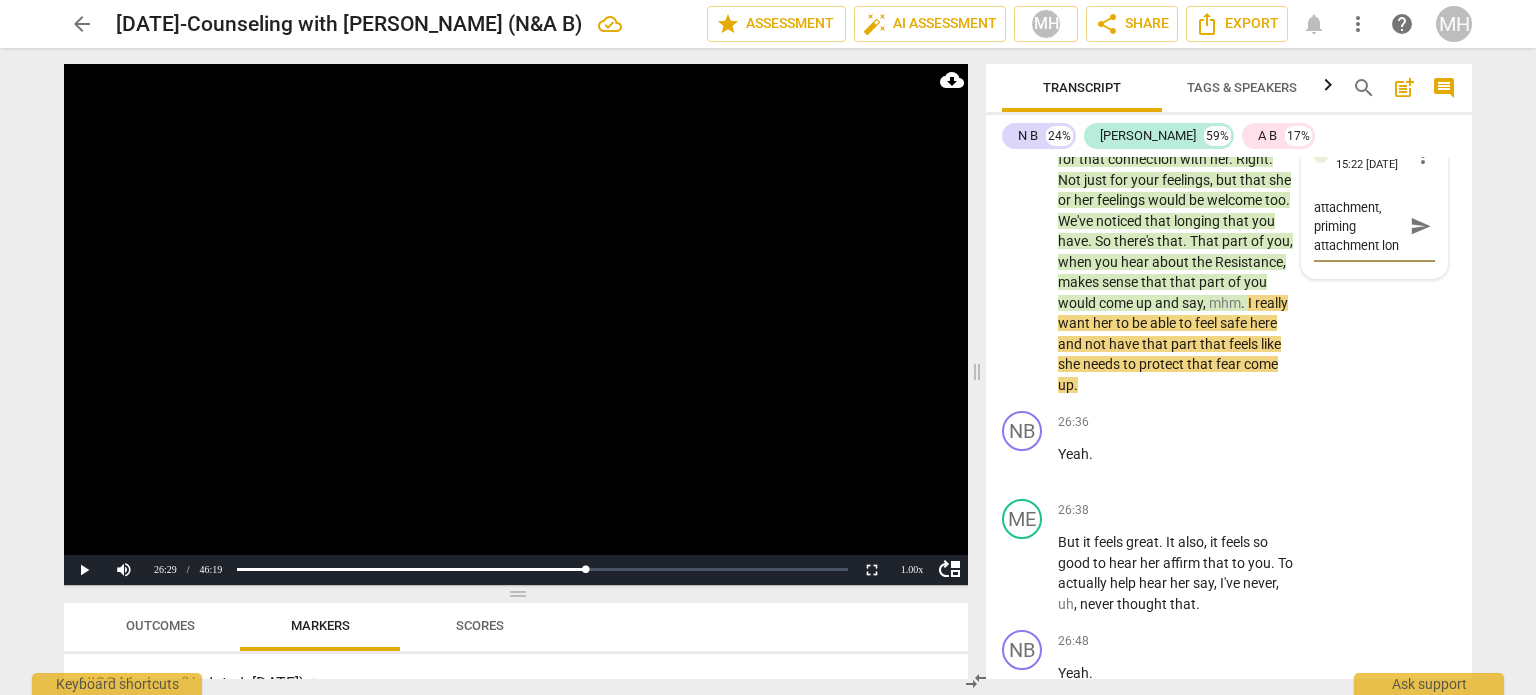 scroll, scrollTop: 36, scrollLeft: 0, axis: vertical 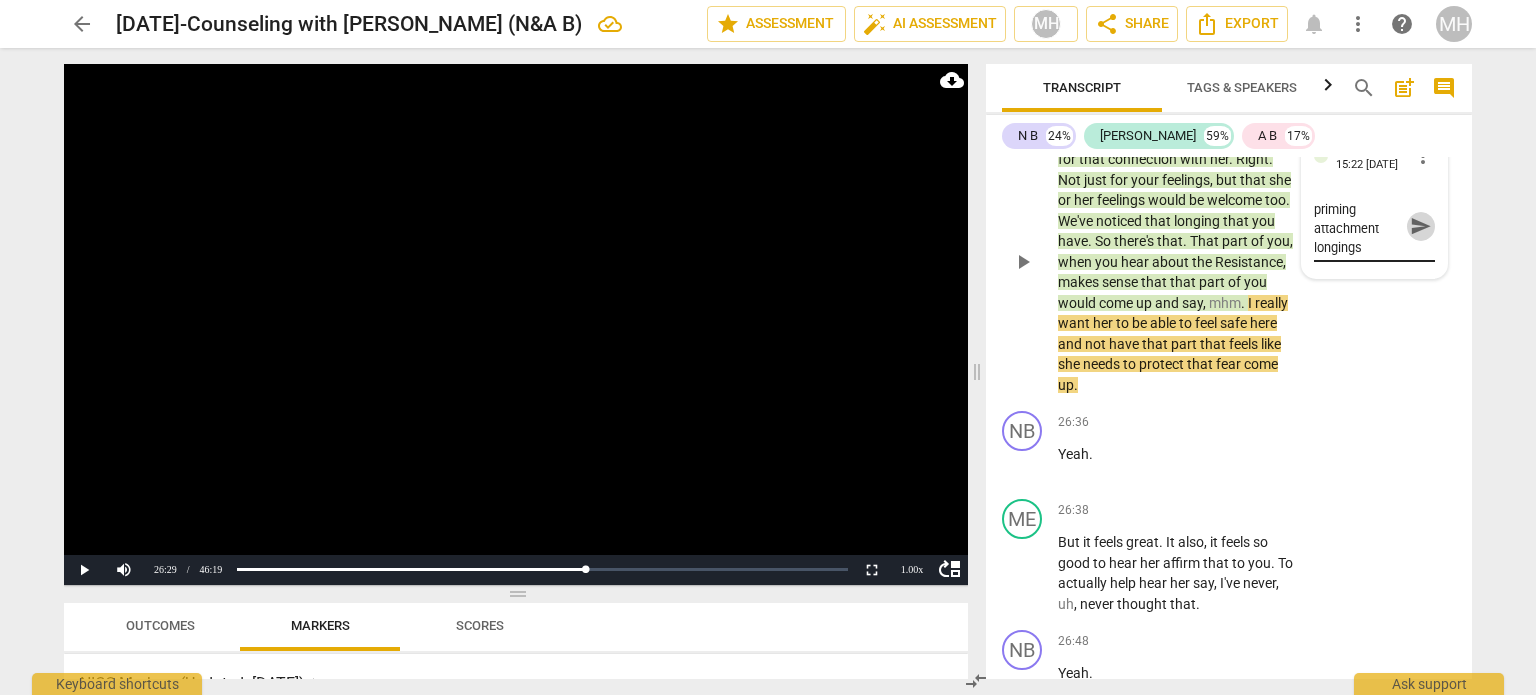click on "send" at bounding box center [1421, 226] 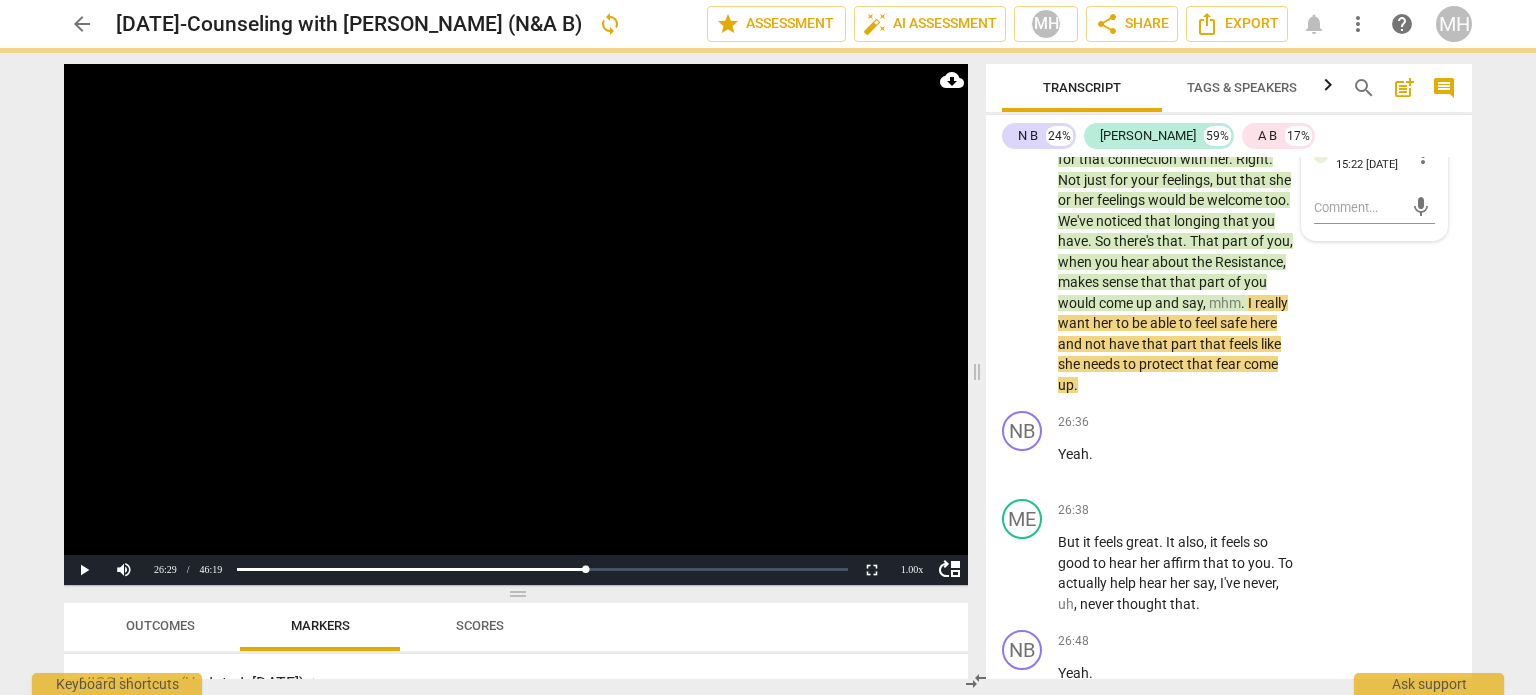 scroll, scrollTop: 0, scrollLeft: 0, axis: both 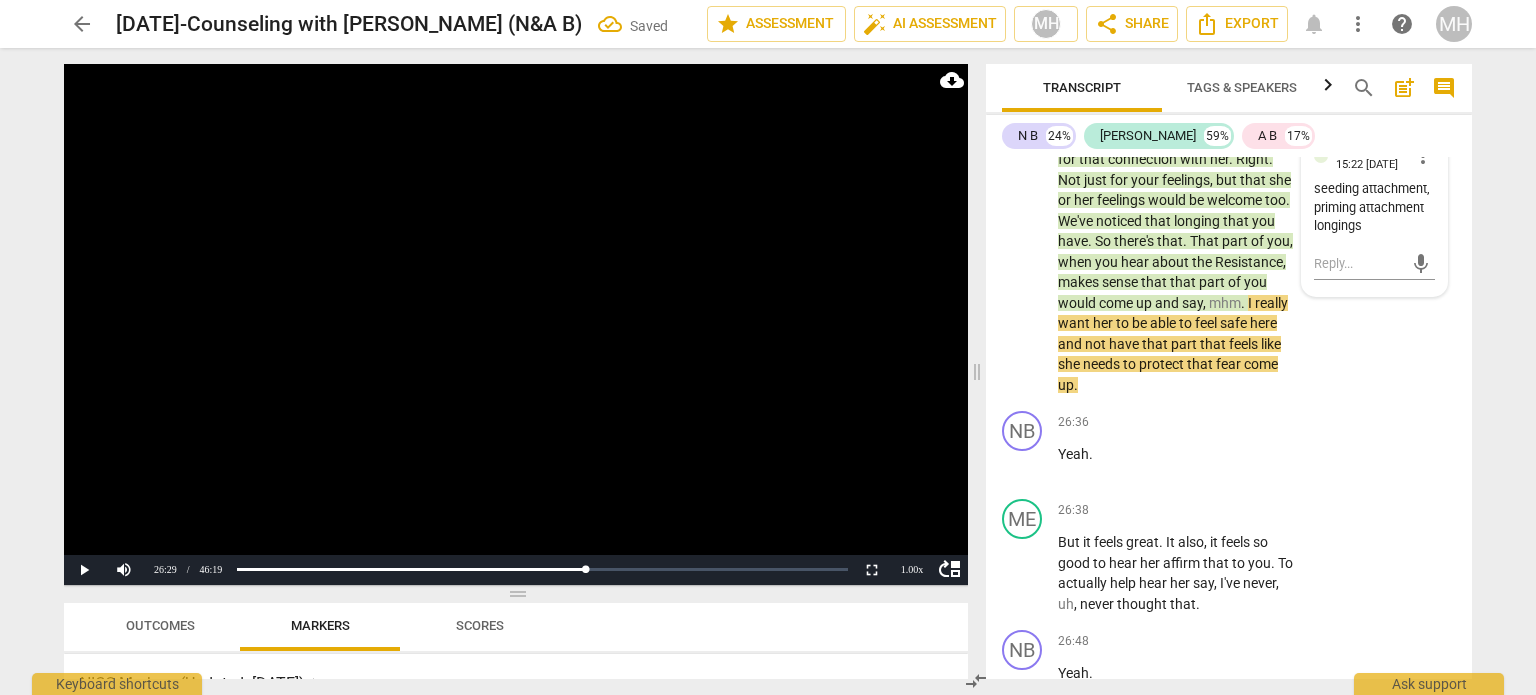 click at bounding box center (516, 324) 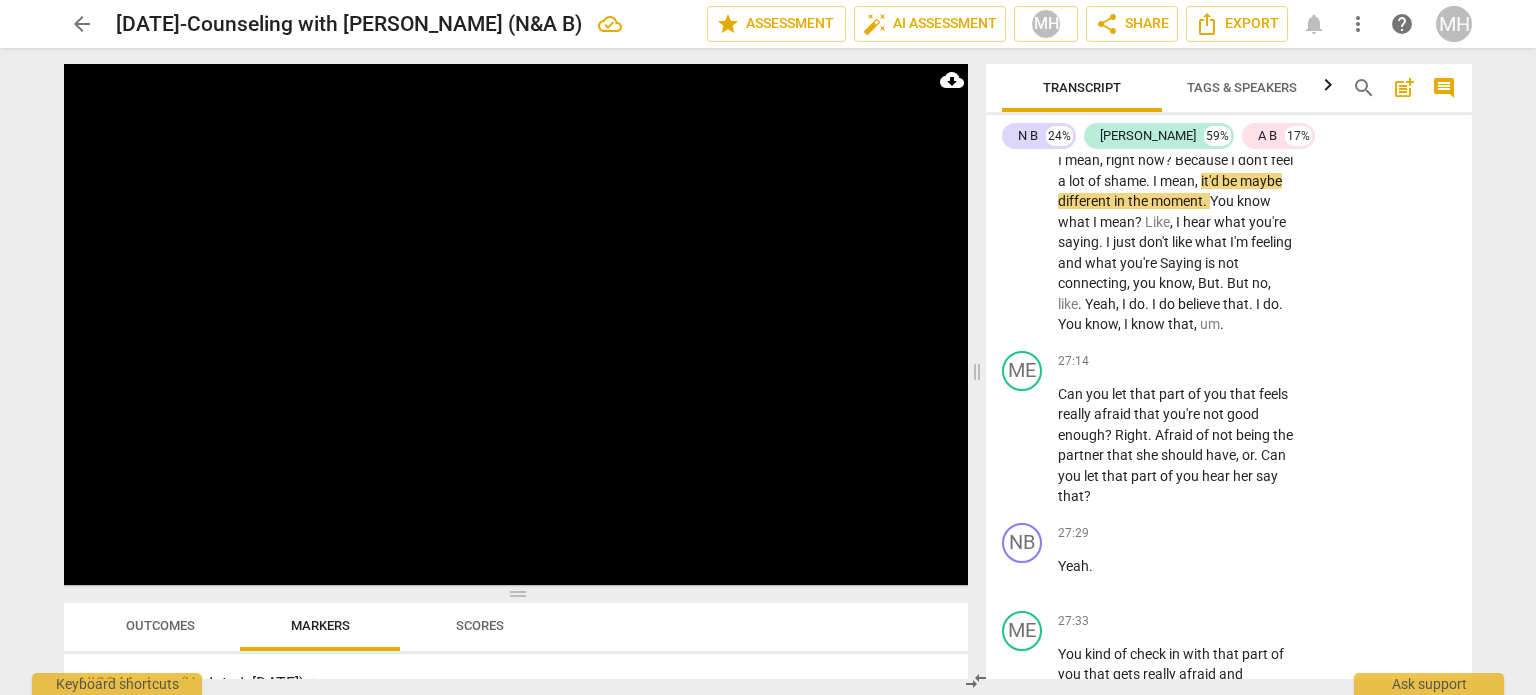 scroll, scrollTop: 22334, scrollLeft: 0, axis: vertical 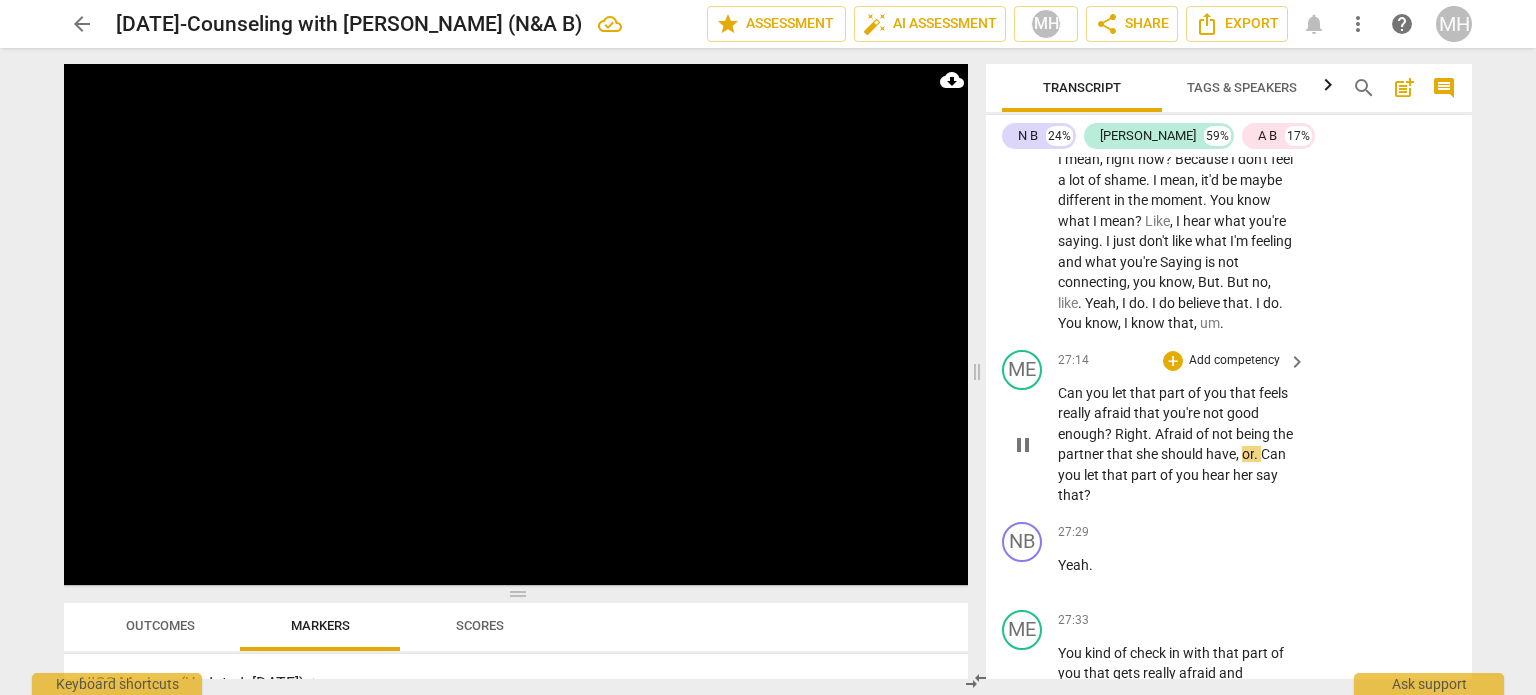 click on "Add competency" at bounding box center (1234, 361) 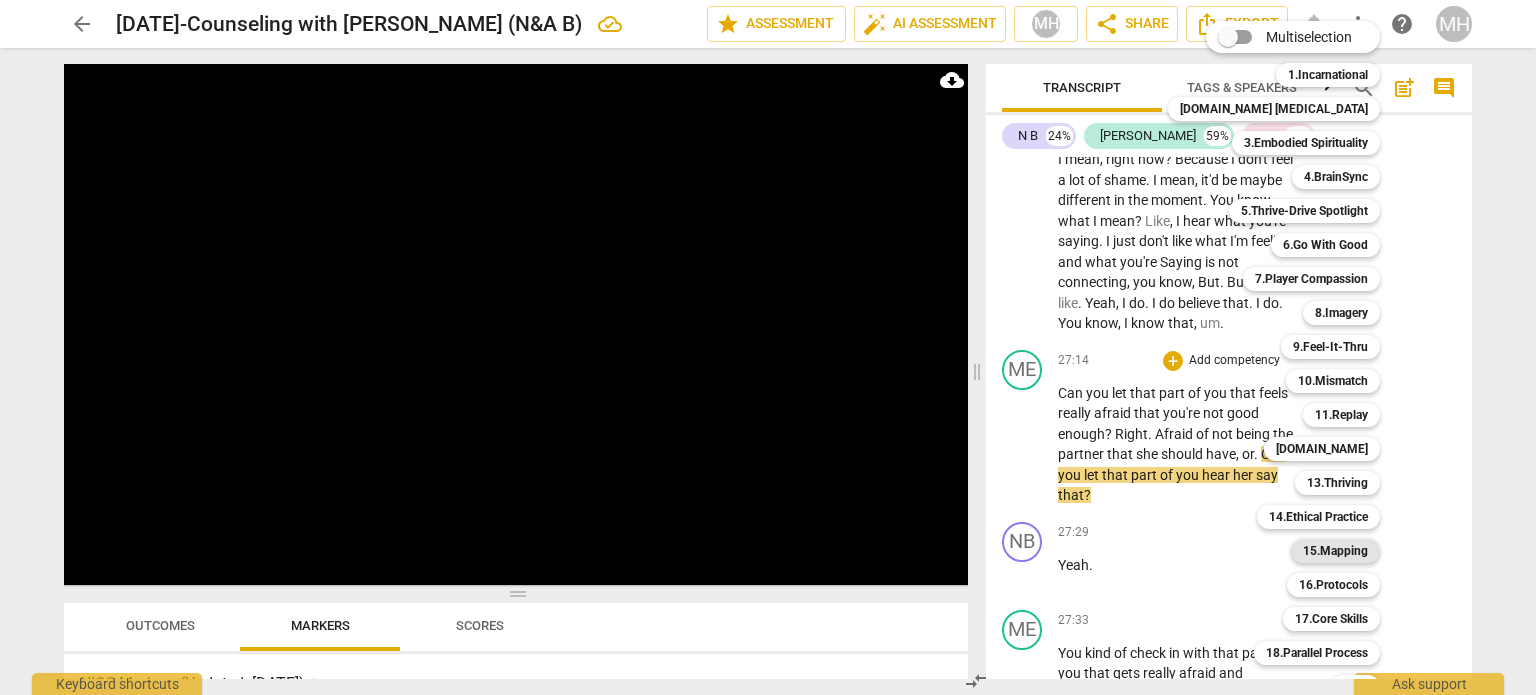 scroll, scrollTop: 59, scrollLeft: 0, axis: vertical 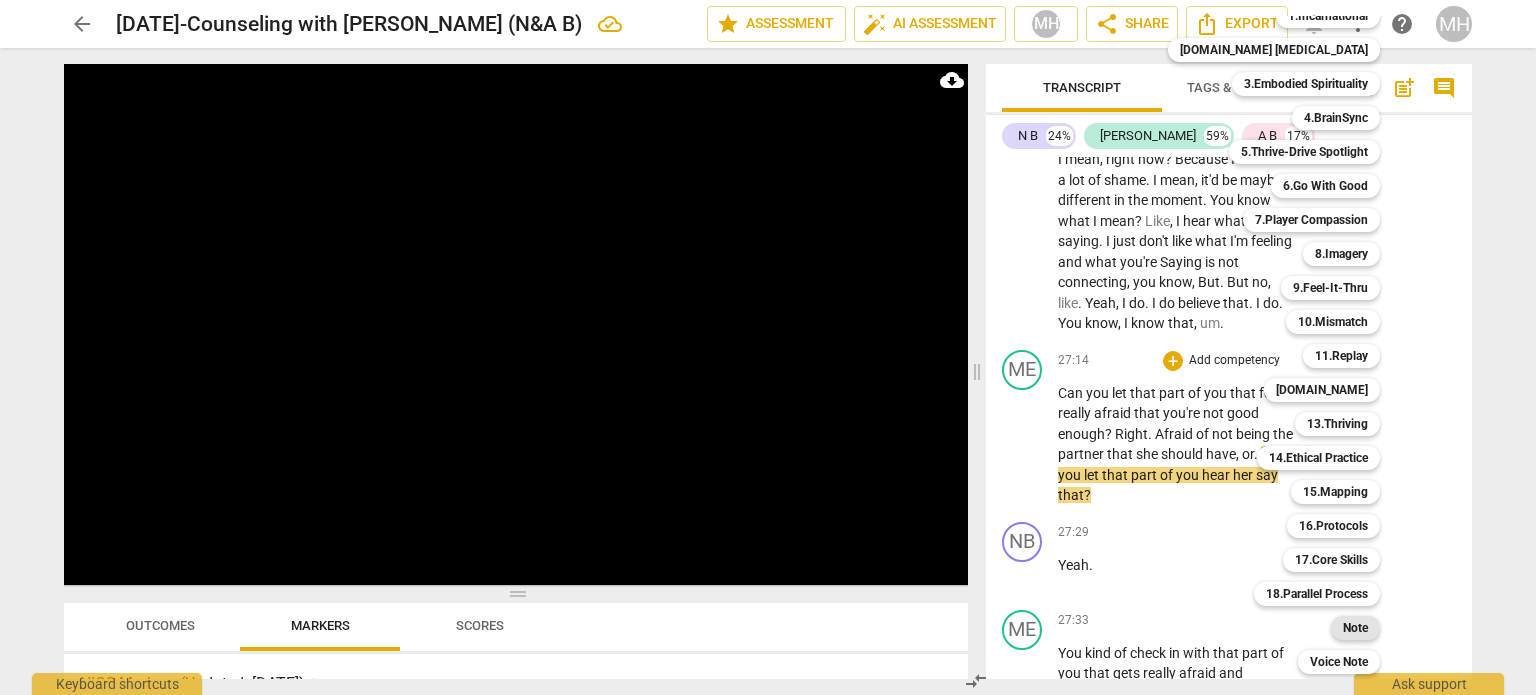 click on "Note" at bounding box center [1355, 628] 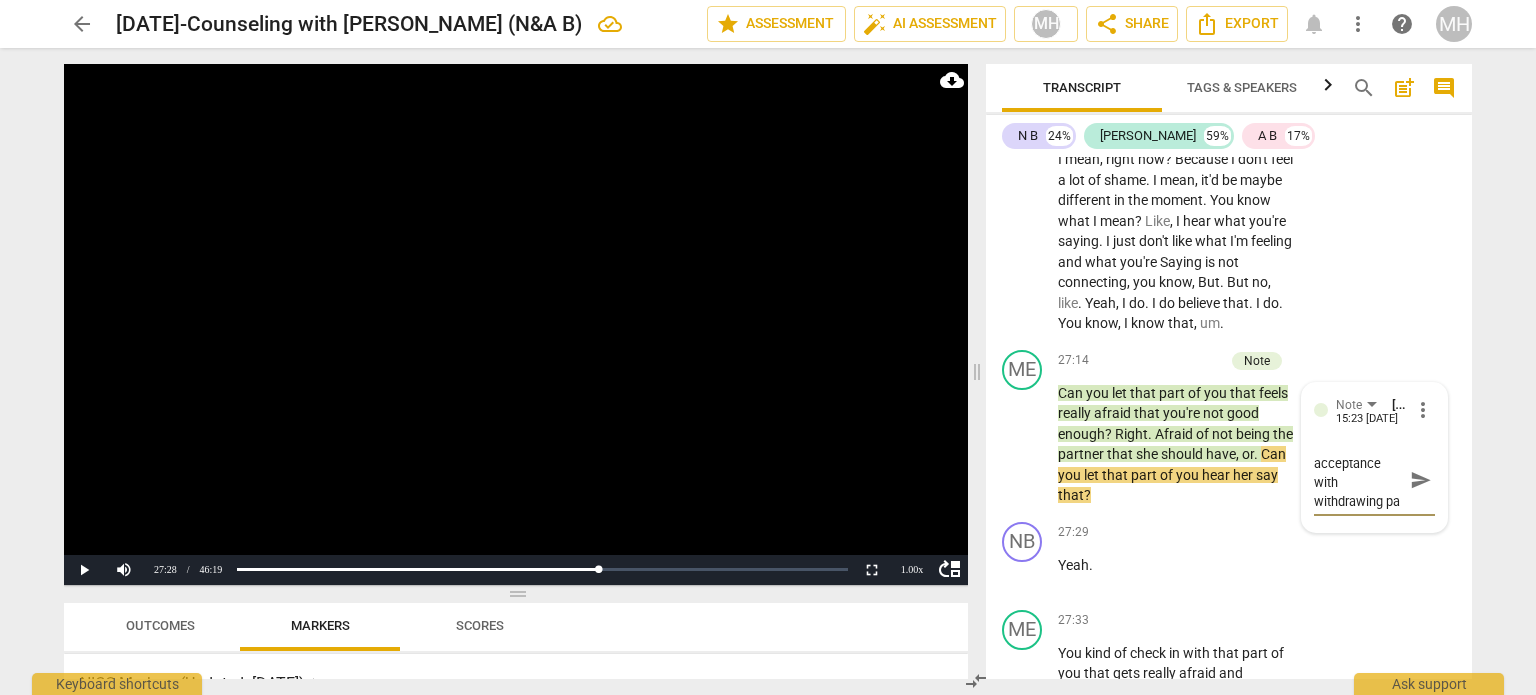 scroll, scrollTop: 55, scrollLeft: 0, axis: vertical 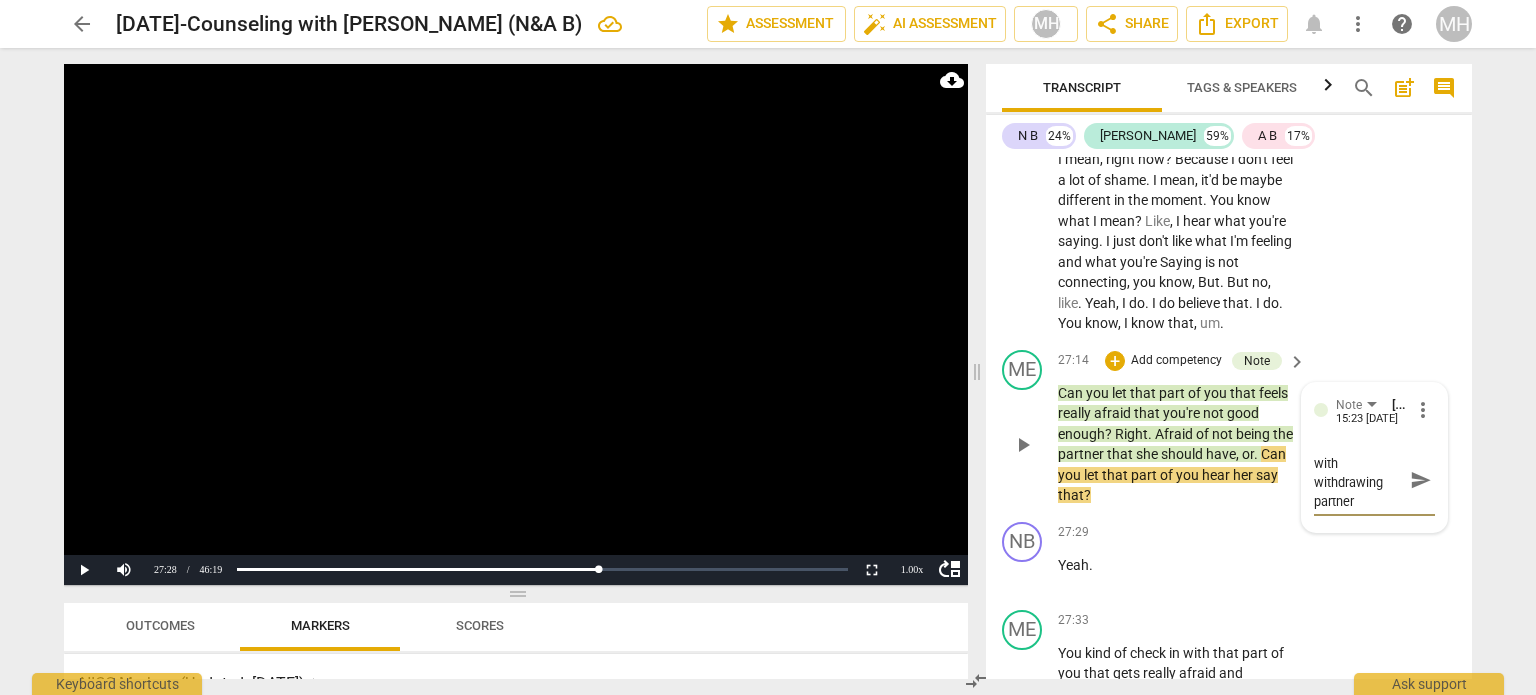click on "send" at bounding box center (1420, 480) 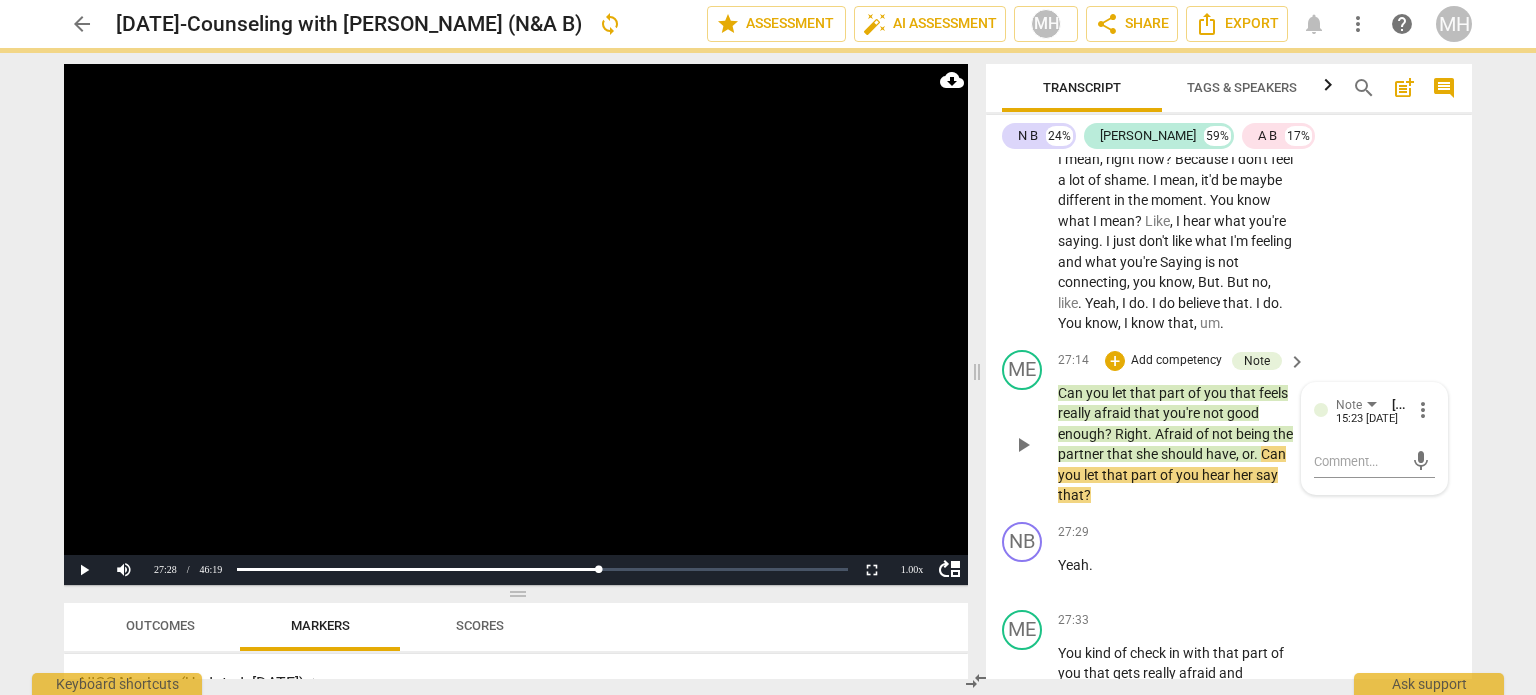 scroll, scrollTop: 0, scrollLeft: 0, axis: both 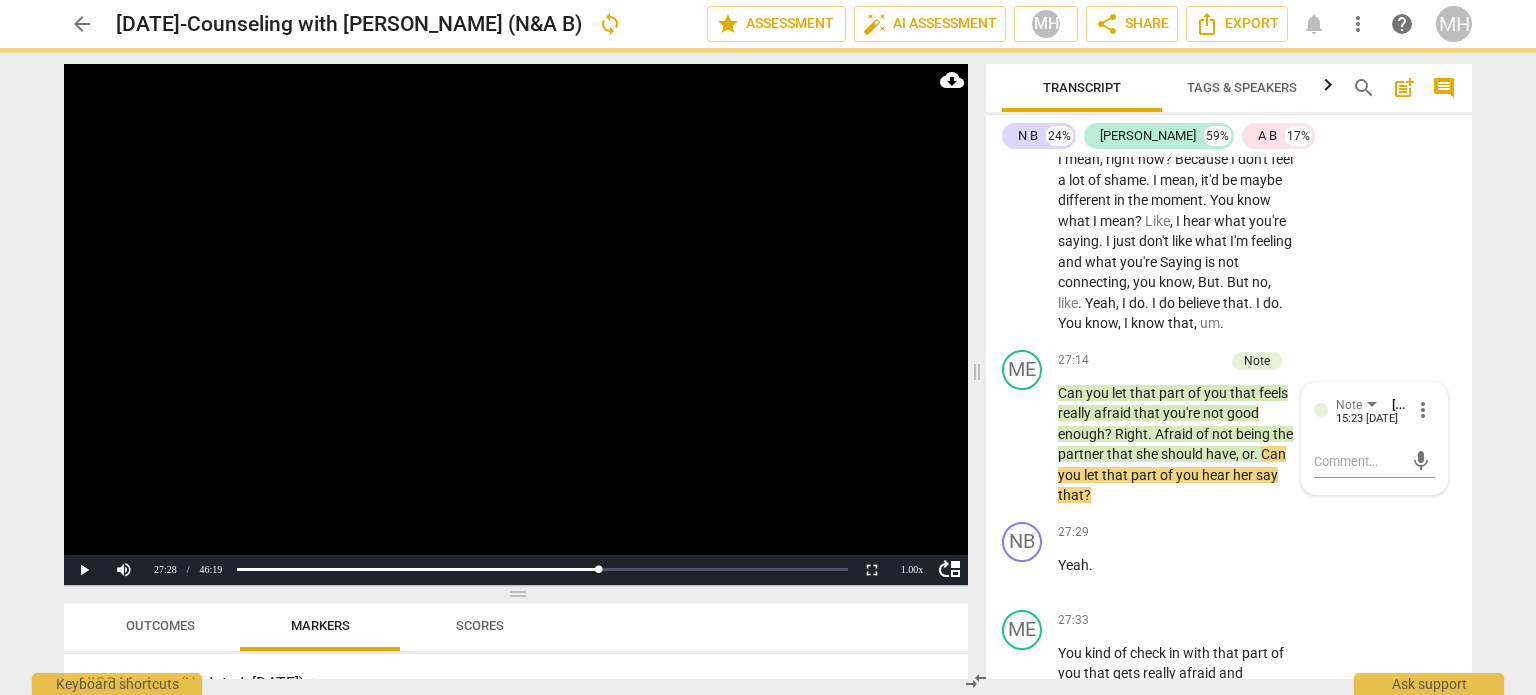 click at bounding box center [516, 324] 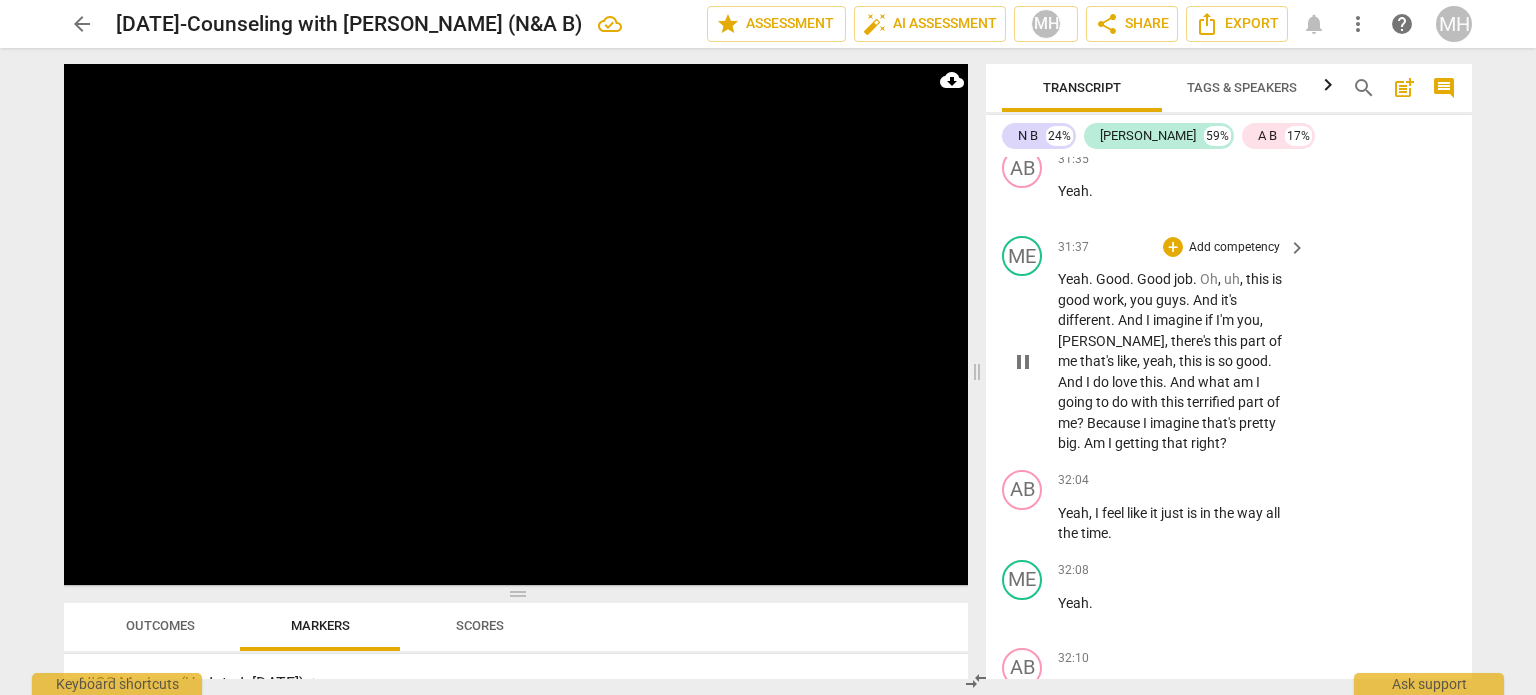 scroll, scrollTop: 26749, scrollLeft: 0, axis: vertical 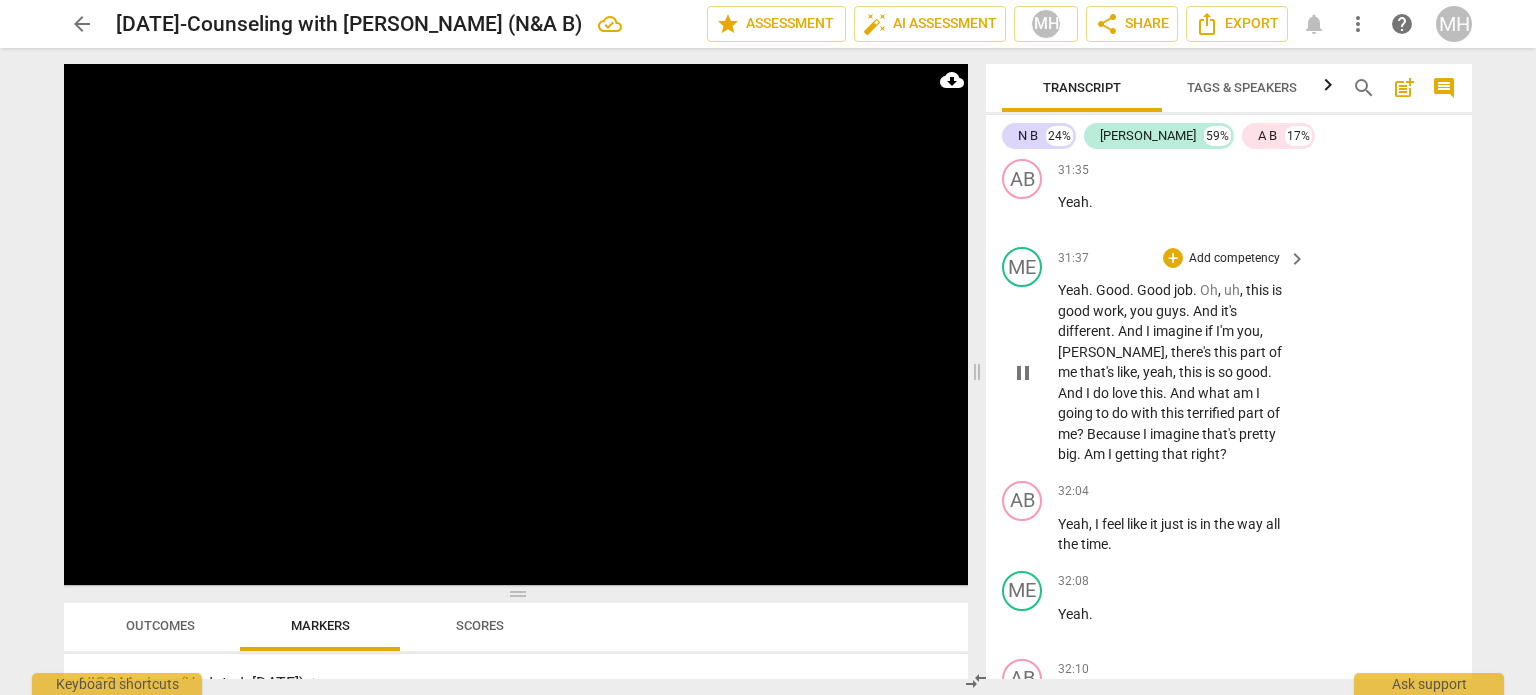 click on "Add competency" at bounding box center (1234, 259) 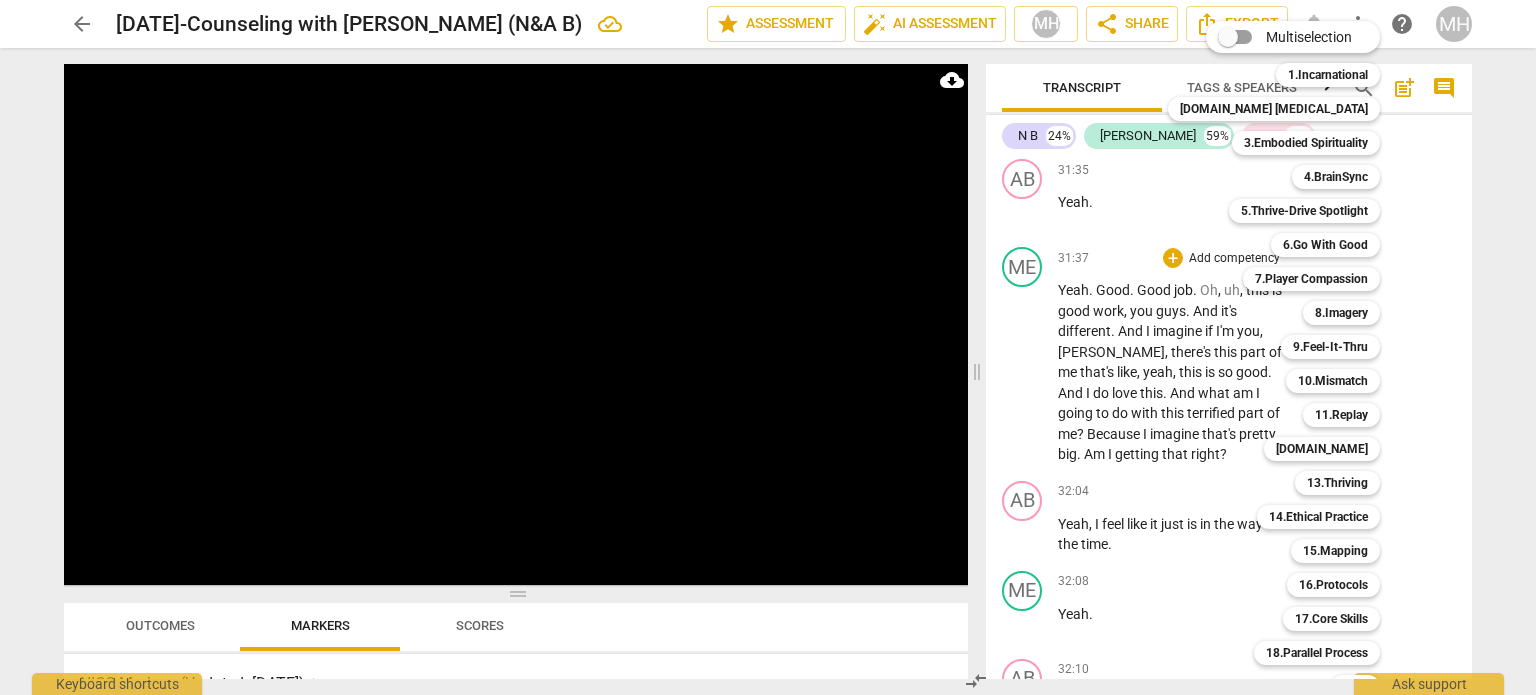 scroll, scrollTop: 59, scrollLeft: 0, axis: vertical 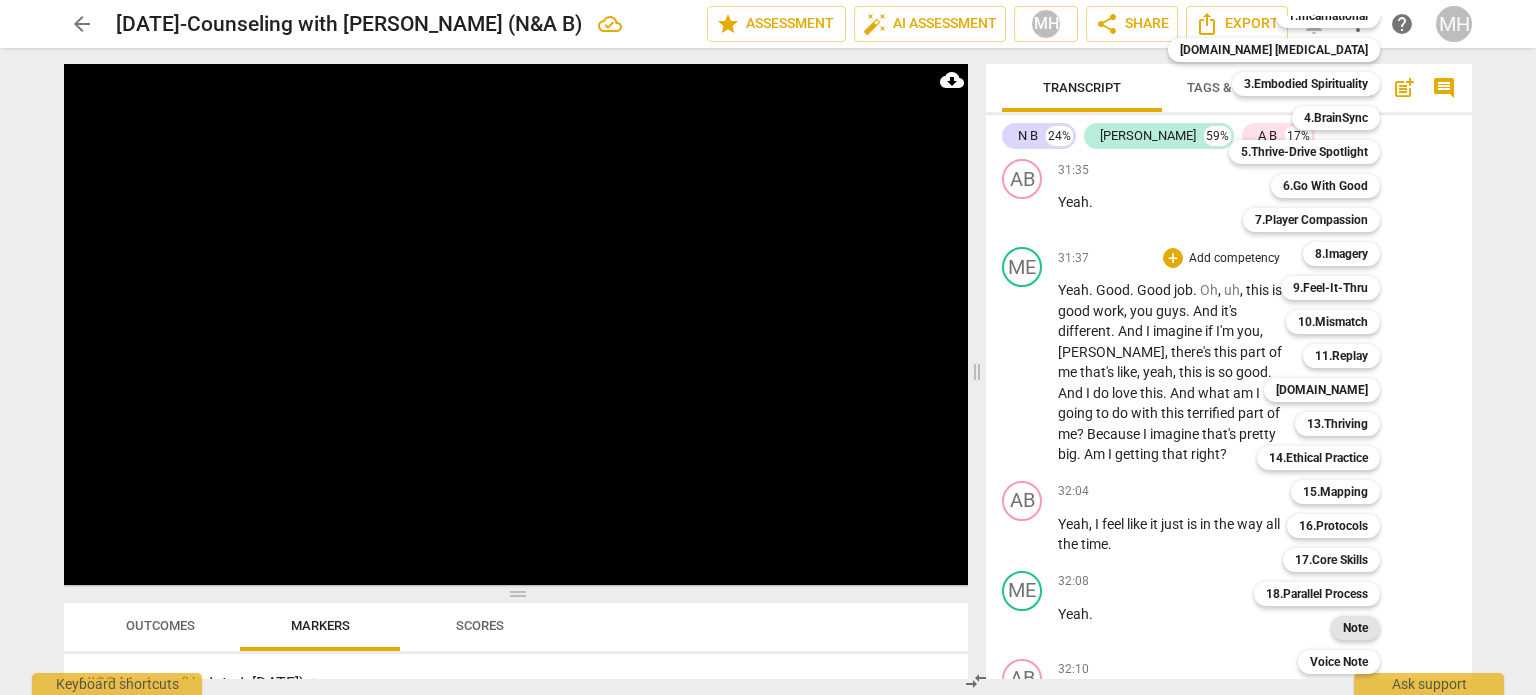 click on "Note" at bounding box center [1355, 628] 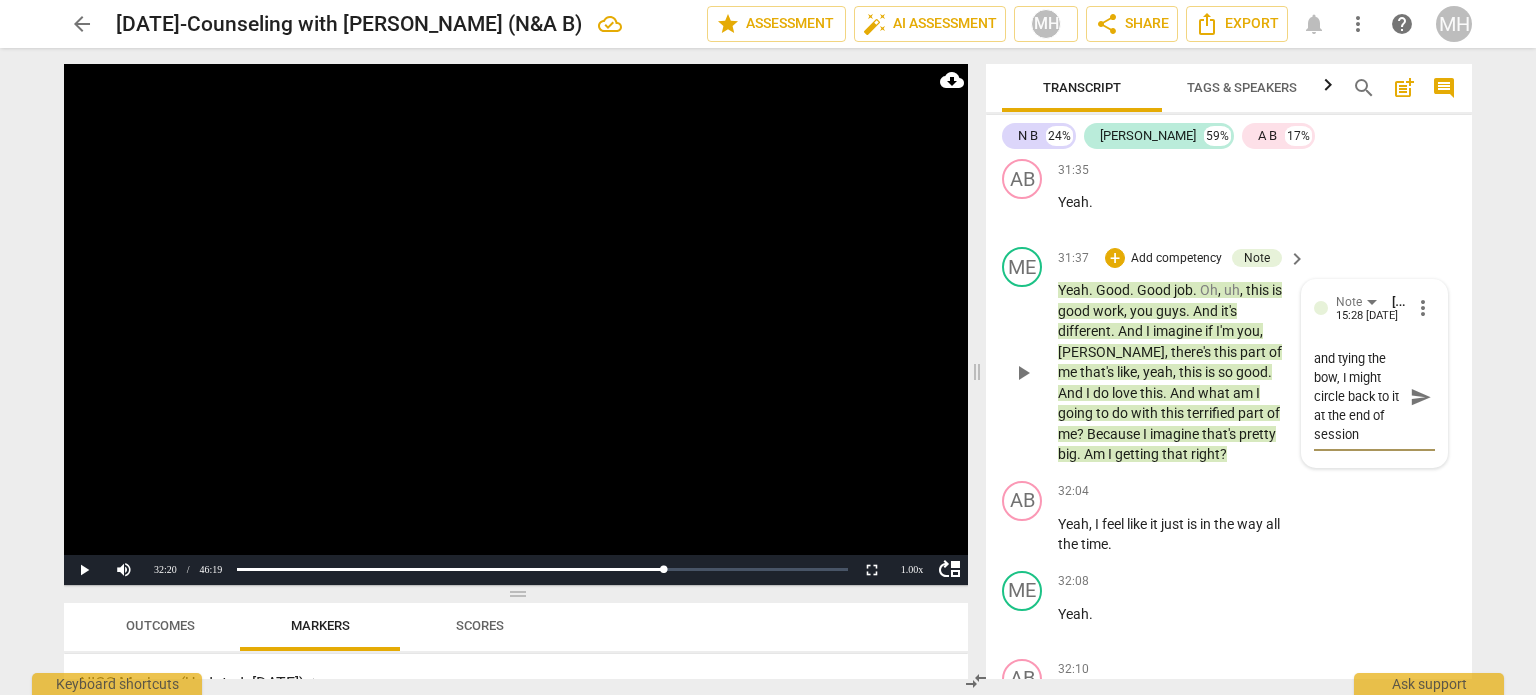 scroll, scrollTop: 37, scrollLeft: 0, axis: vertical 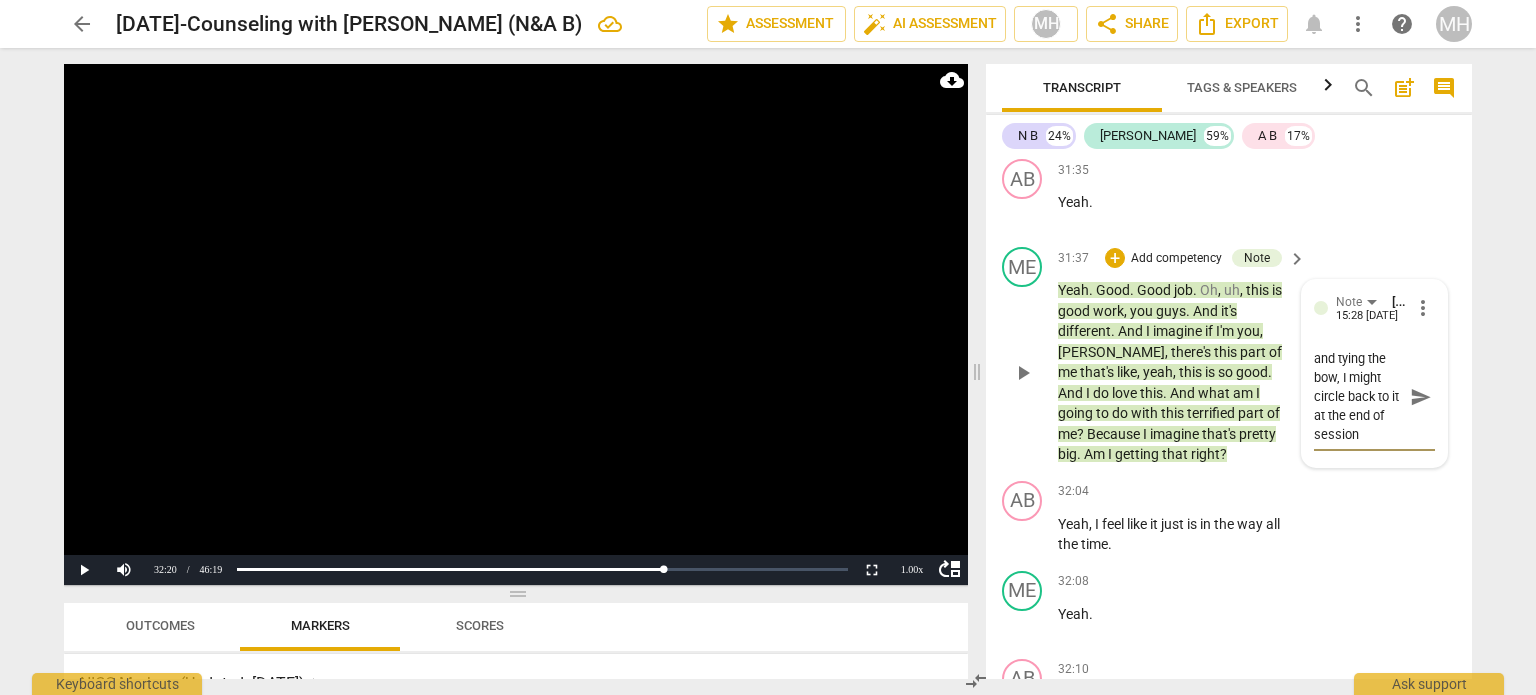 click on "send" at bounding box center (1421, 397) 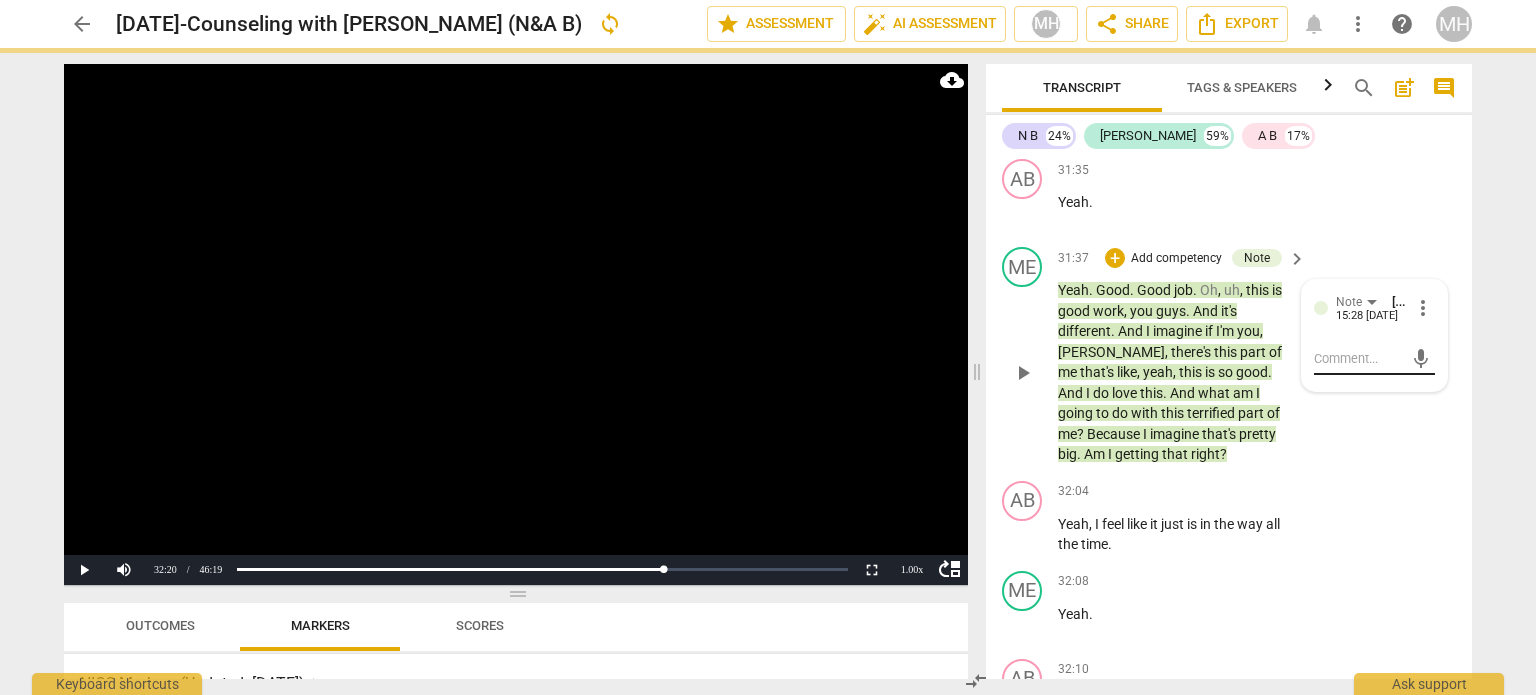 scroll, scrollTop: 0, scrollLeft: 0, axis: both 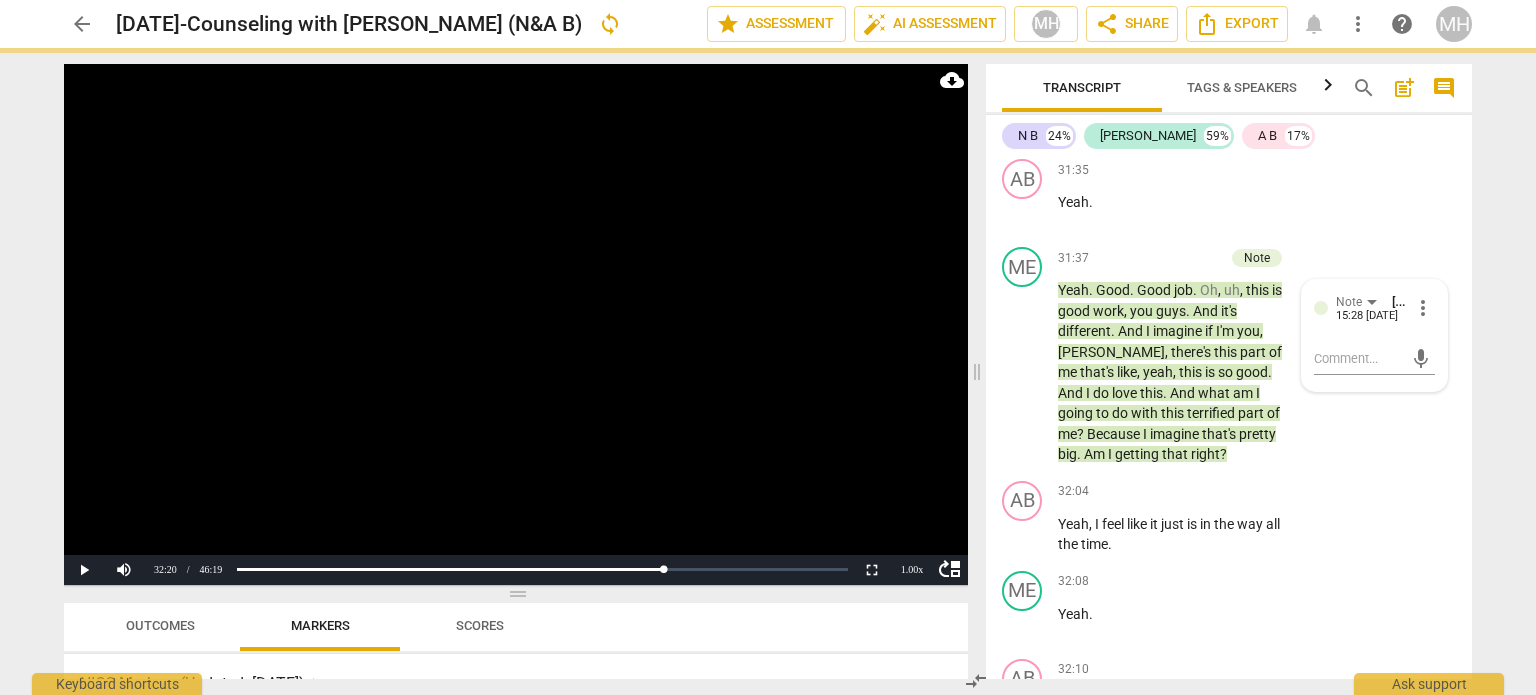 click at bounding box center [516, 324] 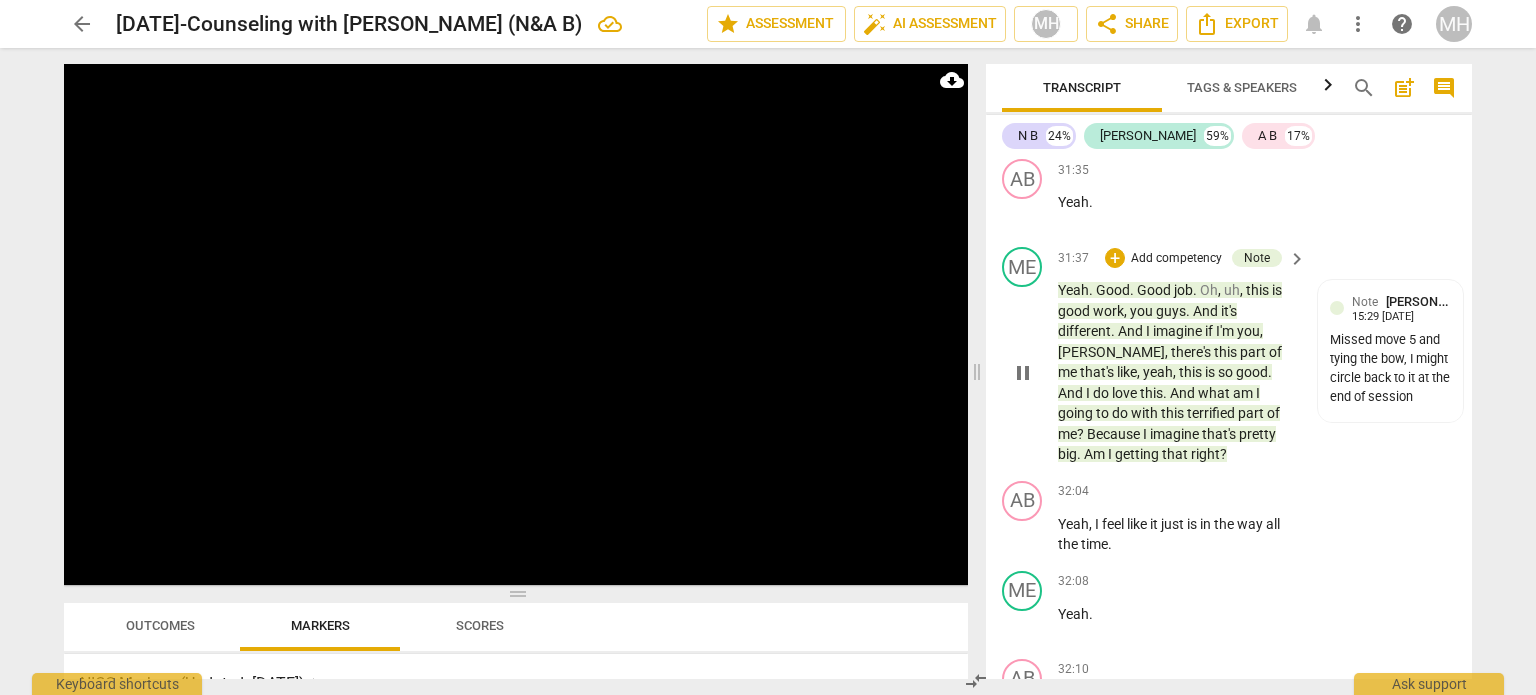 scroll, scrollTop: 27427, scrollLeft: 0, axis: vertical 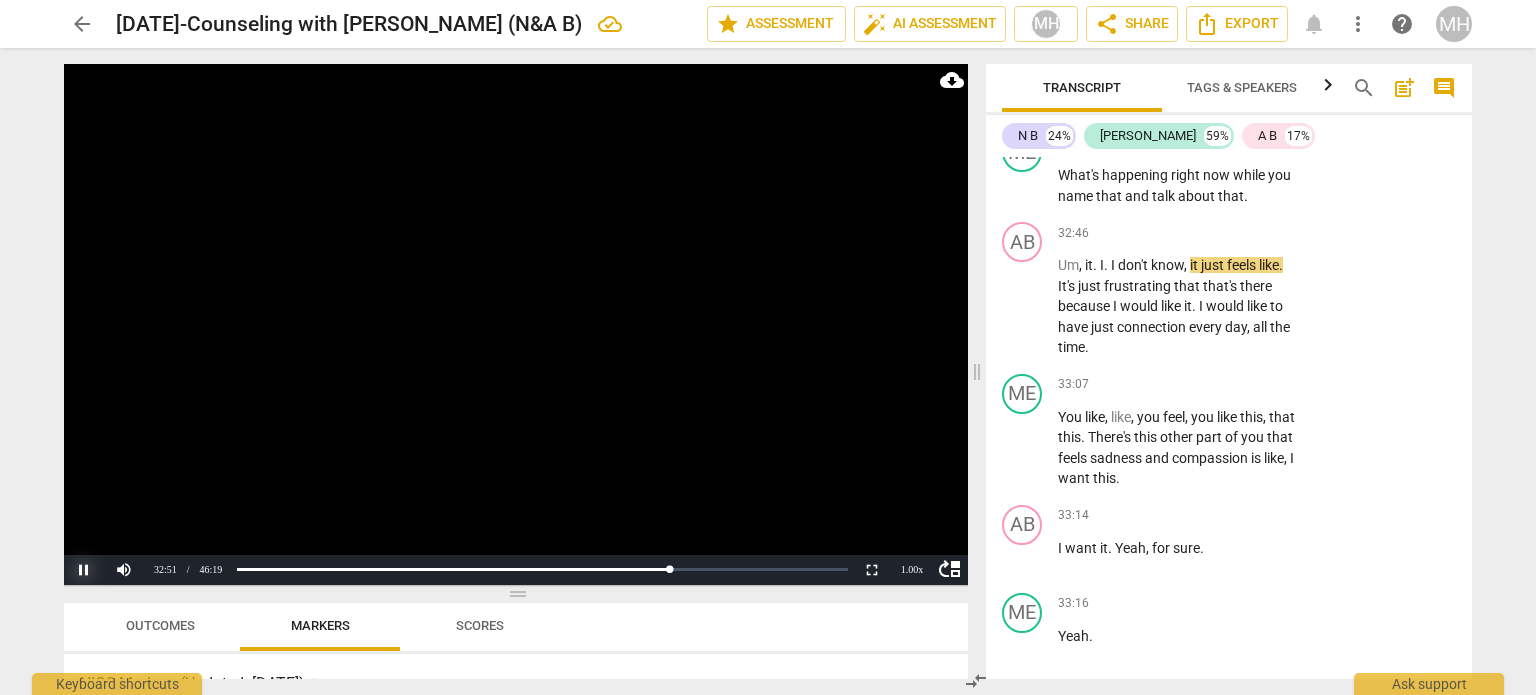 click on "Pause" at bounding box center [84, 570] 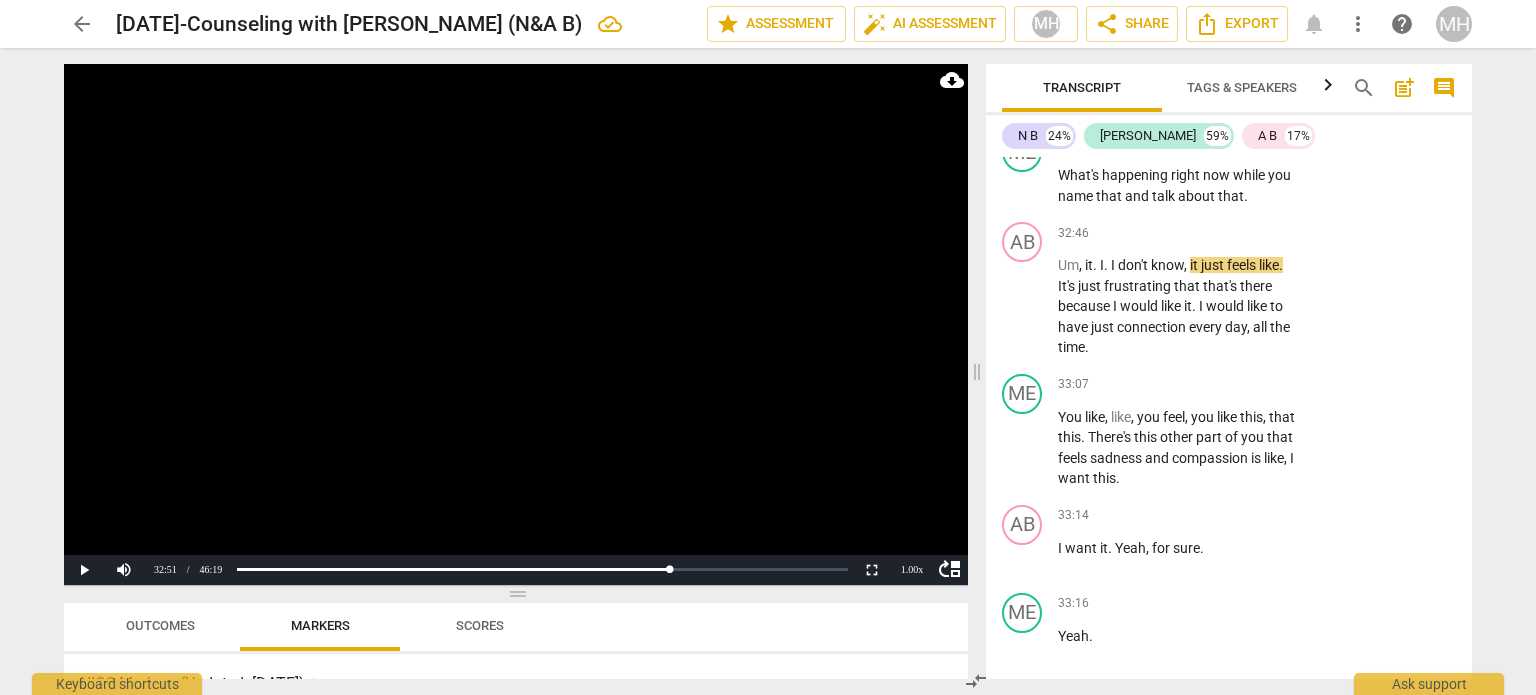 click at bounding box center (516, 324) 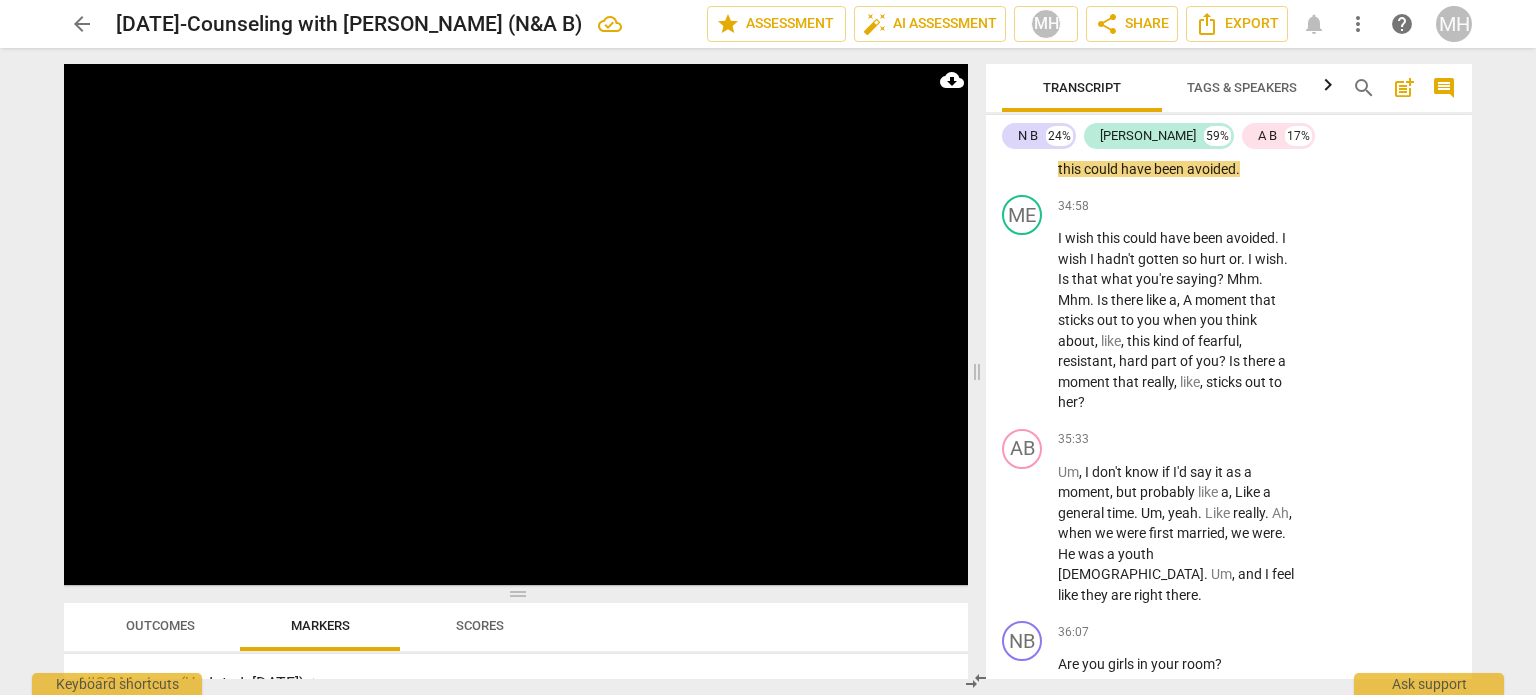 scroll, scrollTop: 28846, scrollLeft: 0, axis: vertical 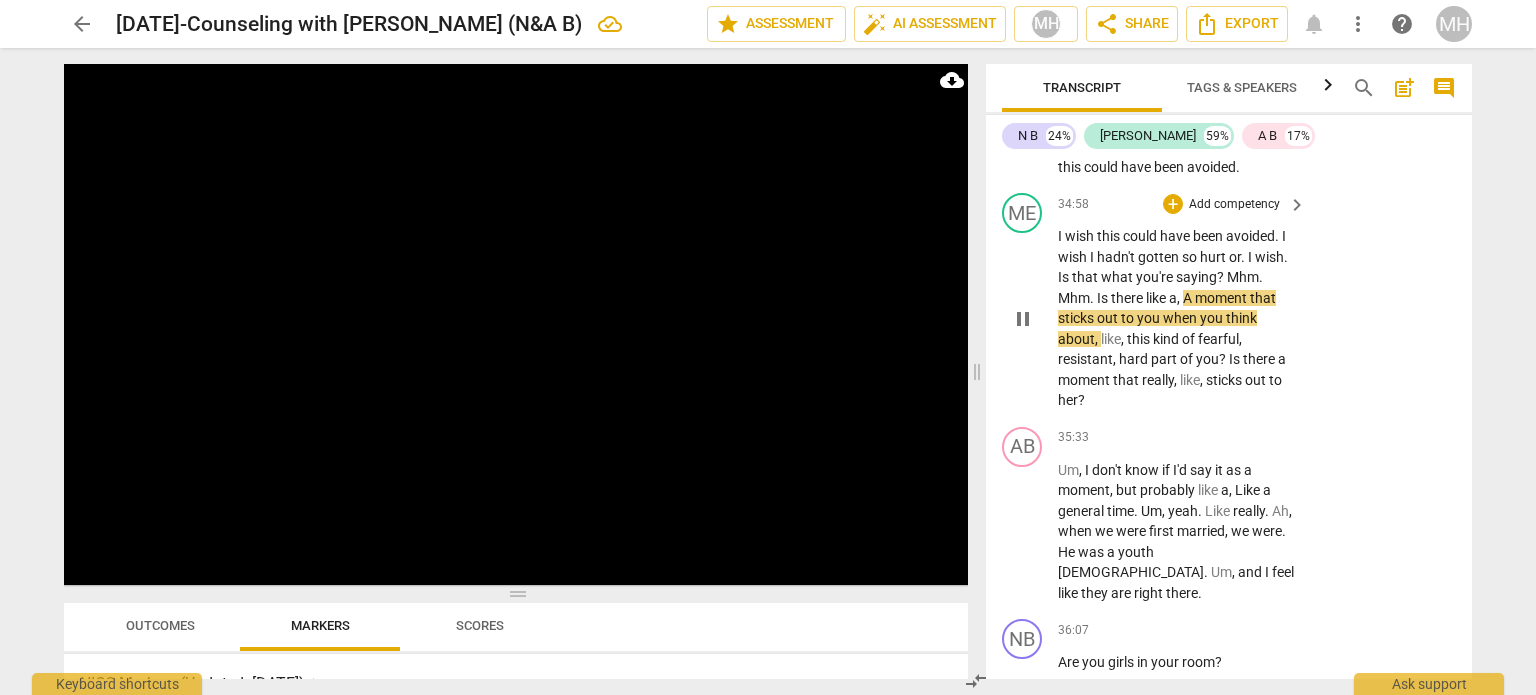 click on "Add competency" at bounding box center (1234, 205) 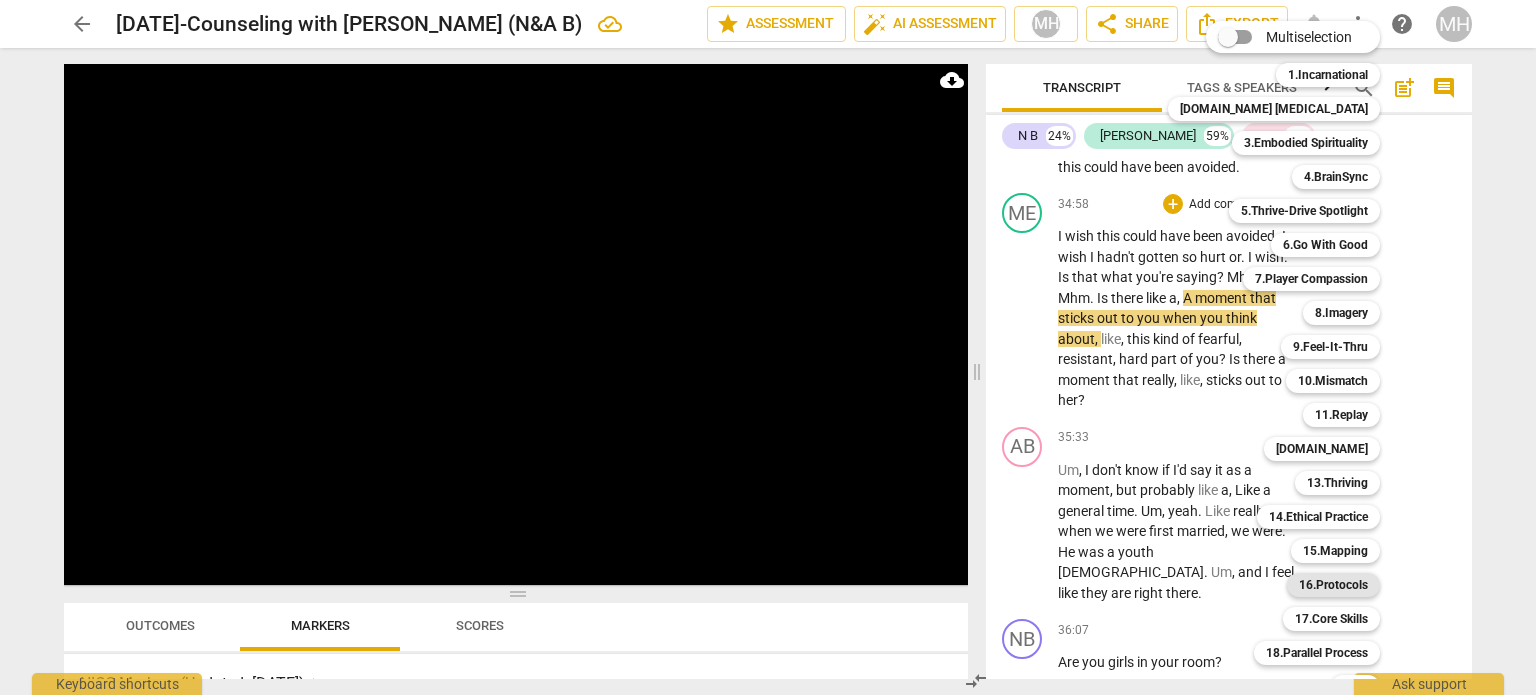 scroll, scrollTop: 59, scrollLeft: 0, axis: vertical 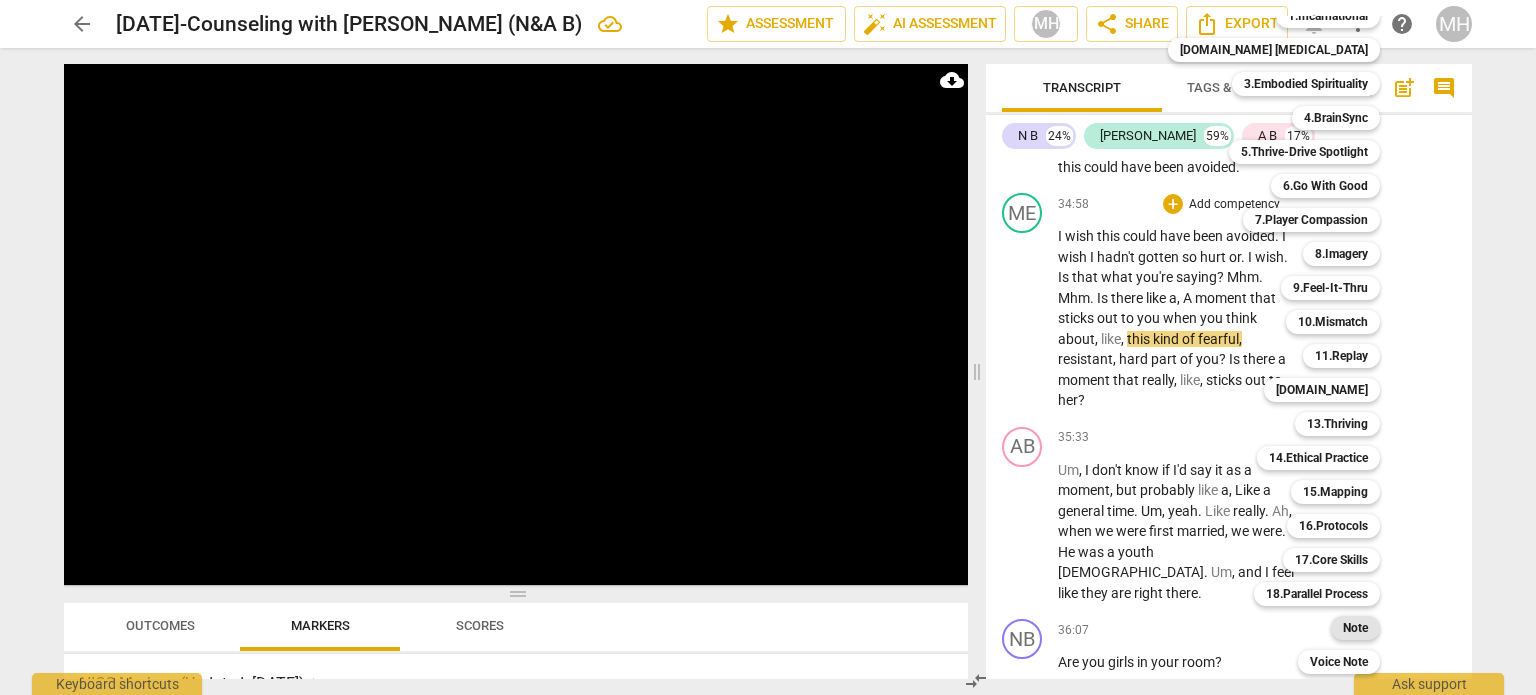 click on "Note" at bounding box center (1355, 628) 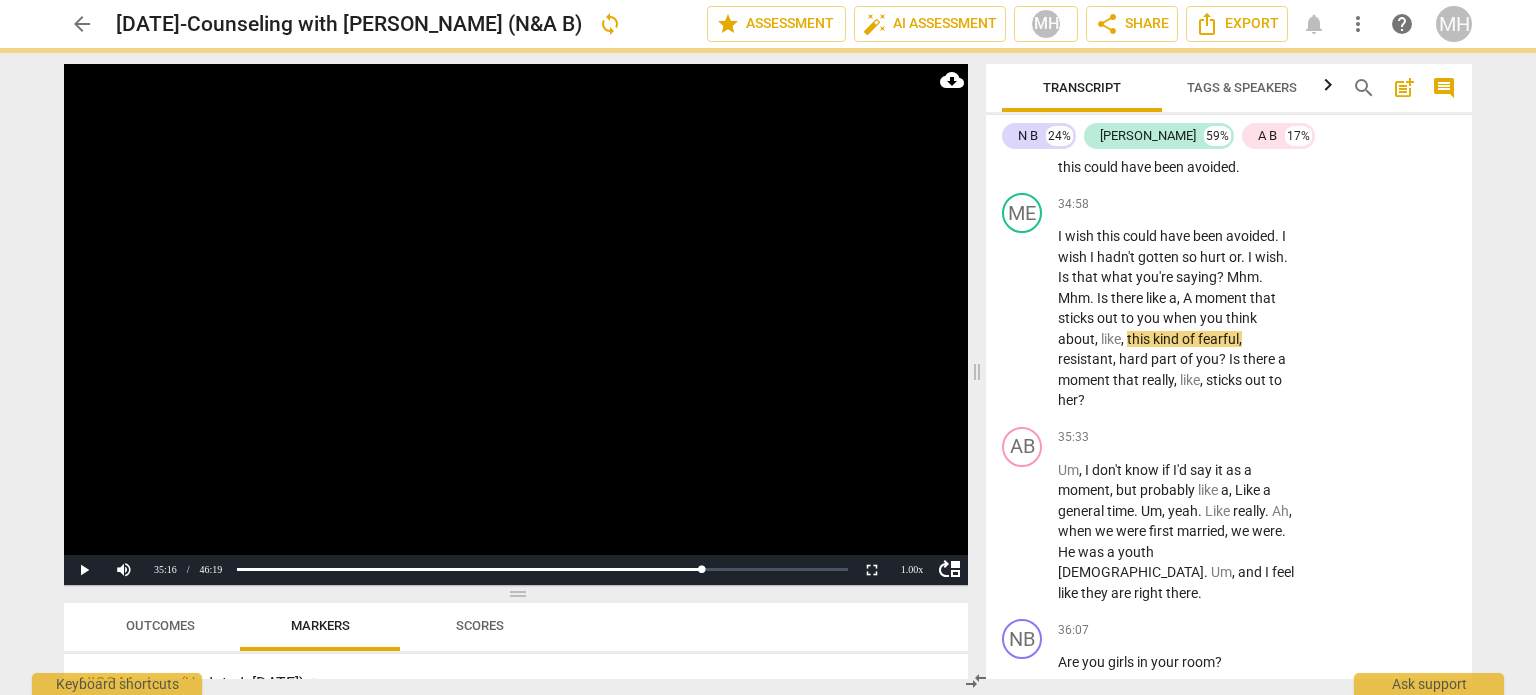 click on "AB play_arrow pause 35:33 + Add competency keyboard_arrow_right Um ,   I   don't   know   if   I'd   say   it   as   a   moment ,   but   probably   like   a ,   Like   a   general   time .   Um ,   yeah .   Like   really .   Ah ,   when   we   were   first   married ,   we   were .   He   was   a   youth   [DEMOGRAPHIC_DATA] .   Um ,   and   I   feel   like   they   are   right   there ." at bounding box center (1229, 515) 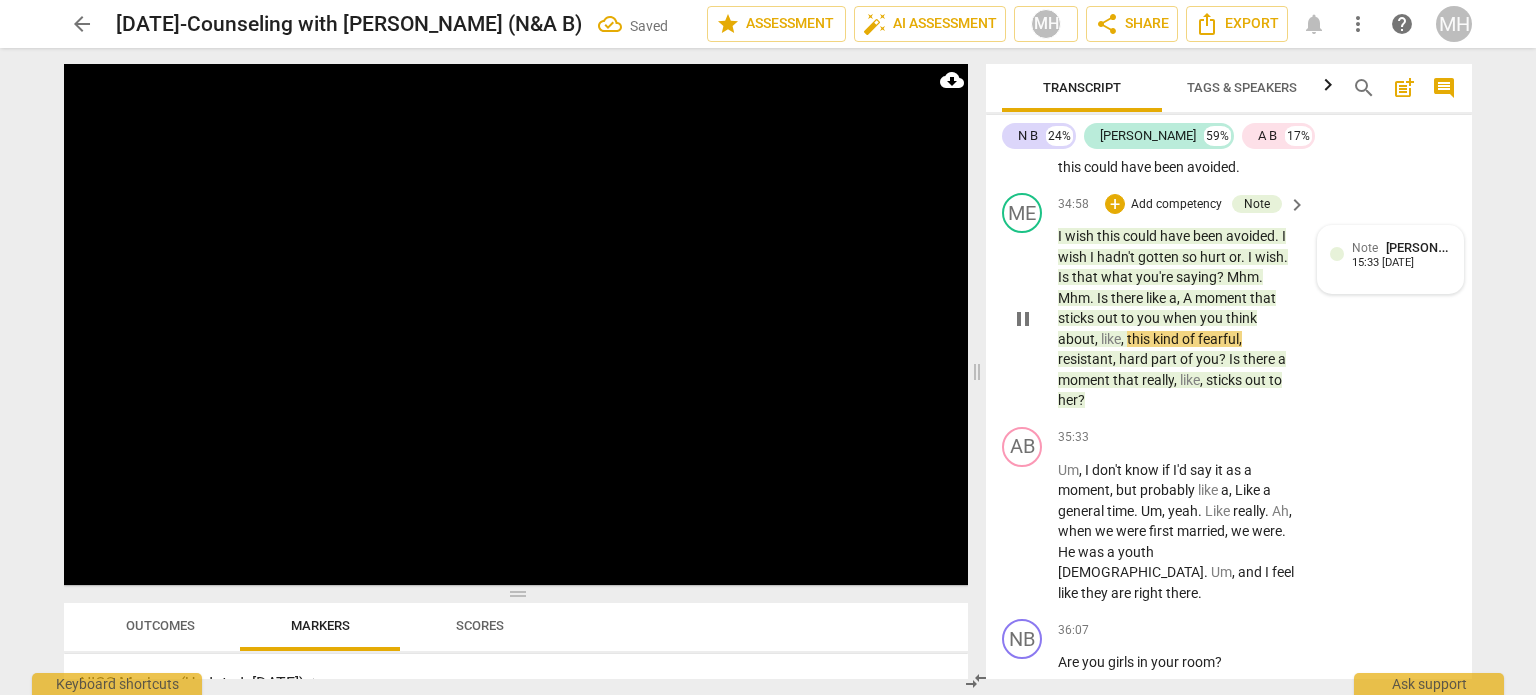 click on "15:33 [DATE]" at bounding box center (1383, 263) 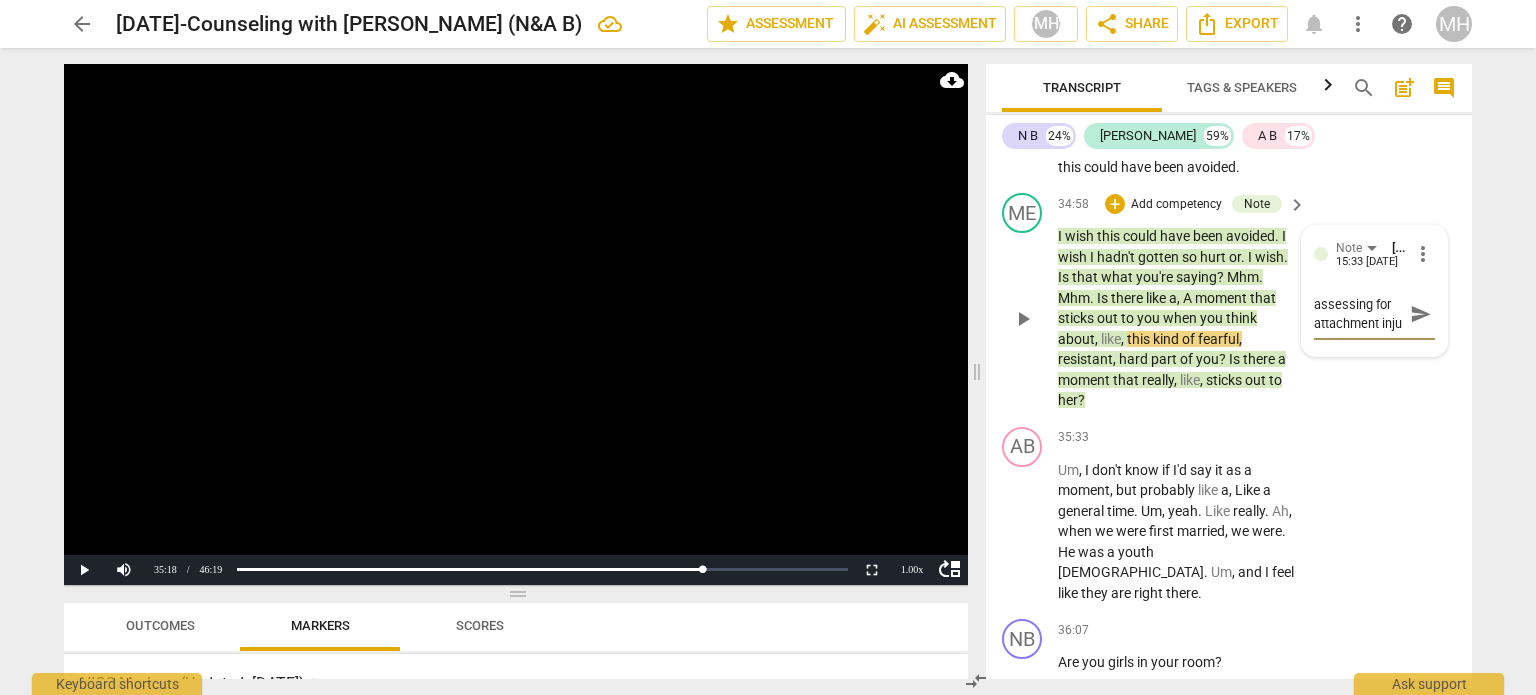 scroll, scrollTop: 17, scrollLeft: 0, axis: vertical 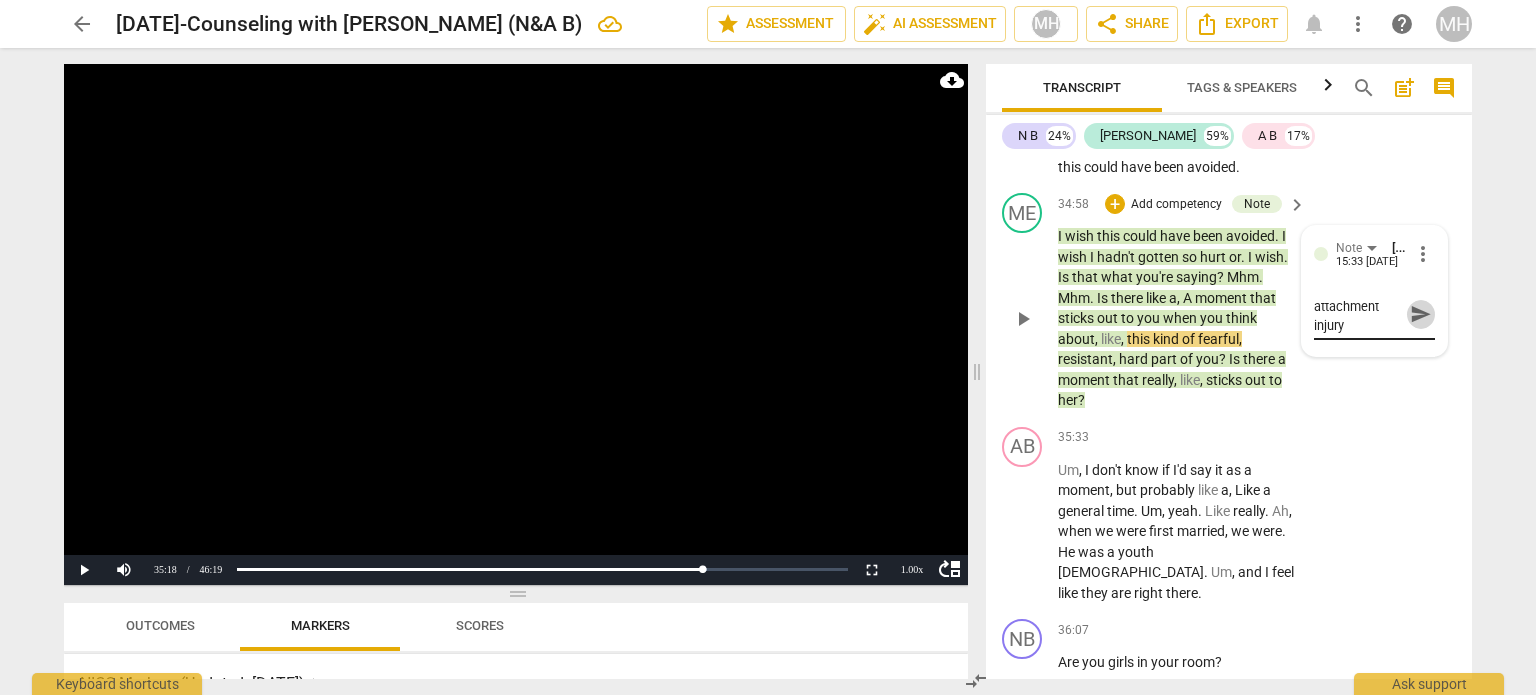 click on "send" at bounding box center [1420, 314] 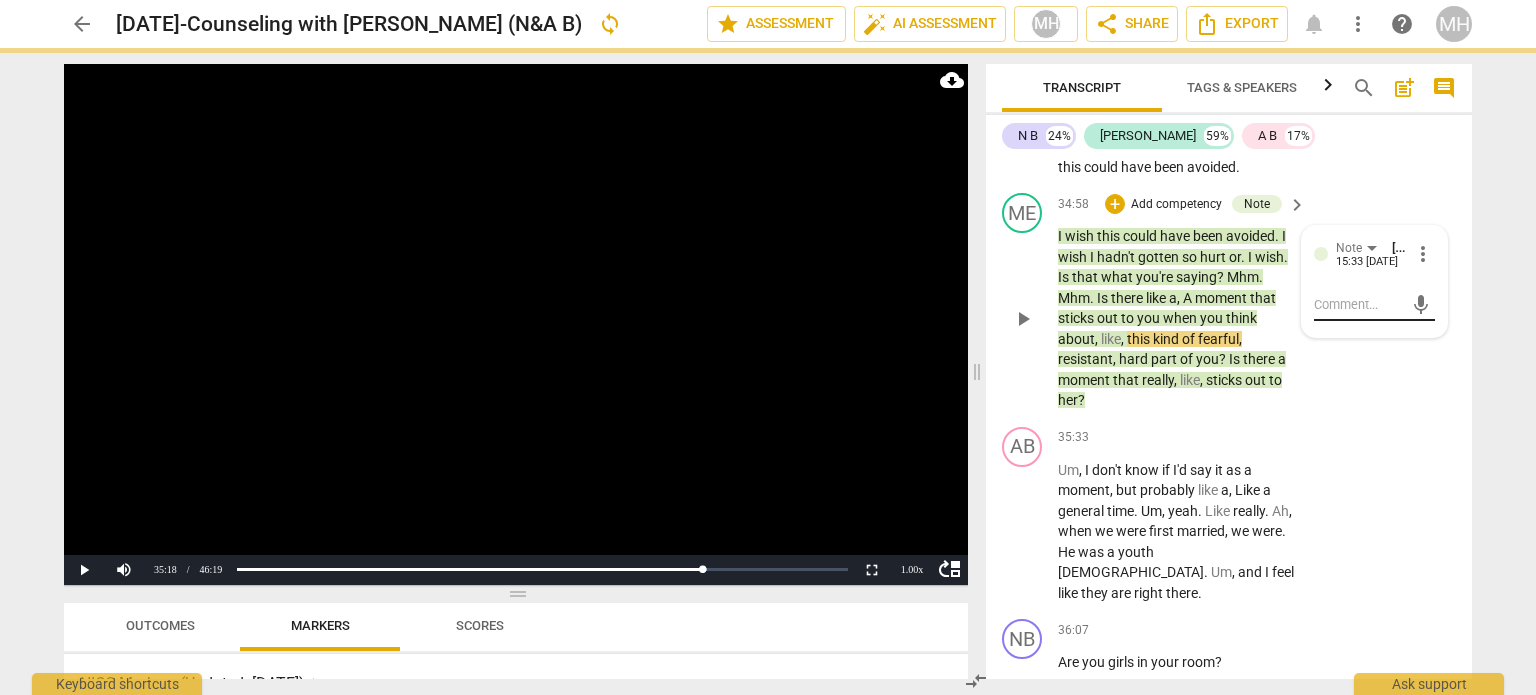 scroll, scrollTop: 0, scrollLeft: 0, axis: both 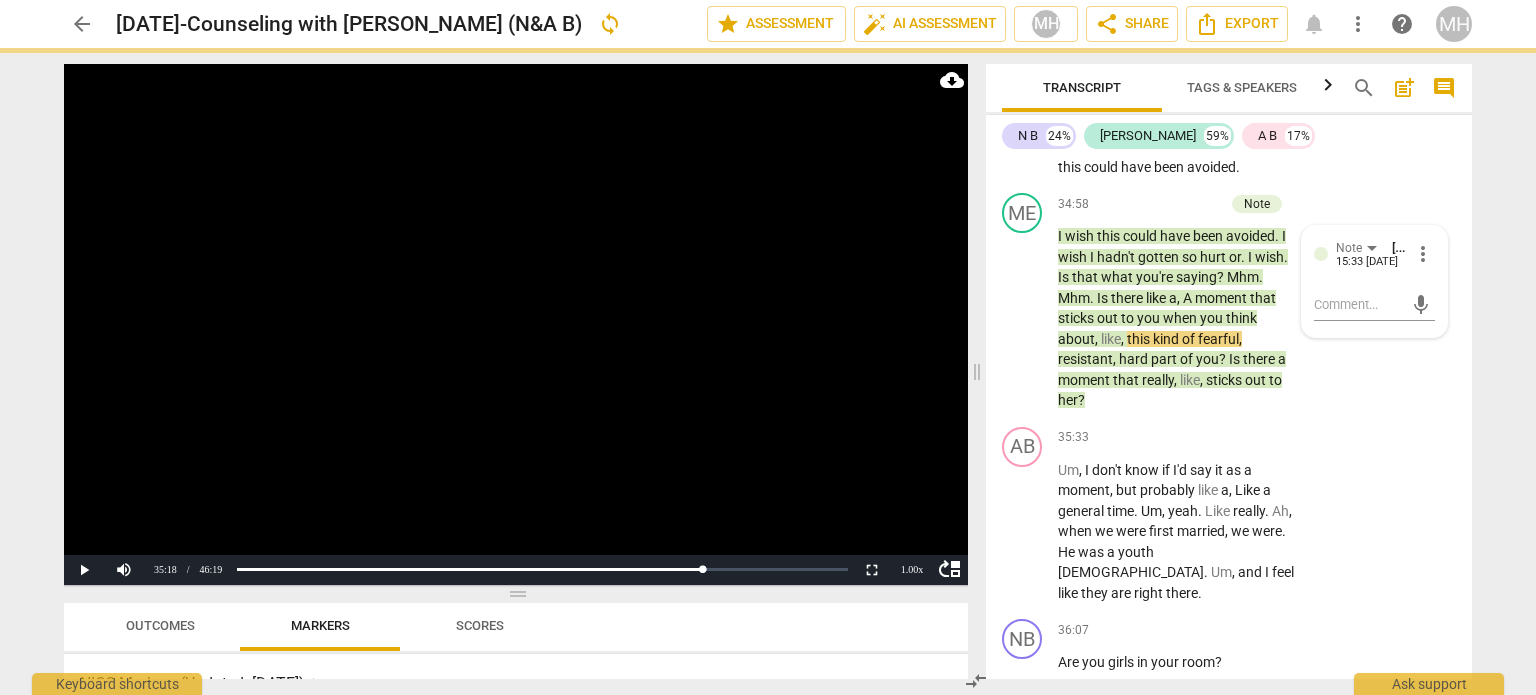 click at bounding box center [516, 324] 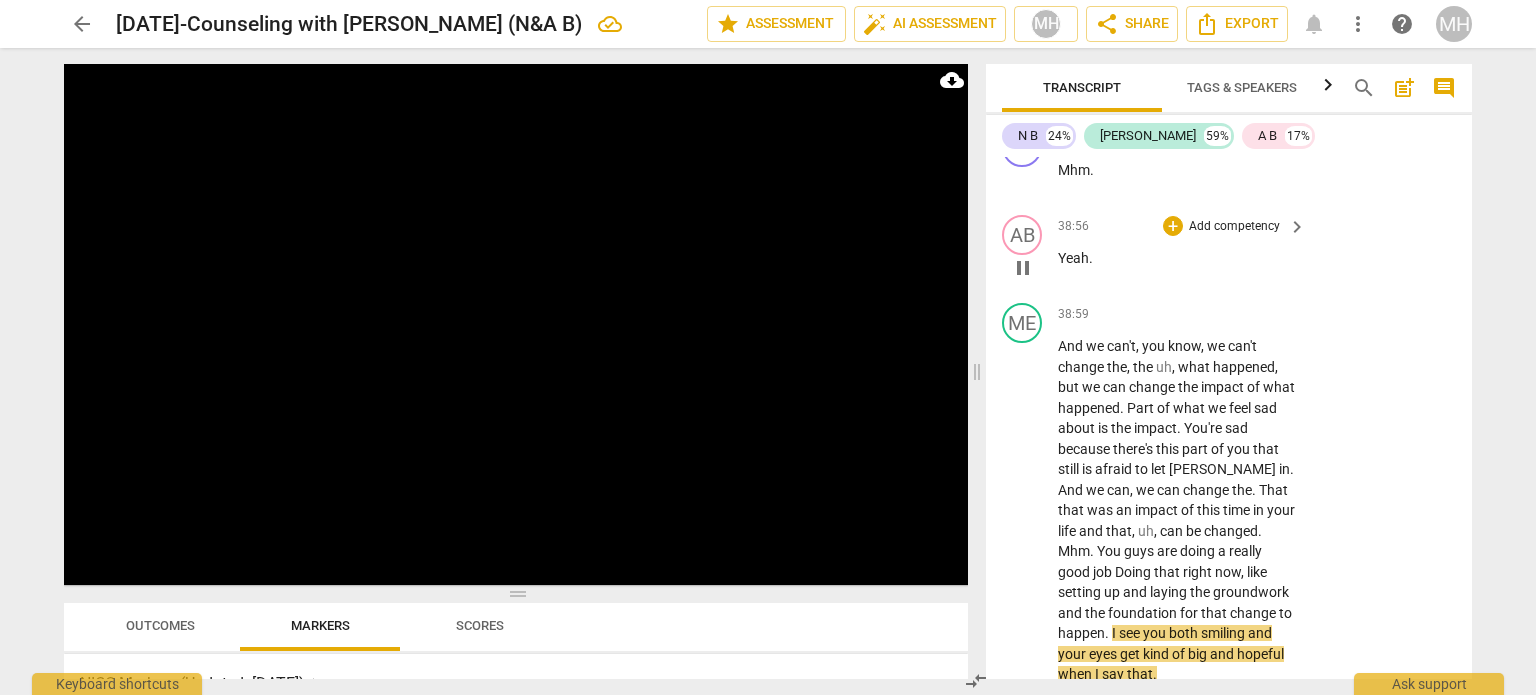 scroll, scrollTop: 30861, scrollLeft: 0, axis: vertical 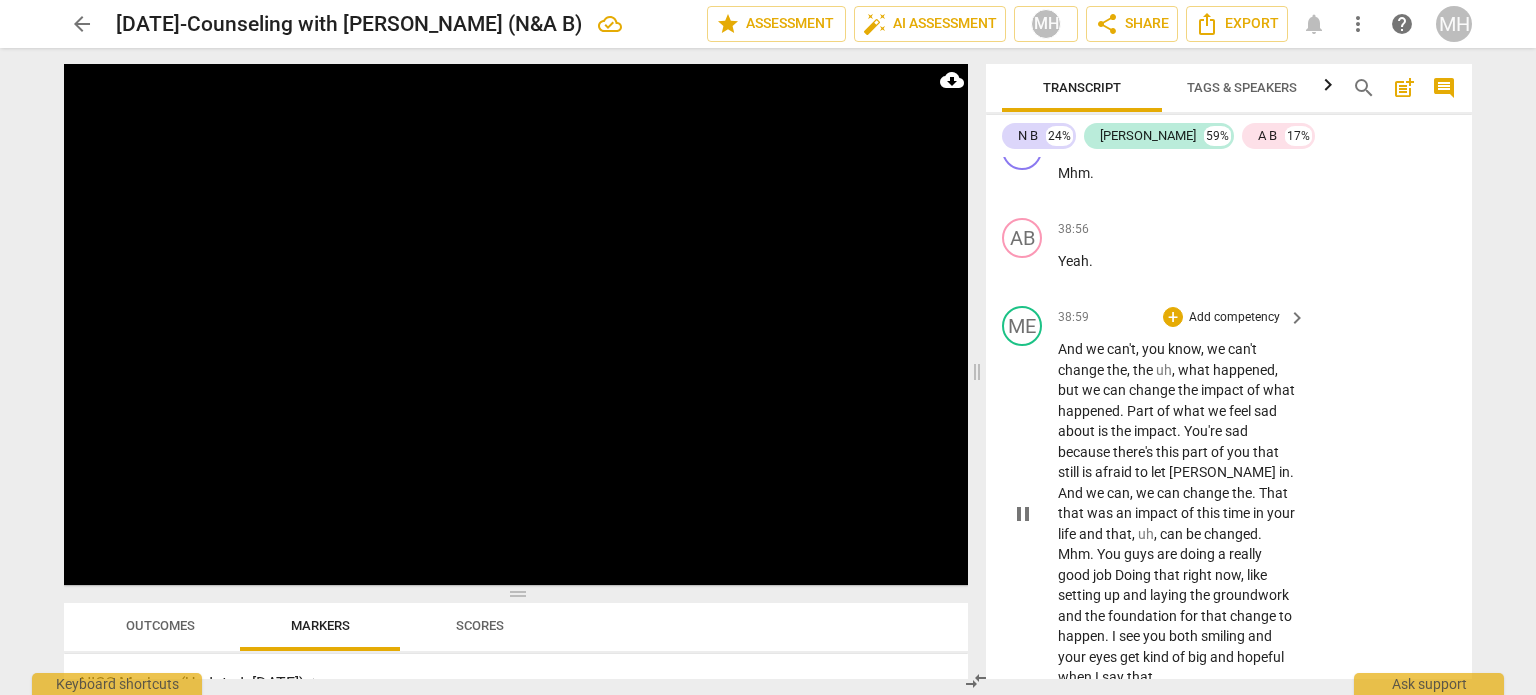 click on "Add competency" at bounding box center [1234, 318] 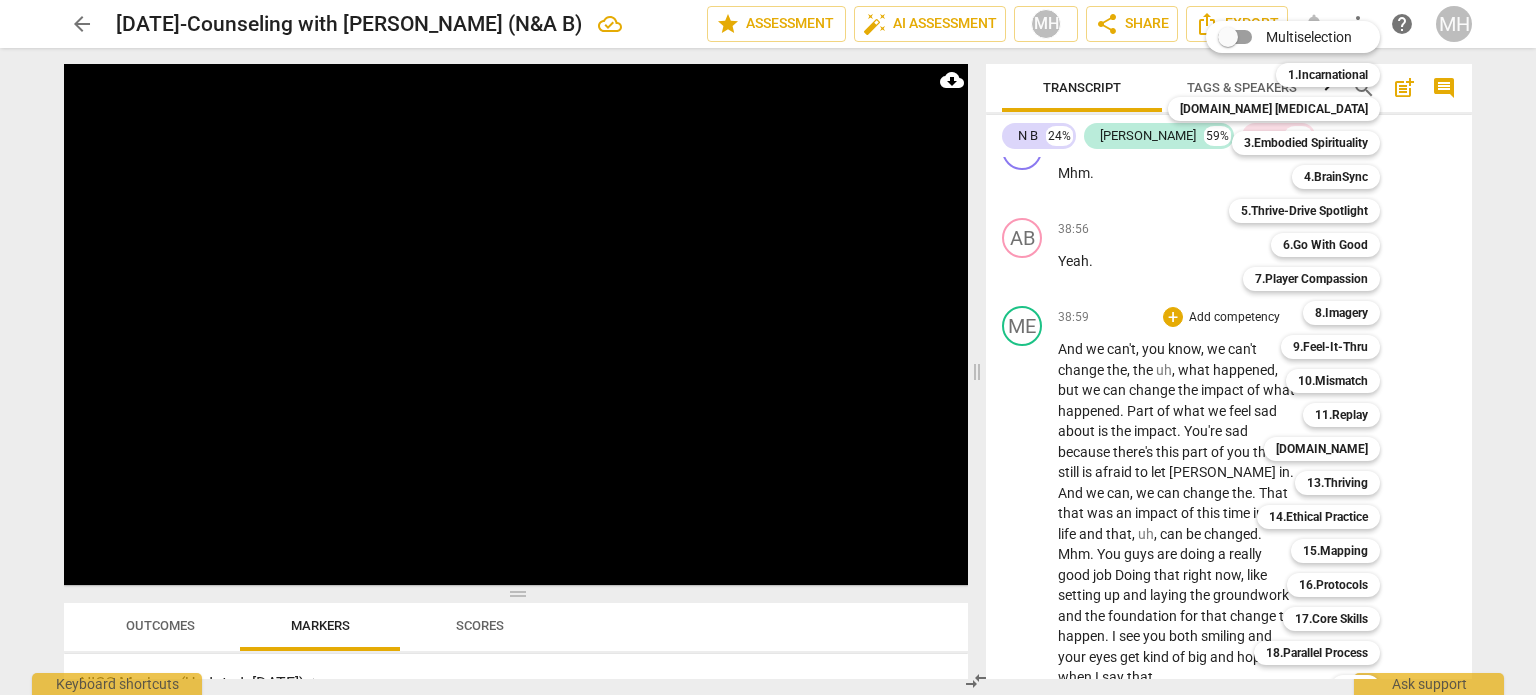 scroll, scrollTop: 59, scrollLeft: 0, axis: vertical 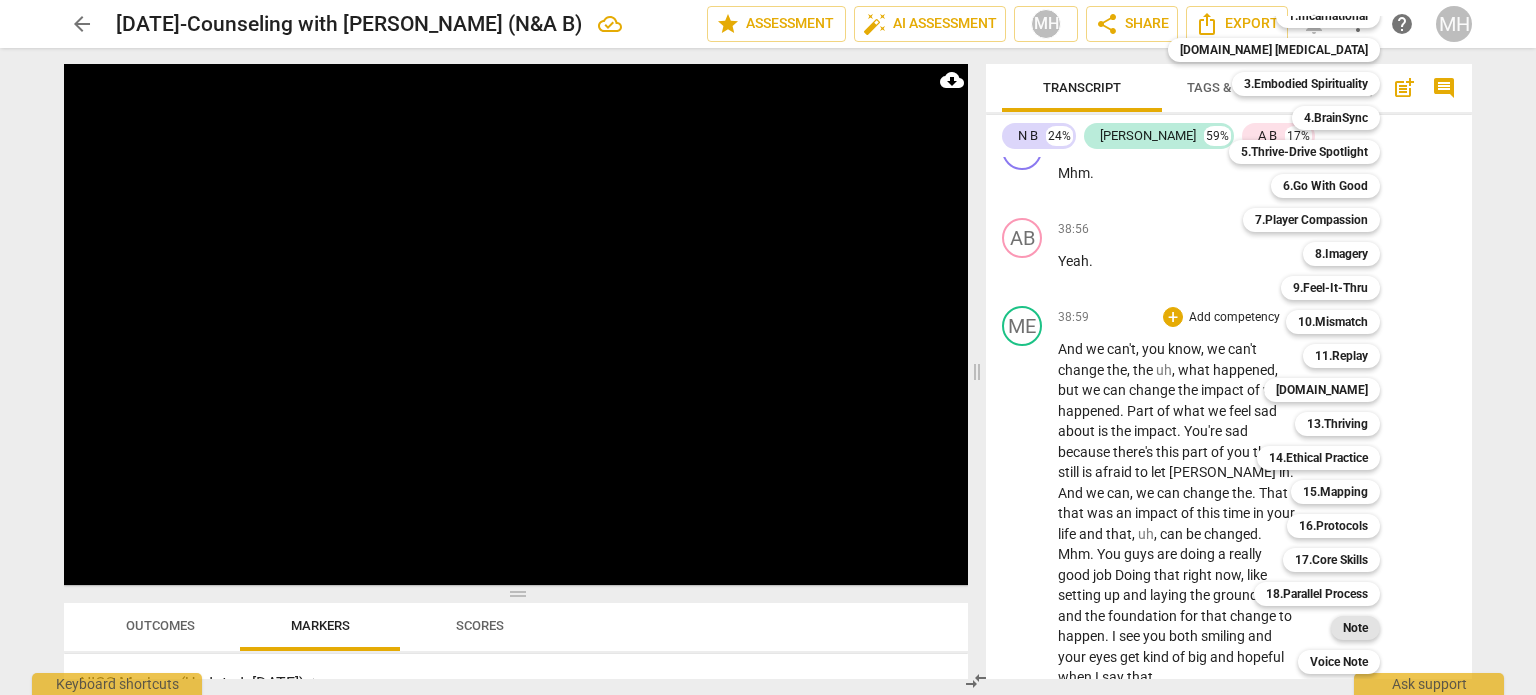 click on "Note" at bounding box center [1355, 628] 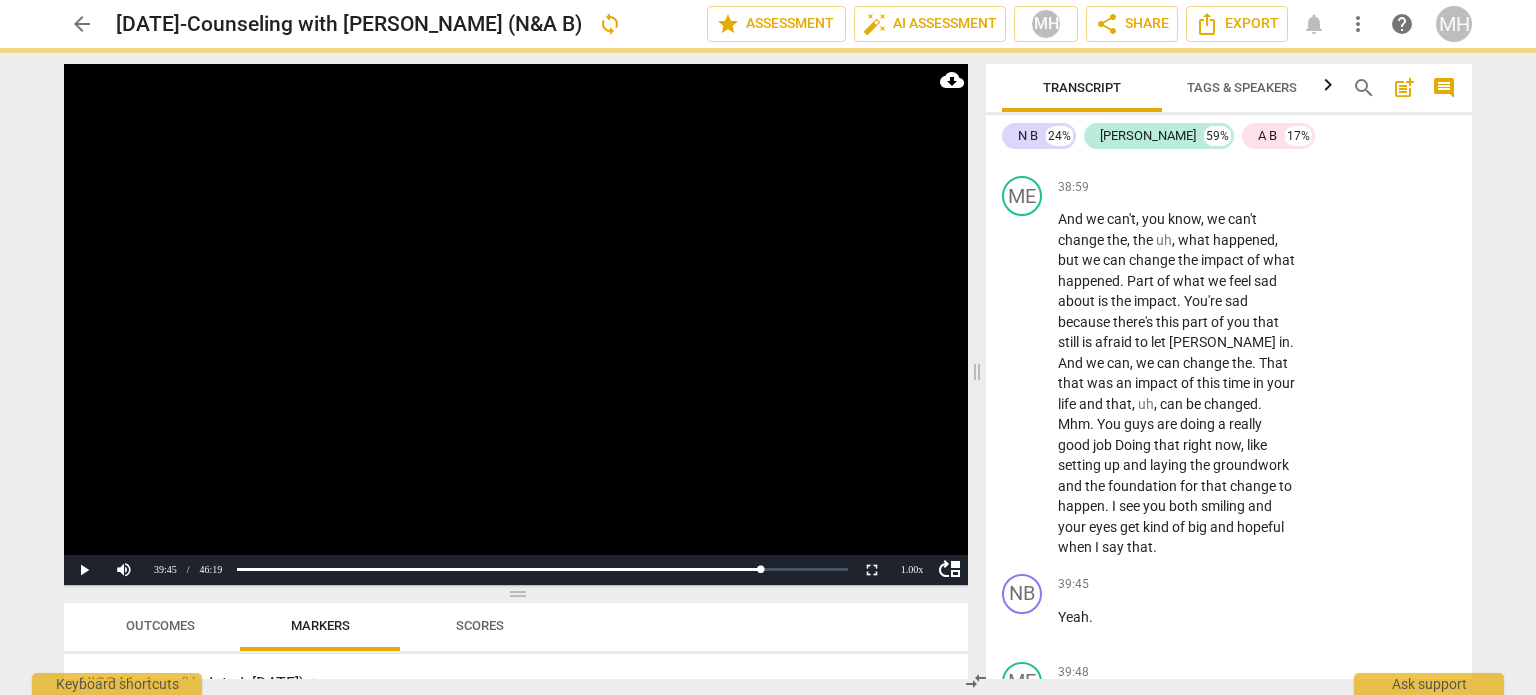 scroll, scrollTop: 30992, scrollLeft: 0, axis: vertical 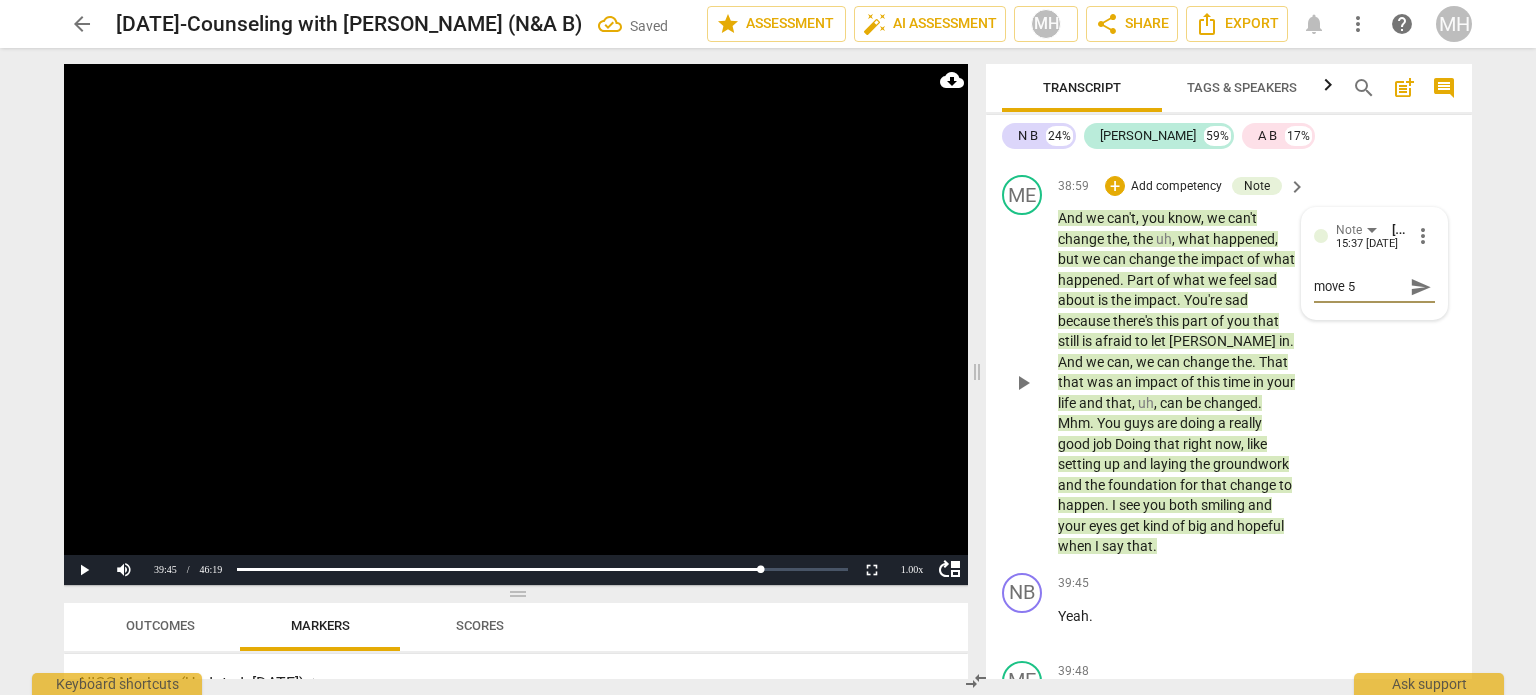 click on "send" at bounding box center (1421, 287) 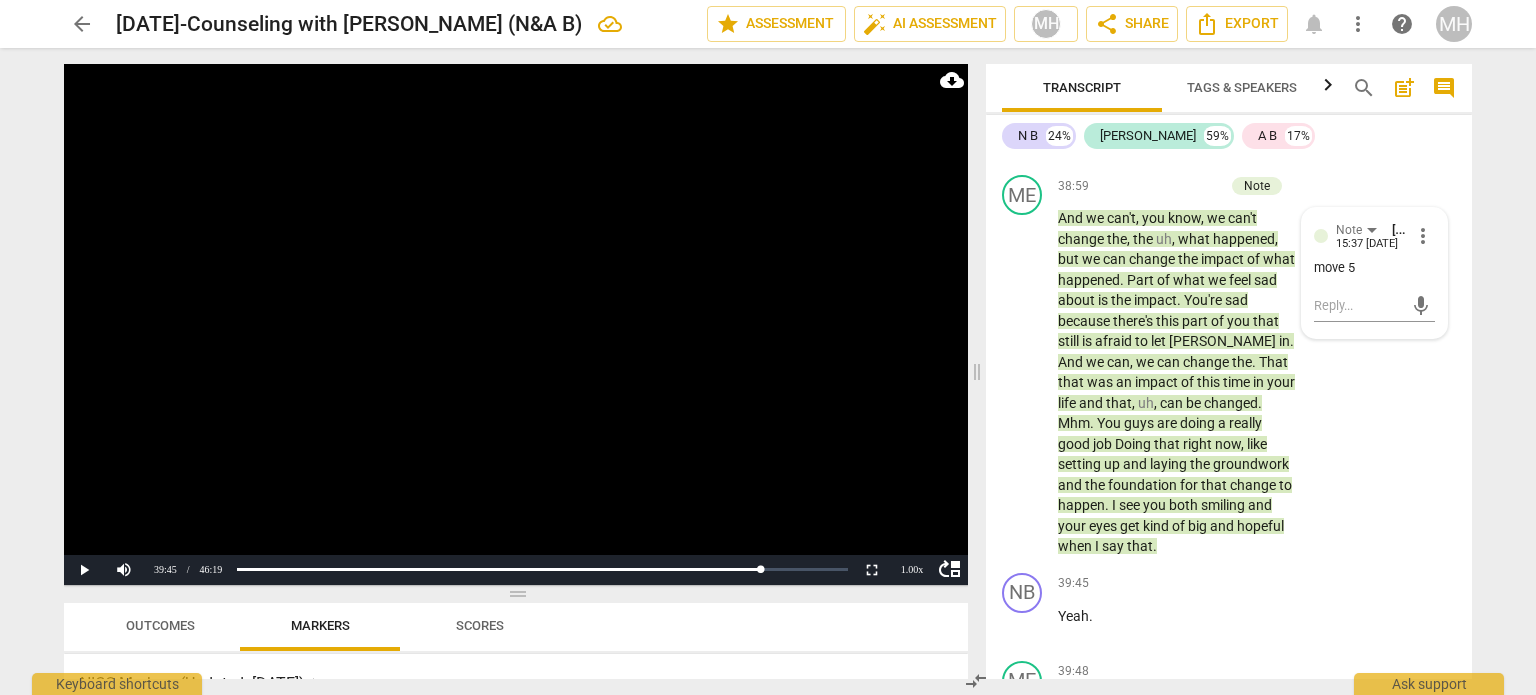 click at bounding box center [516, 324] 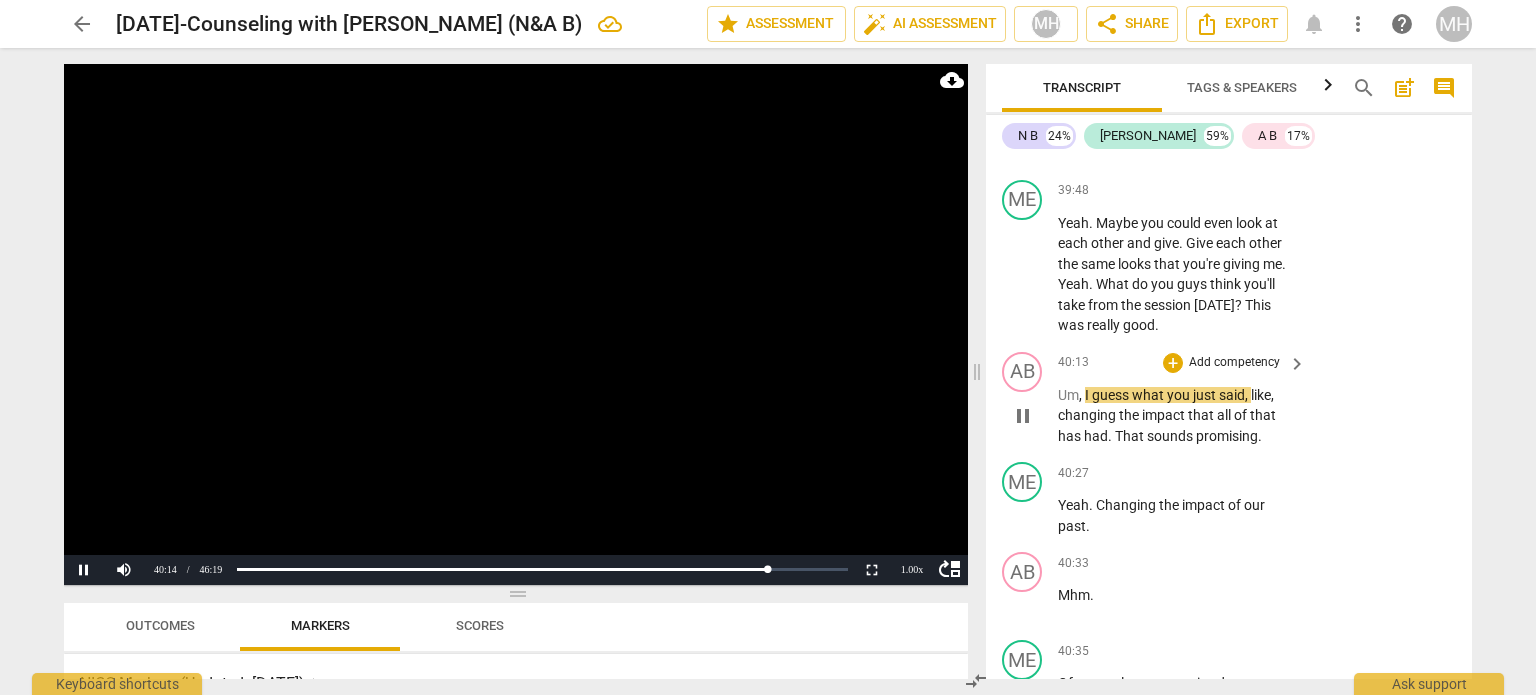 scroll, scrollTop: 31366, scrollLeft: 0, axis: vertical 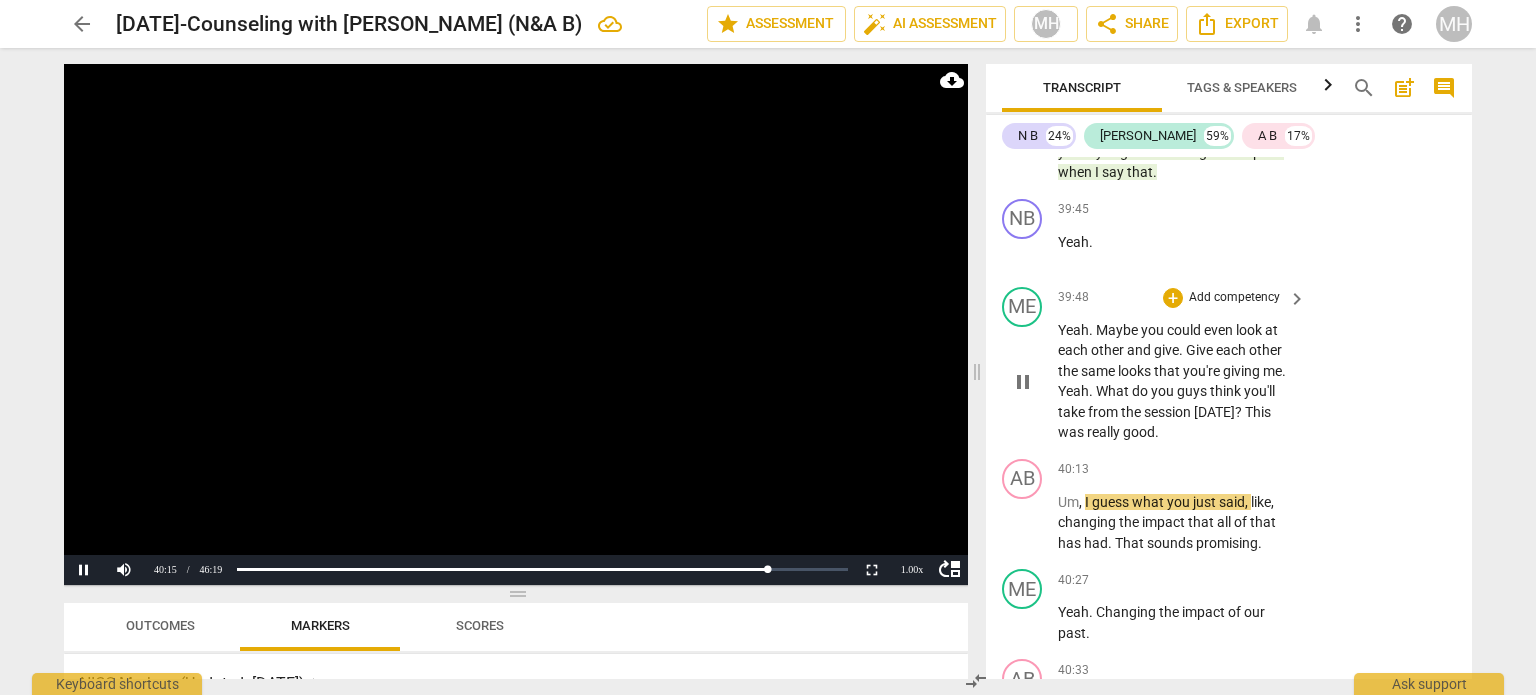 click on "Add competency" at bounding box center (1234, 298) 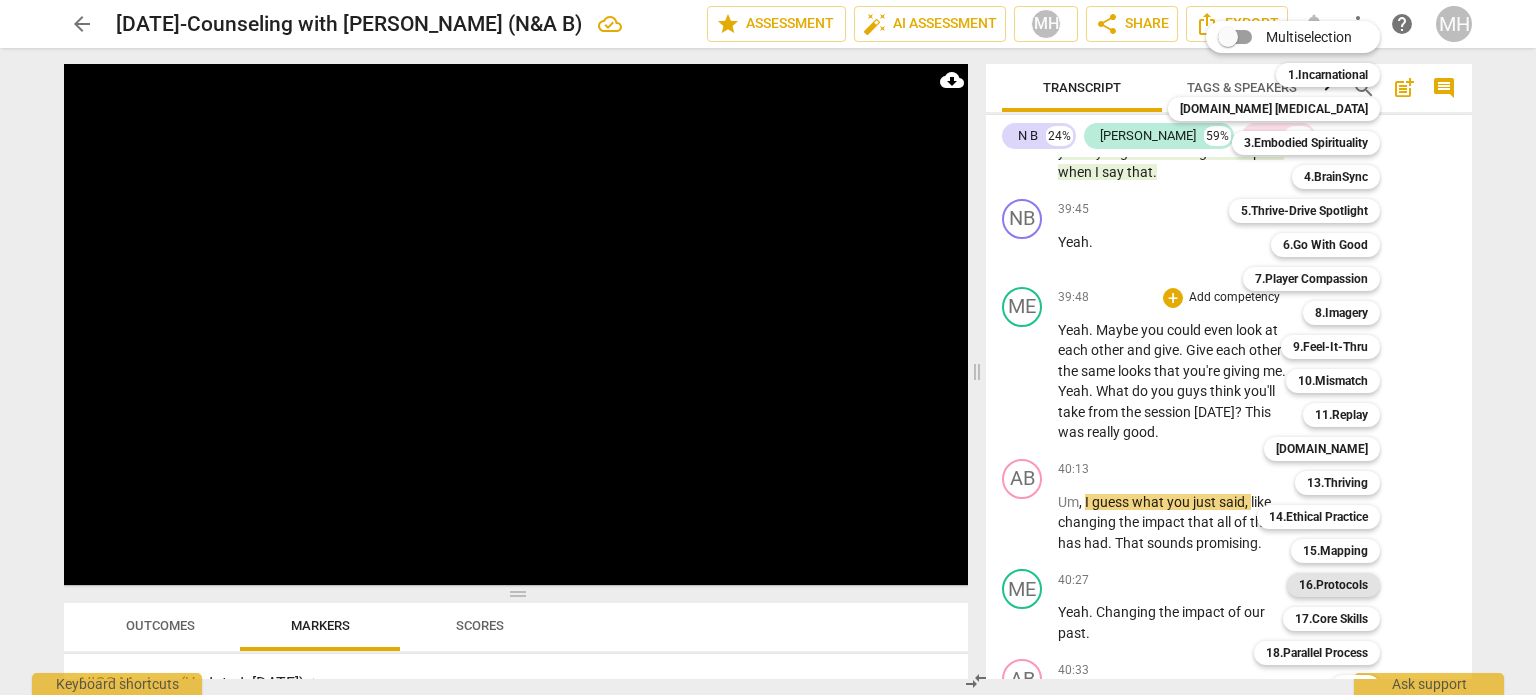 scroll, scrollTop: 59, scrollLeft: 0, axis: vertical 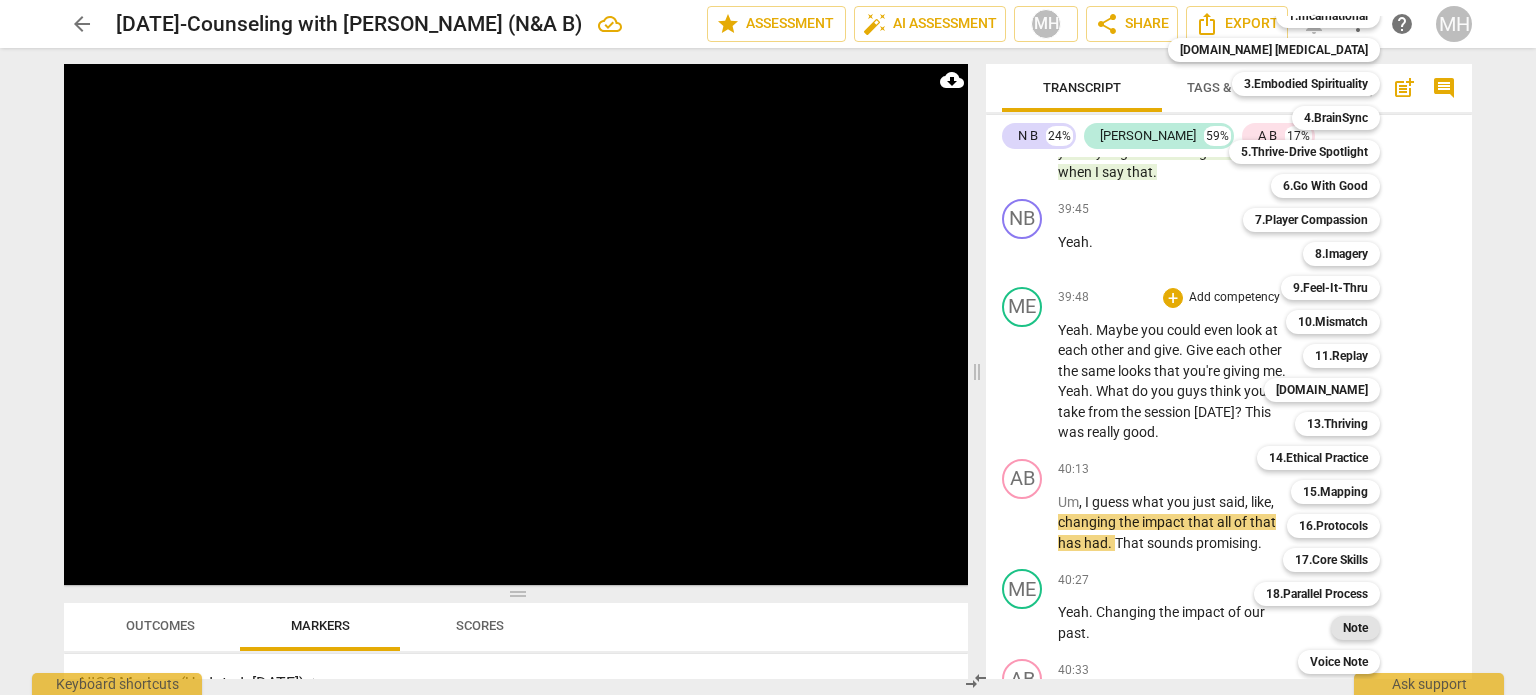 click on "Note" at bounding box center (1355, 628) 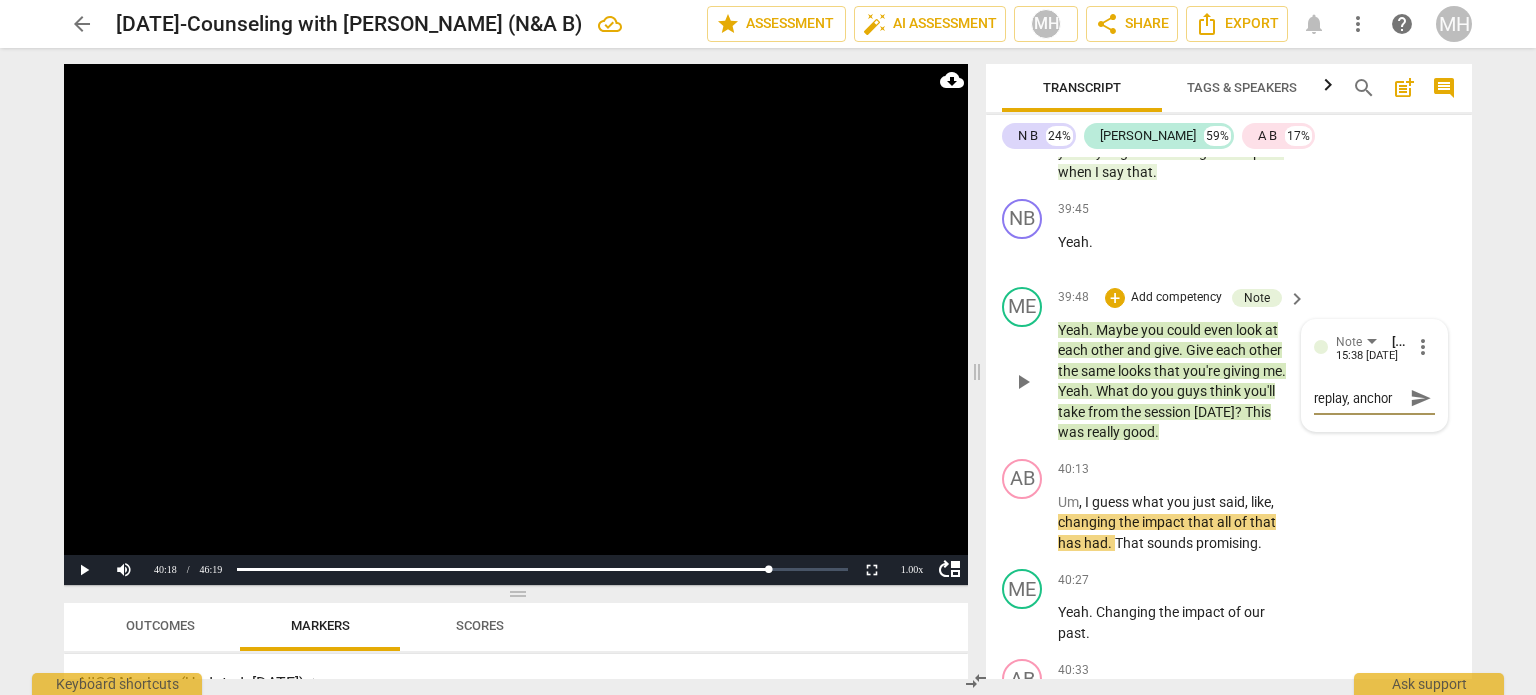 click on "send" at bounding box center (1421, 398) 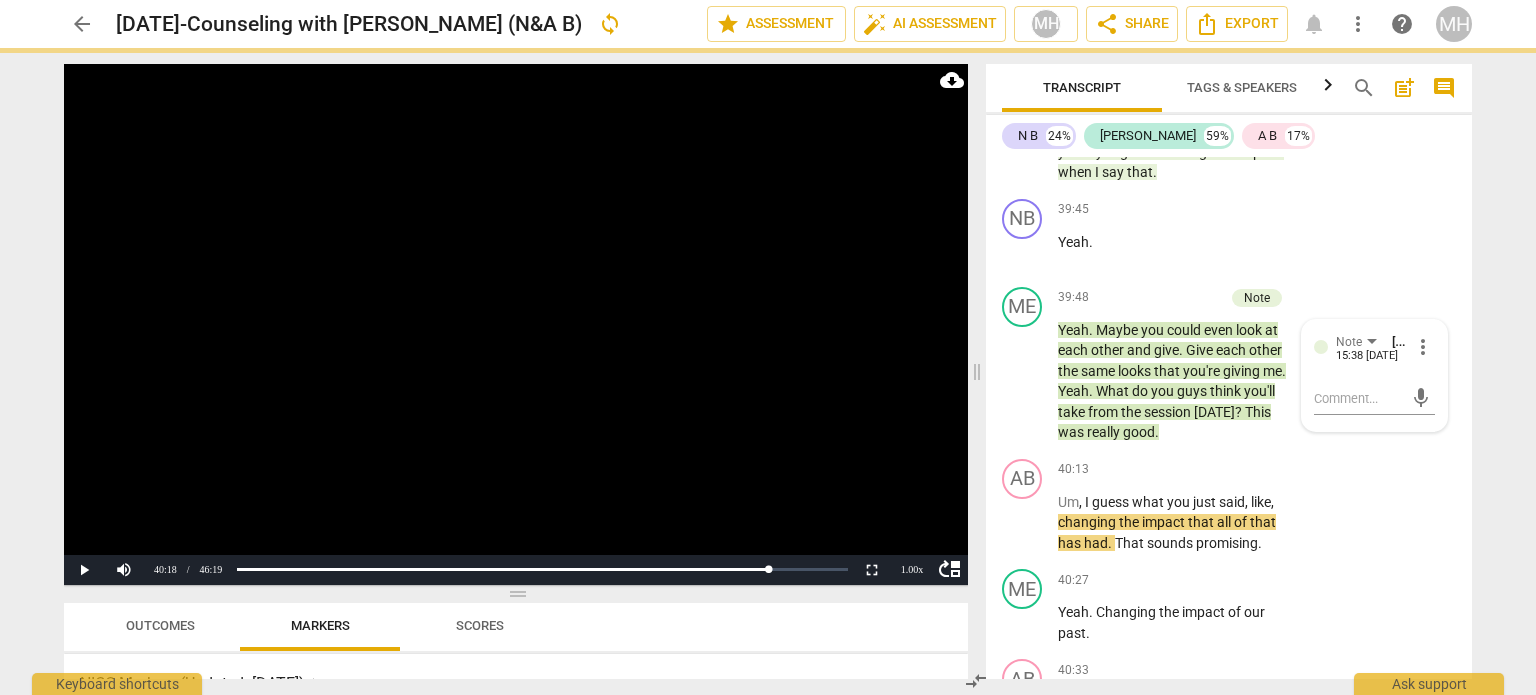 click at bounding box center (516, 324) 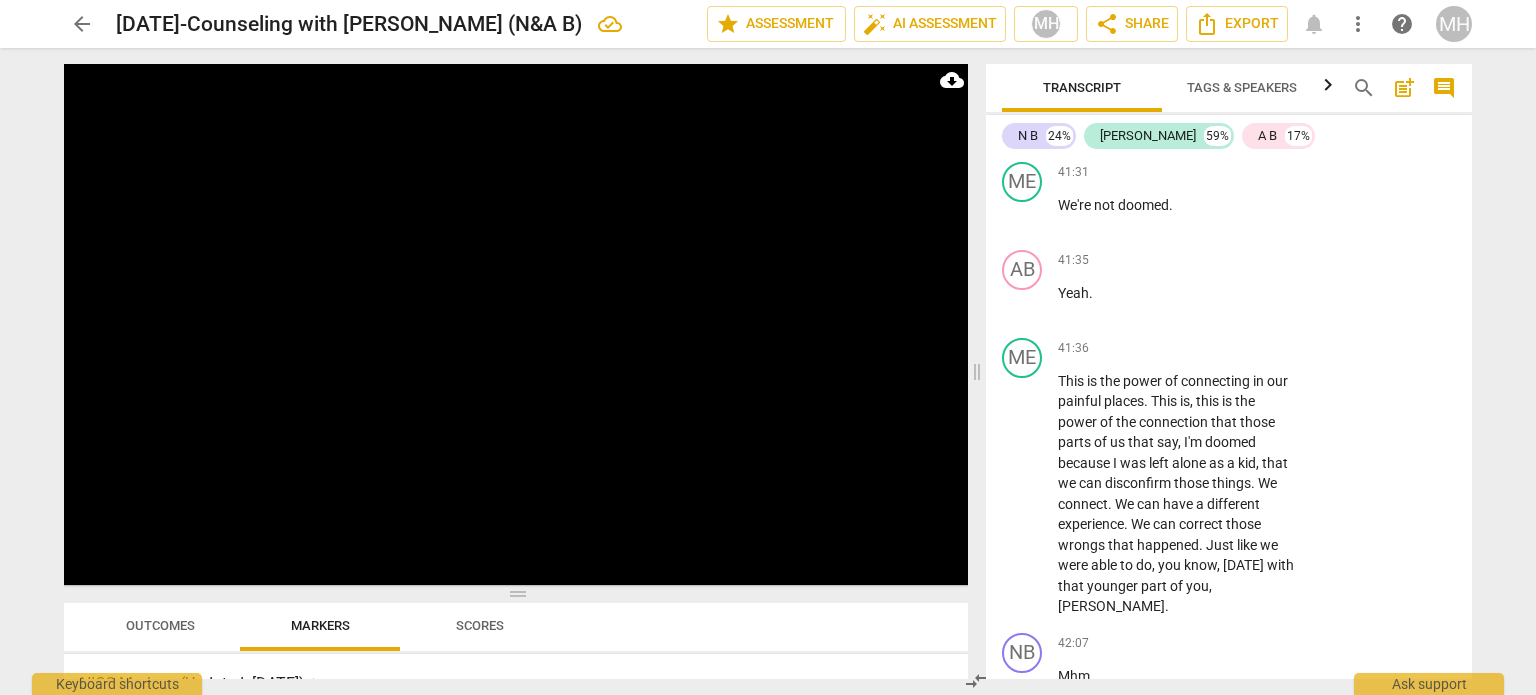 scroll, scrollTop: 32718, scrollLeft: 0, axis: vertical 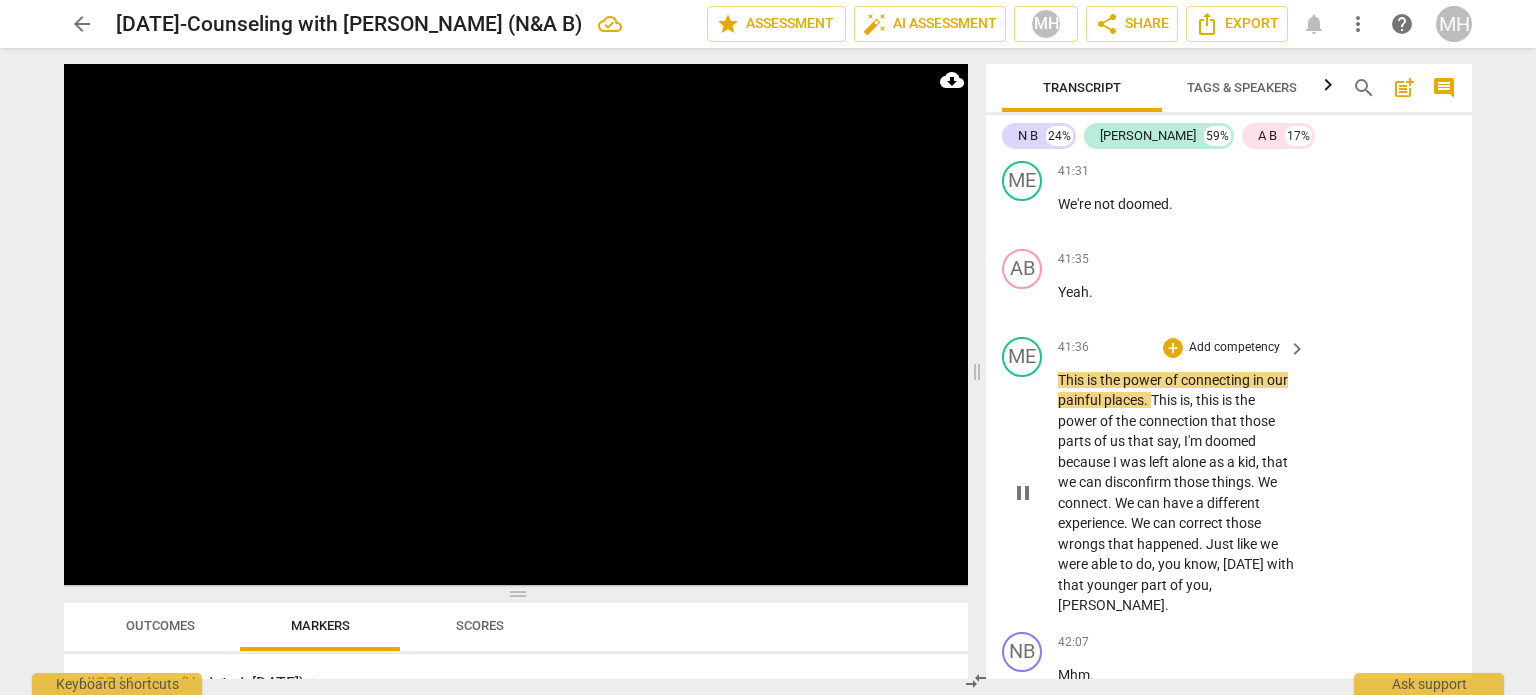 click on "Add competency" at bounding box center [1234, 348] 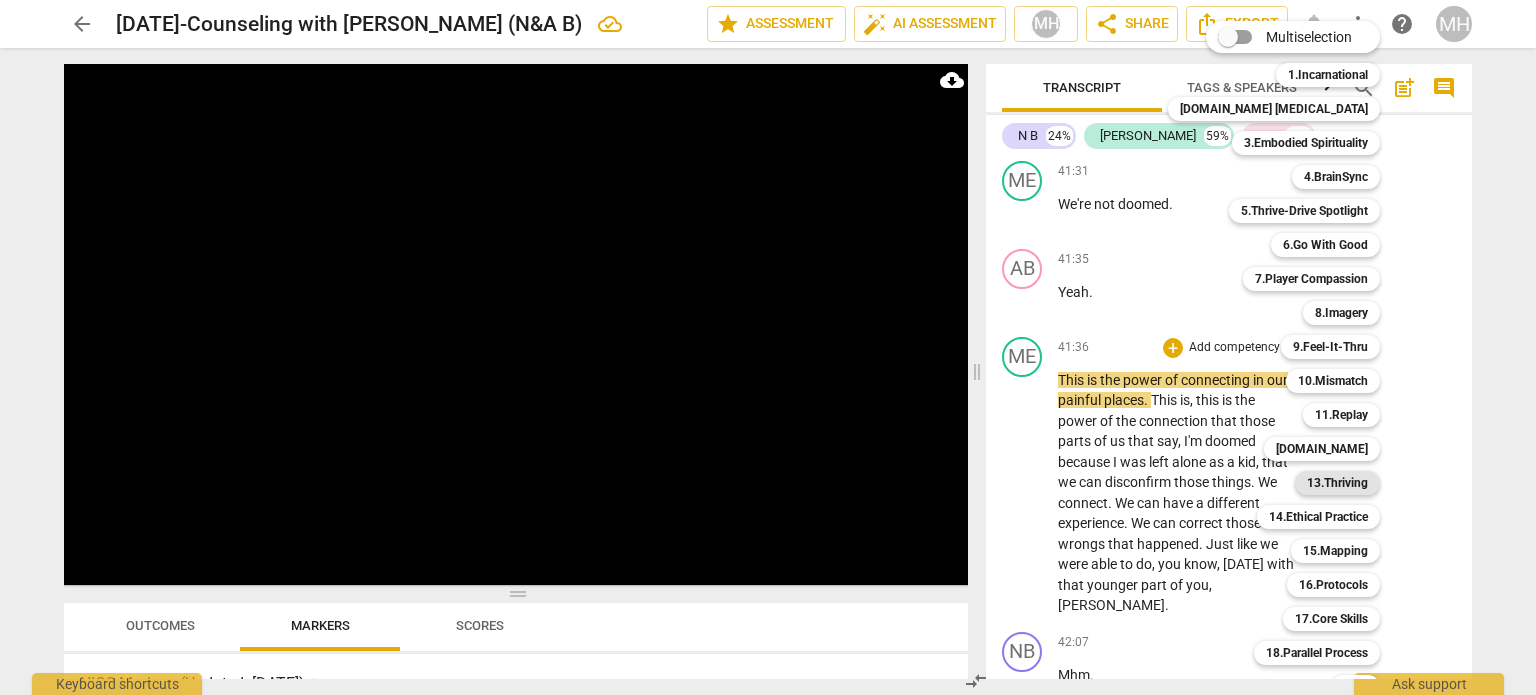scroll, scrollTop: 59, scrollLeft: 0, axis: vertical 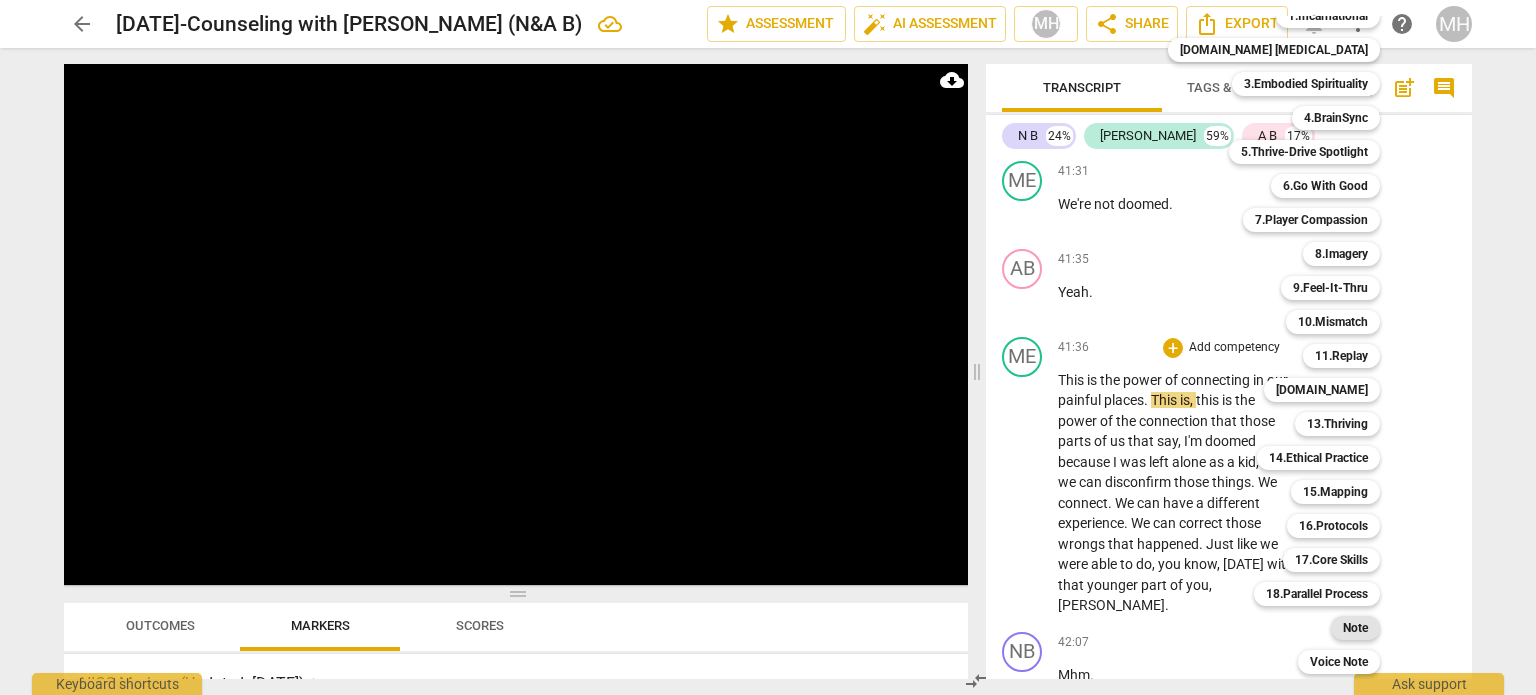 click on "Note" at bounding box center (1355, 628) 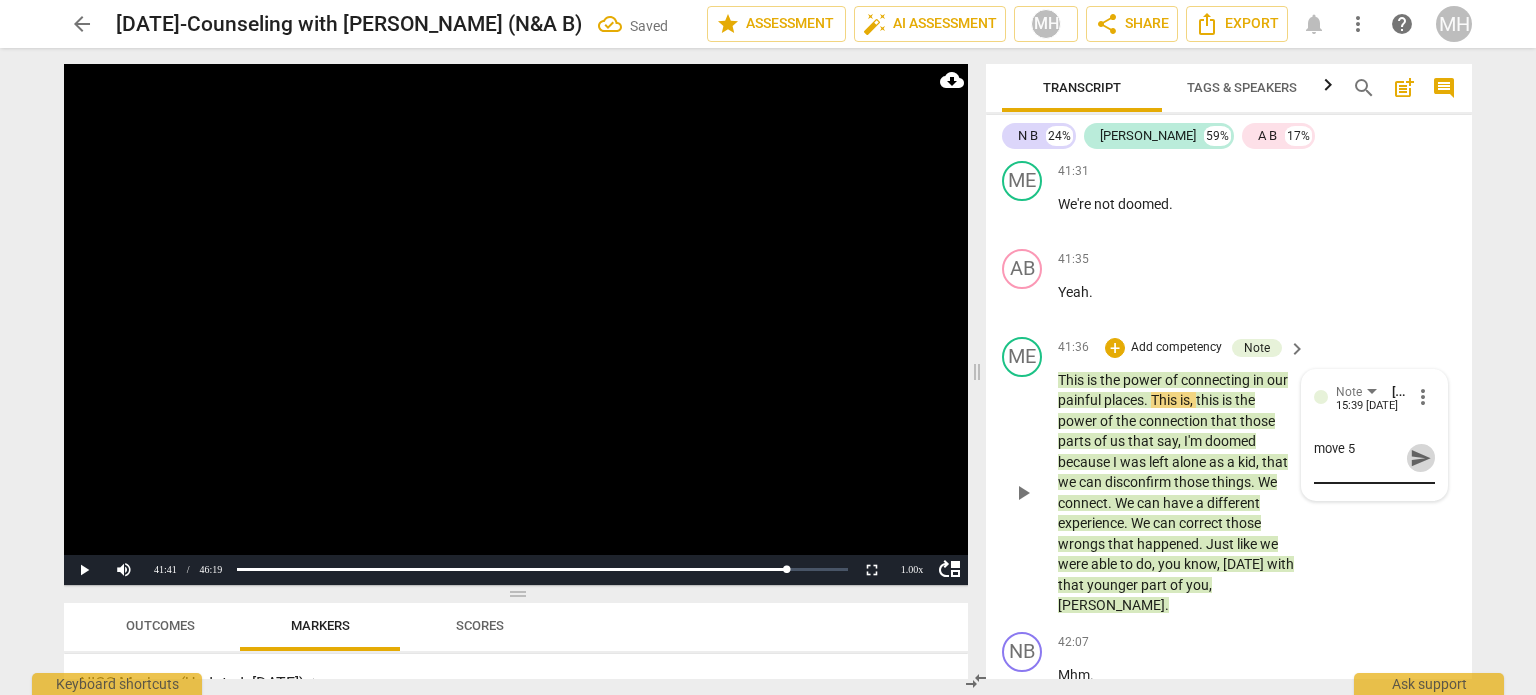 click on "send" at bounding box center [1421, 458] 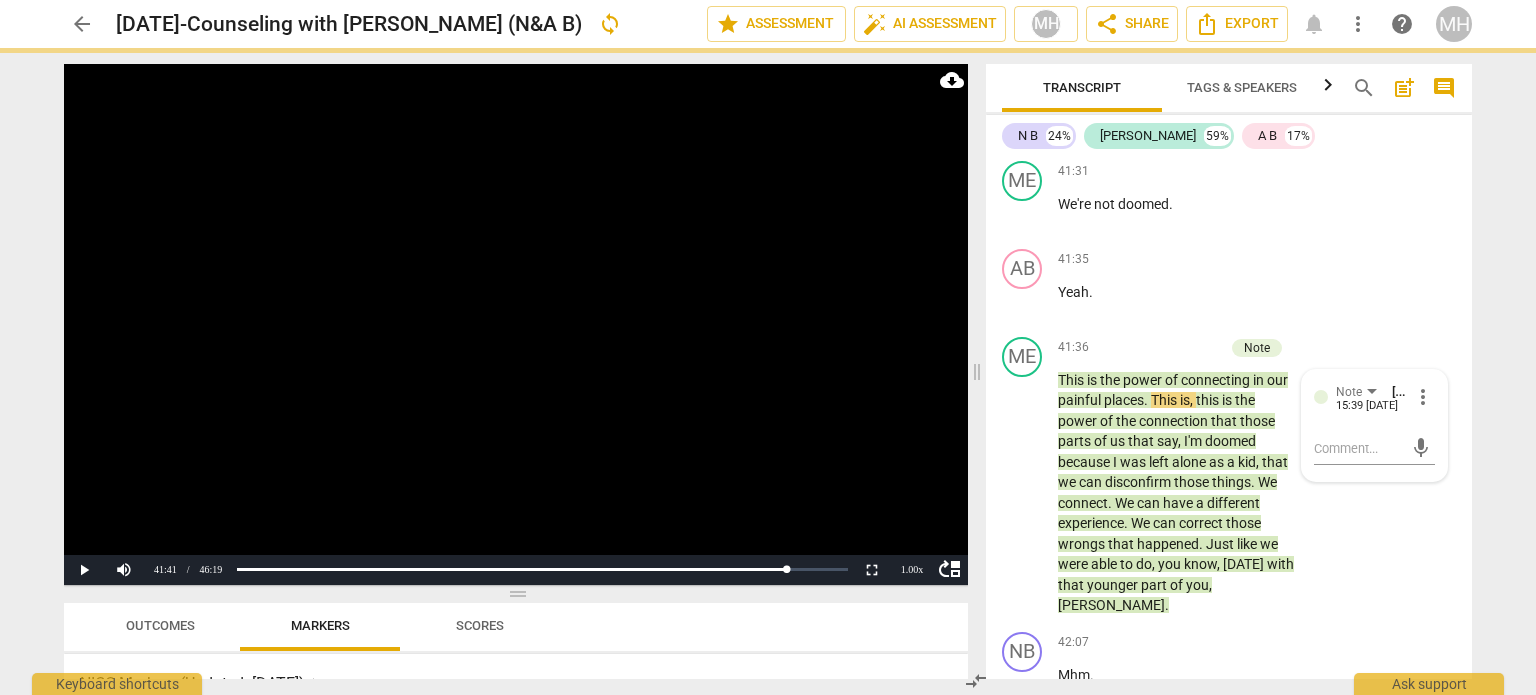 click at bounding box center (516, 324) 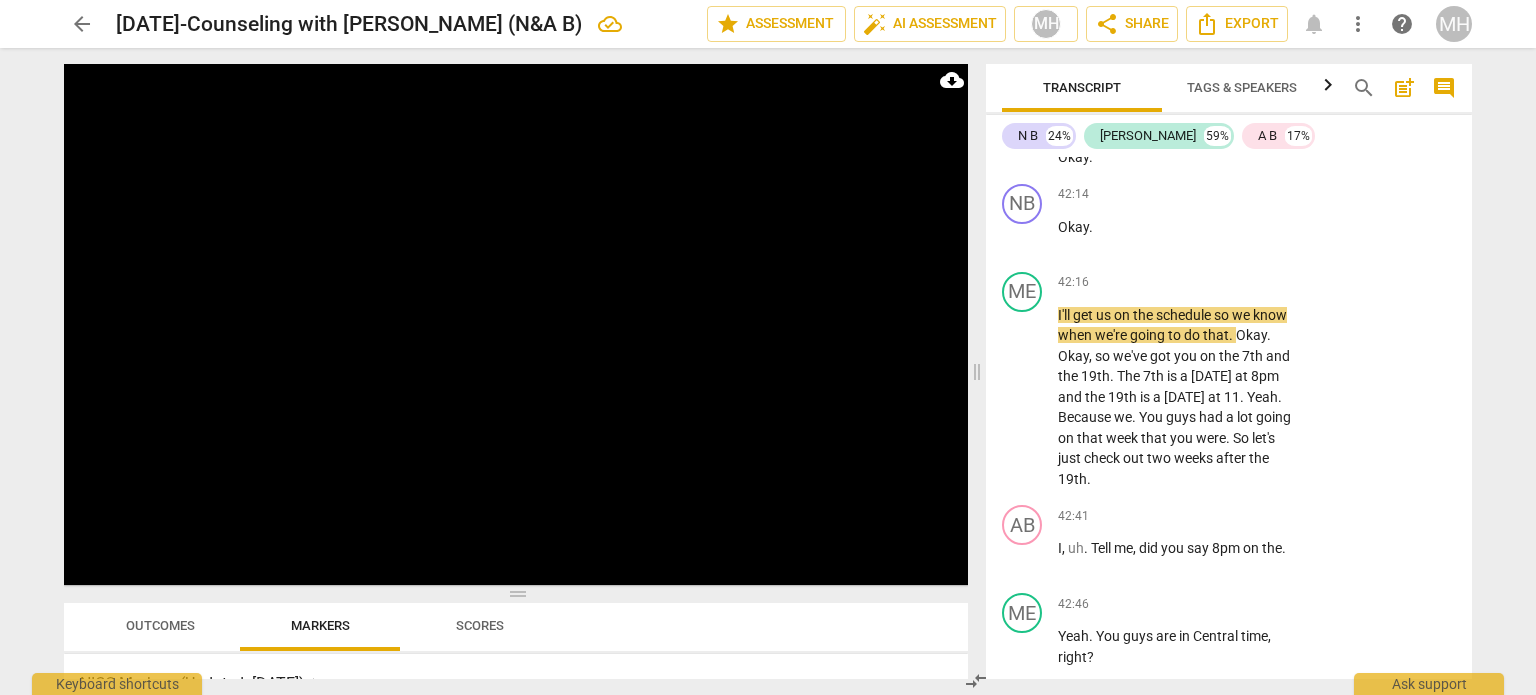 scroll, scrollTop: 33345, scrollLeft: 0, axis: vertical 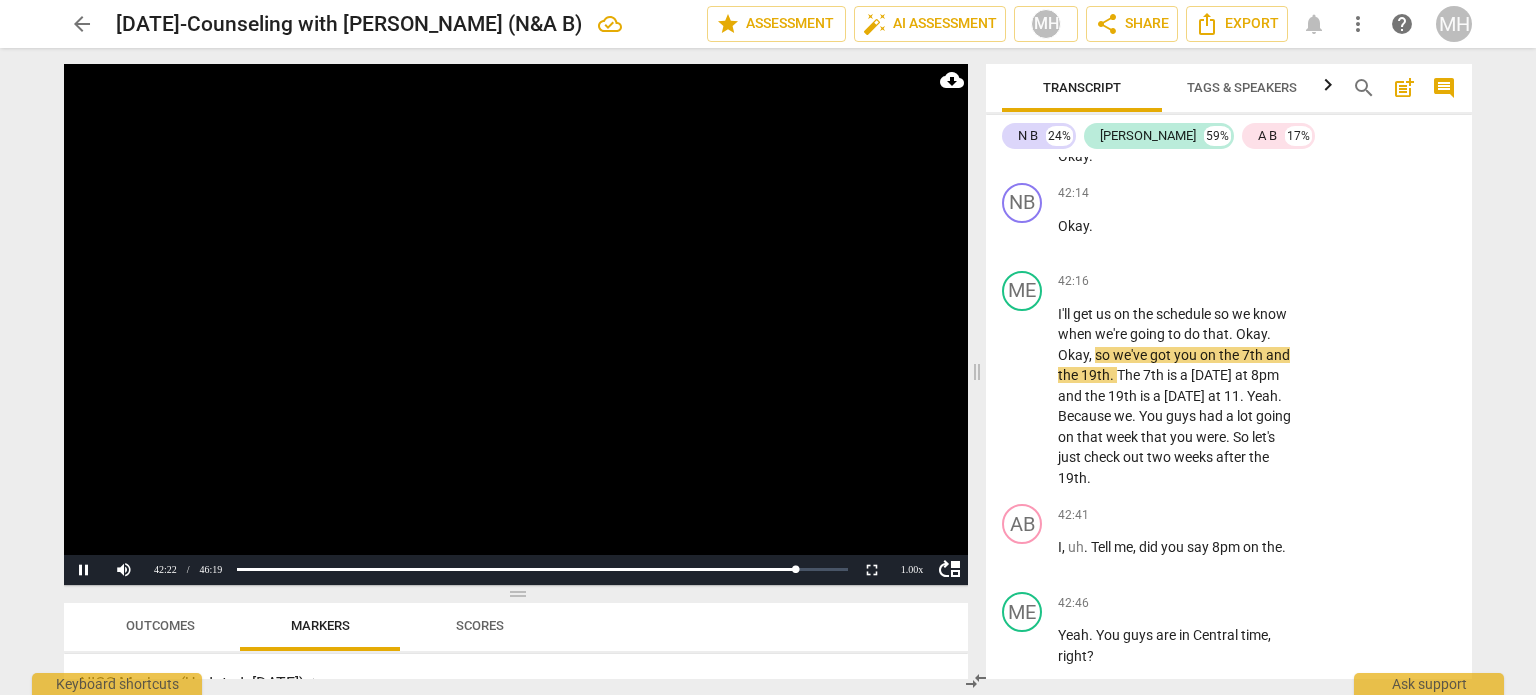 click at bounding box center [516, 324] 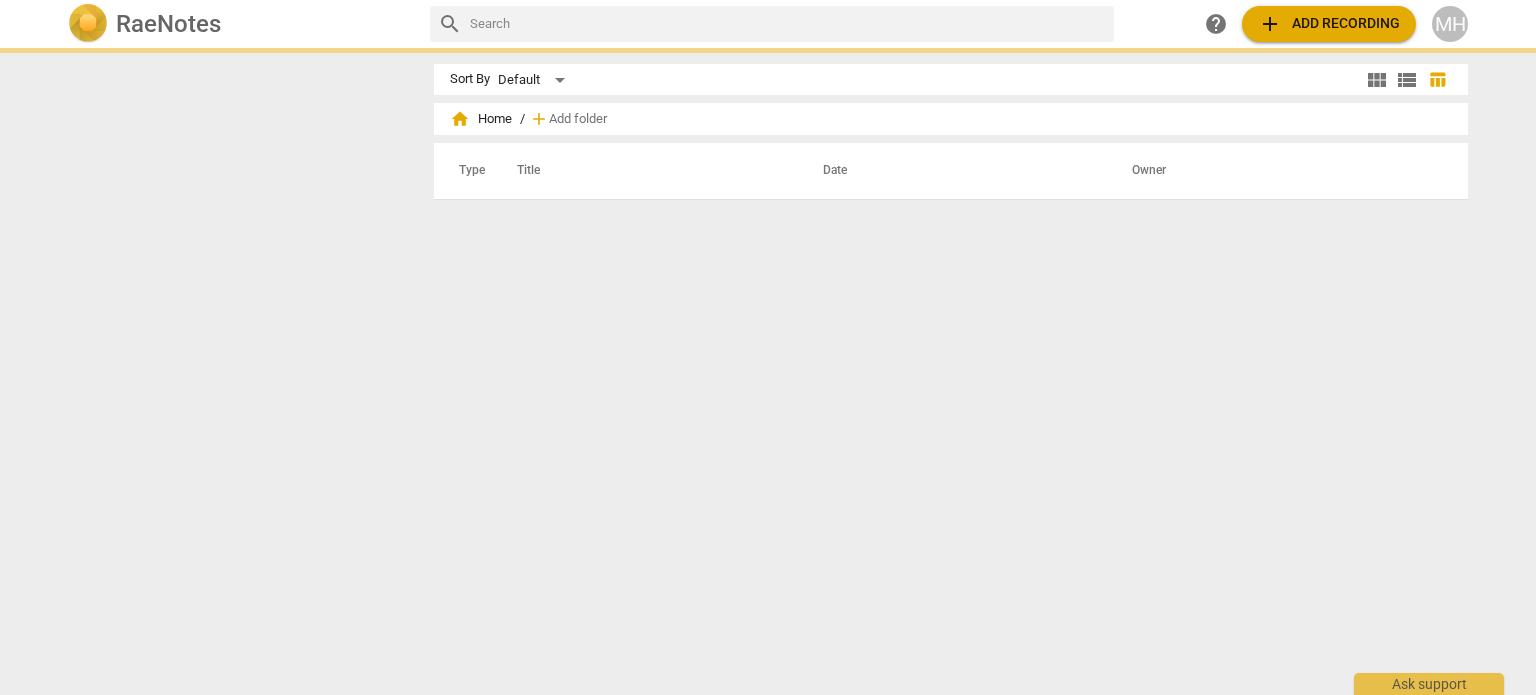 scroll, scrollTop: 0, scrollLeft: 0, axis: both 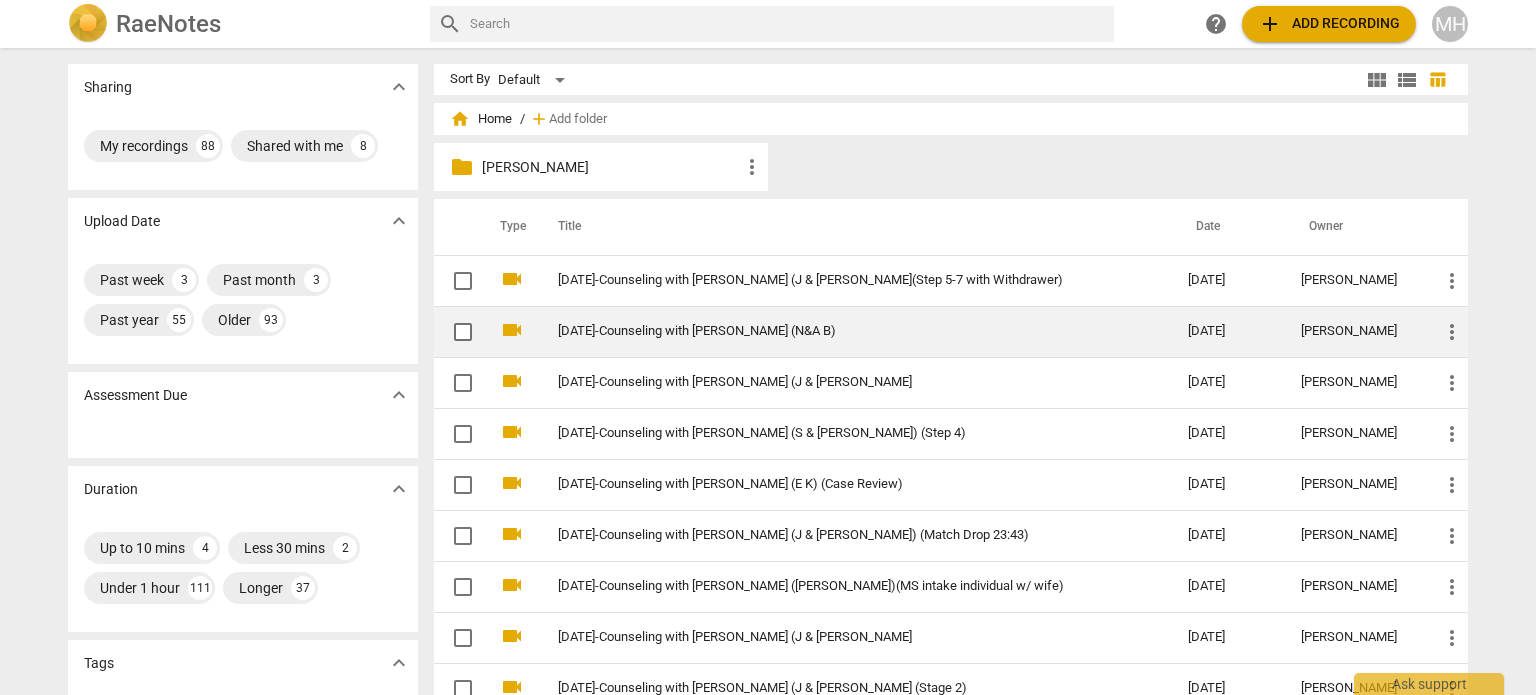 click on "[DATE]-Counseling with [PERSON_NAME] (N&A B)" at bounding box center (837, 331) 